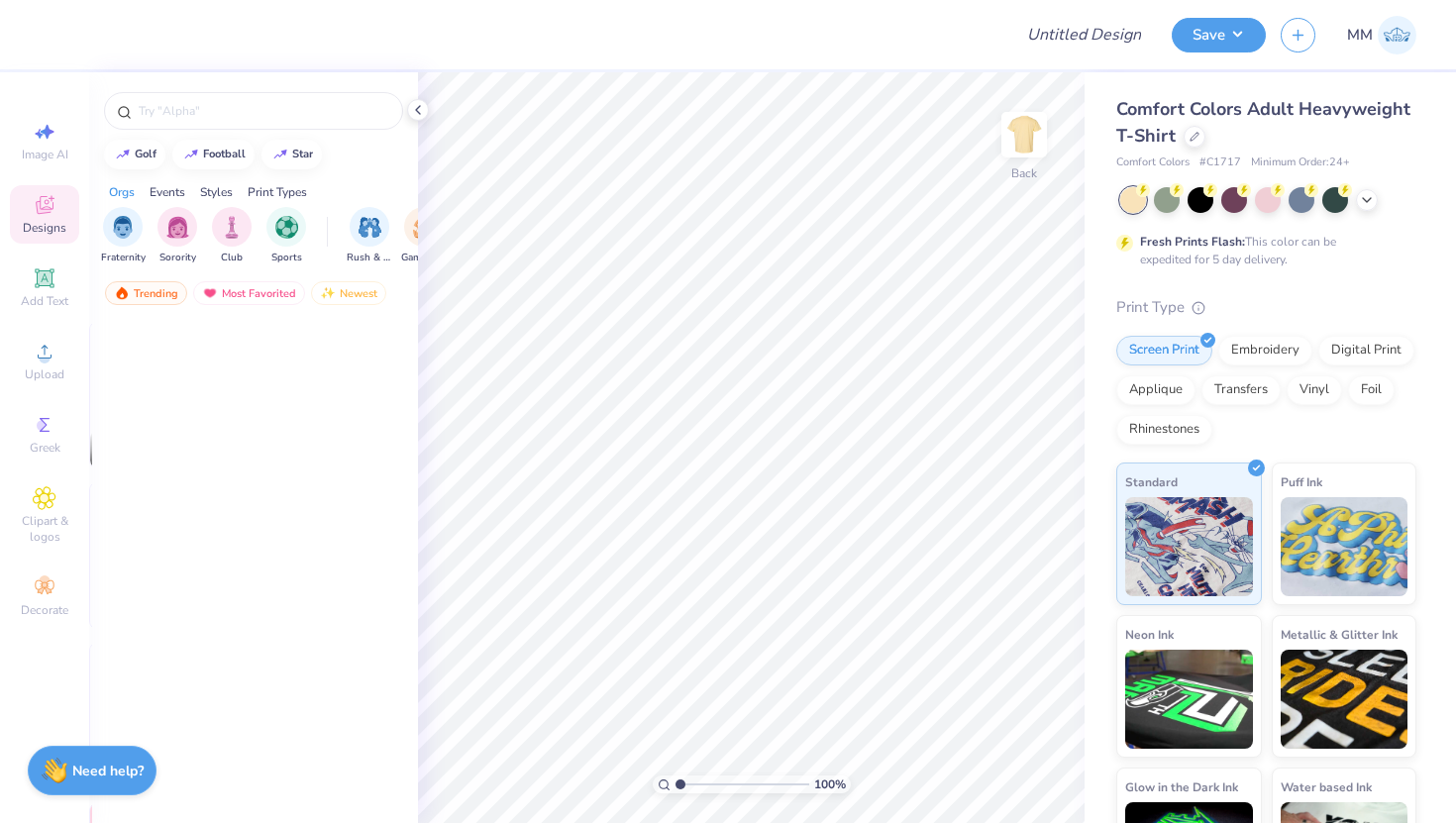 scroll, scrollTop: 0, scrollLeft: 0, axis: both 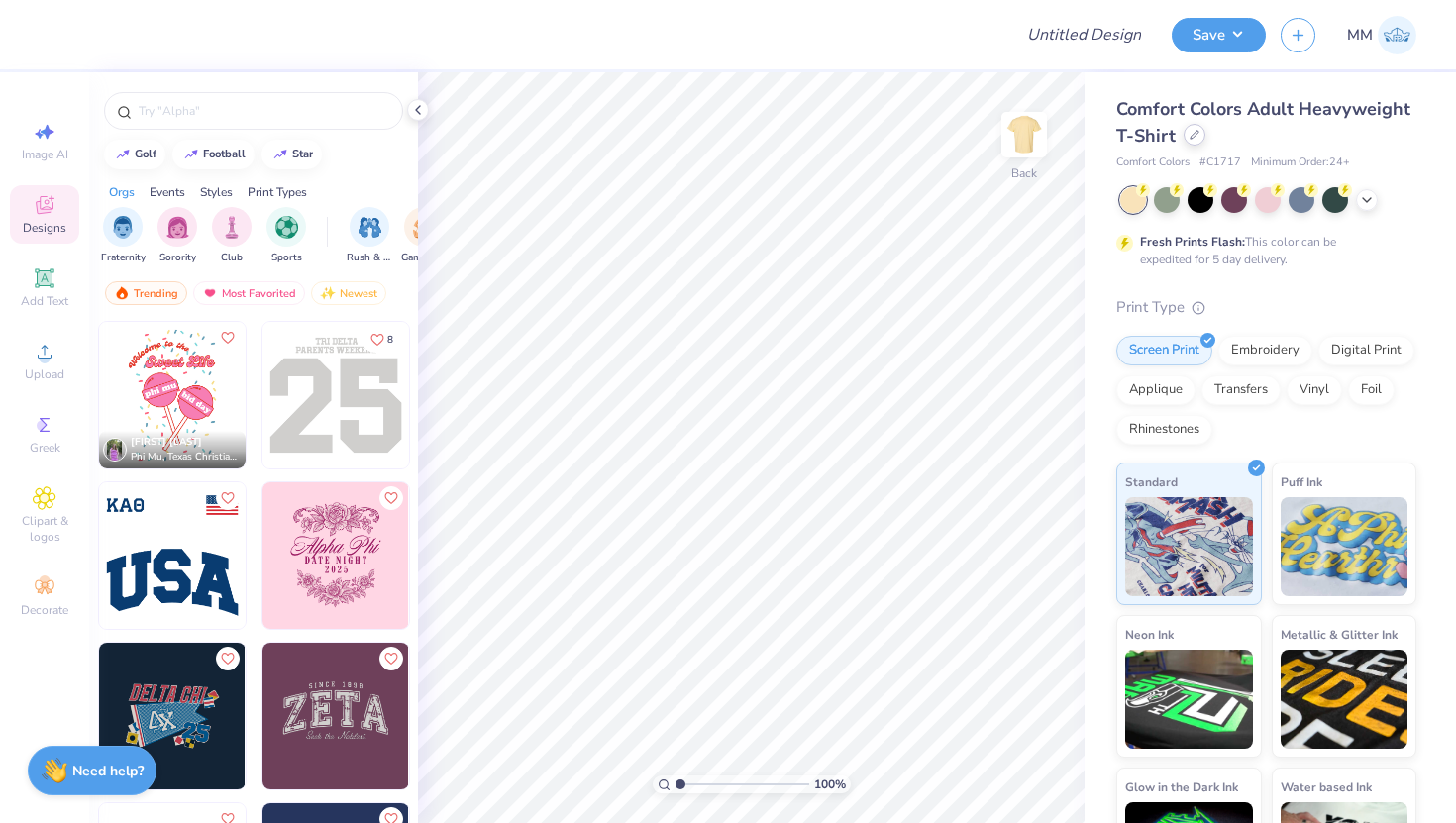 click at bounding box center [1195, 135] 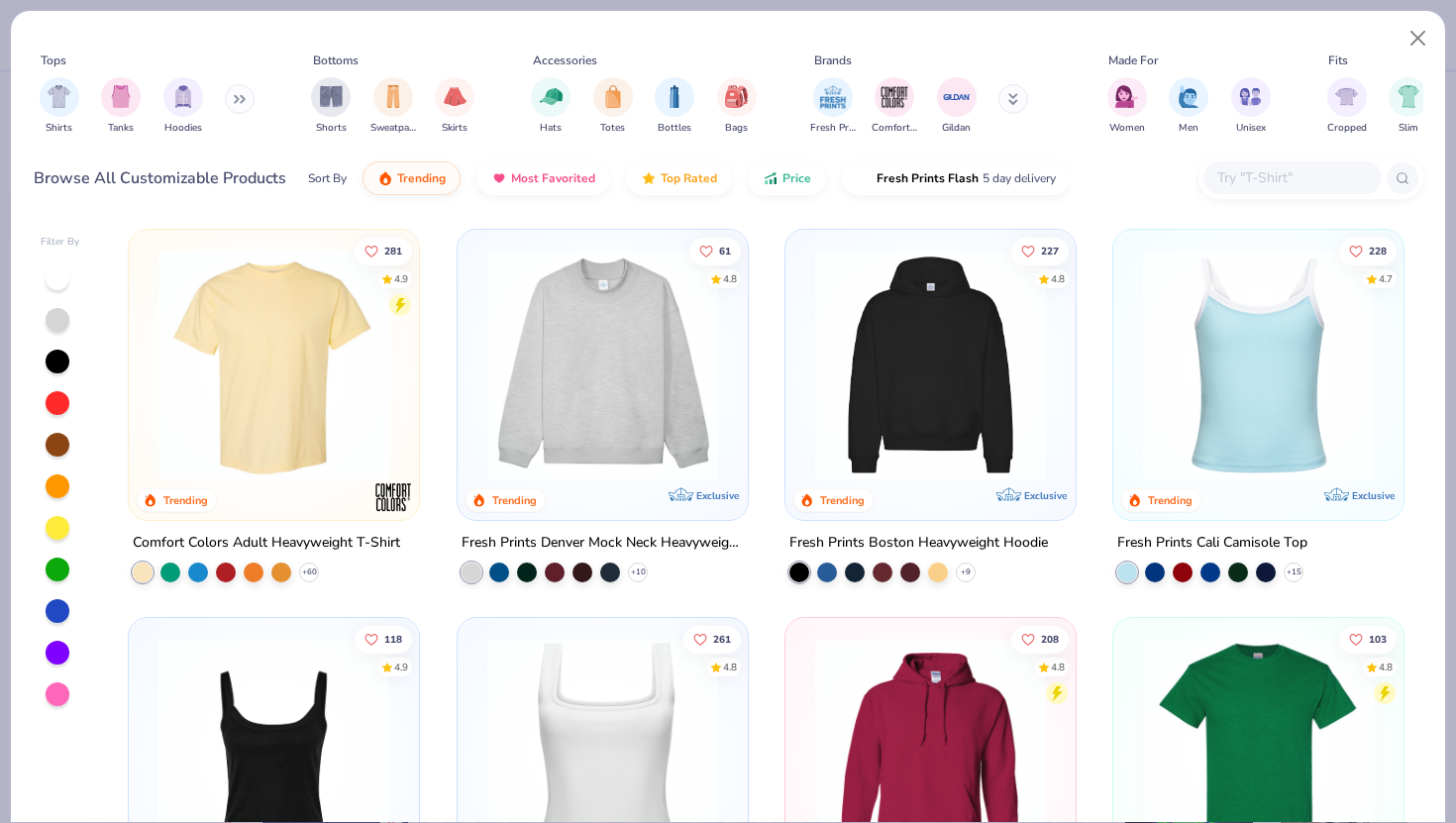 click 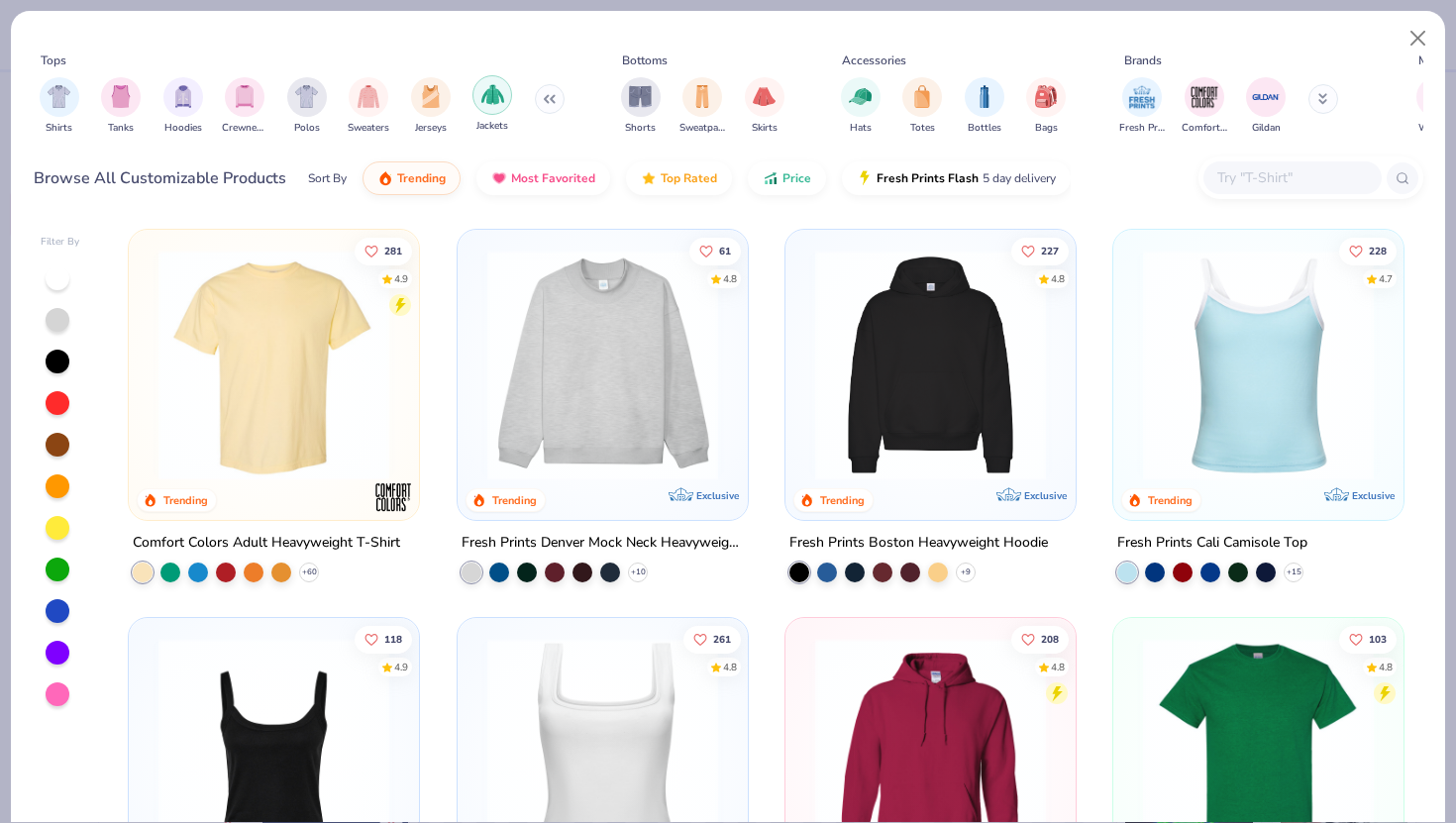 click at bounding box center [492, 94] 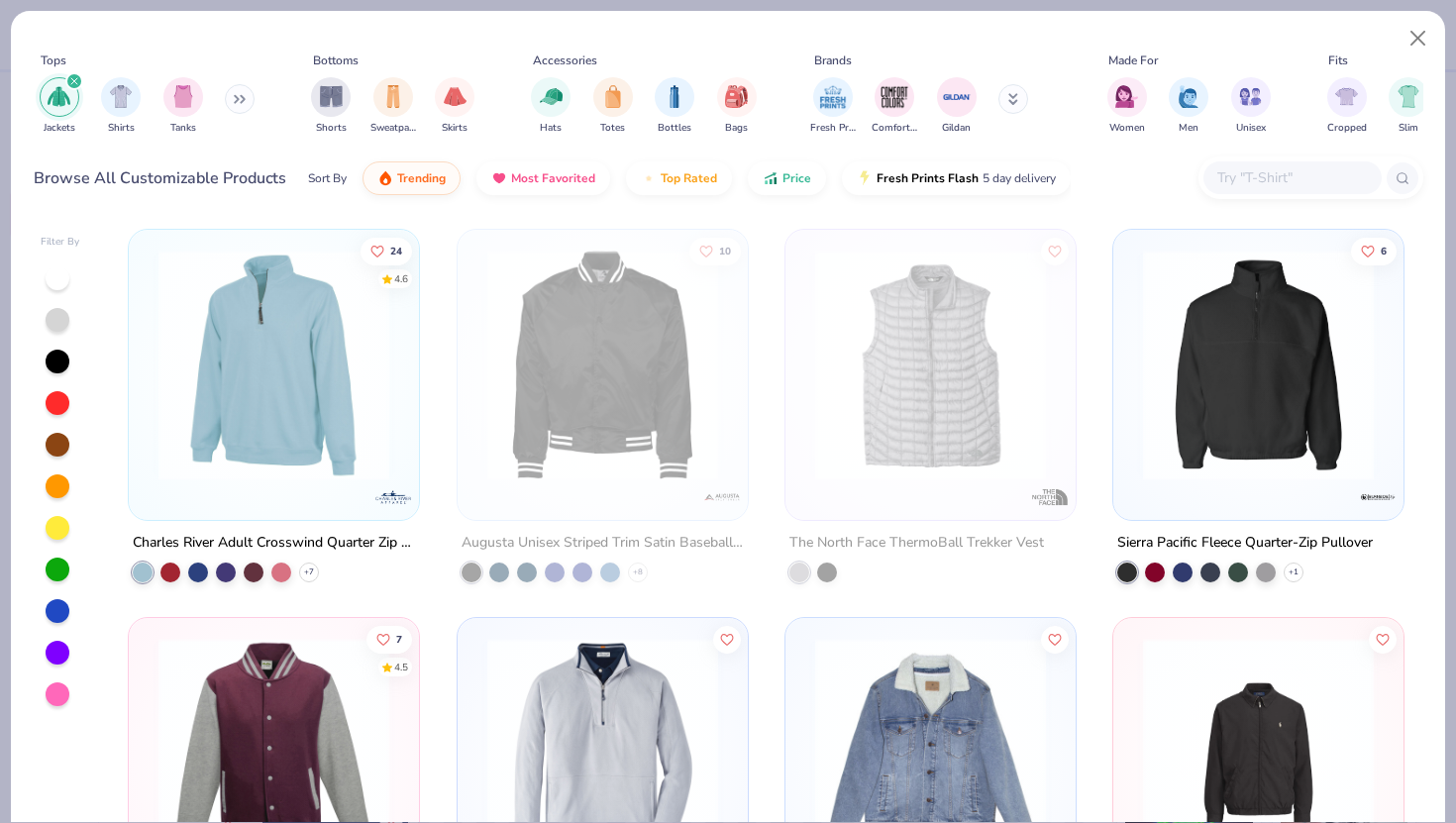 click on "Jackets Shirts Tanks" at bounding box center [148, 106] 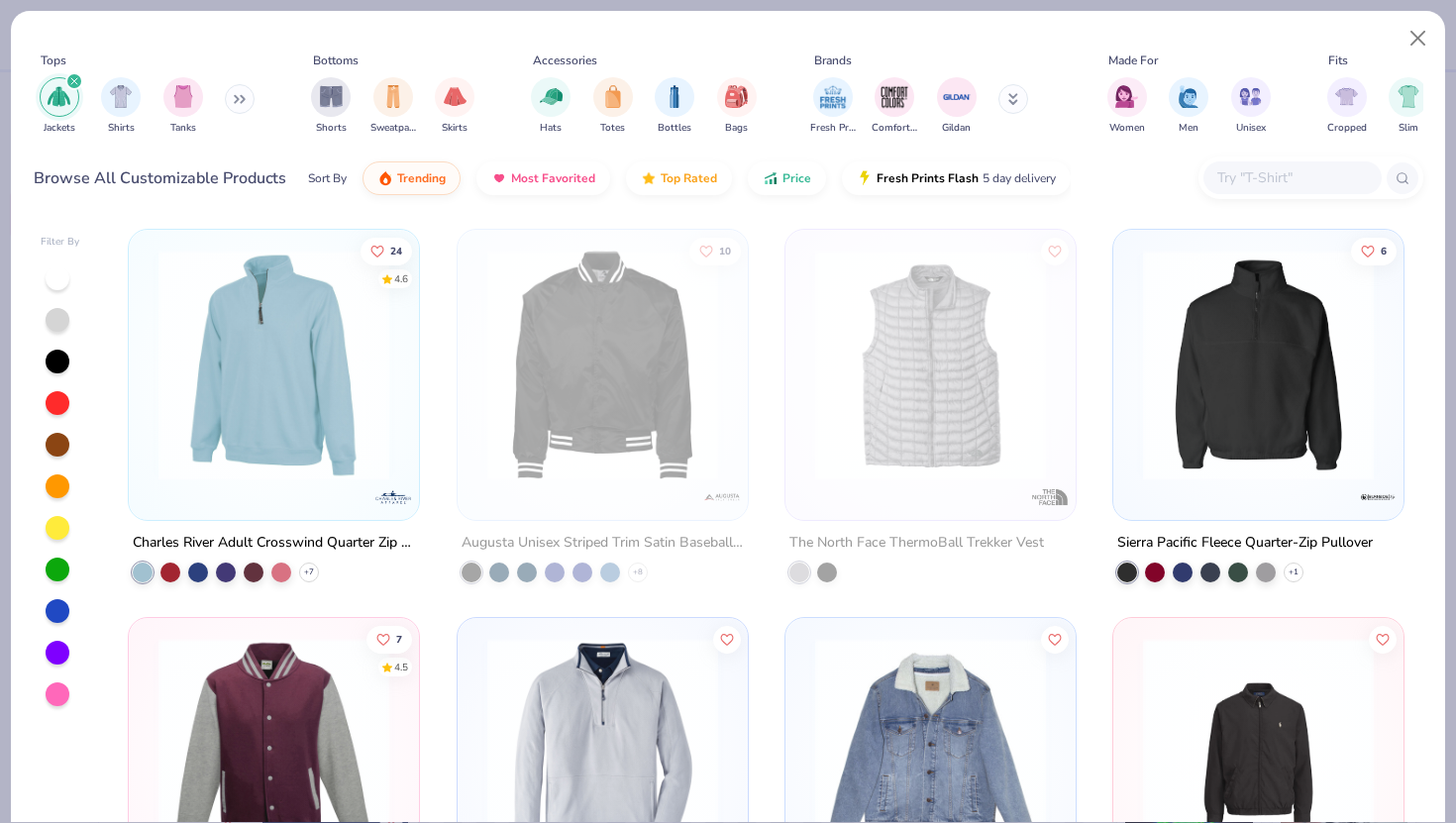 click at bounding box center (240, 99) 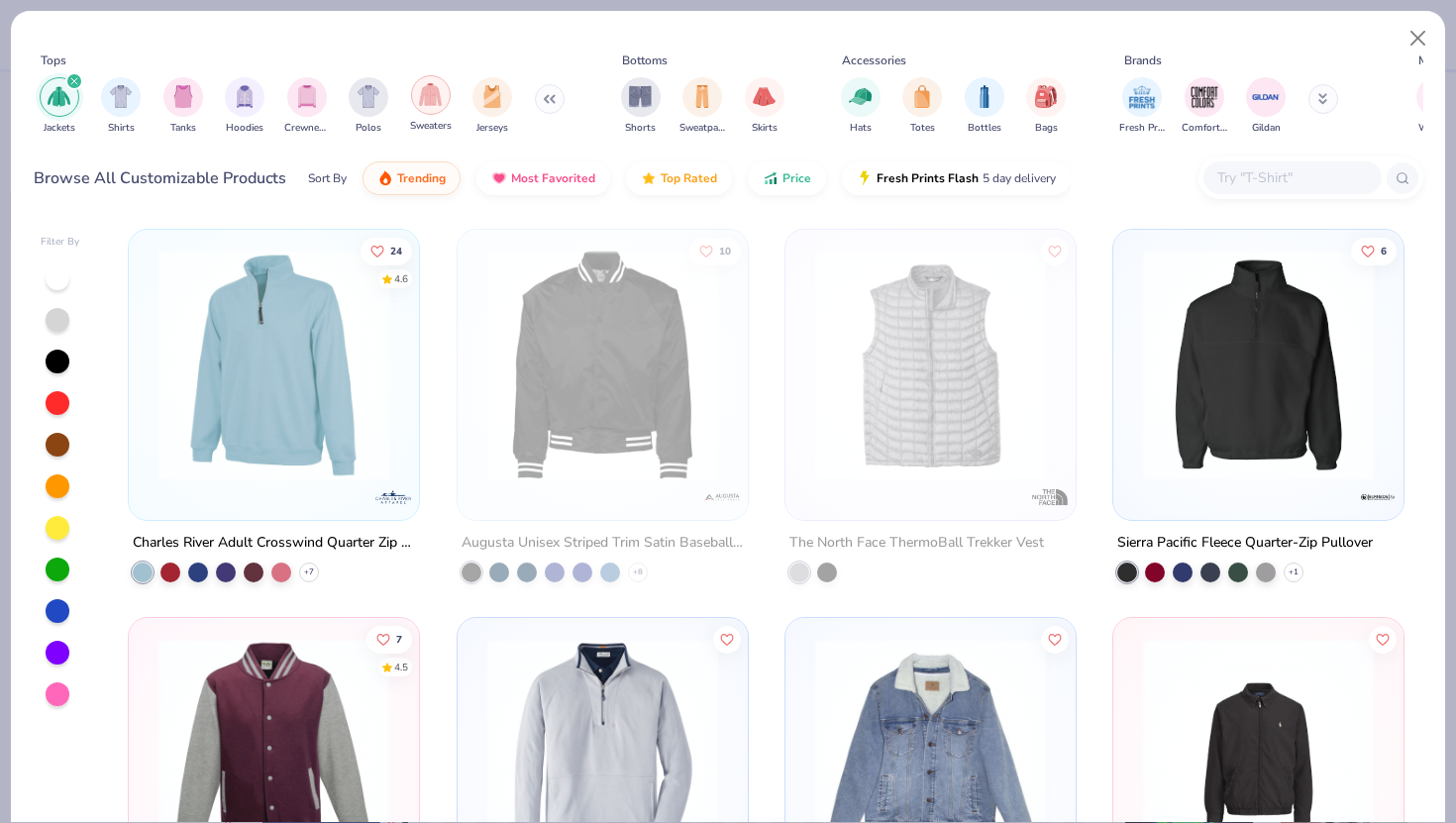 click at bounding box center (431, 95) 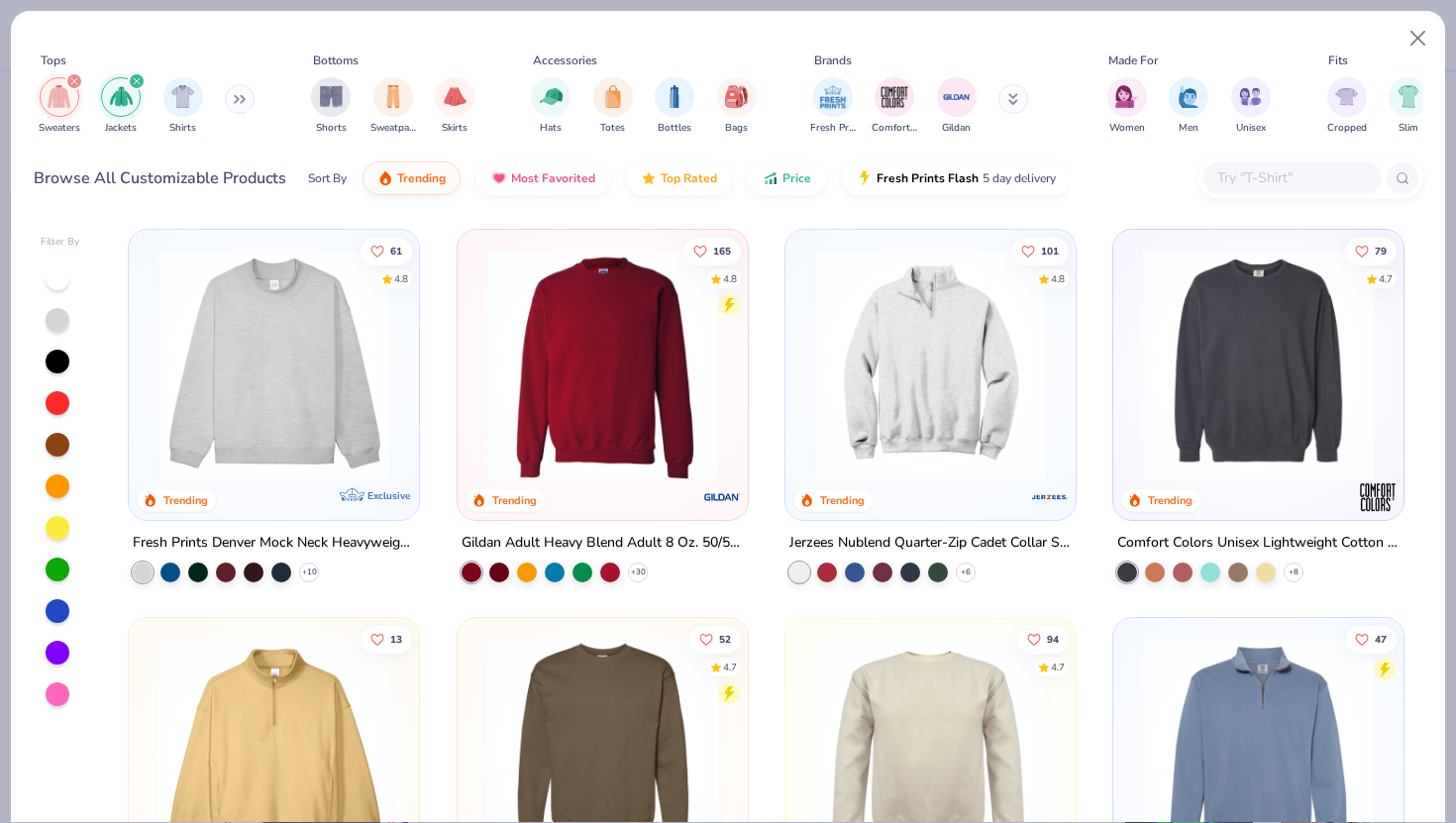 click 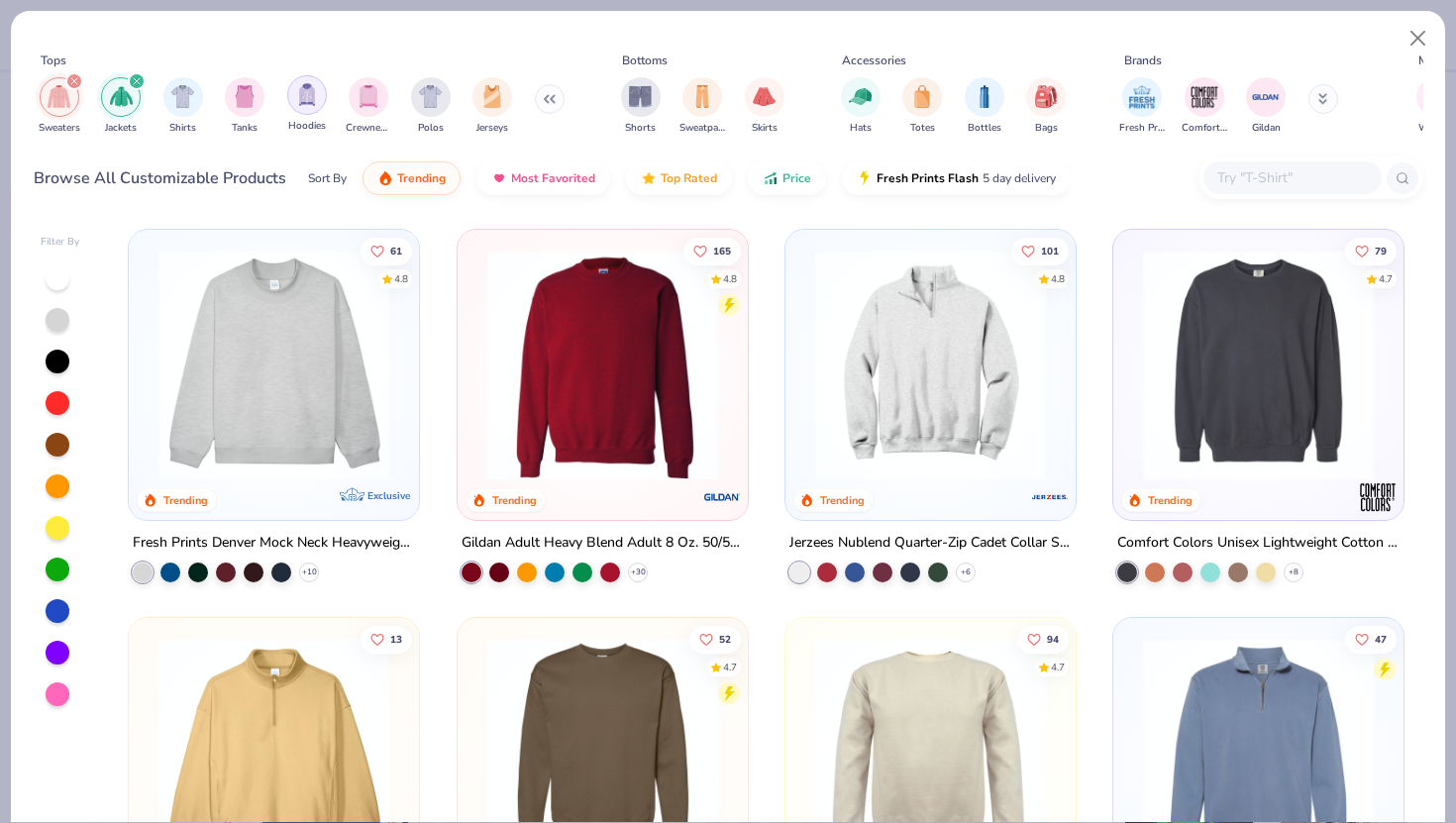 click at bounding box center (307, 94) 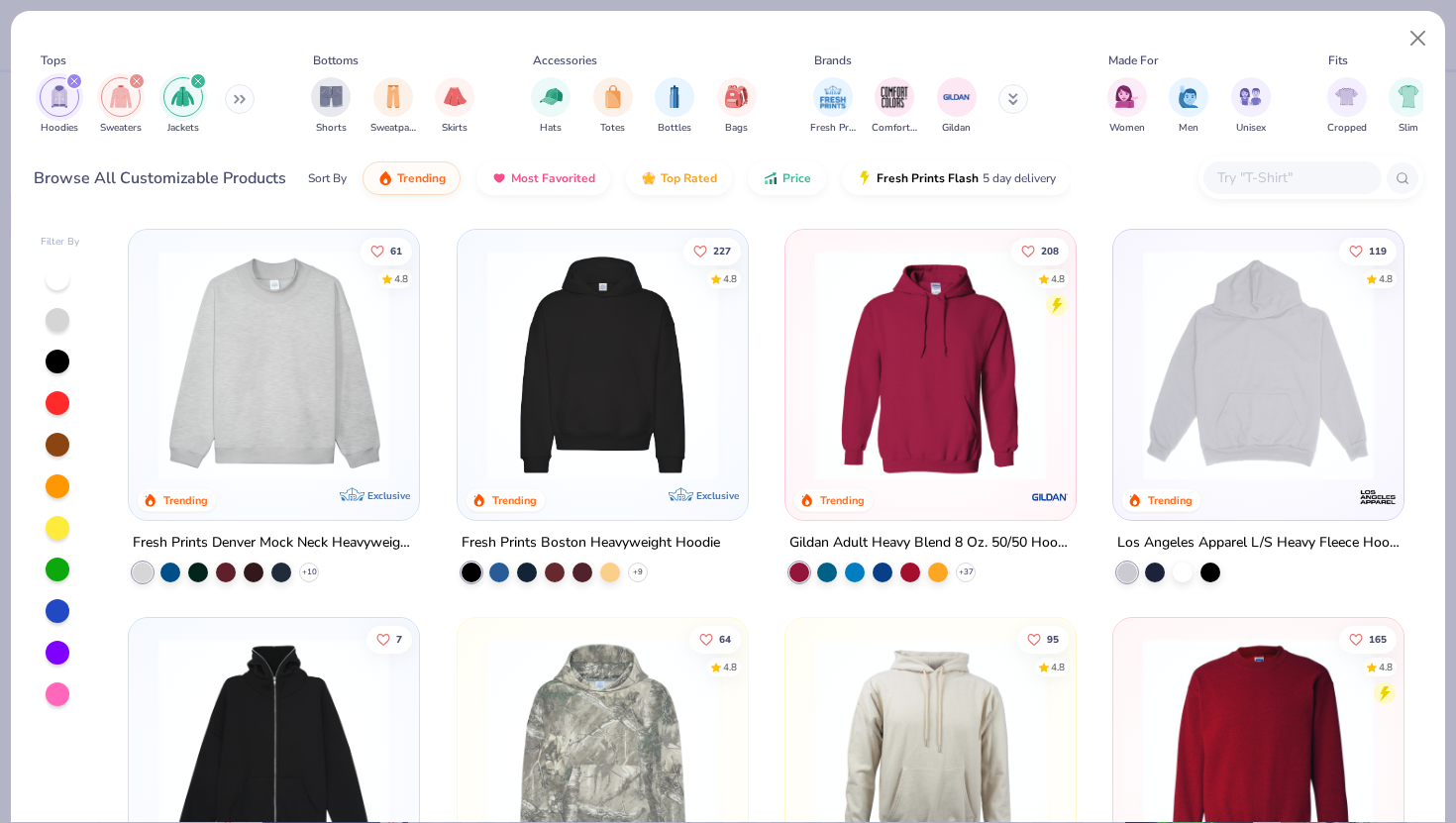 click 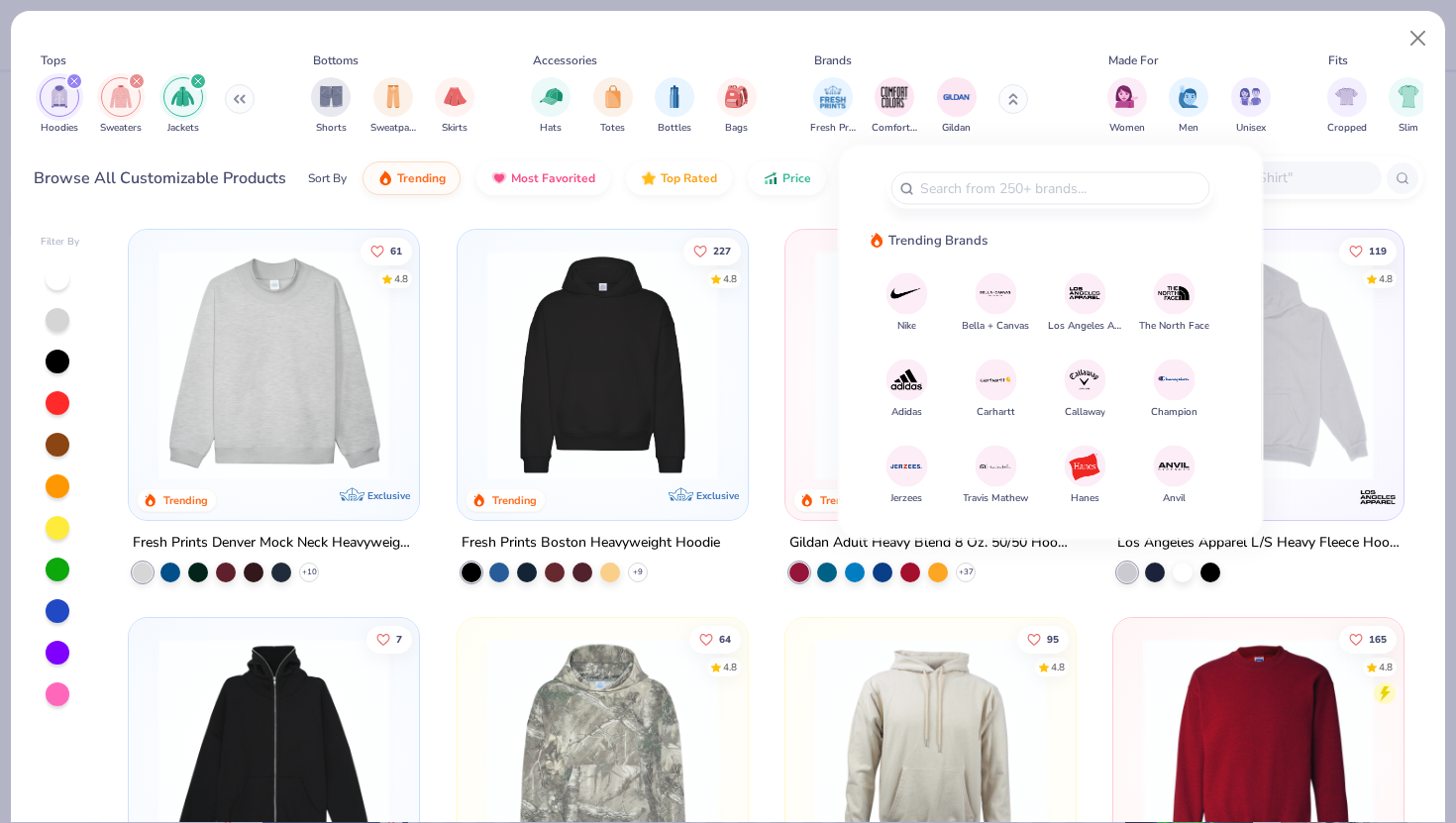 click on "Tops Hoodies Sweaters Jackets Bottoms Shorts Sweatpants Skirts Accessories Hats Totes Bottles Bags Brands Fresh Prints Comfort Colors Gildan Made For Women Men Unisex Fits Cropped Slim Regular Oversized Styles Classic Sportswear Athleisure Minimums 12-17 18-23 24-35 Print Types Guide Embroidery Screen Print Digital Print Browse All Customizable Products Sort By Trending Most Favorited Top Rated Price Fresh Prints Flash 5 day delivery" at bounding box center (728, 112) 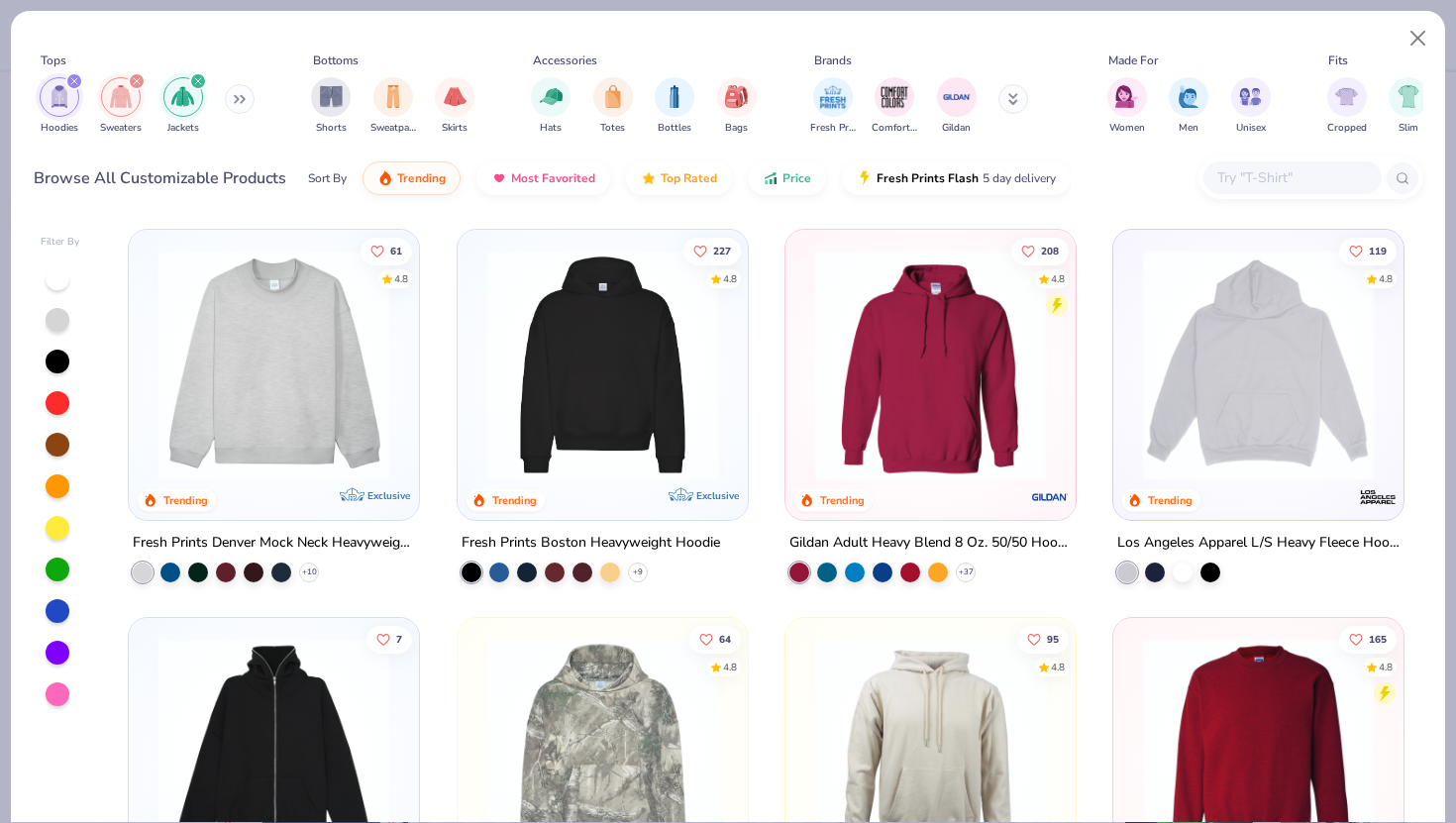 click at bounding box center [1013, 99] 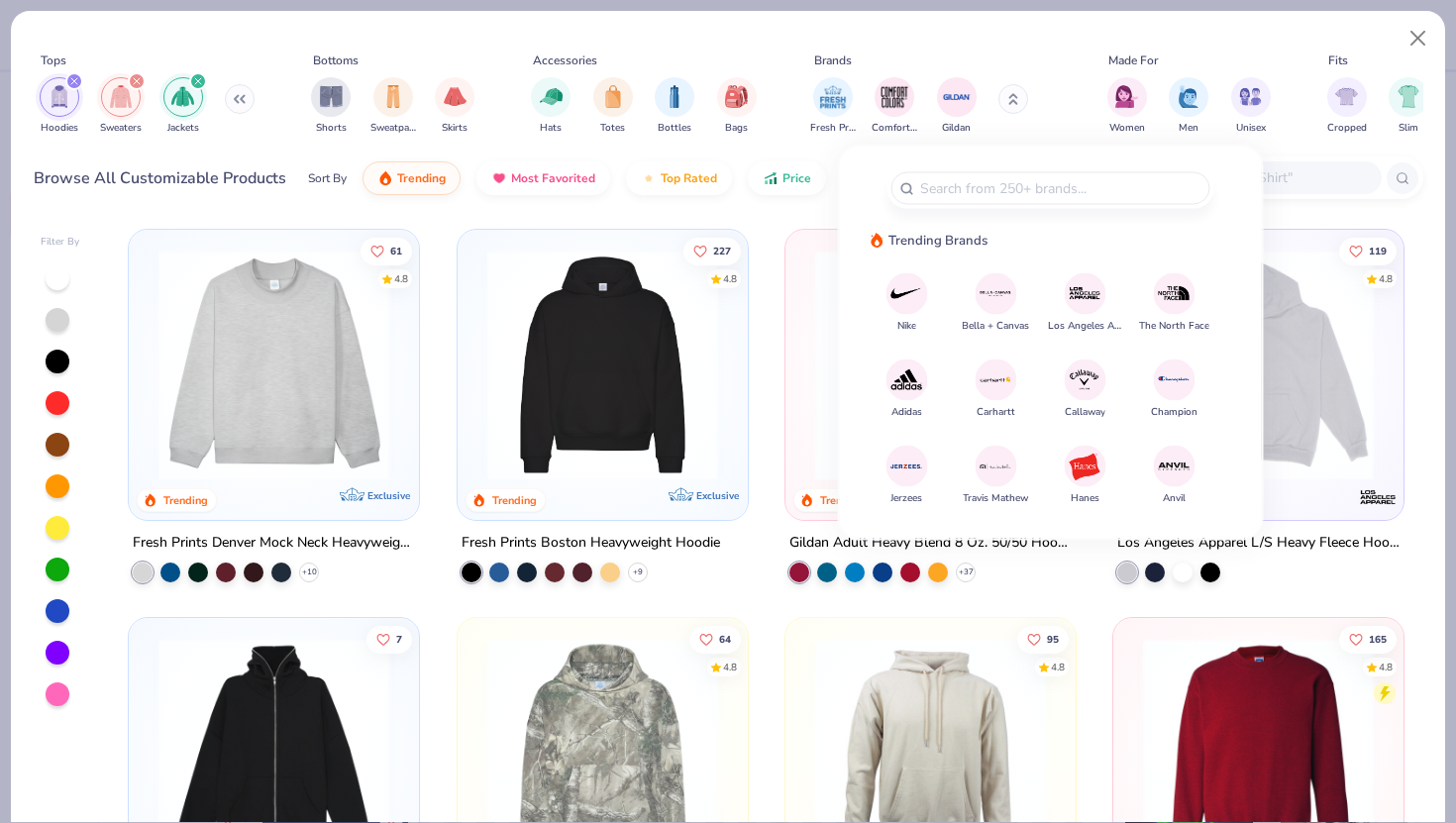 click at bounding box center (906, 293) 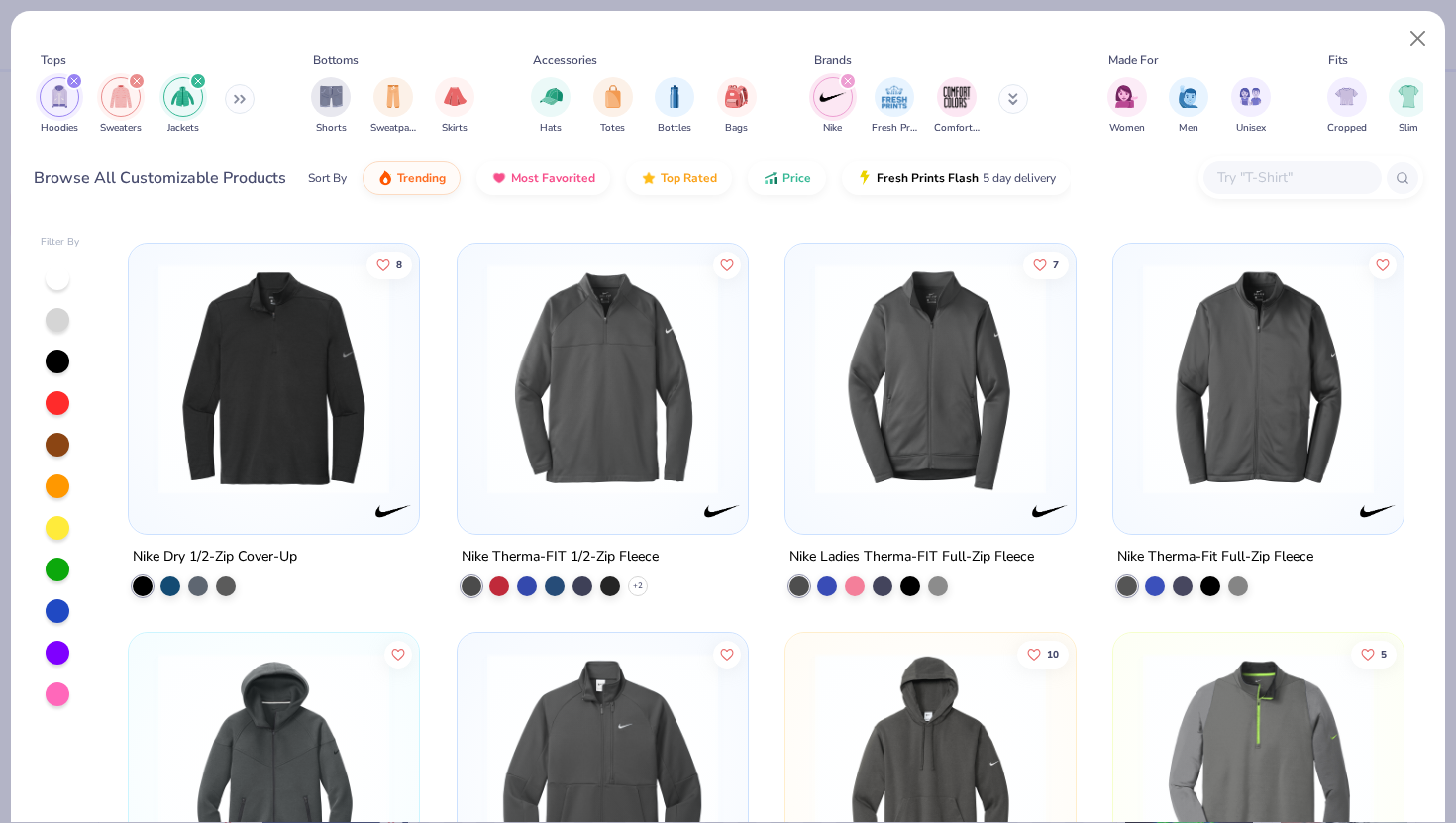 scroll, scrollTop: 0, scrollLeft: 0, axis: both 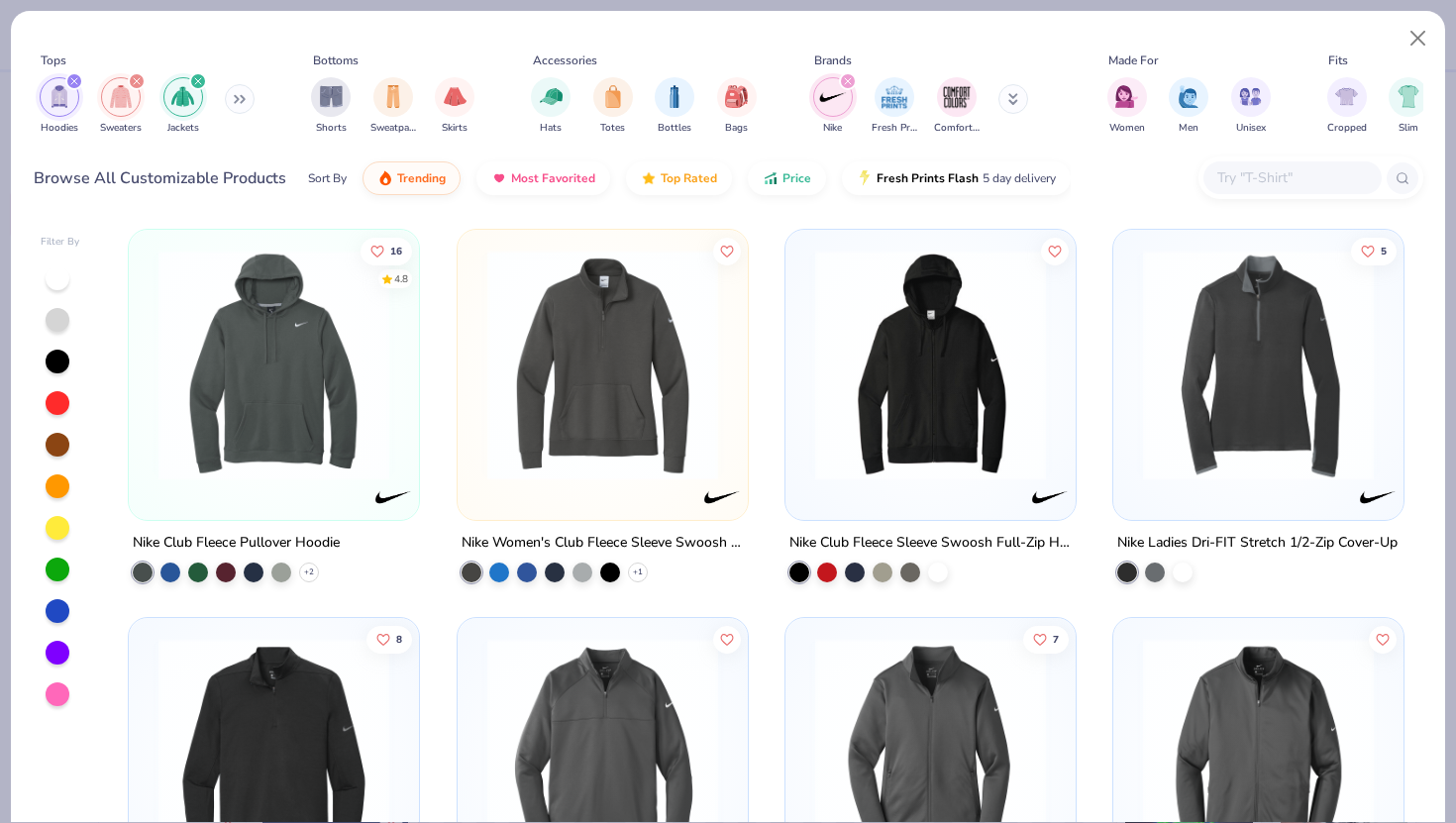 click on "Nike Fresh Prints Comfort Colors" at bounding box center (932, 106) 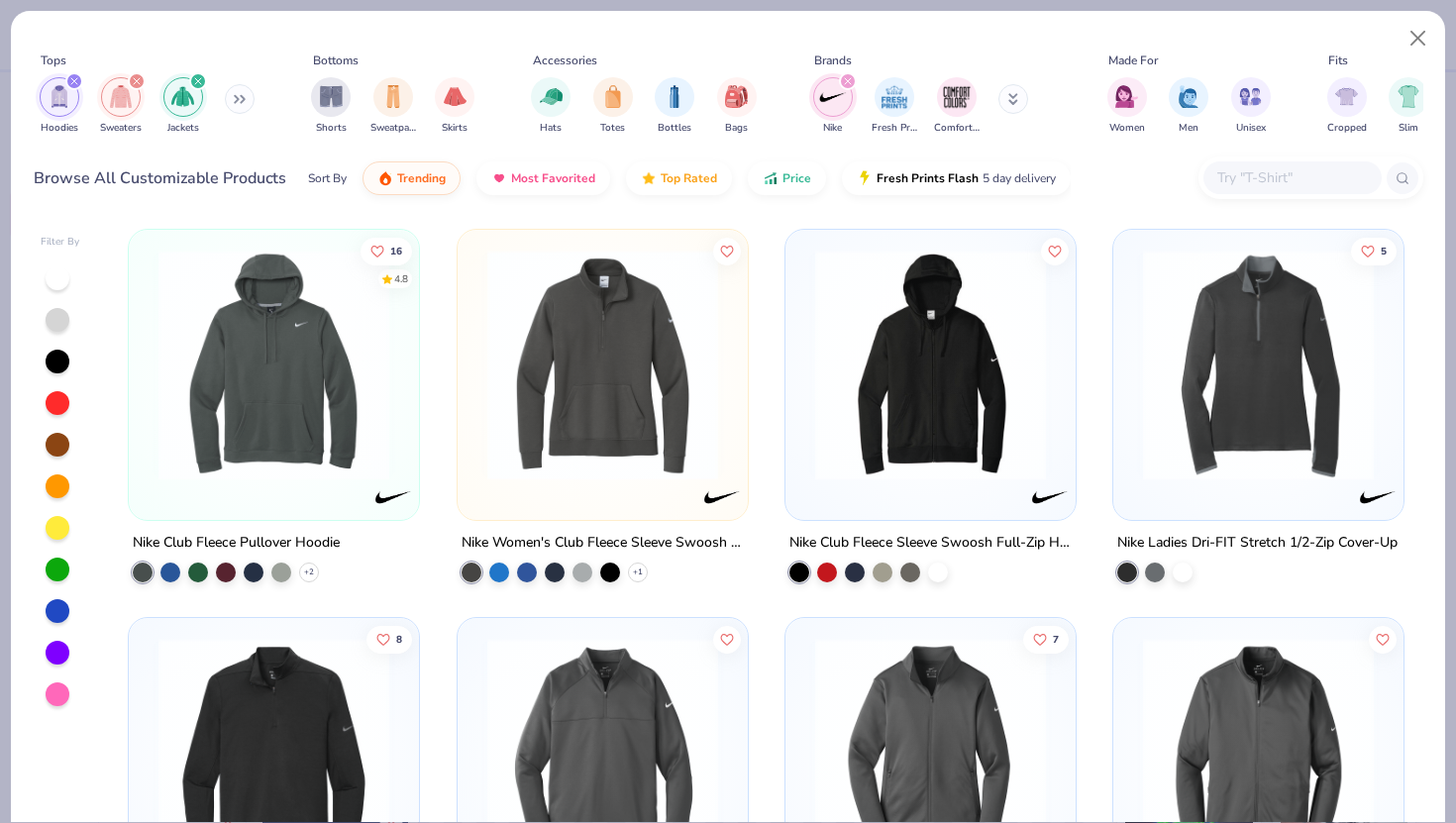 click 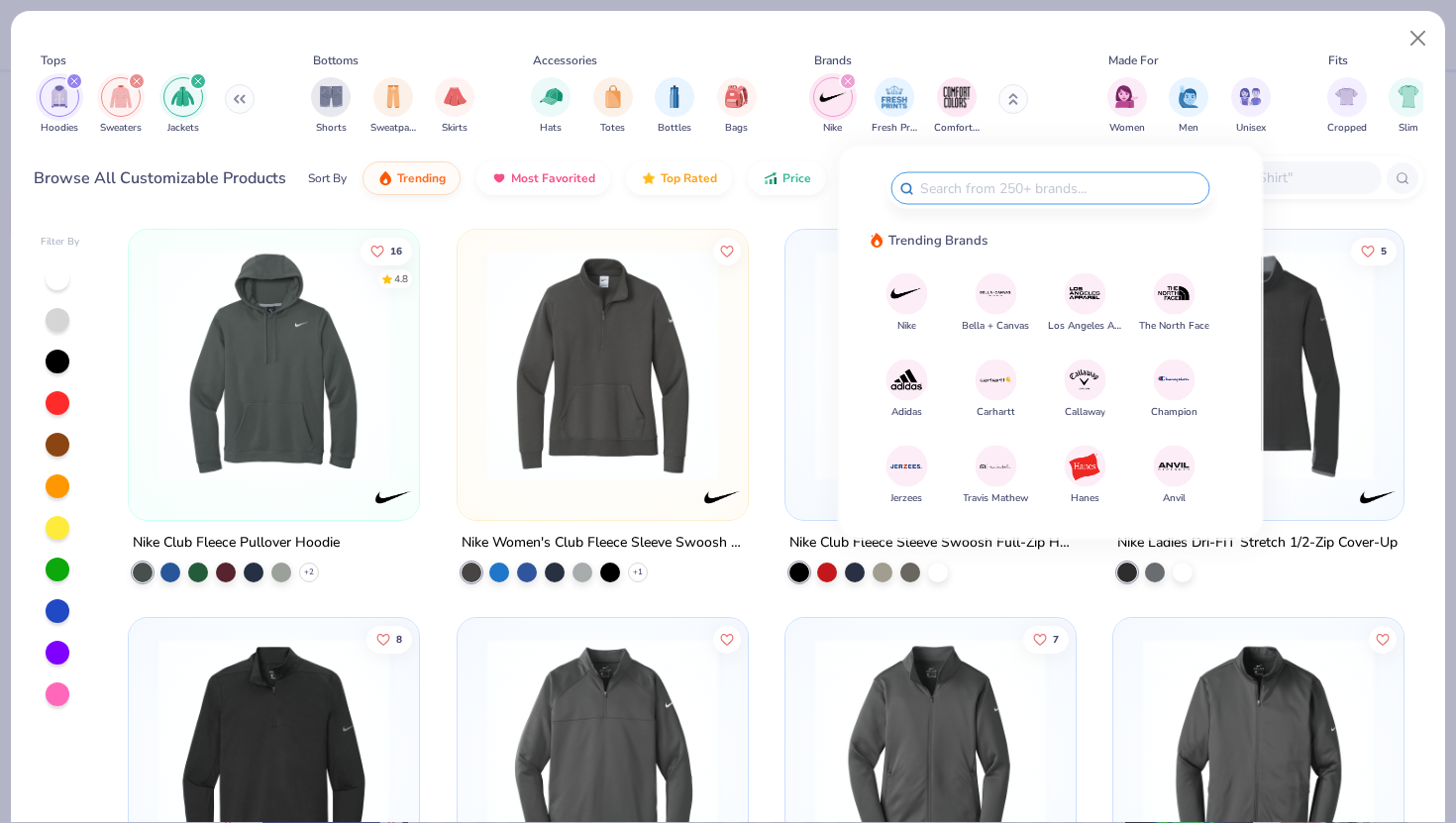 click at bounding box center [1013, 99] 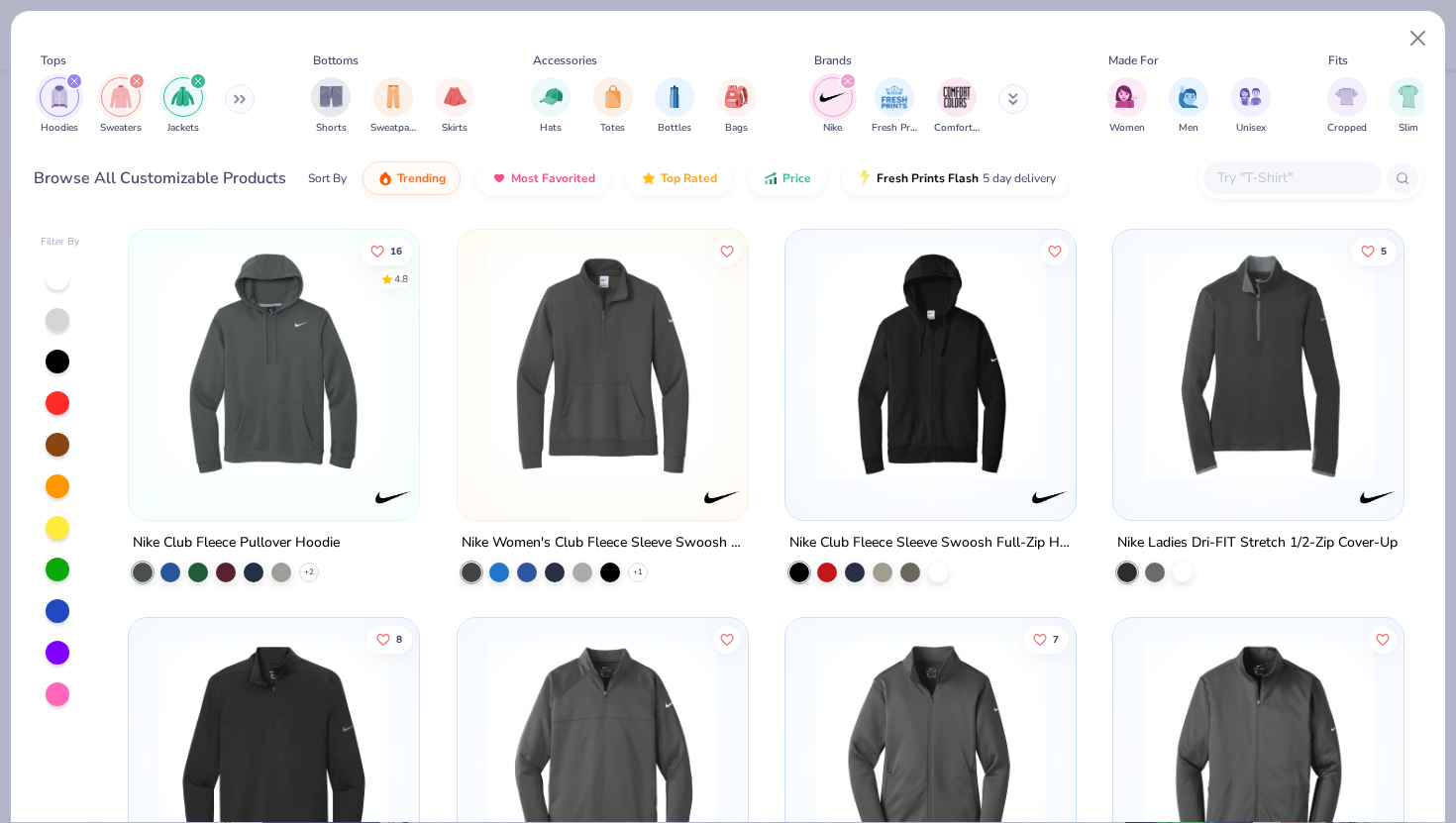 click 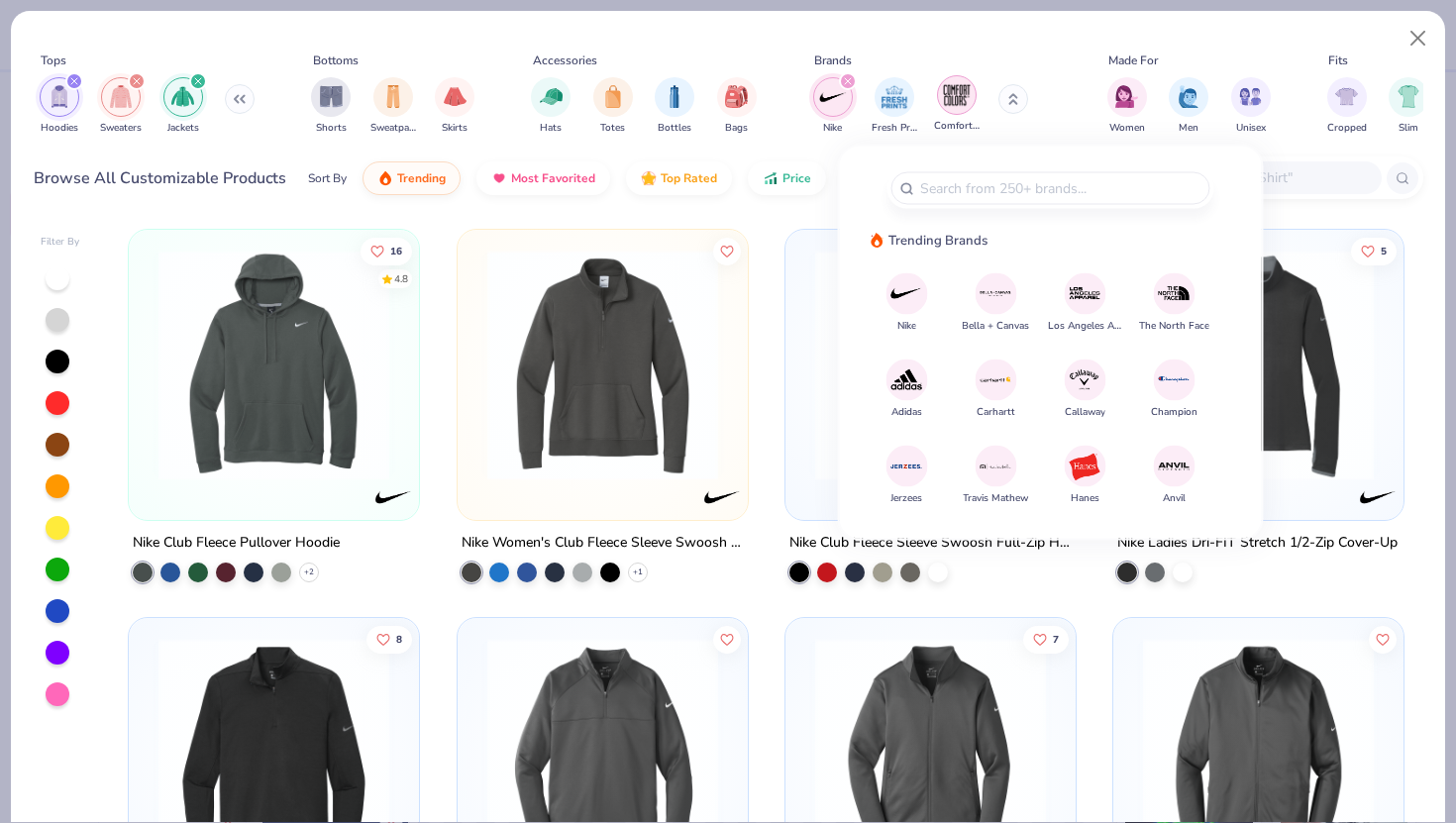 click at bounding box center [957, 95] 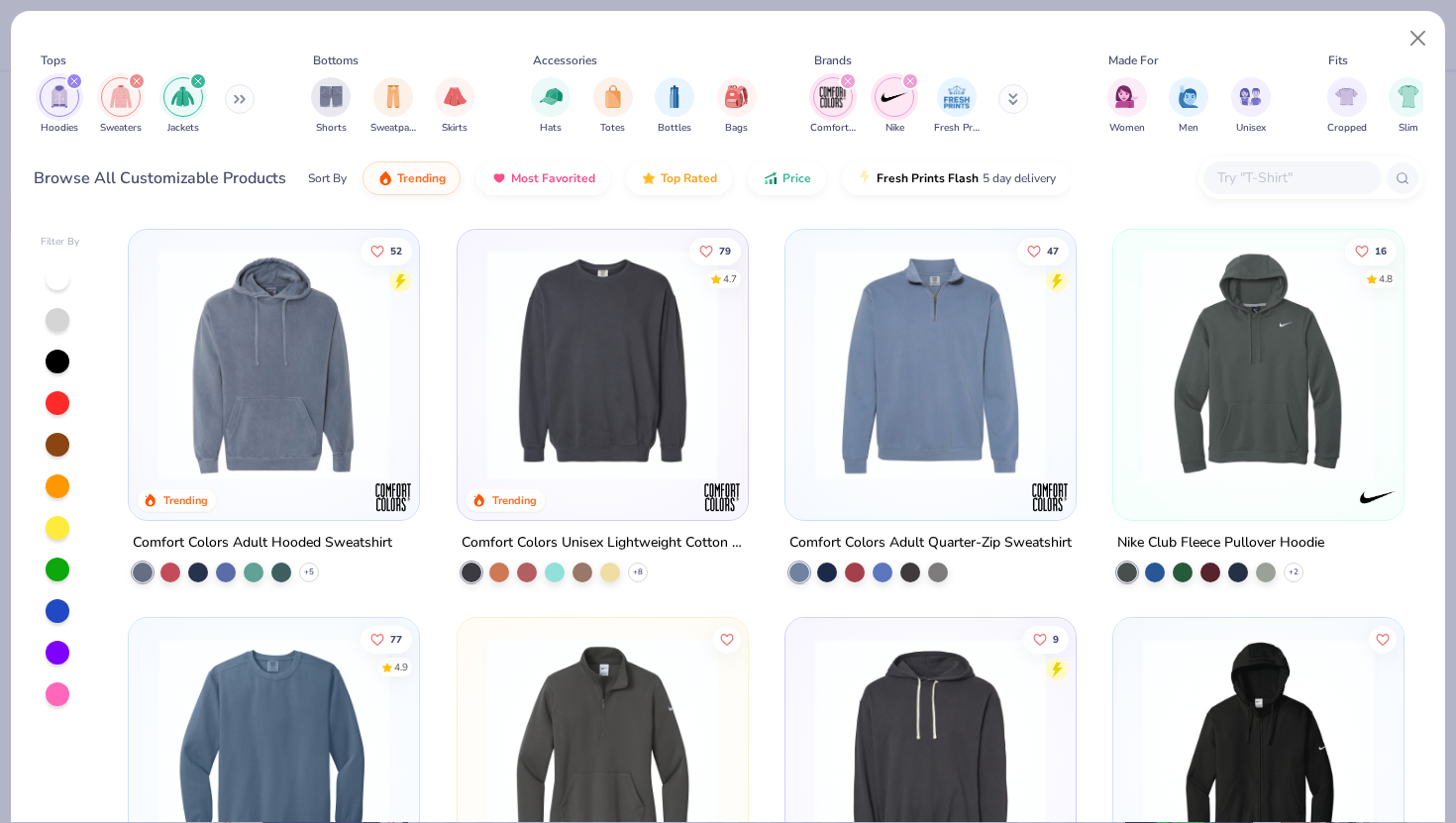 click at bounding box center (910, 81) 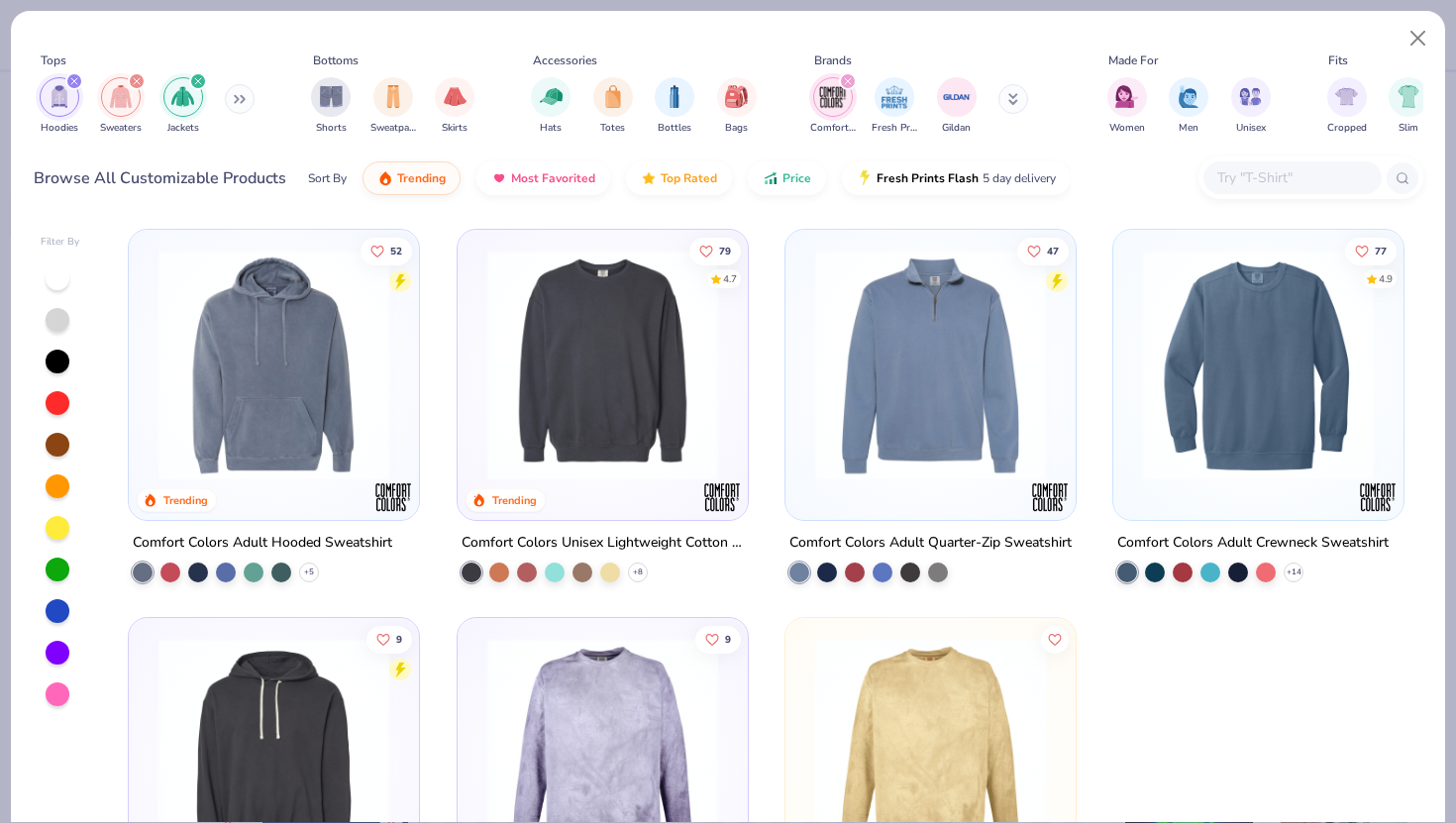 click at bounding box center [273, 364] 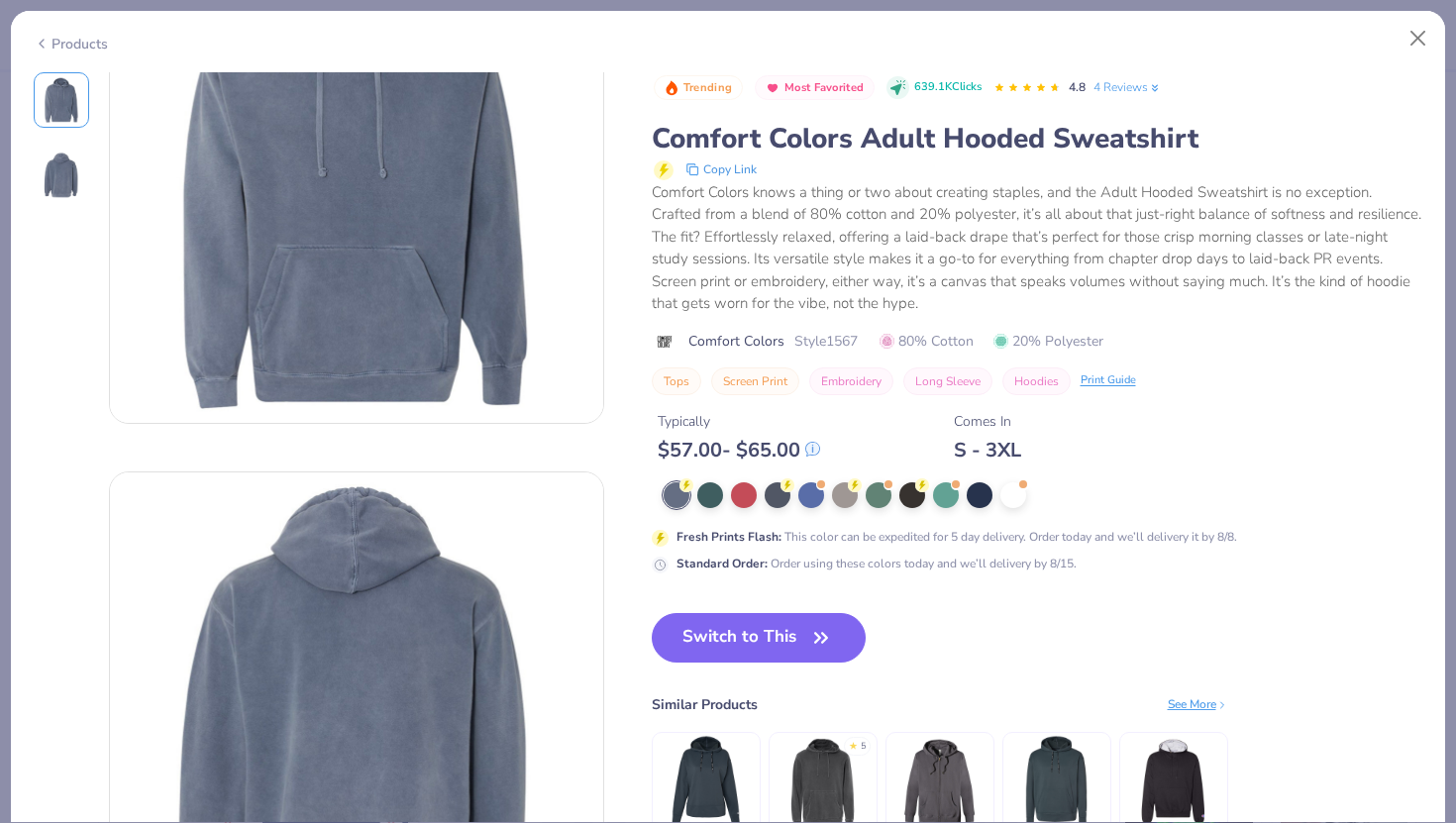 scroll, scrollTop: 0, scrollLeft: 0, axis: both 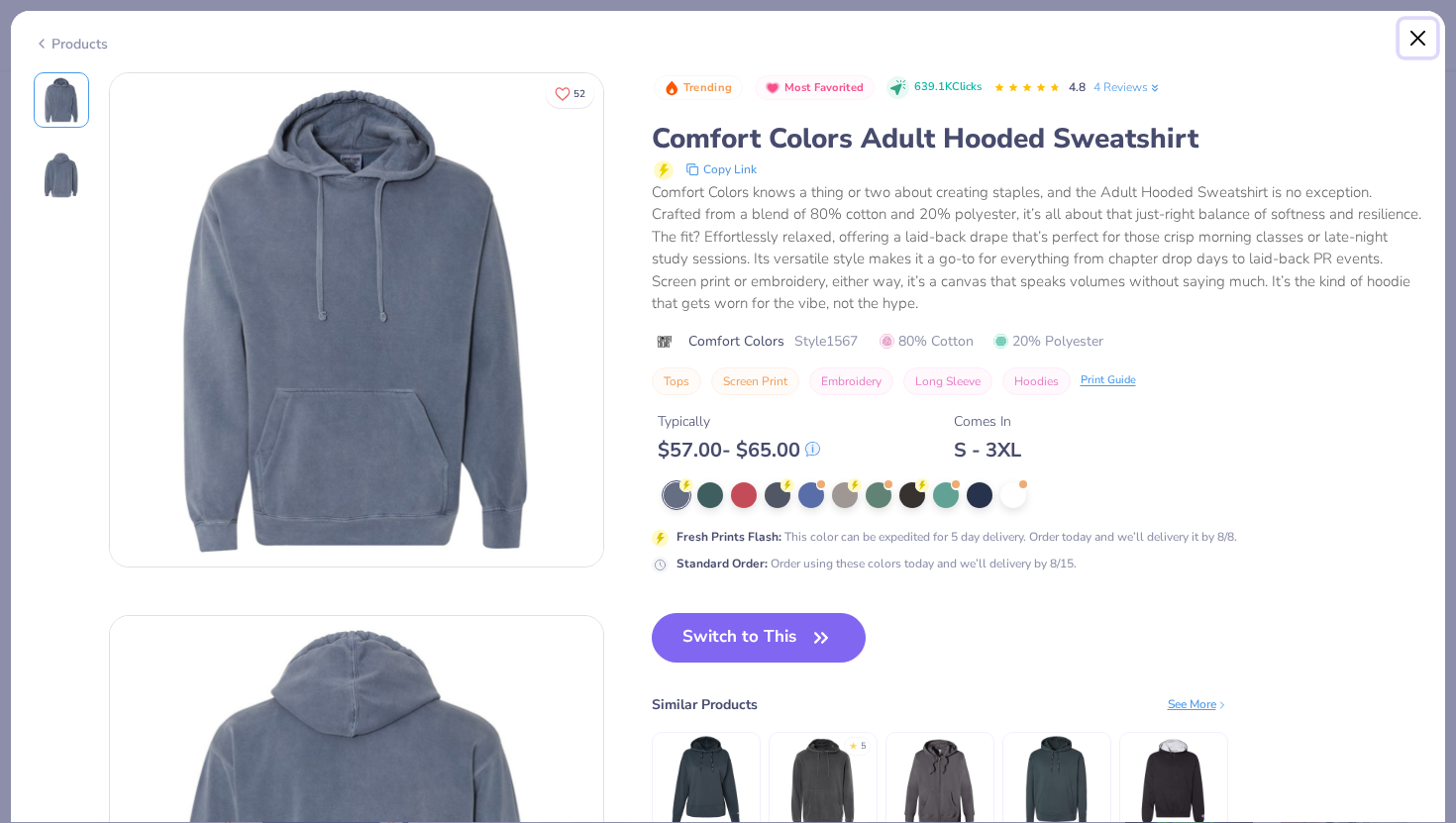 click at bounding box center (1418, 39) 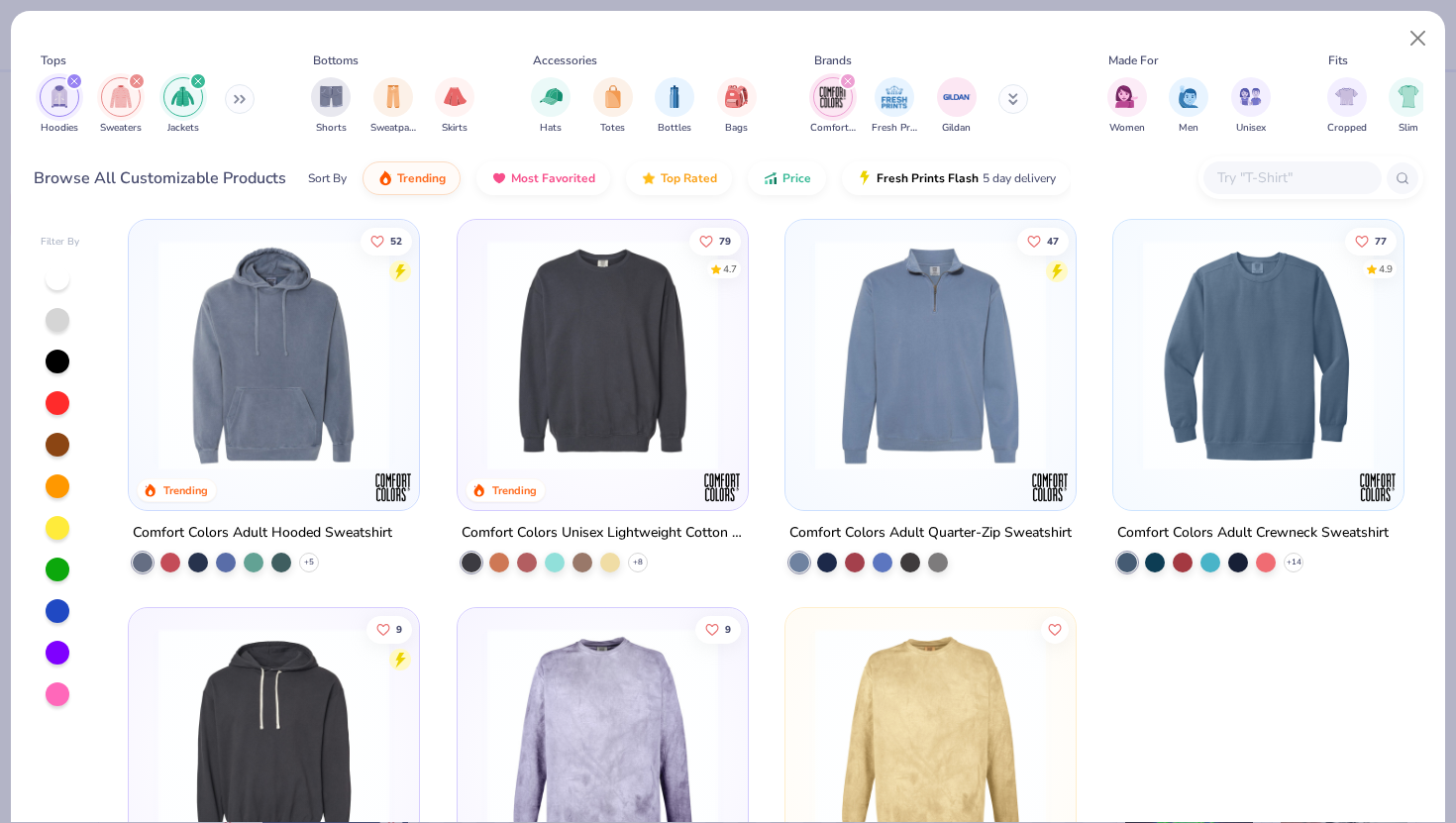 scroll, scrollTop: 0, scrollLeft: 0, axis: both 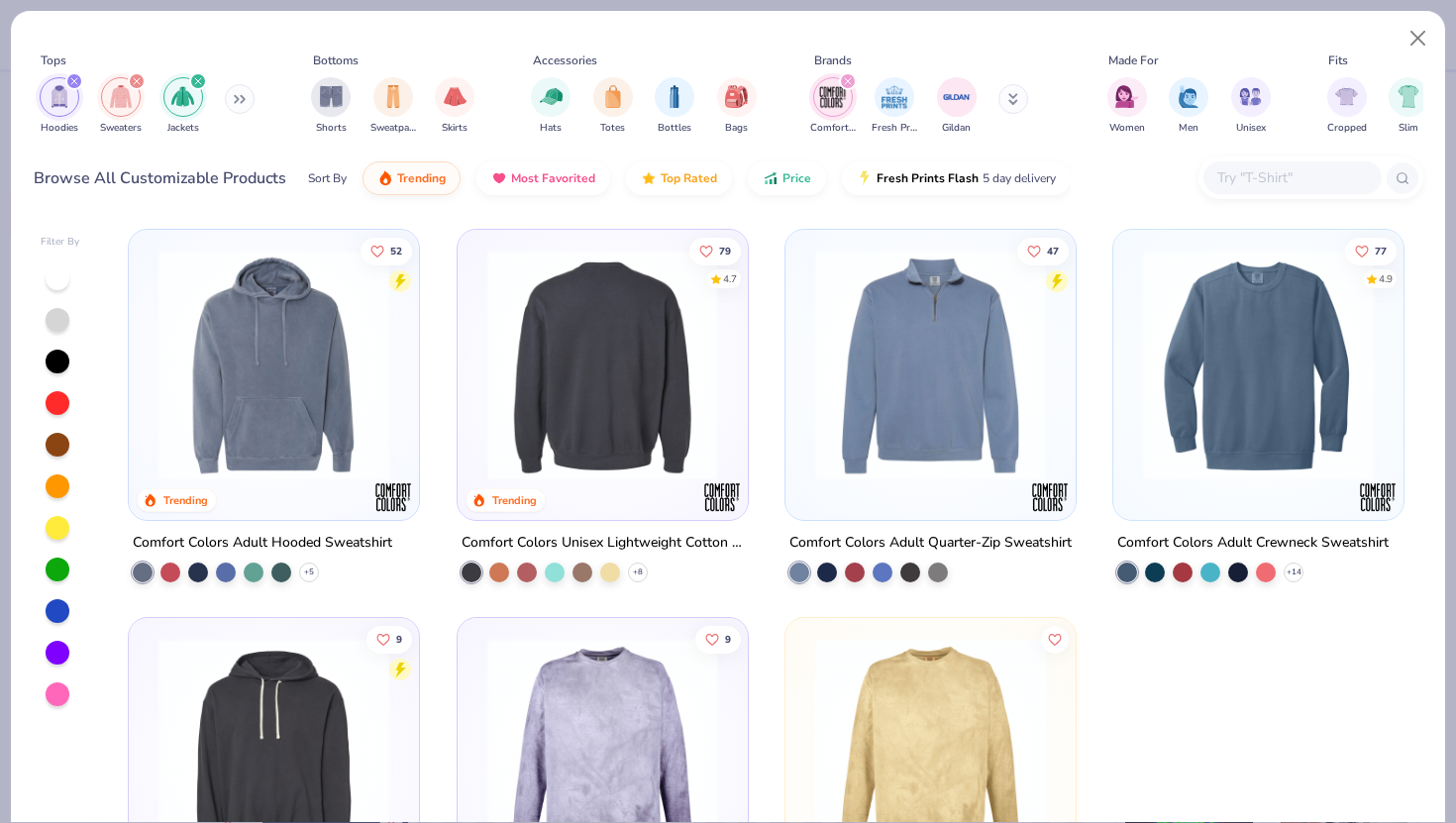 click at bounding box center (351, 364) 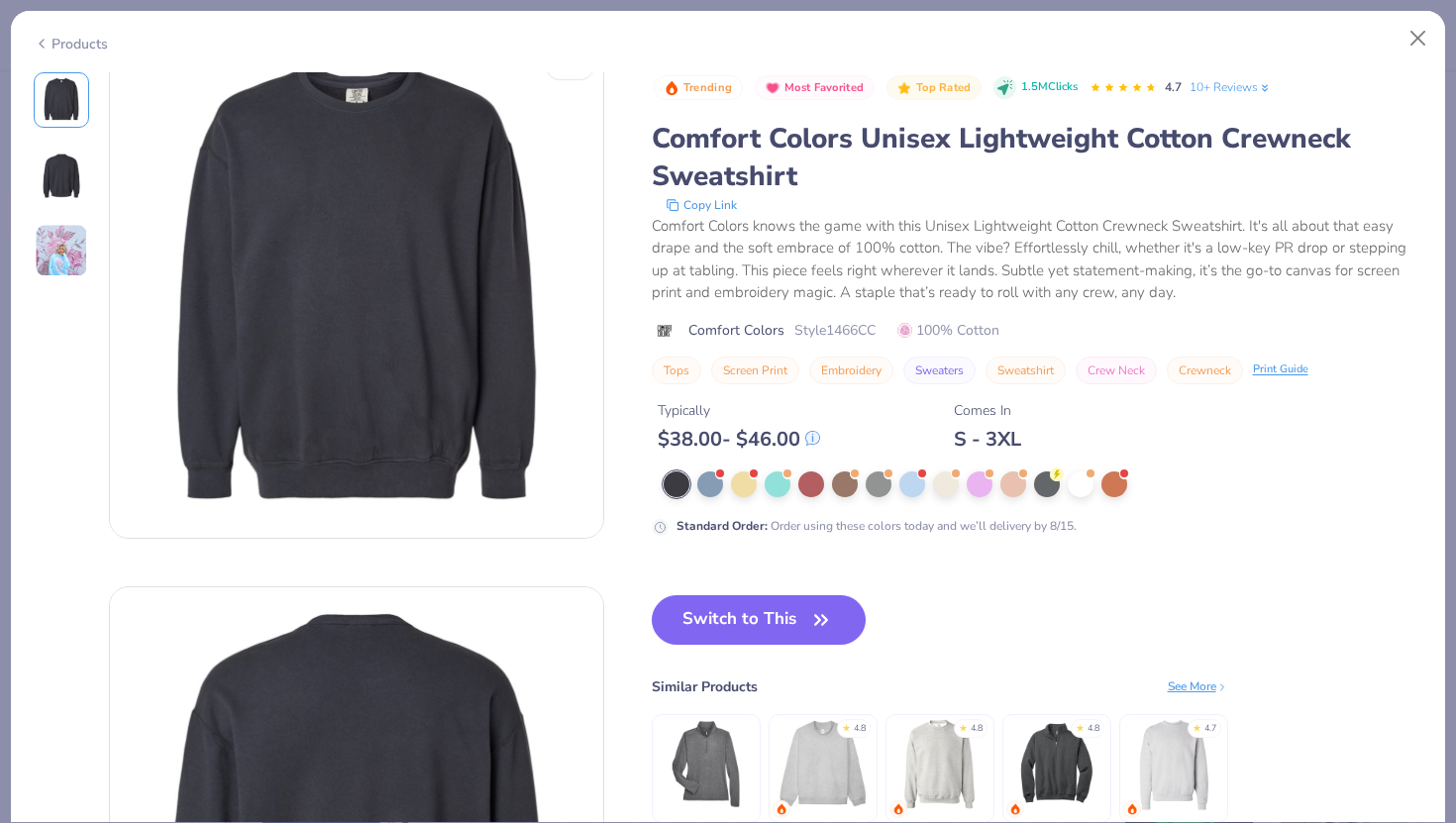 scroll, scrollTop: 0, scrollLeft: 0, axis: both 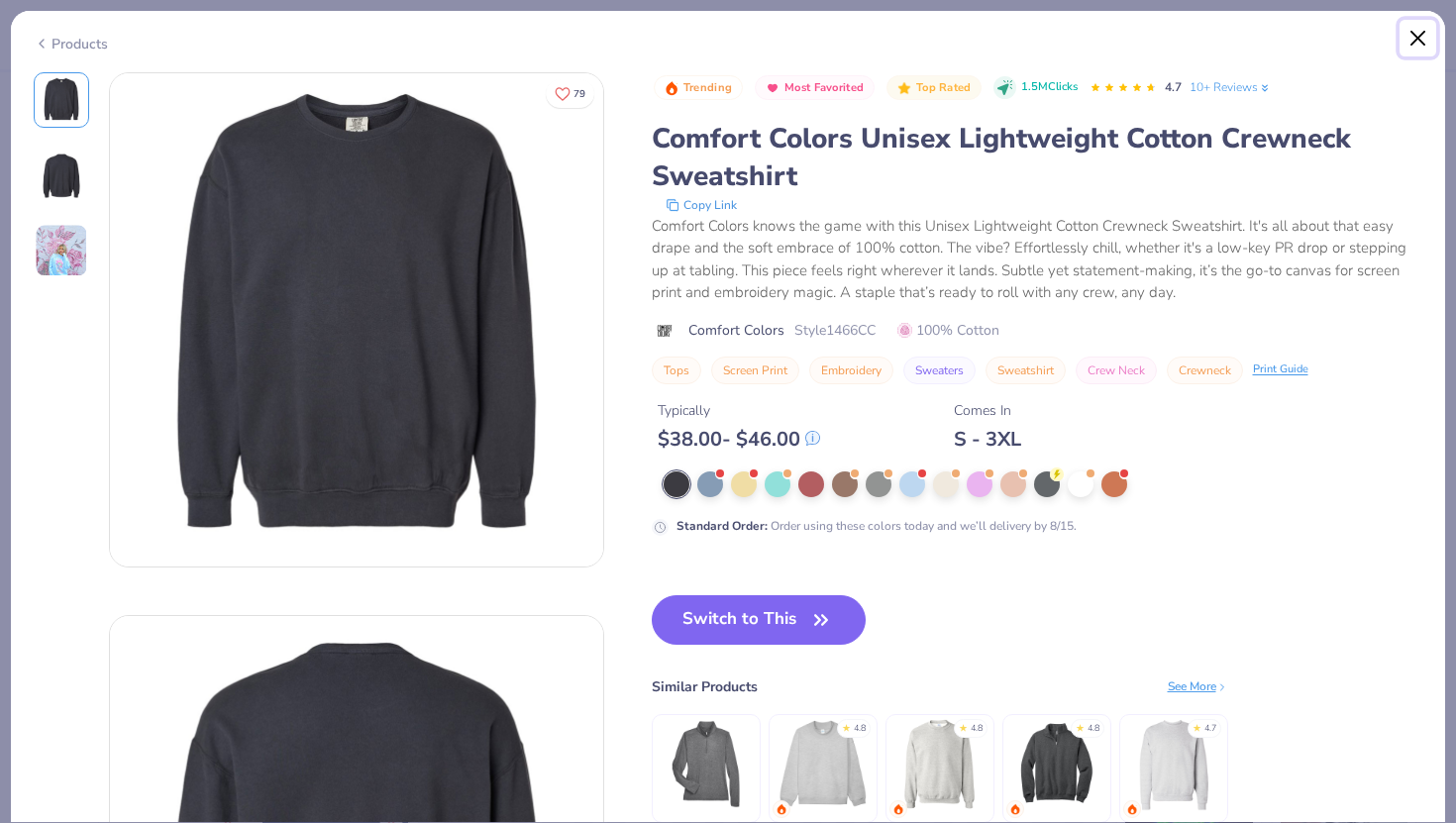 click at bounding box center [1418, 39] 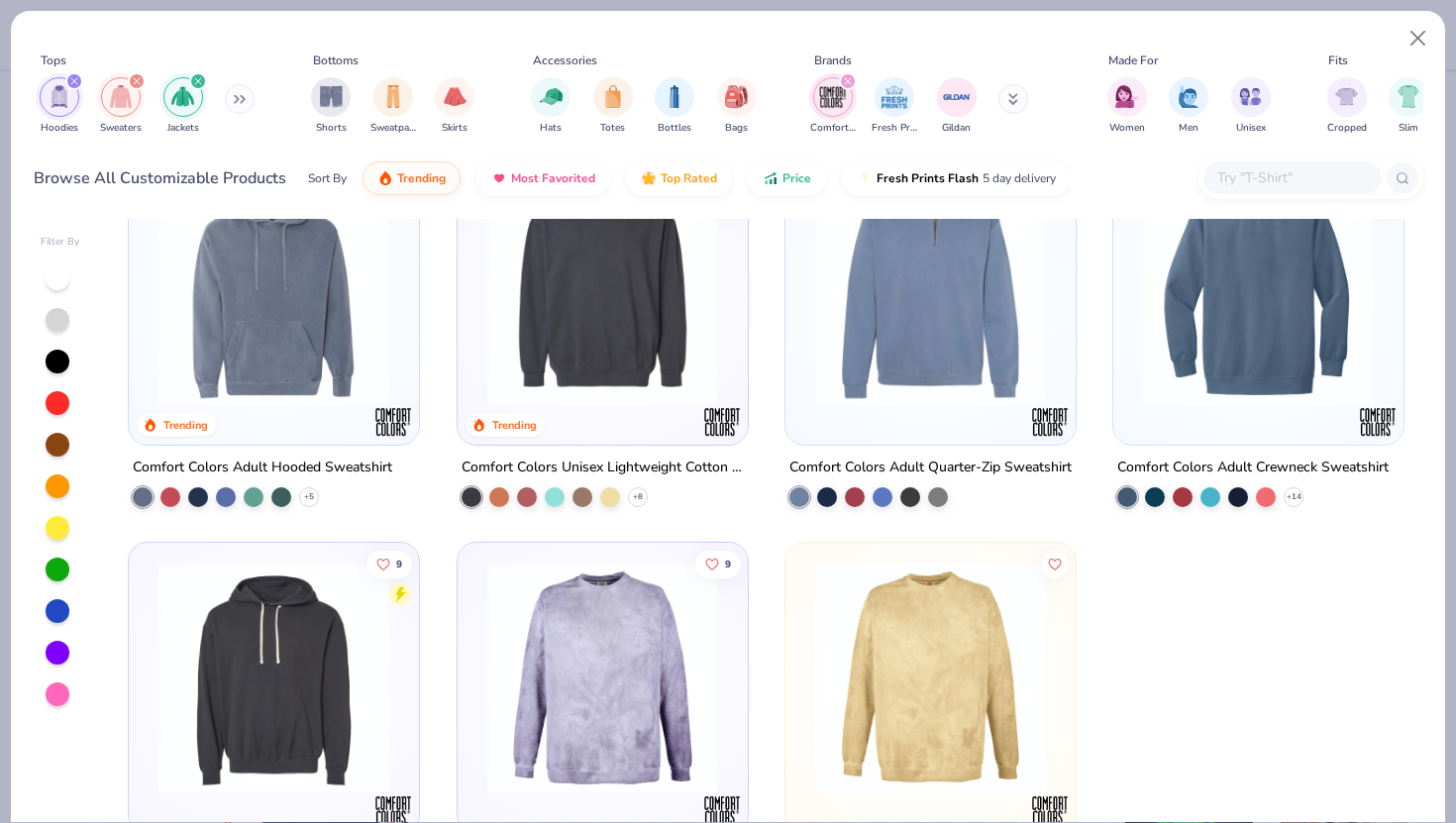scroll, scrollTop: 0, scrollLeft: 0, axis: both 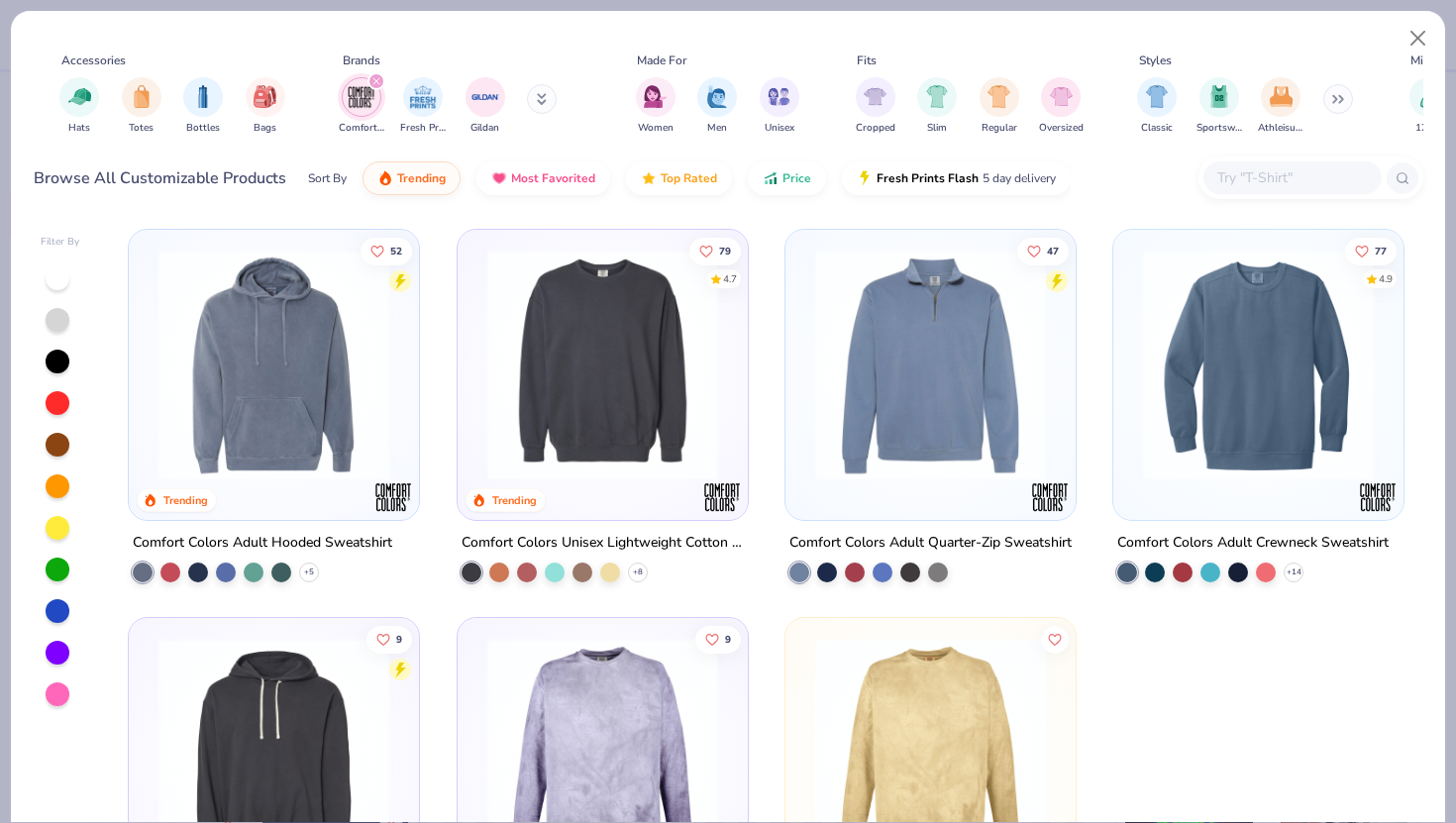 click 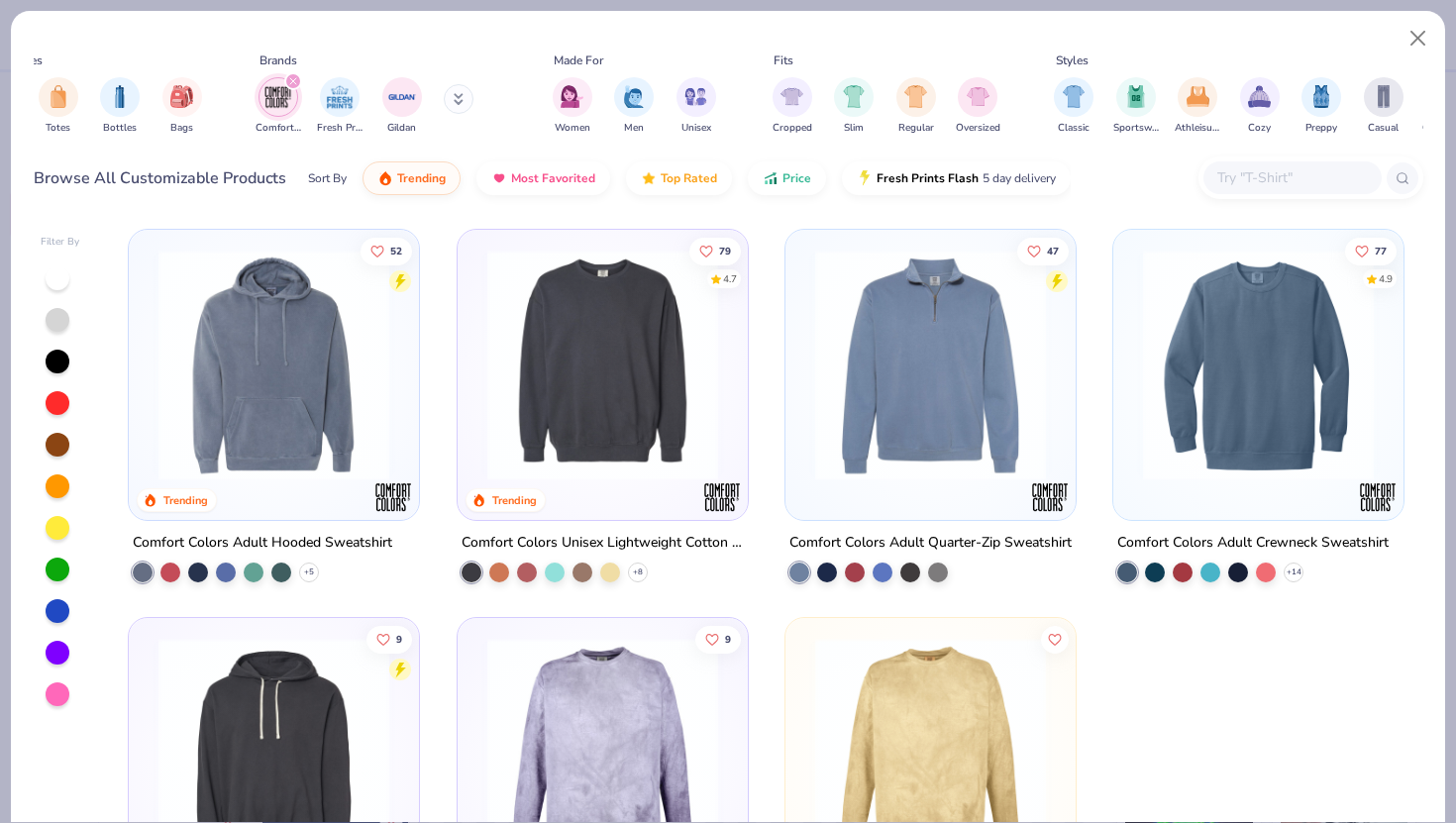 scroll, scrollTop: 0, scrollLeft: 0, axis: both 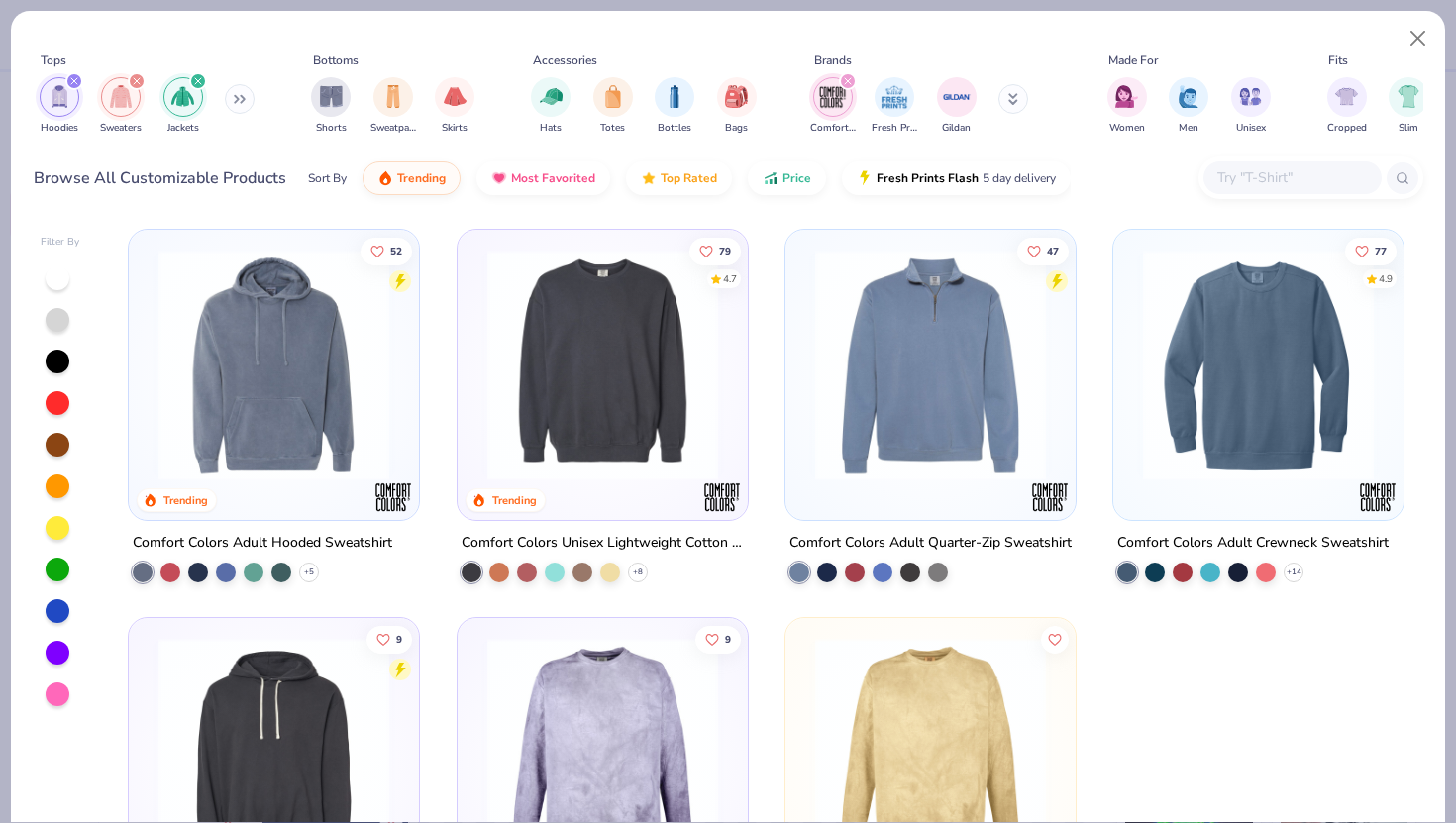 click 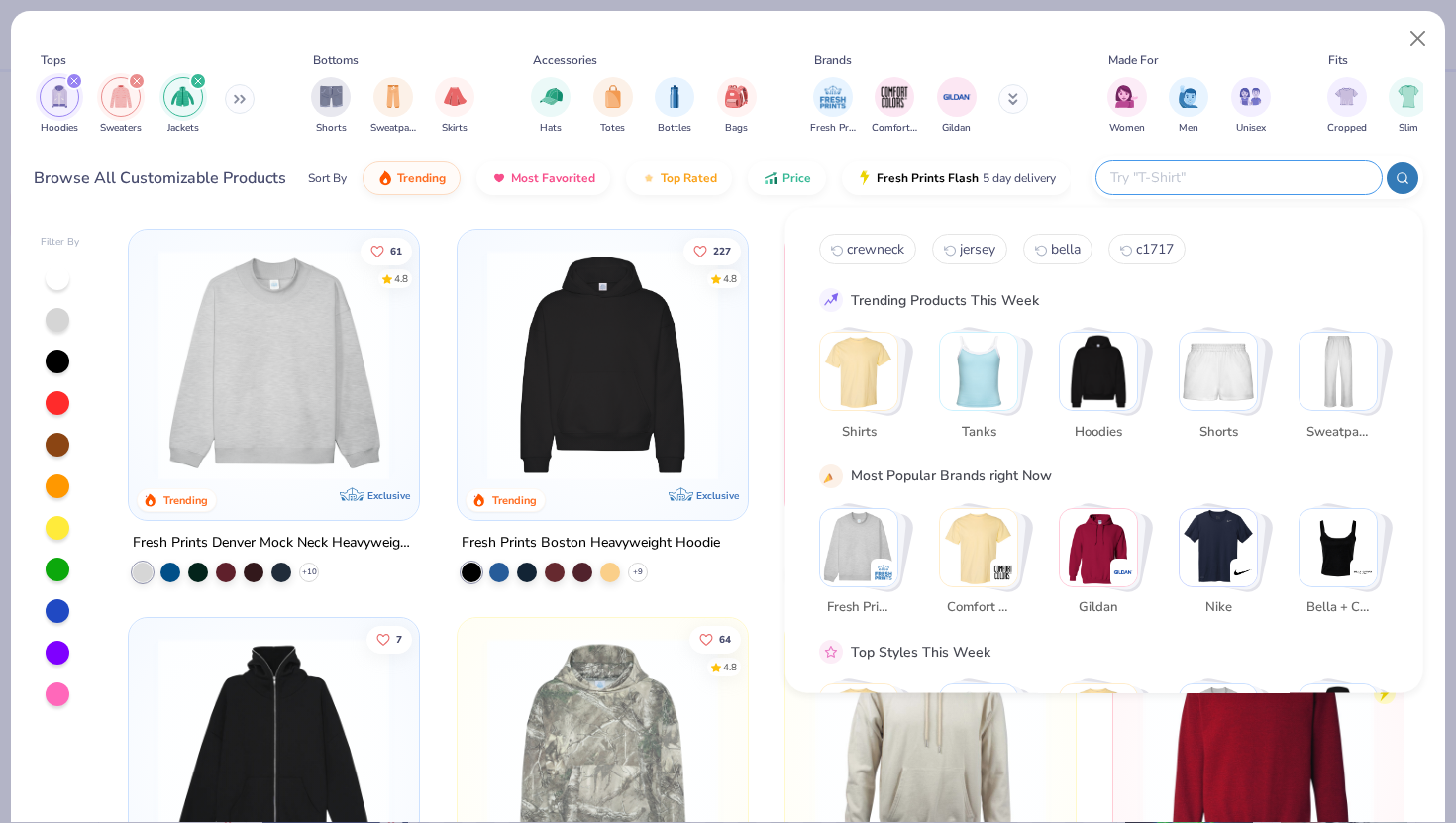 click at bounding box center [1238, 177] 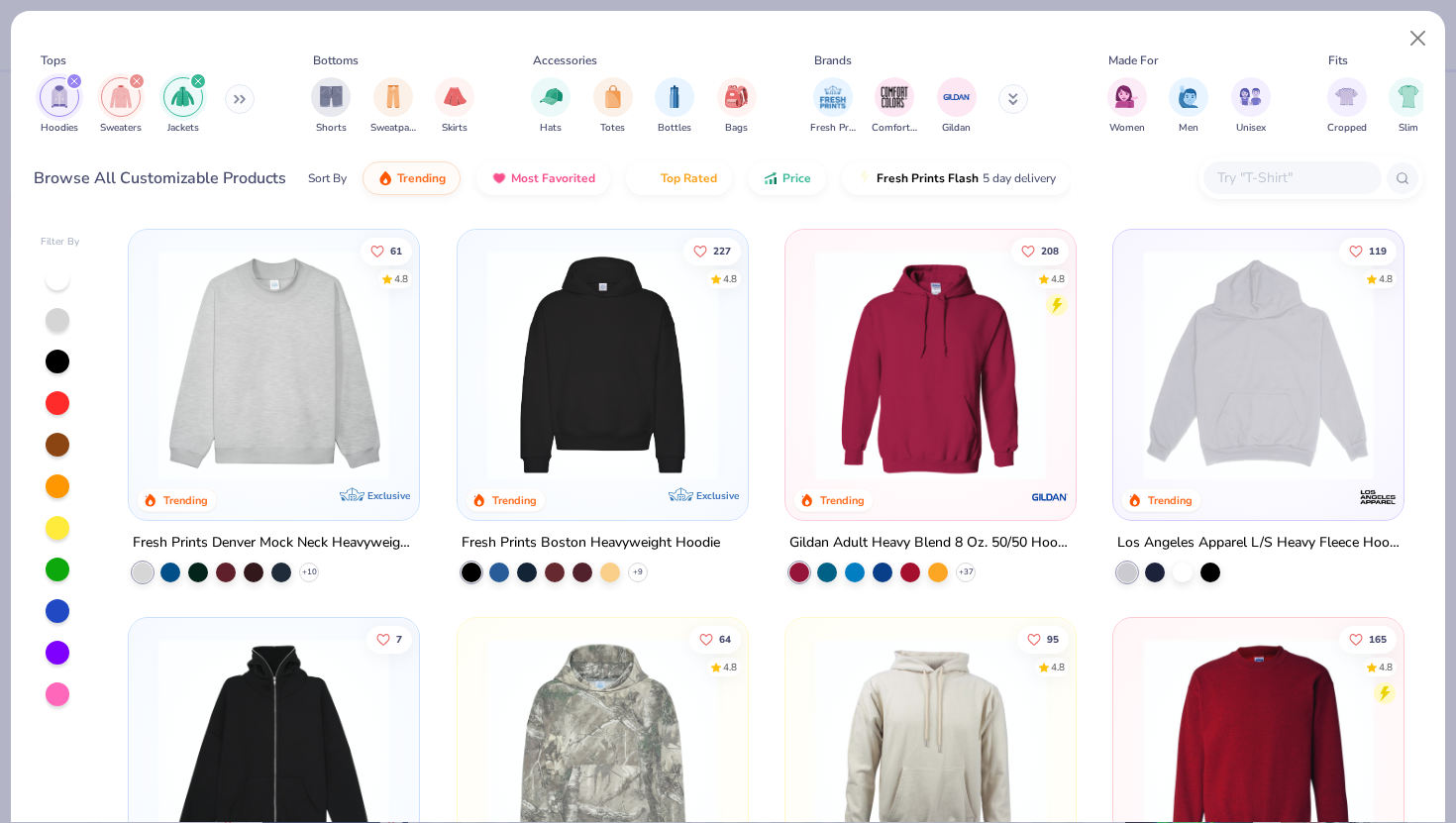click on "Fresh Prints Comfort Colors Gildan" at bounding box center (932, 106) 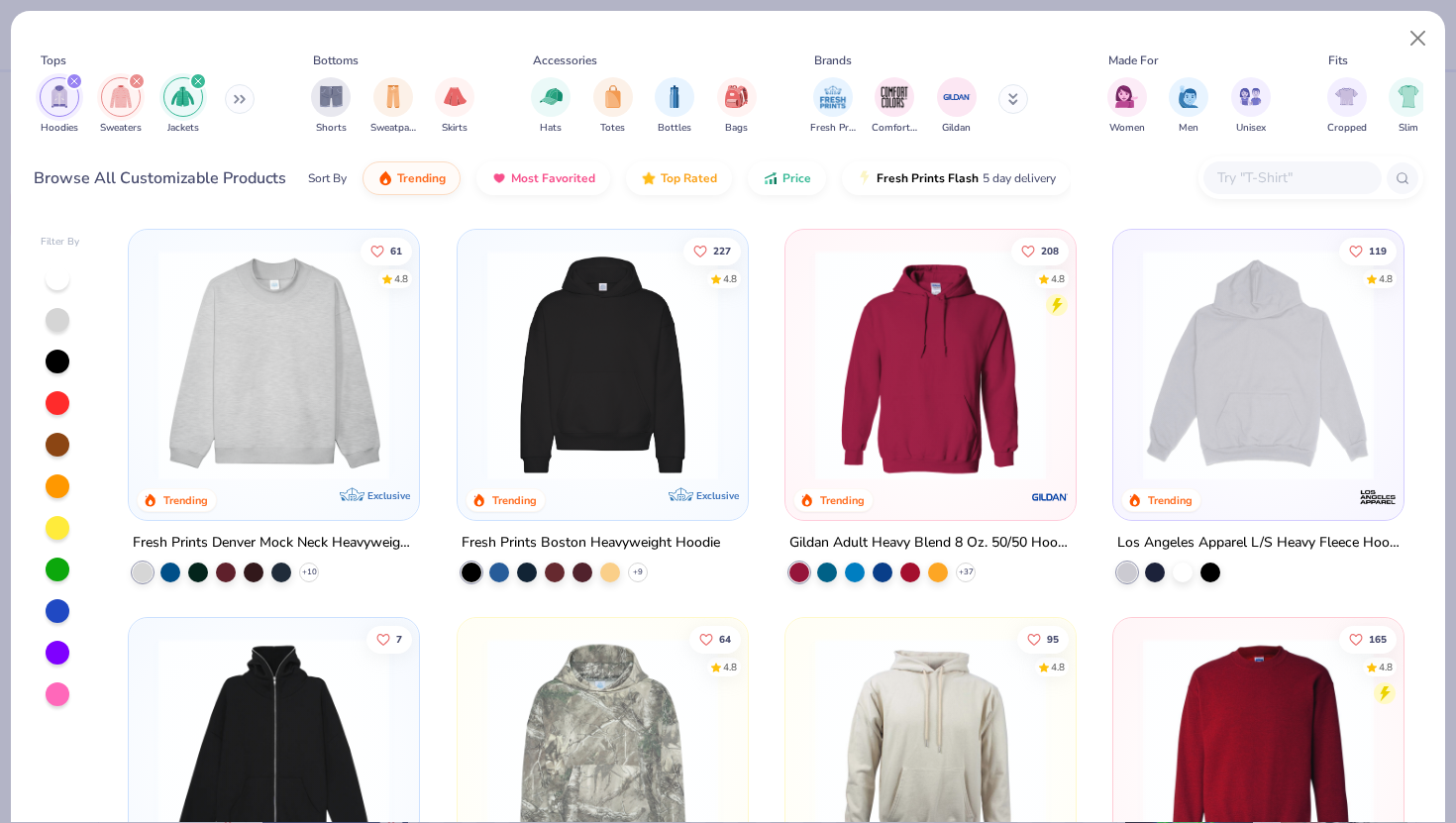 scroll, scrollTop: 0, scrollLeft: 5, axis: horizontal 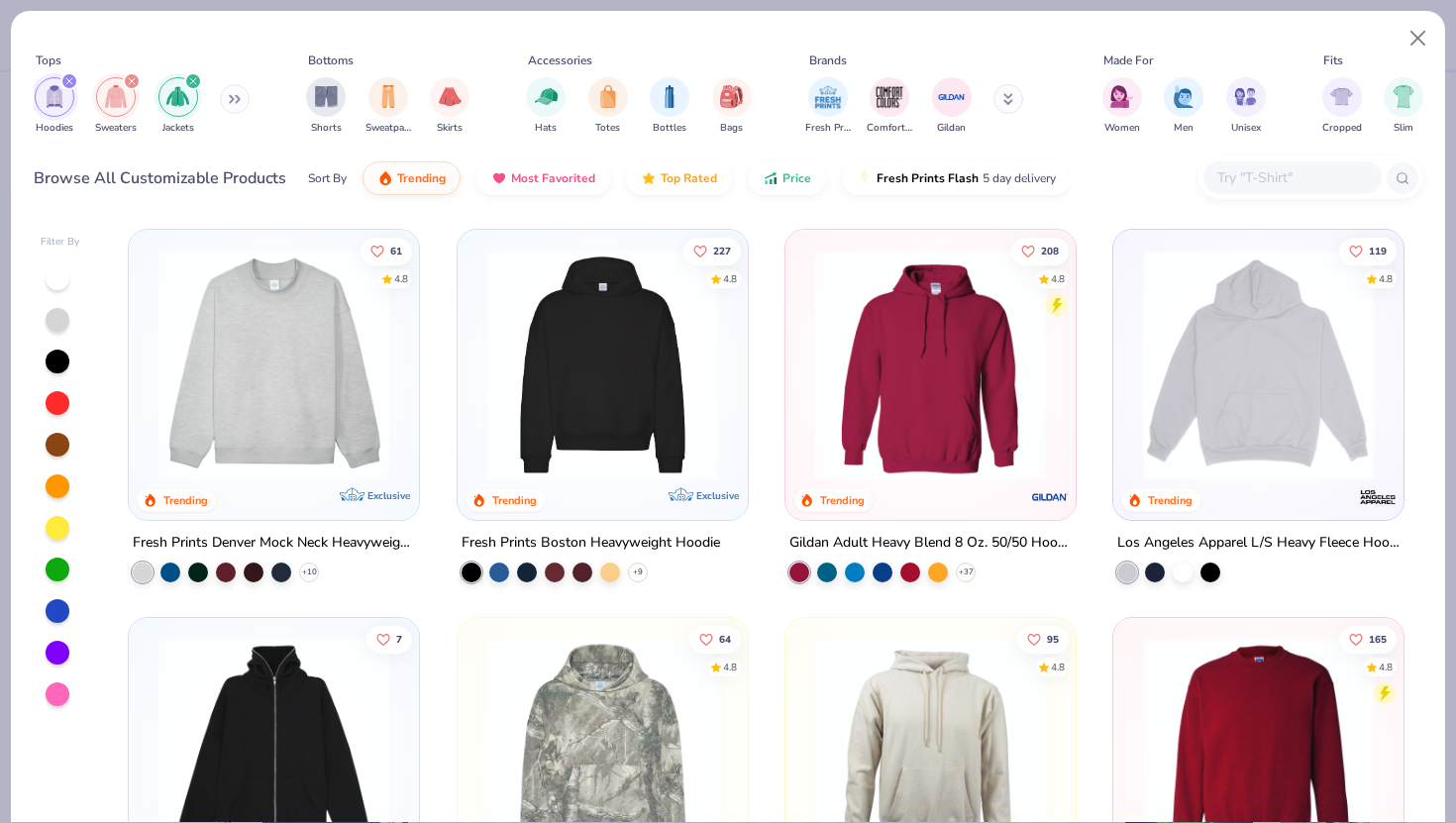 click 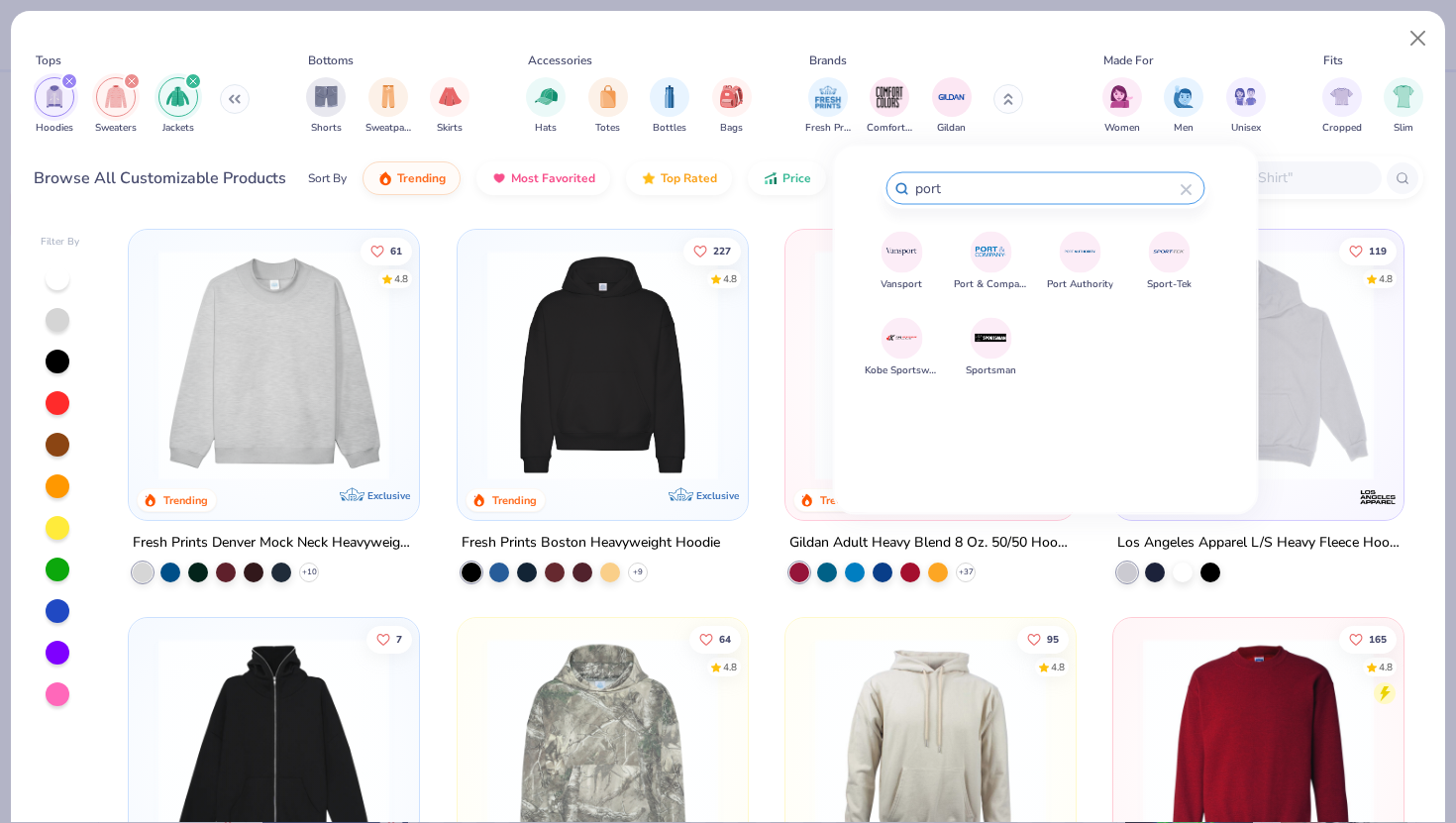 type on "port" 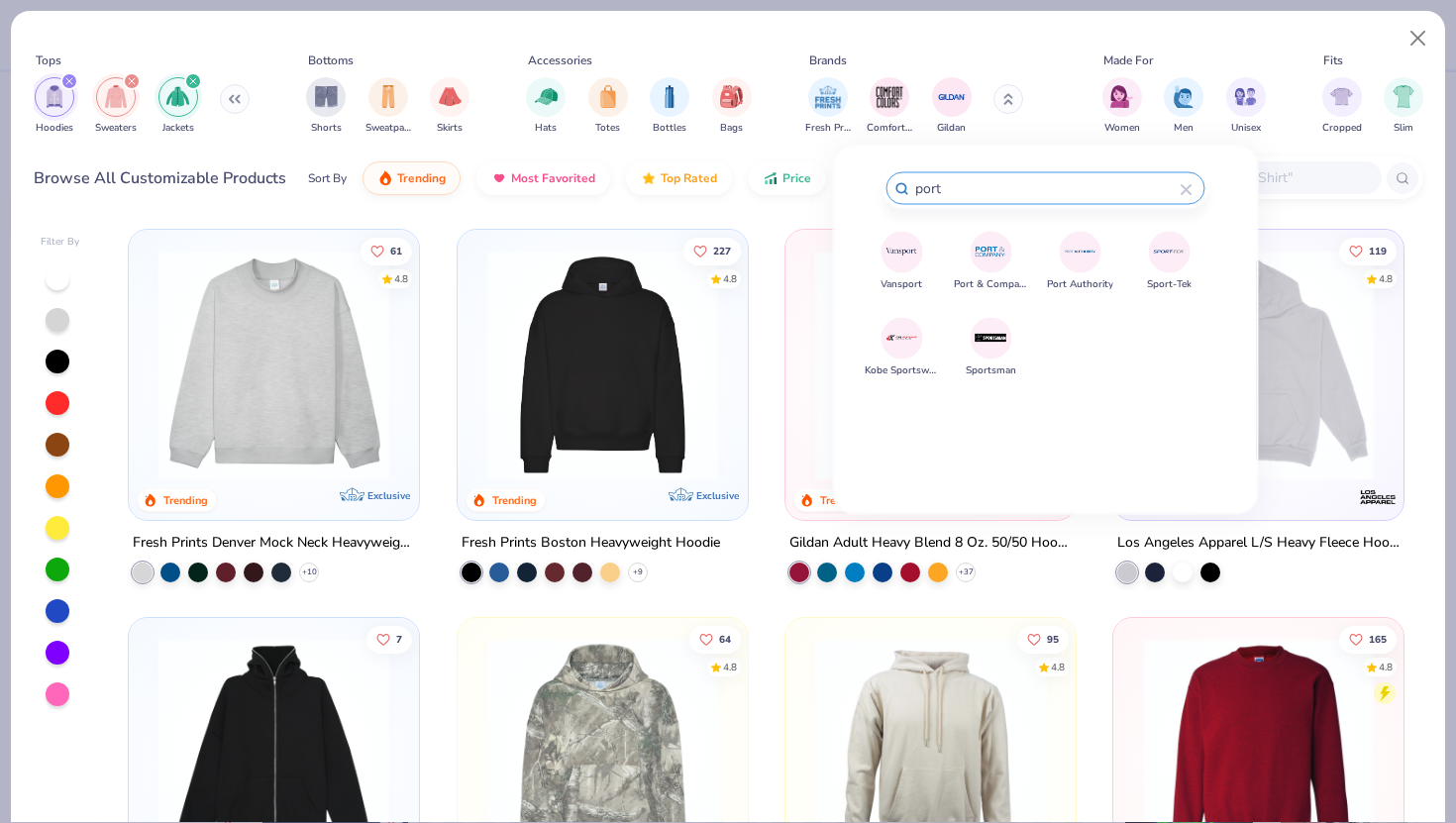 click at bounding box center [990, 252] 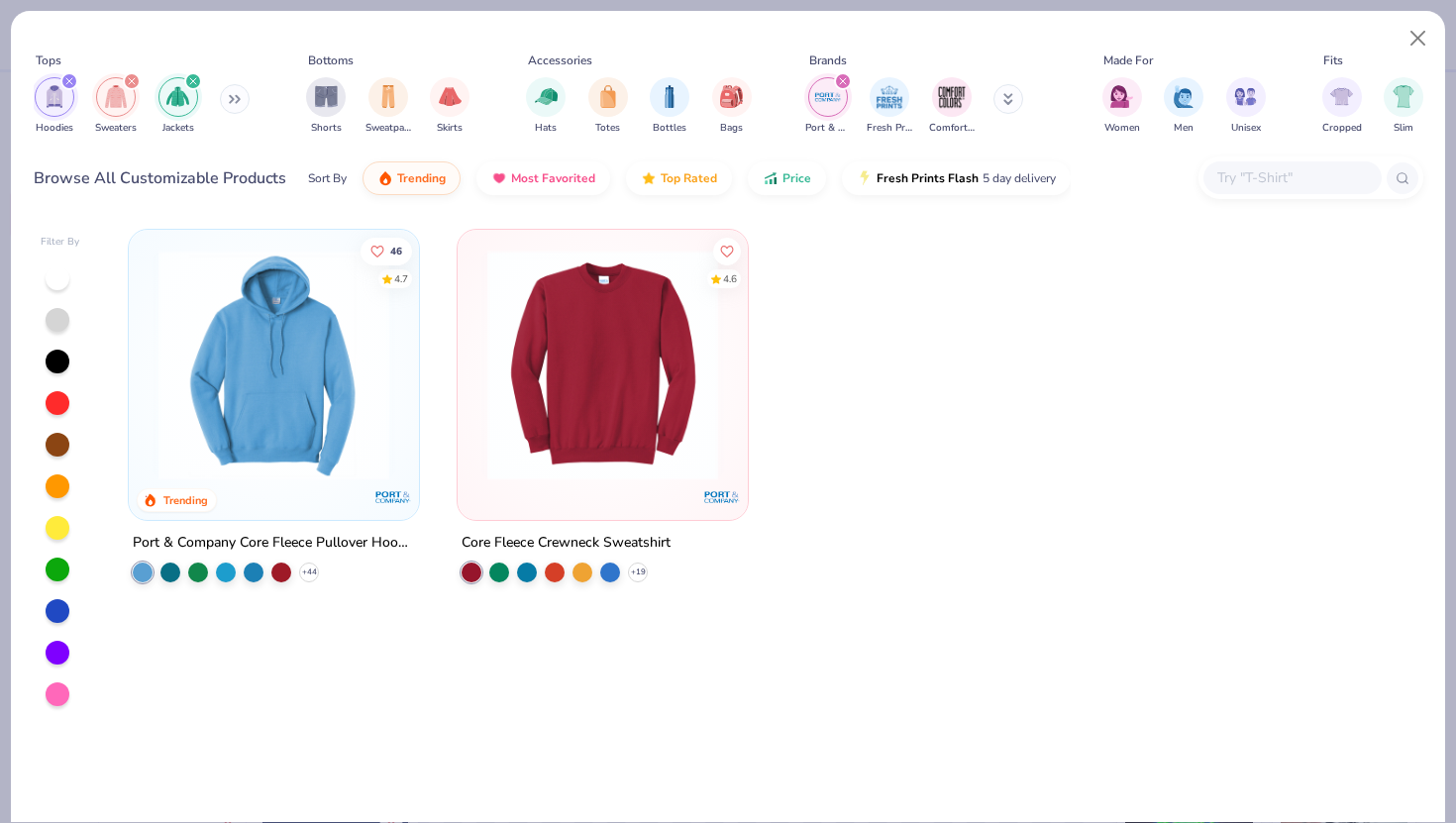 click at bounding box center [843, 81] 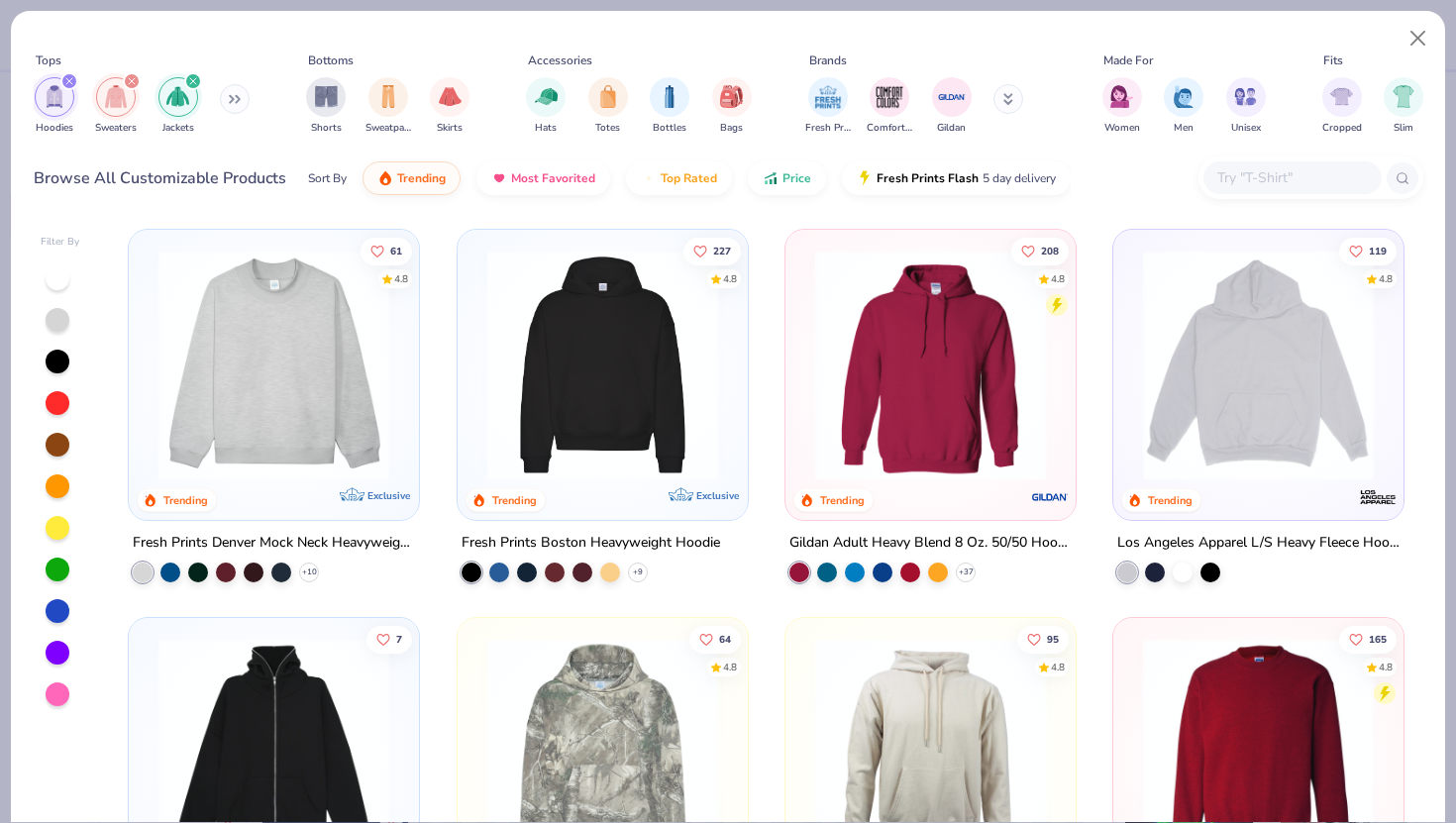 click on "Fresh Prints Comfort Colors Gildan" at bounding box center (927, 106) 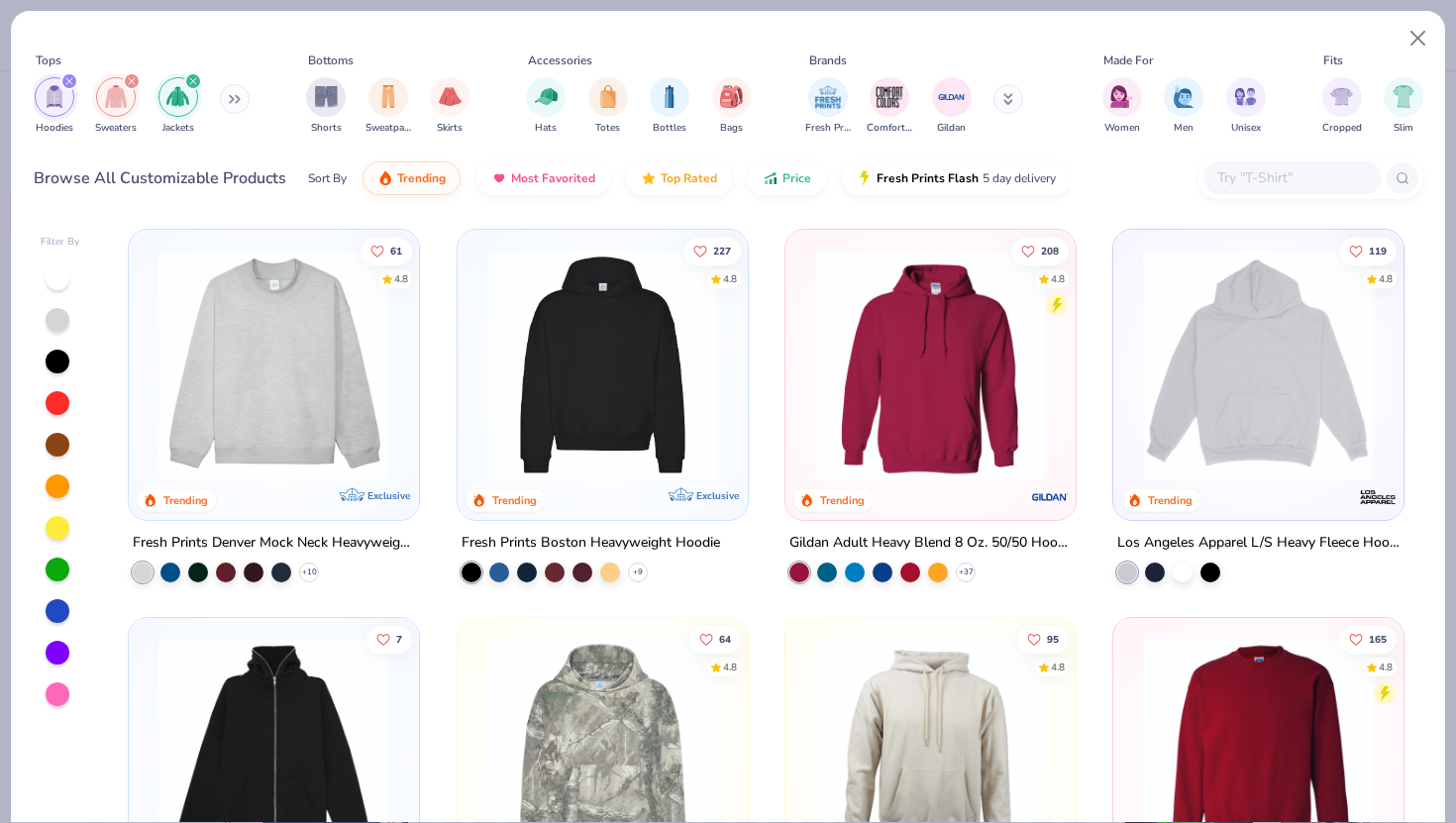click at bounding box center [1008, 99] 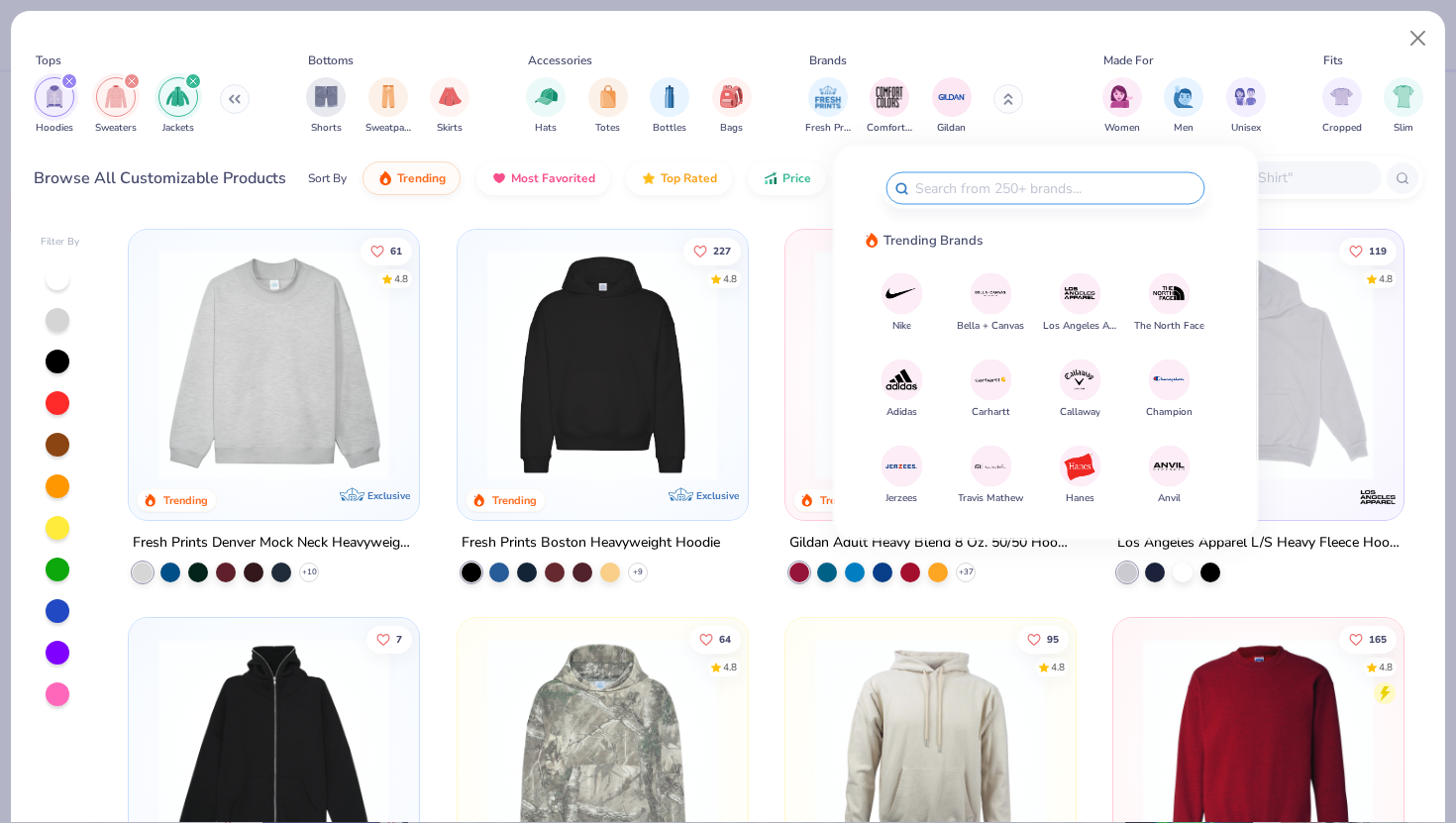 click on "Nike" at bounding box center [901, 325] 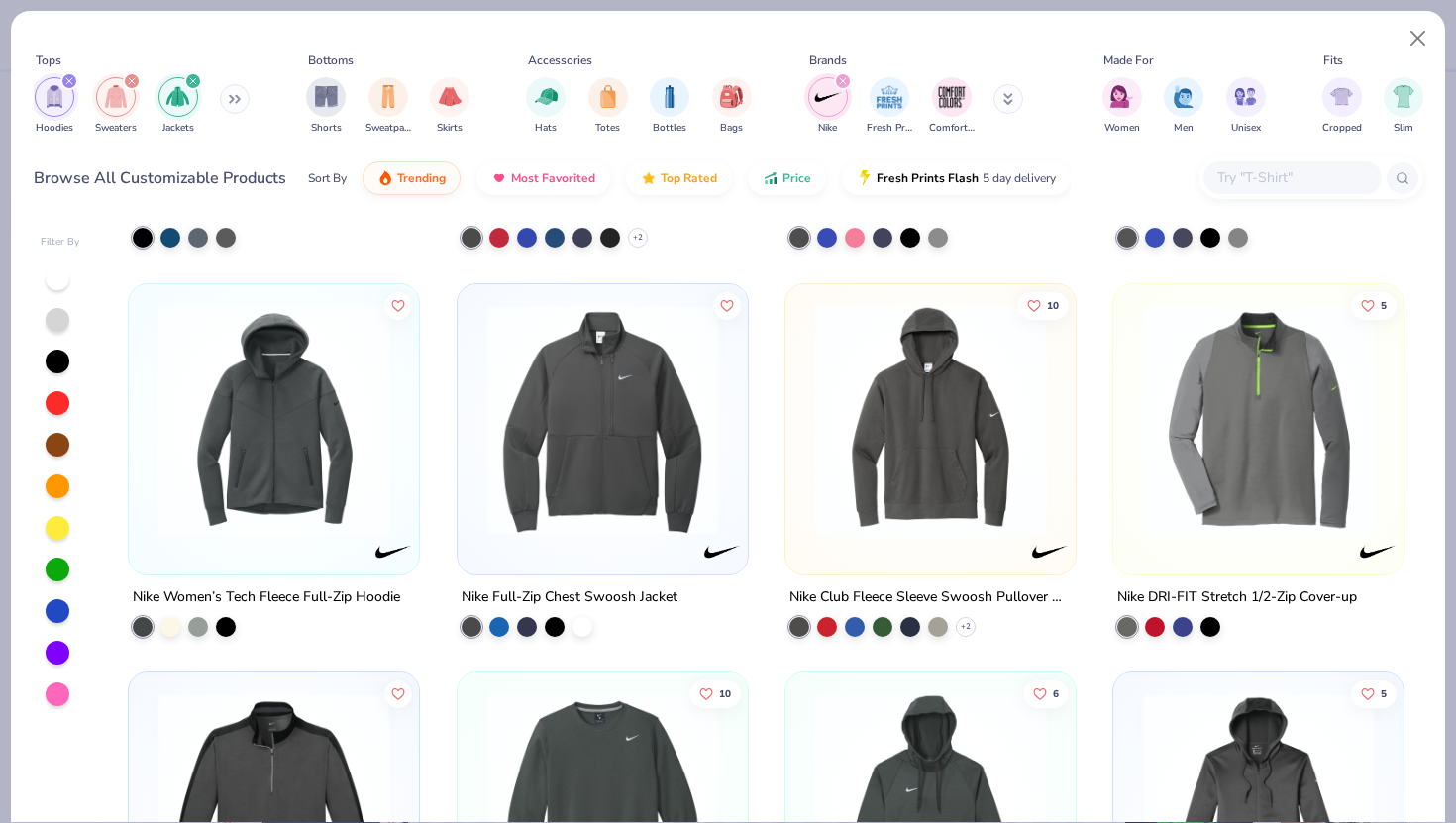 scroll, scrollTop: 725, scrollLeft: 0, axis: vertical 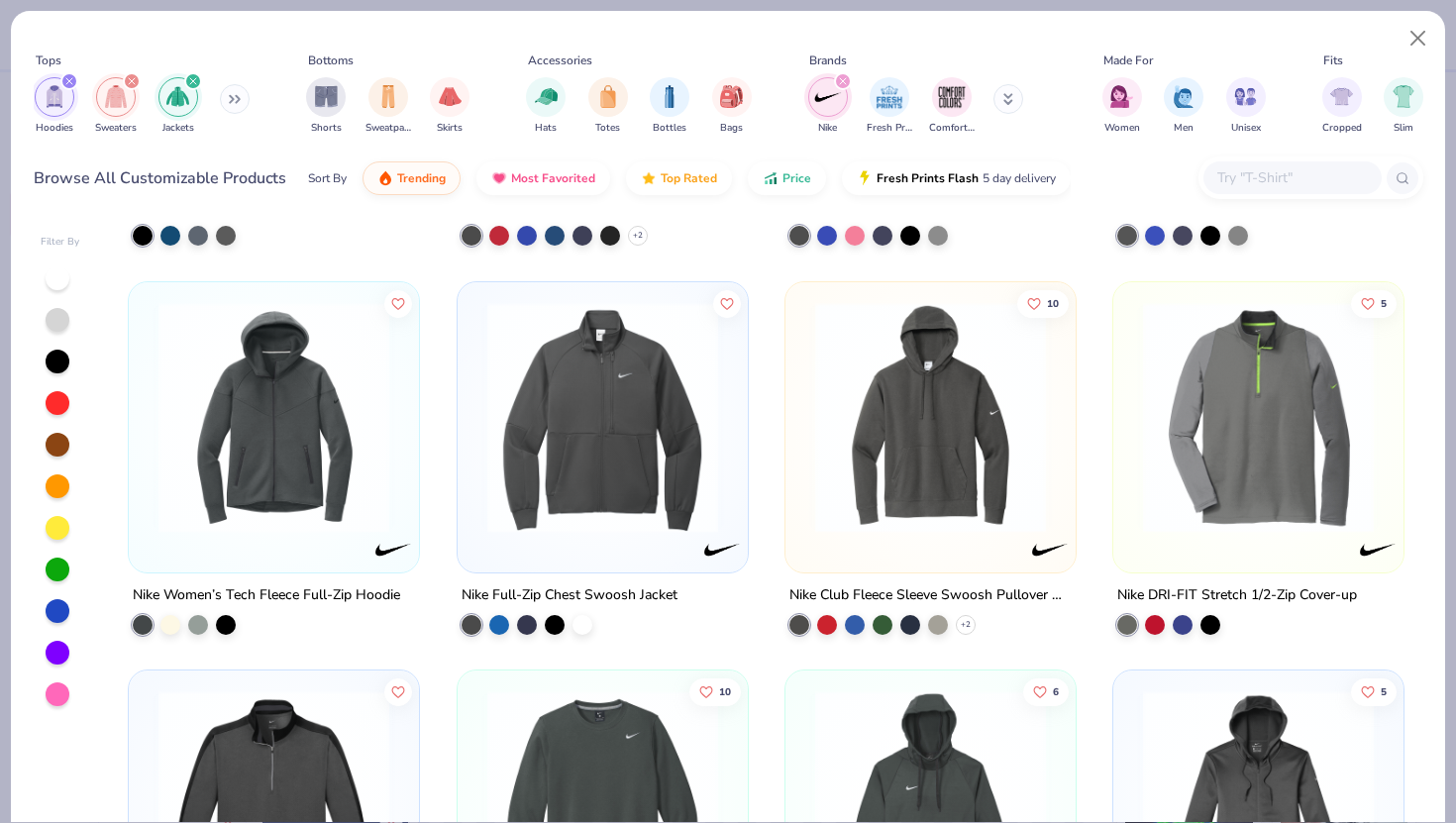 click at bounding box center [930, 416] 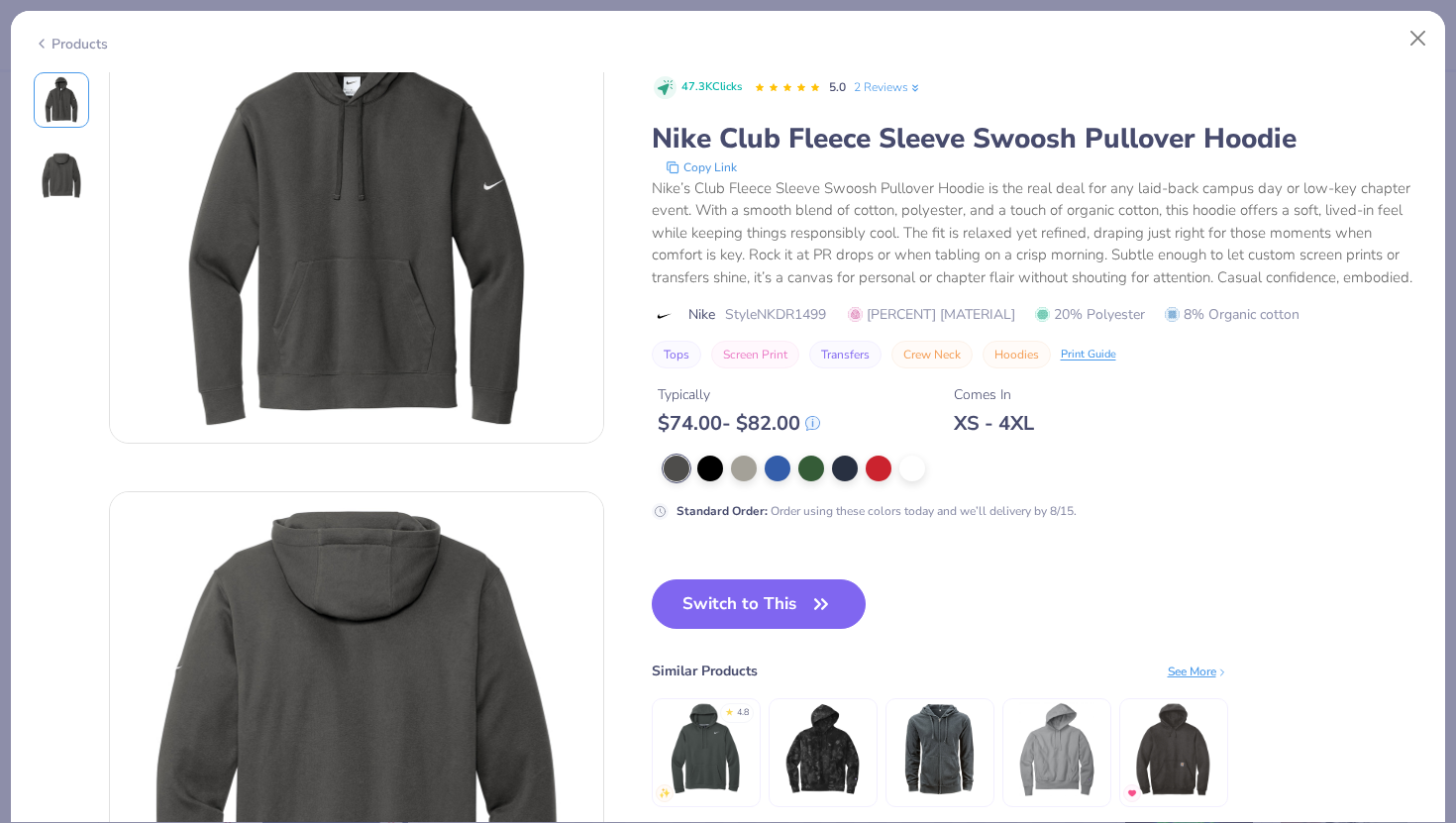 scroll, scrollTop: 112, scrollLeft: 0, axis: vertical 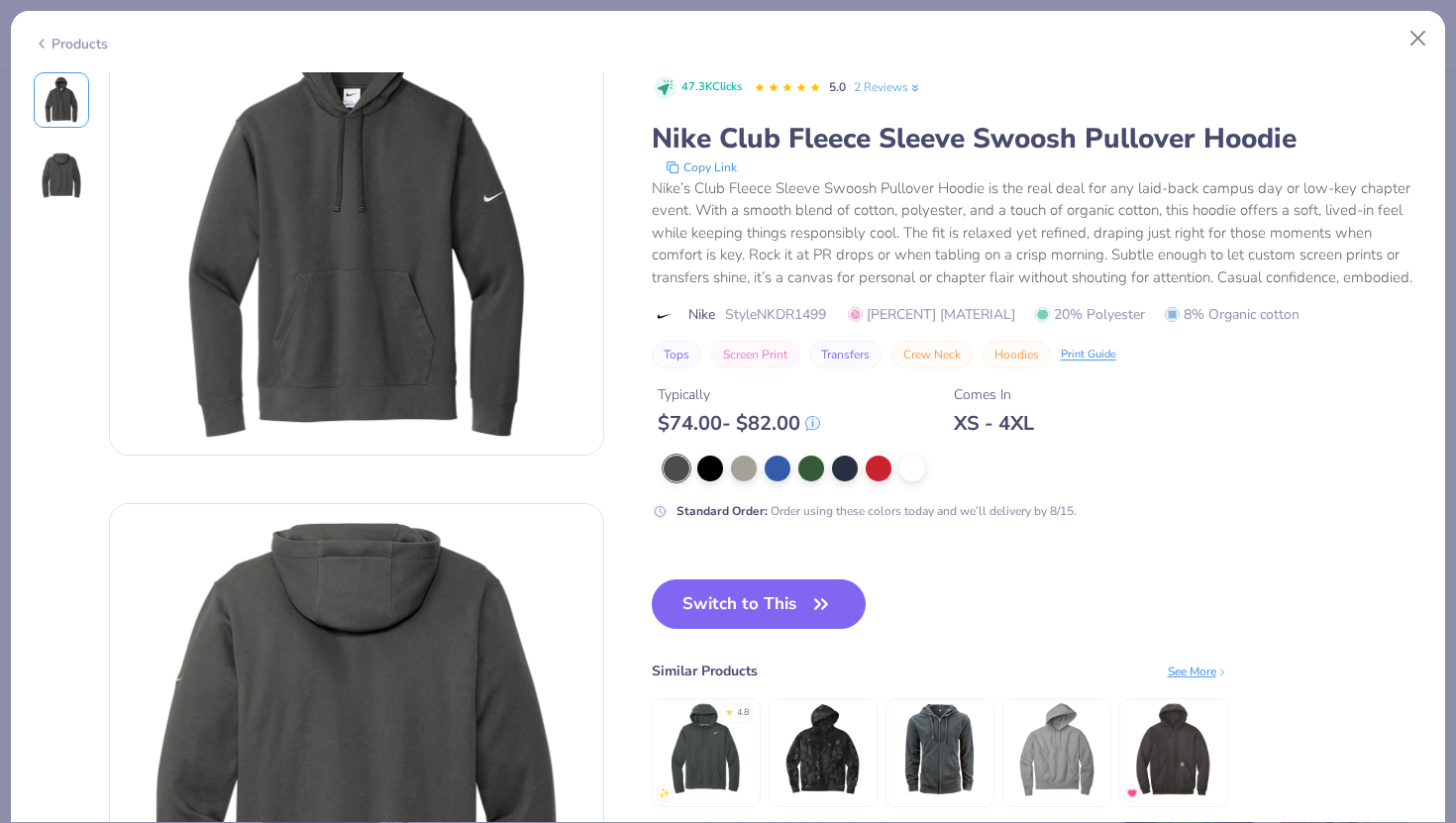 click at bounding box center [822, 749] 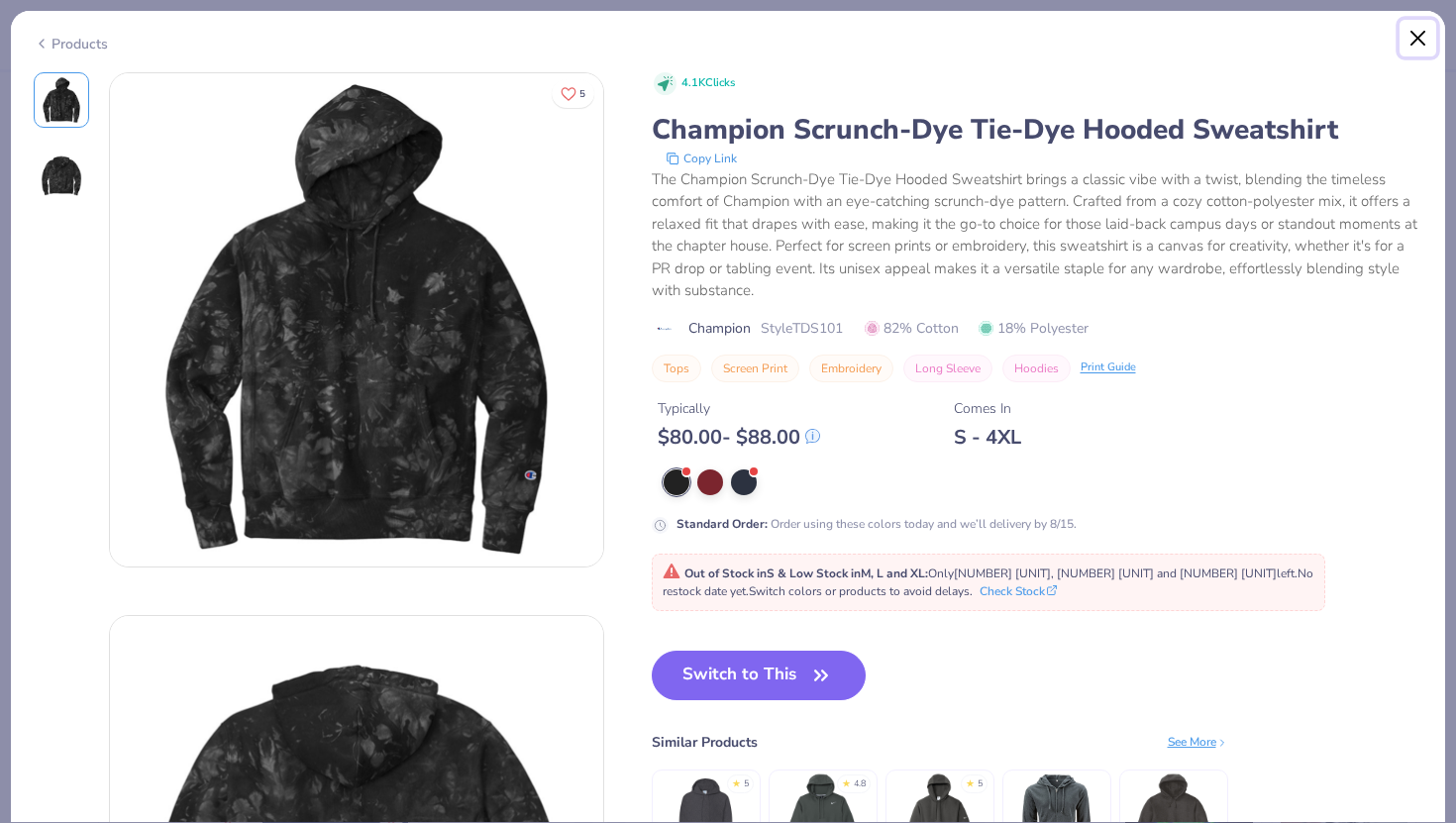 click at bounding box center [1418, 39] 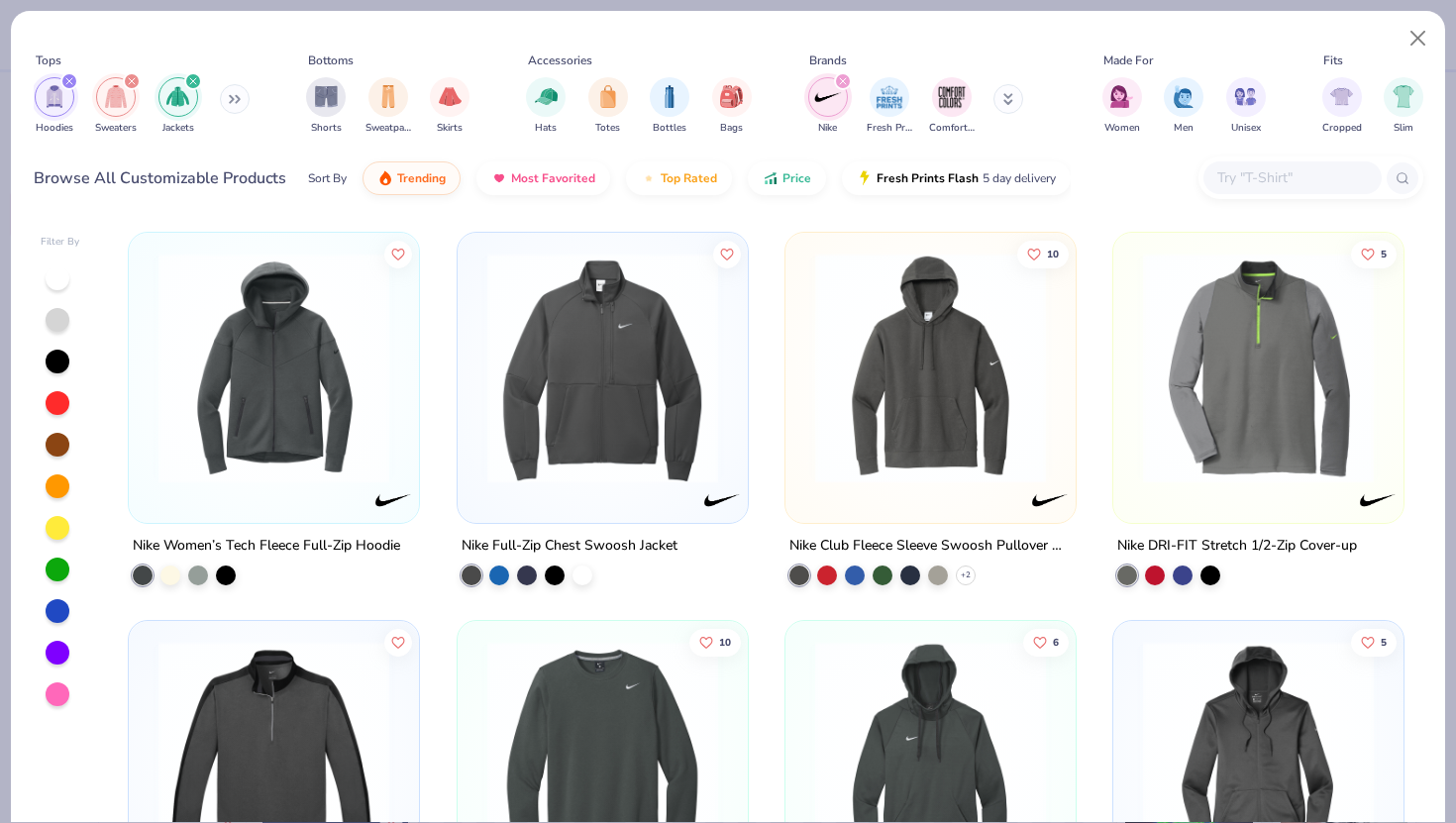 scroll, scrollTop: 799, scrollLeft: 0, axis: vertical 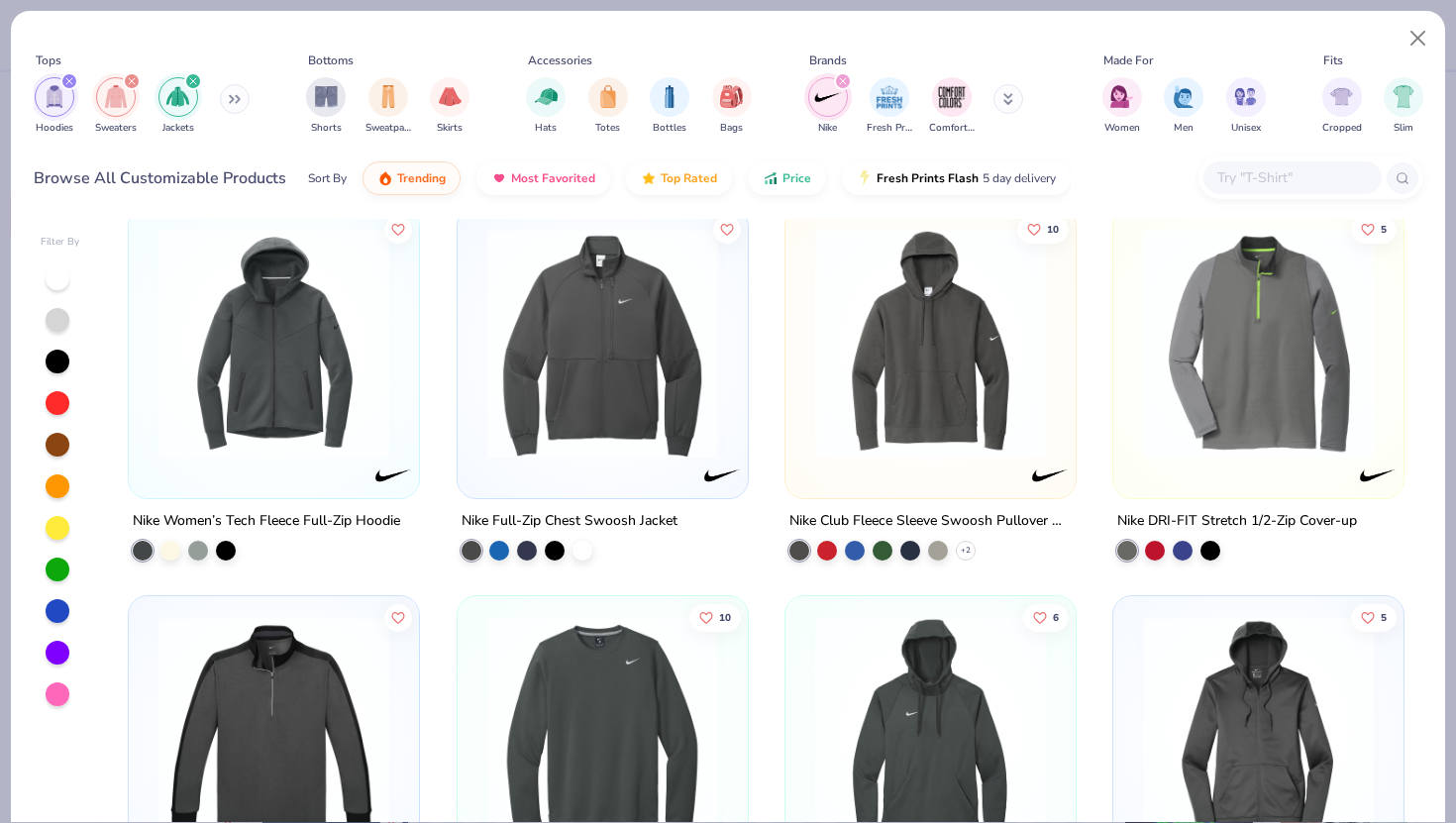 click at bounding box center (930, 342) 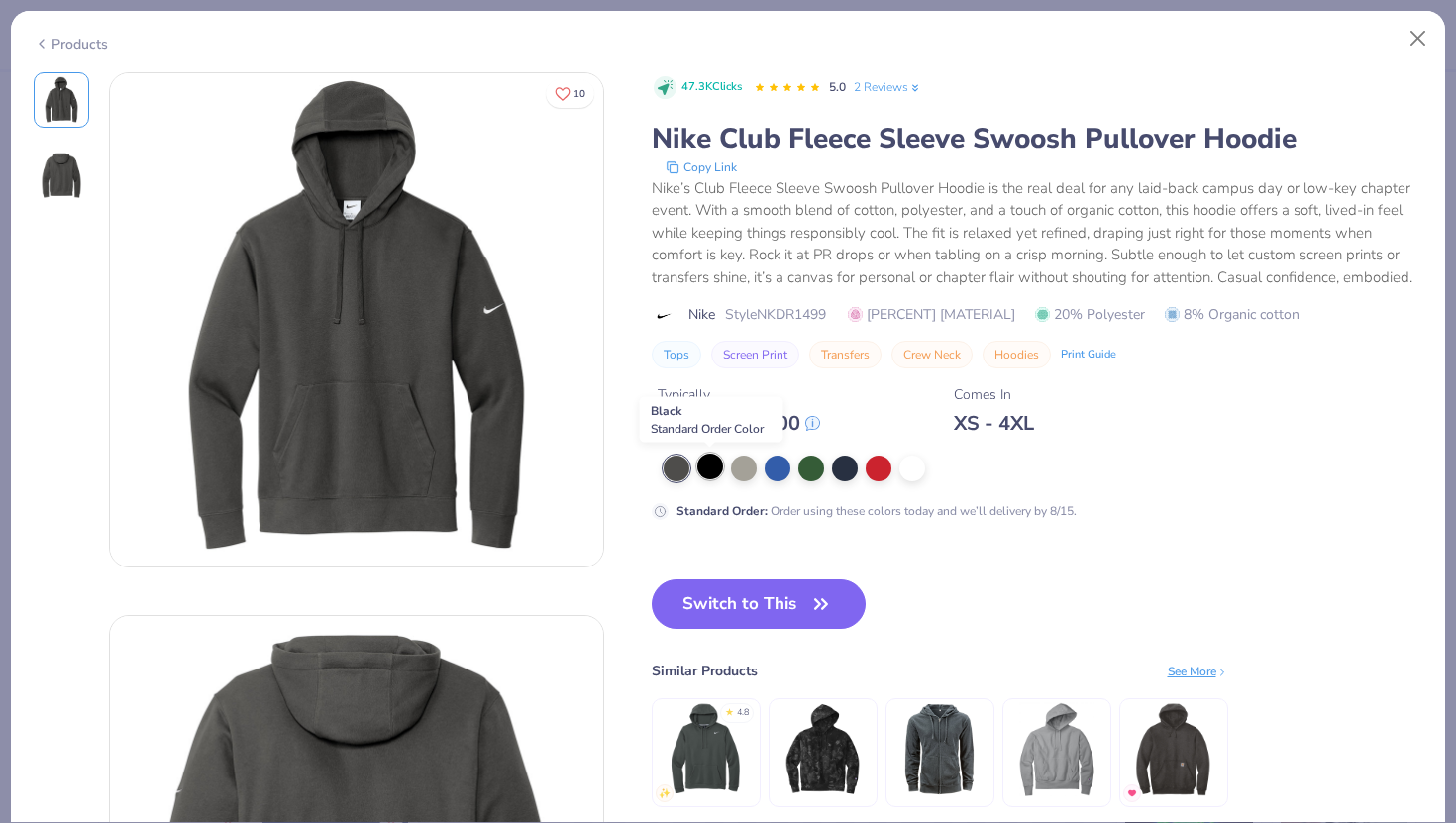 click at bounding box center (710, 466) 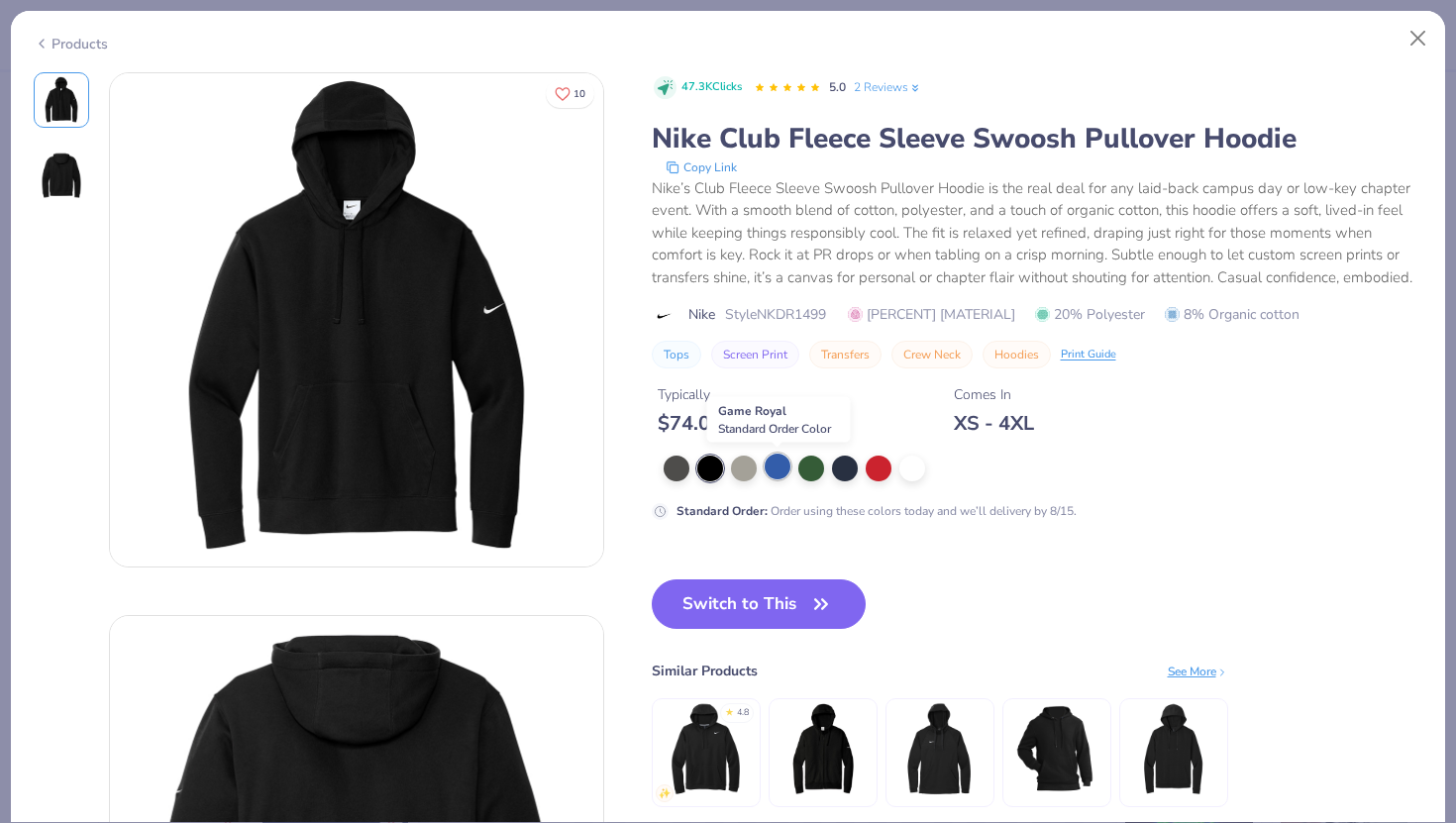 click at bounding box center (778, 466) 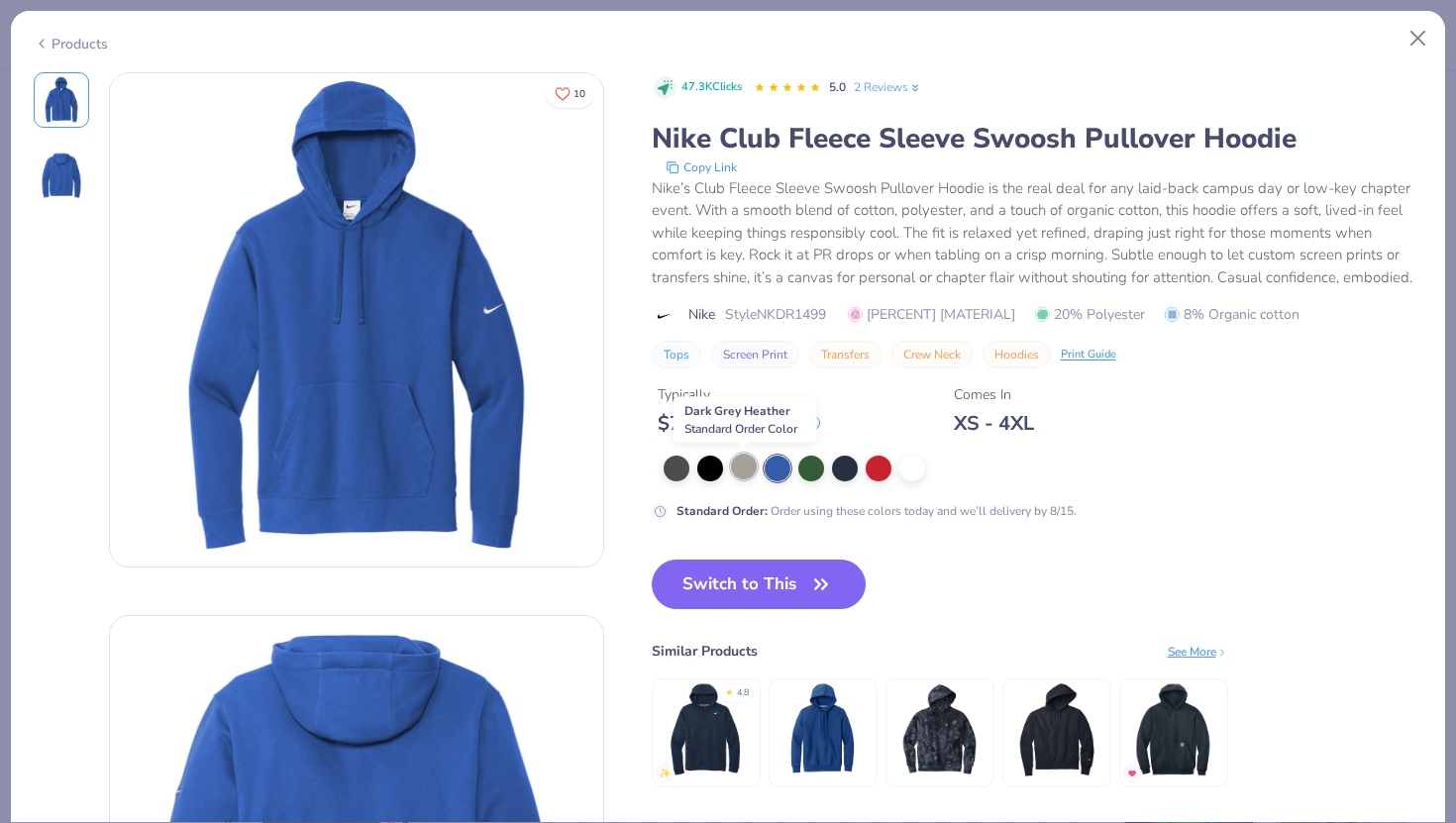 click at bounding box center (744, 466) 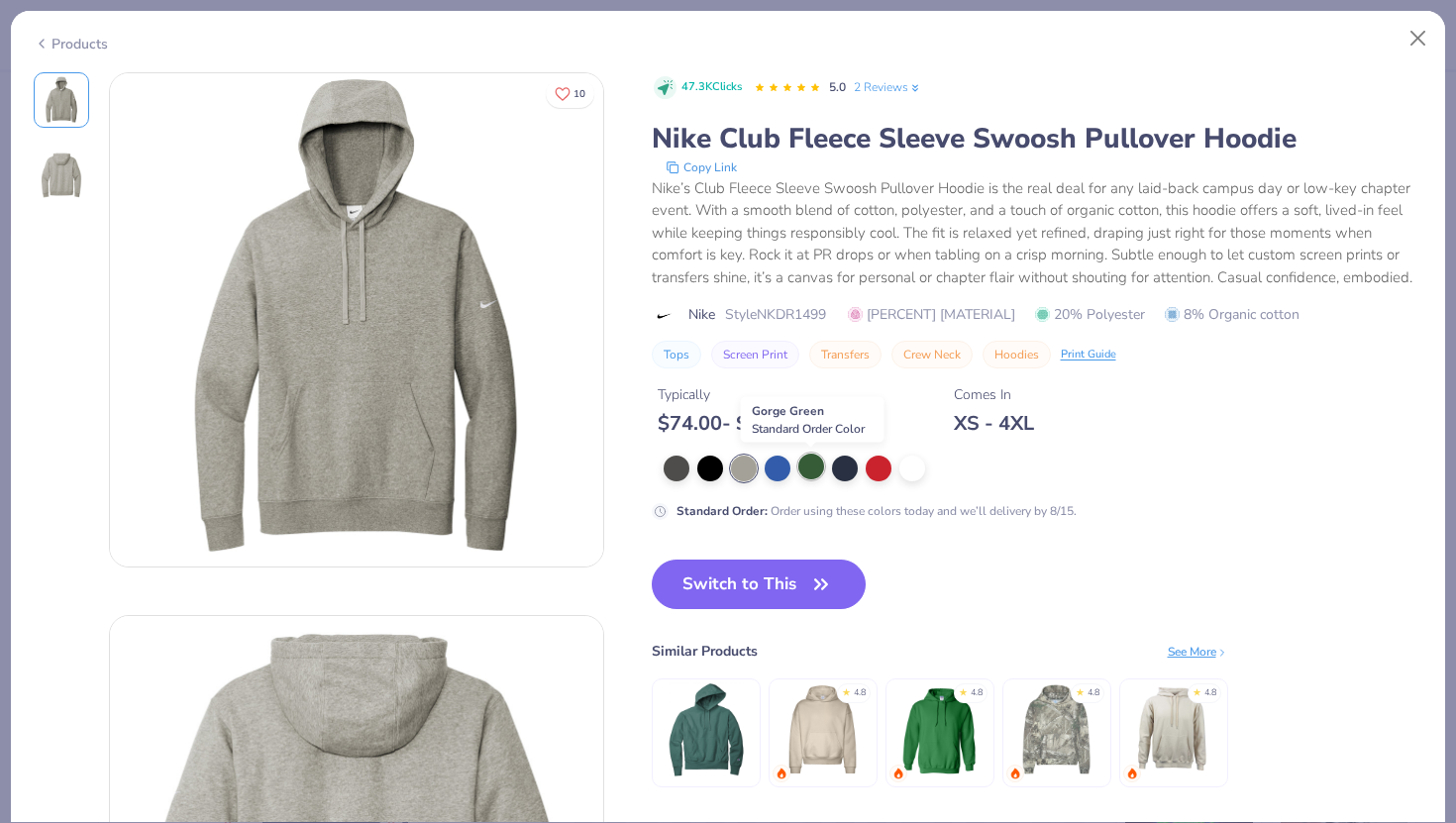 click at bounding box center (811, 466) 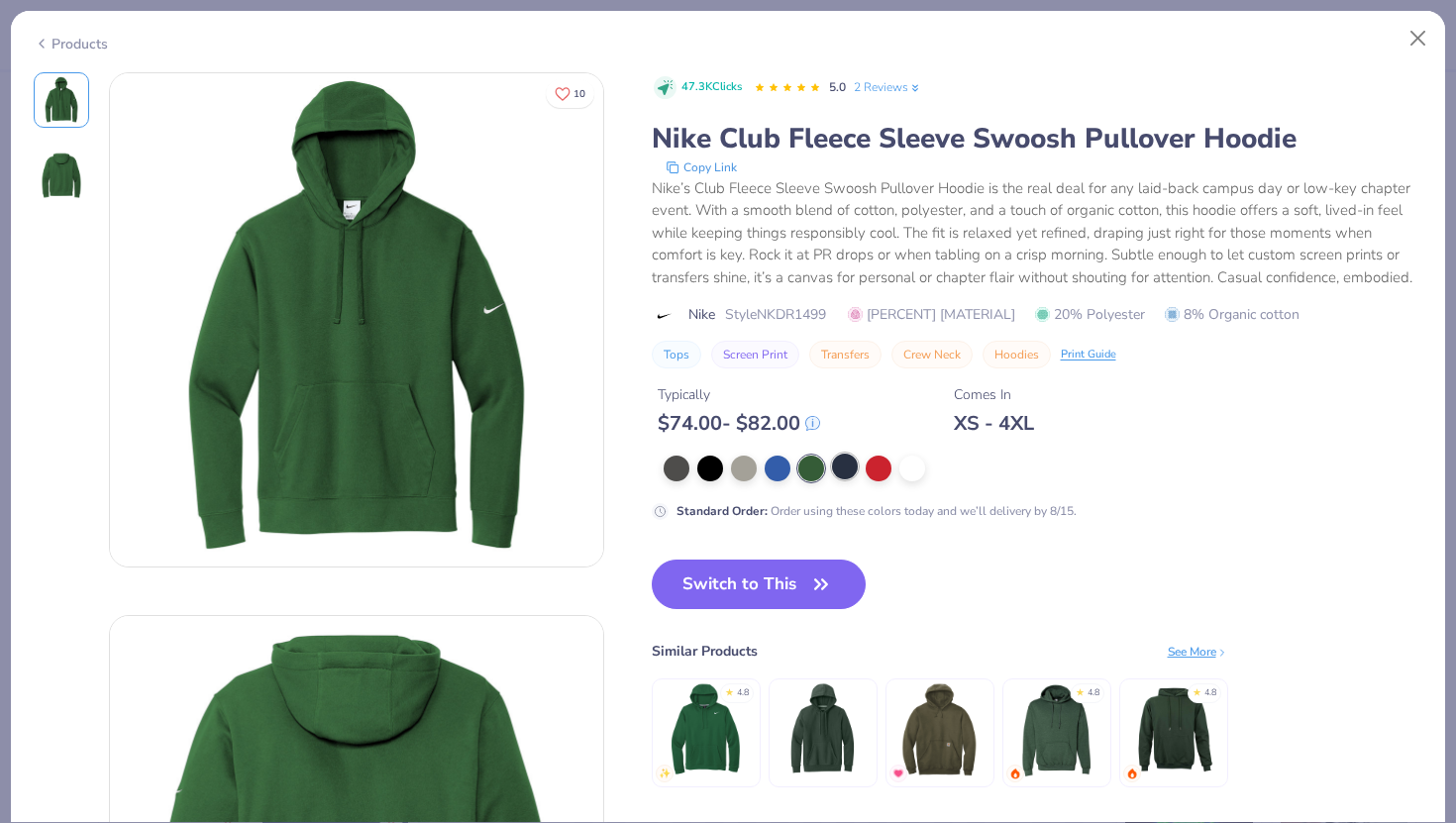 click at bounding box center (845, 466) 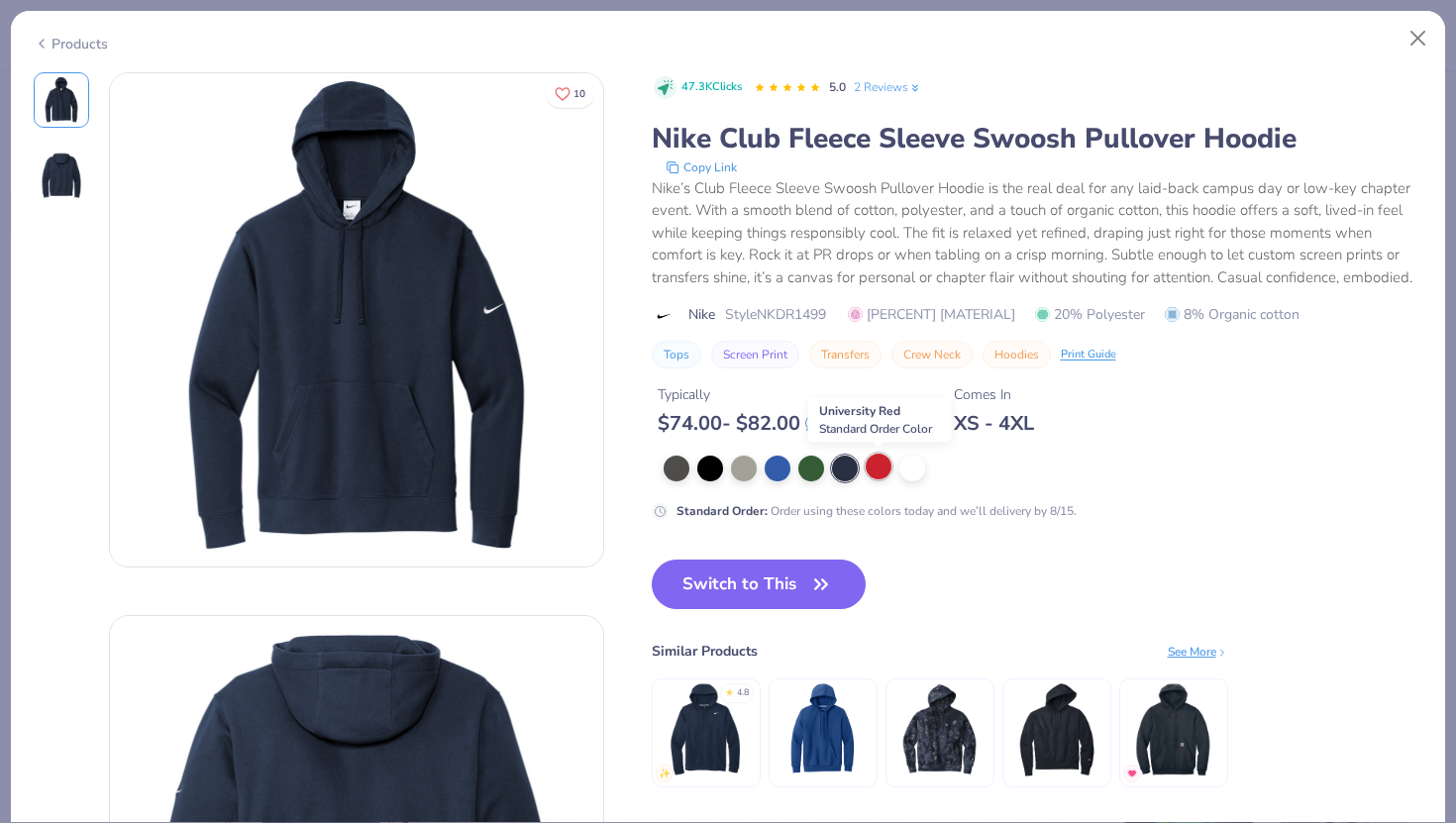 click at bounding box center [879, 466] 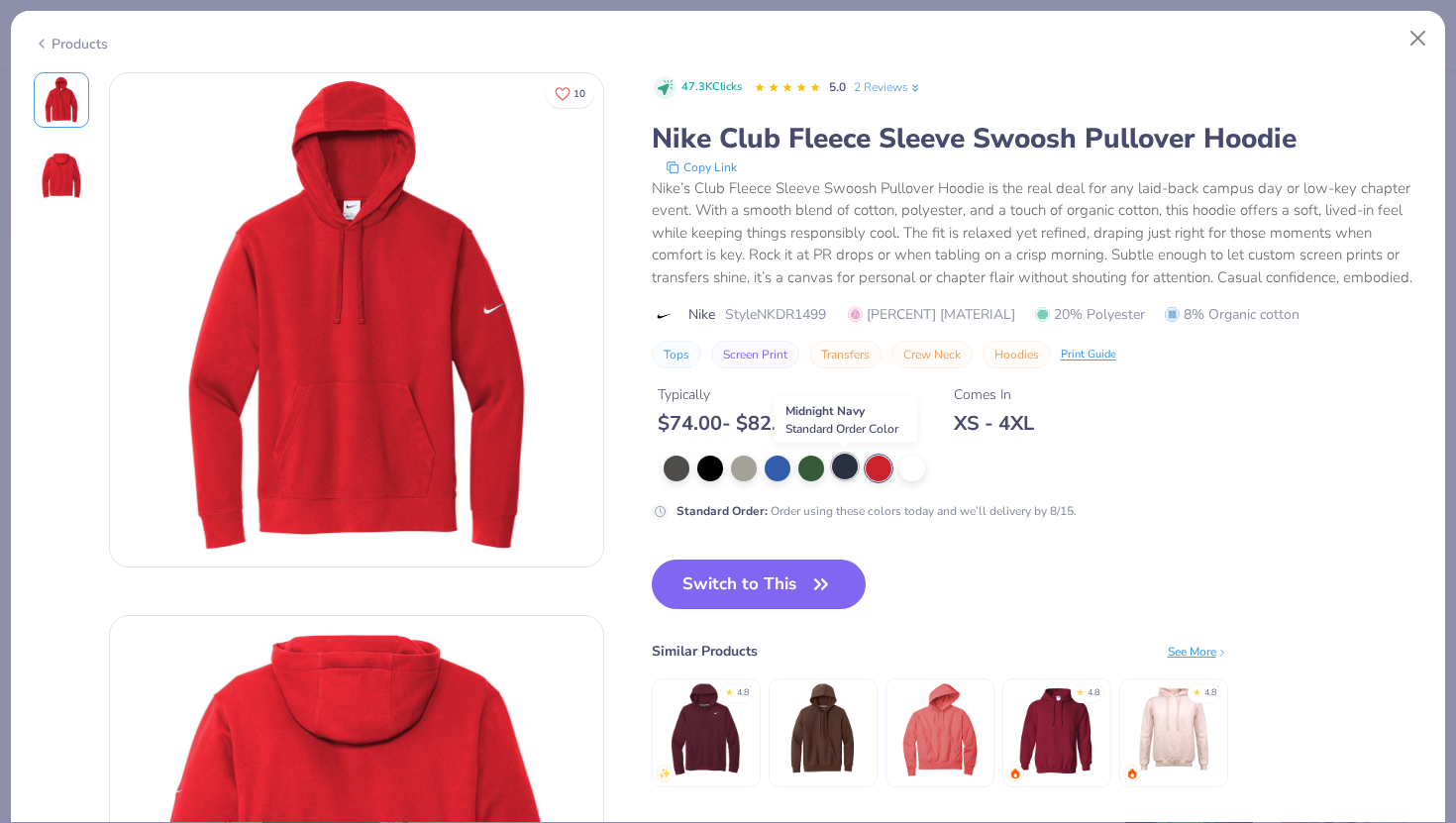 click at bounding box center [845, 466] 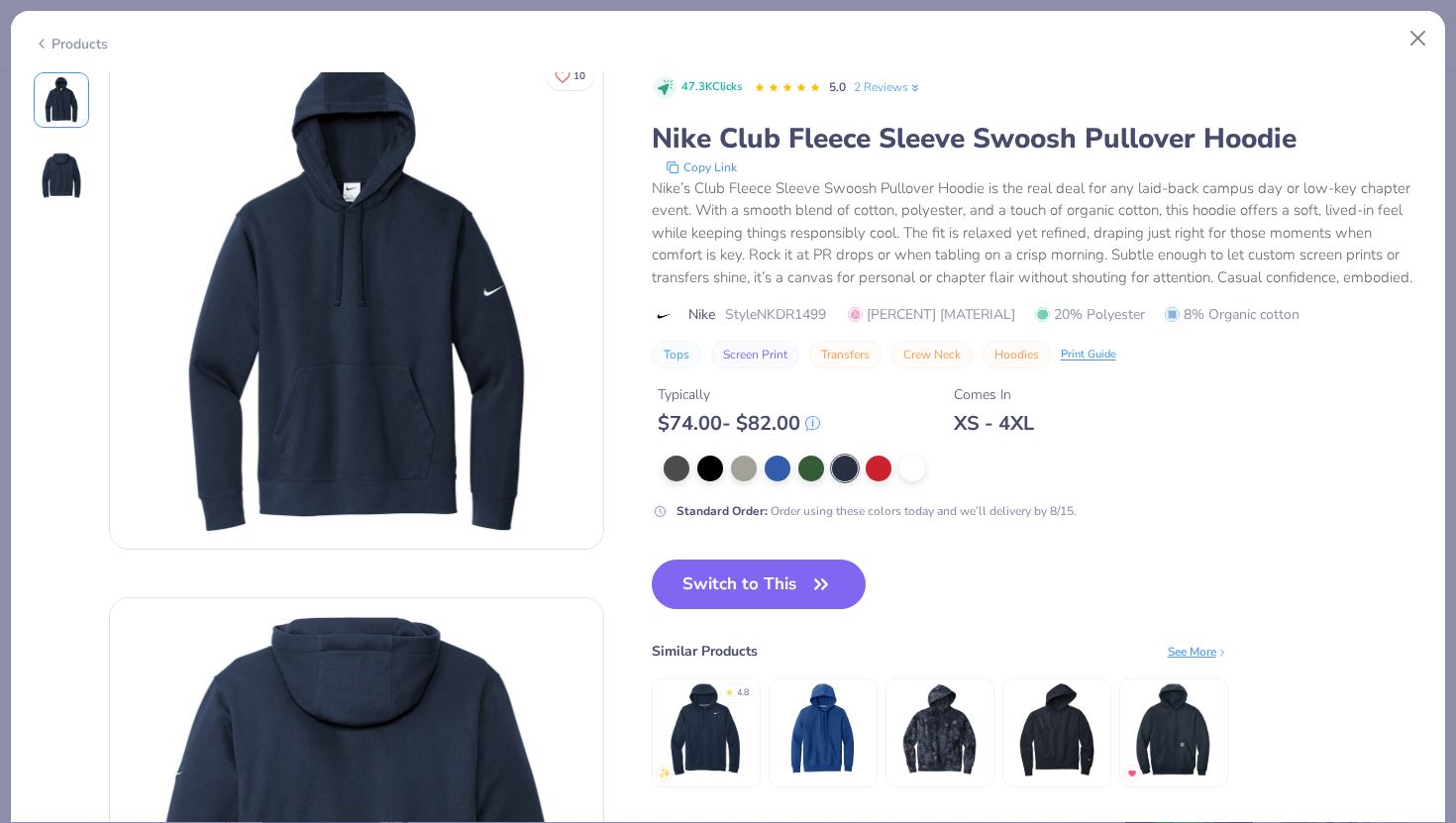 scroll, scrollTop: 0, scrollLeft: 0, axis: both 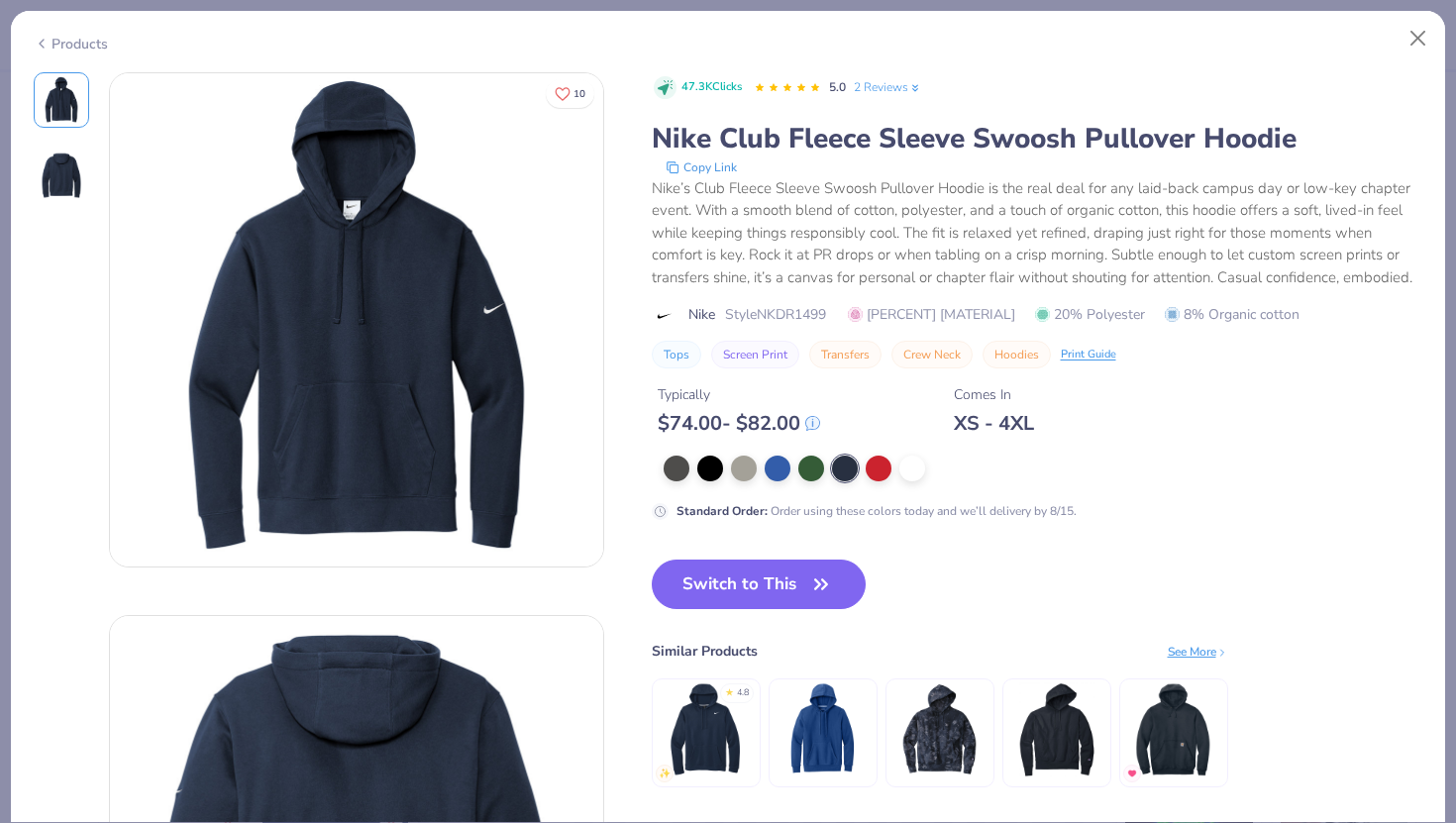 click at bounding box center (61, 175) 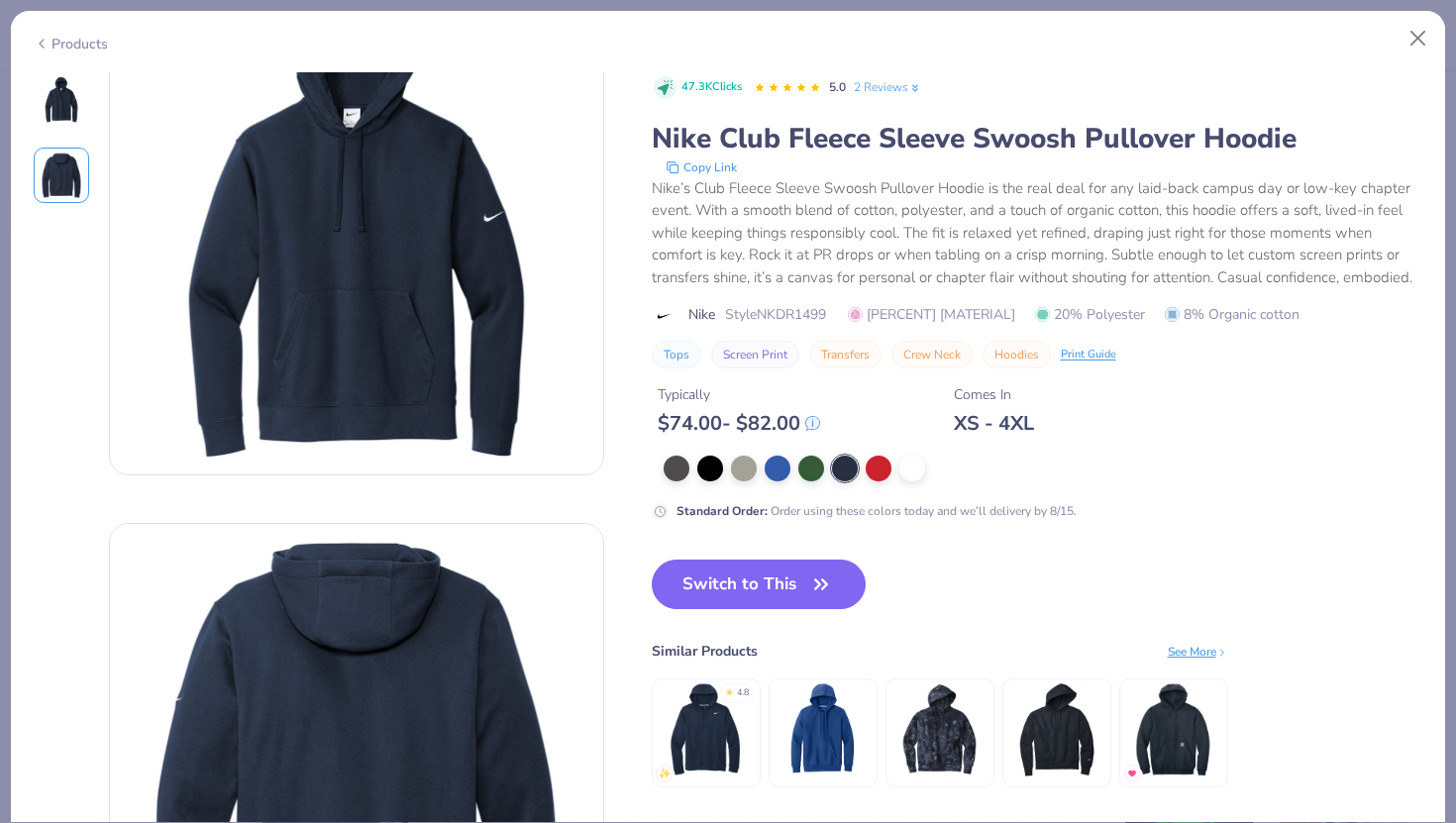 scroll, scrollTop: 0, scrollLeft: 0, axis: both 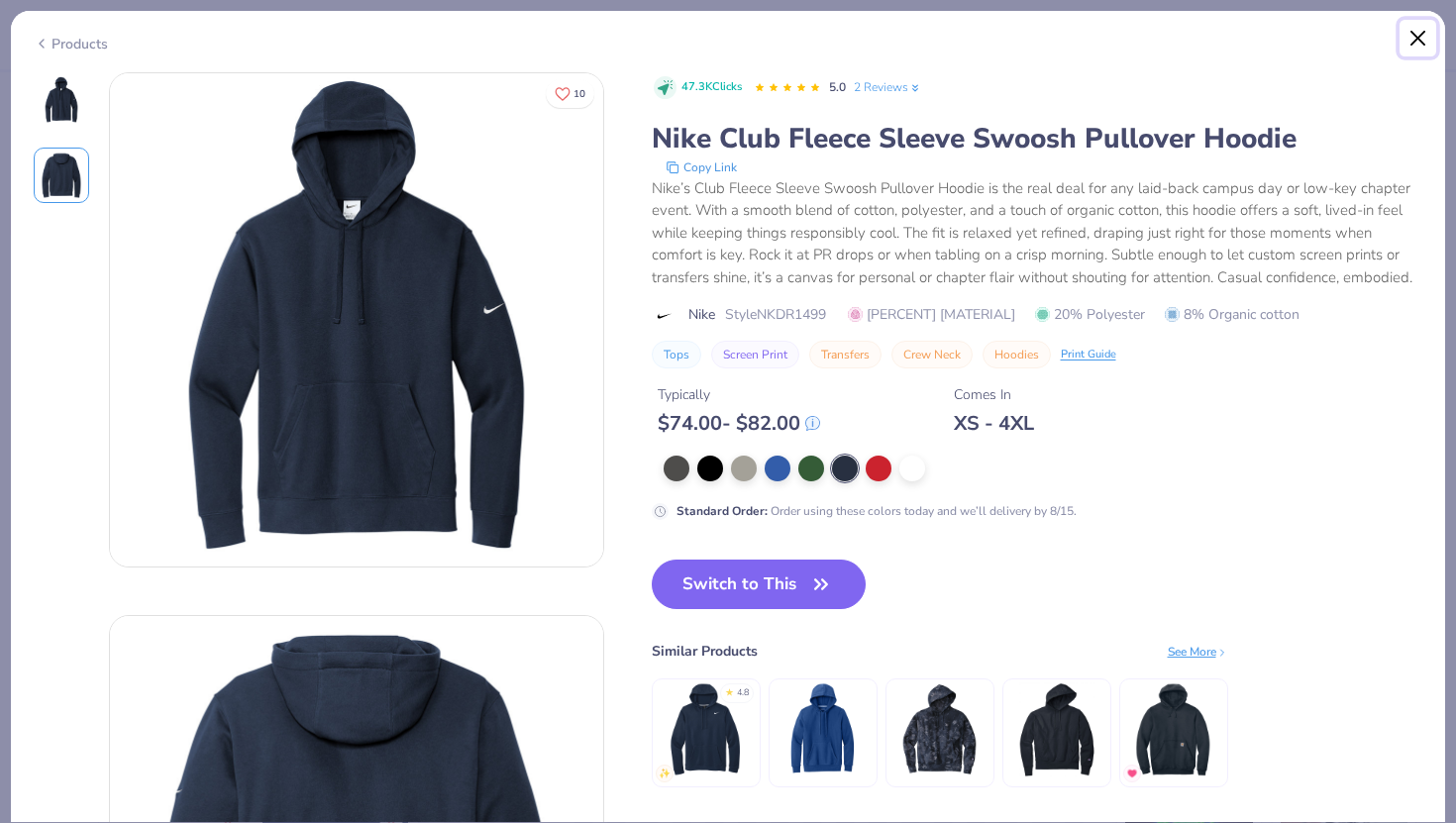 click at bounding box center [1418, 39] 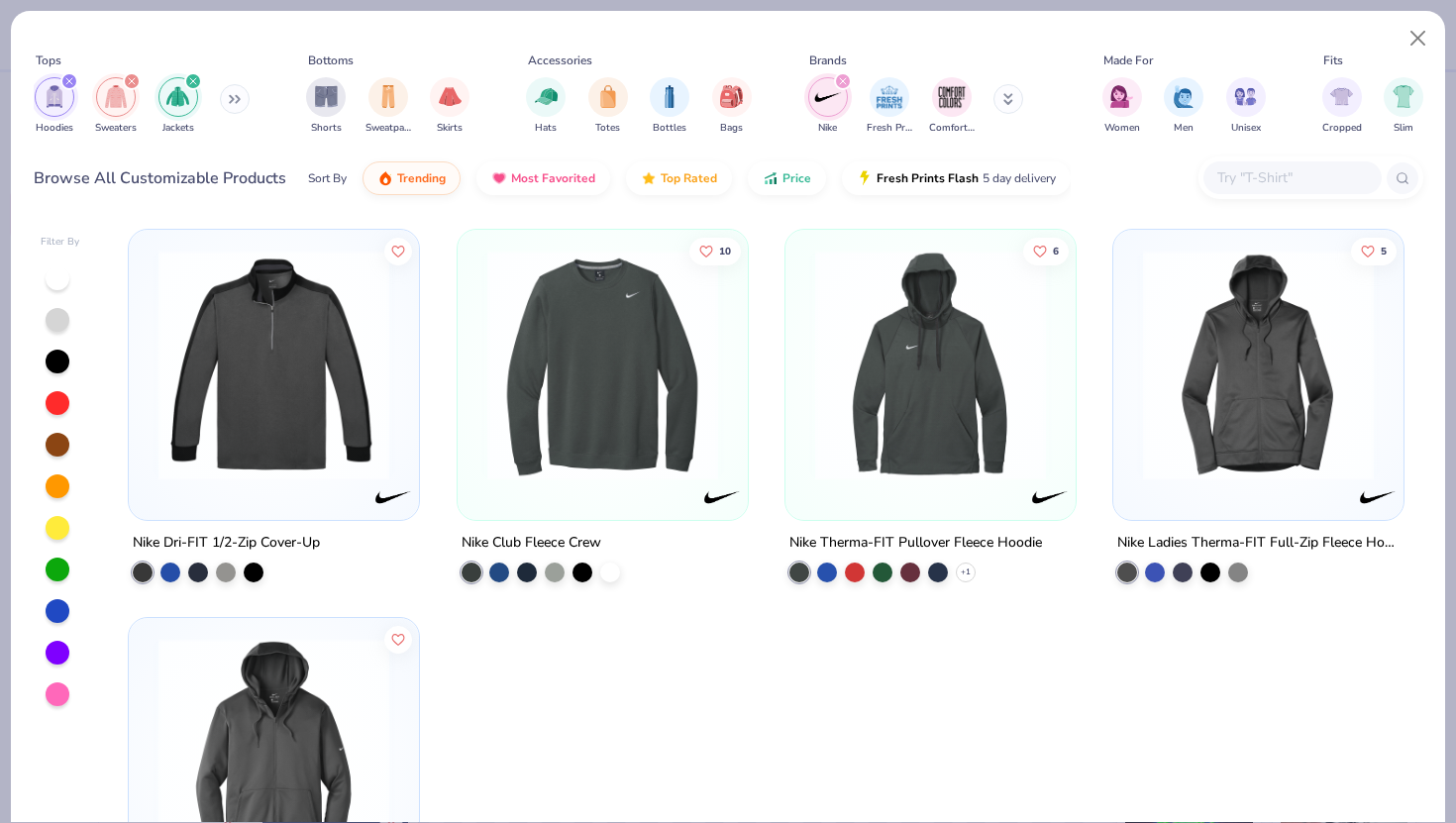 scroll, scrollTop: 1164, scrollLeft: 0, axis: vertical 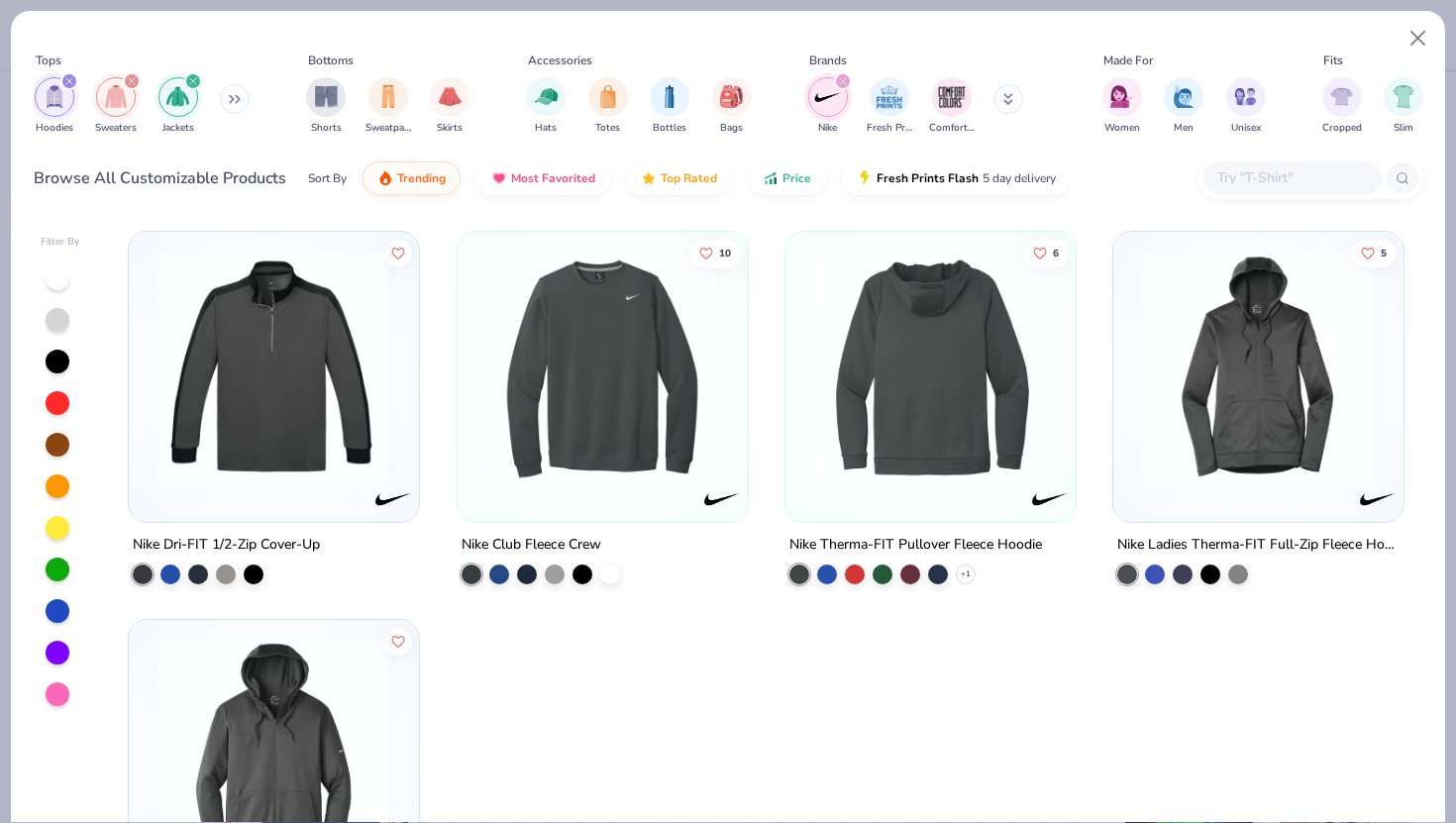click at bounding box center [930, 366] 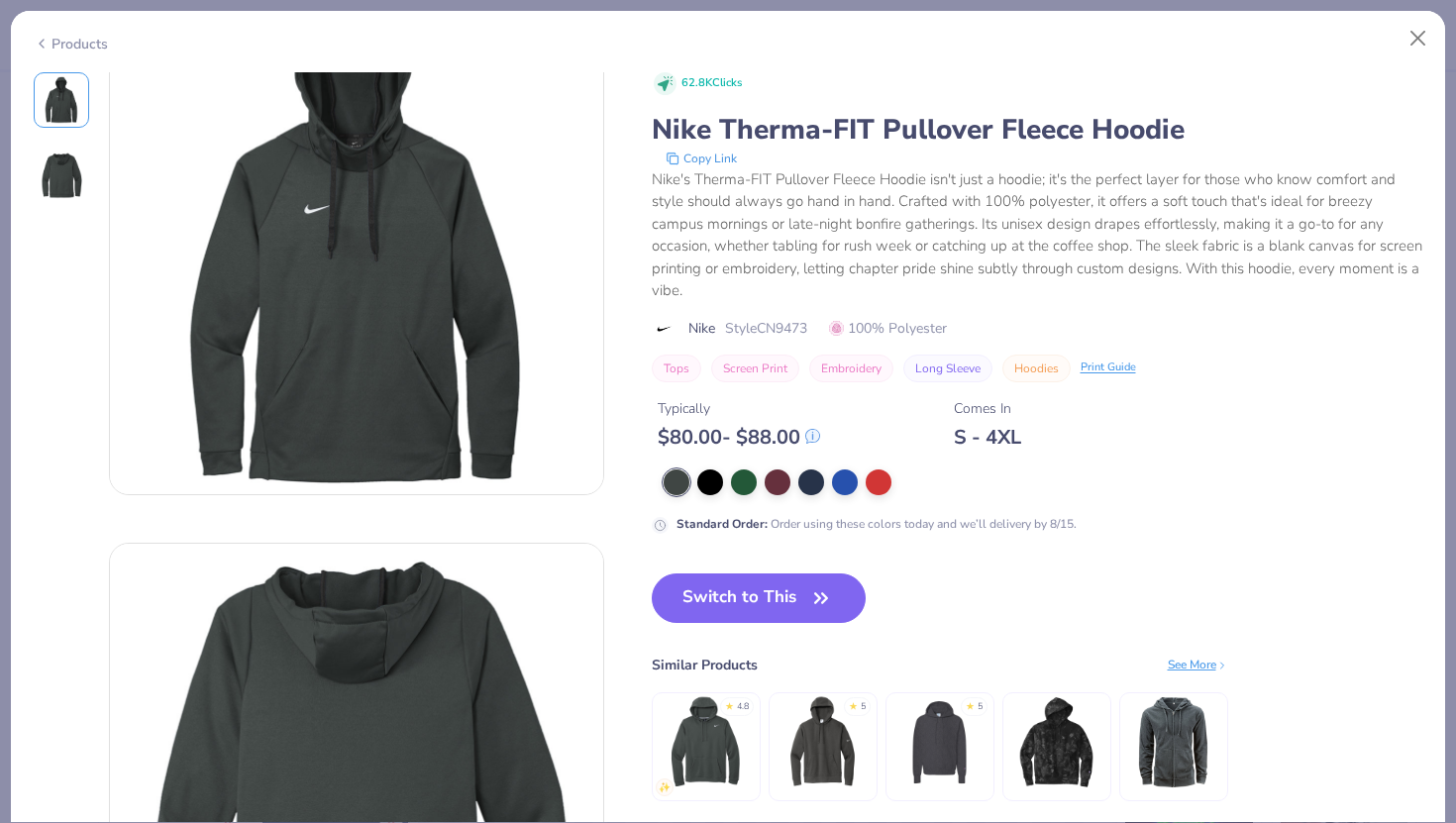 scroll, scrollTop: 0, scrollLeft: 0, axis: both 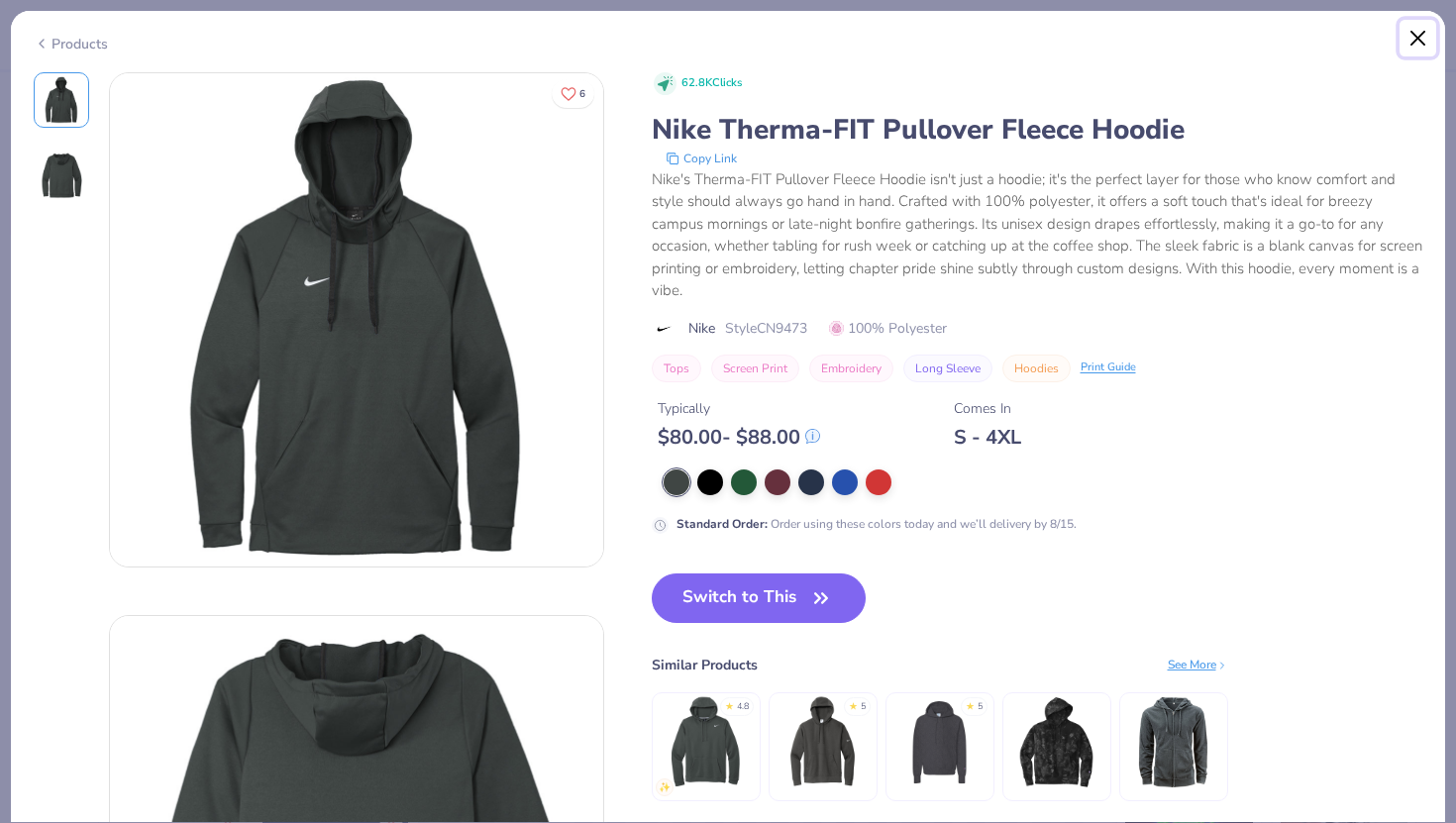 click at bounding box center [1418, 39] 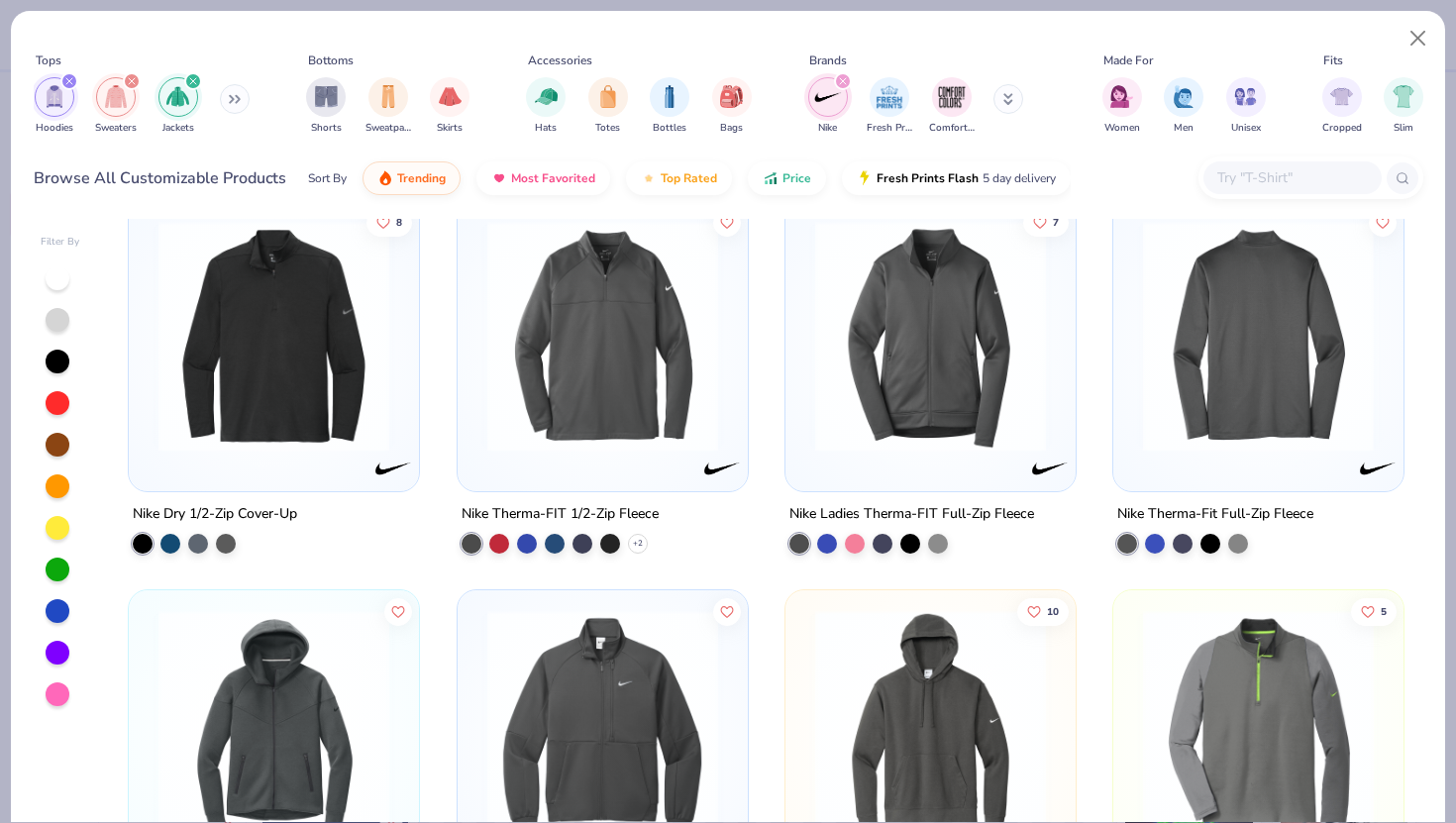 scroll, scrollTop: 485, scrollLeft: 0, axis: vertical 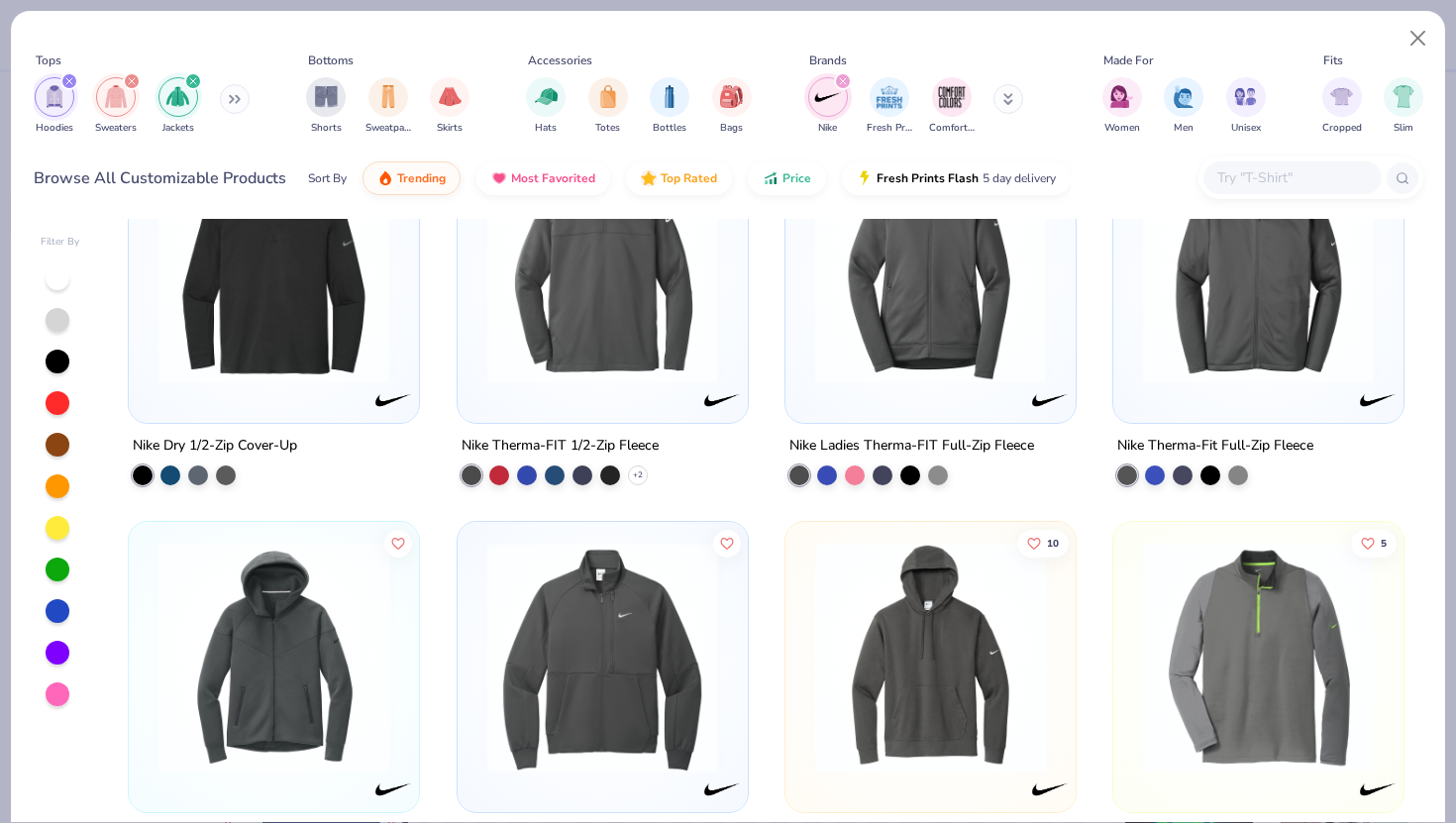 click at bounding box center (273, 267) 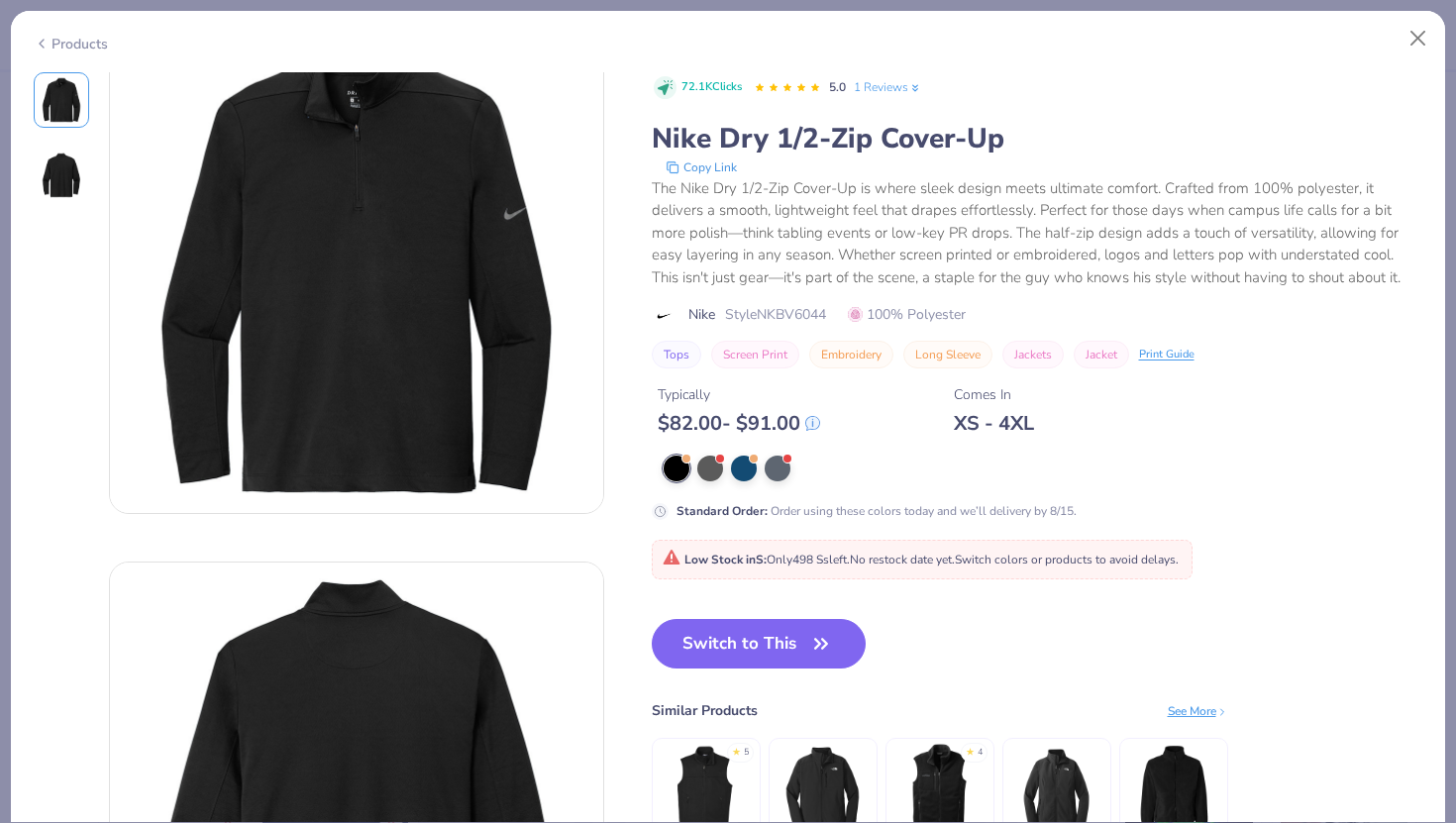 scroll, scrollTop: 0, scrollLeft: 0, axis: both 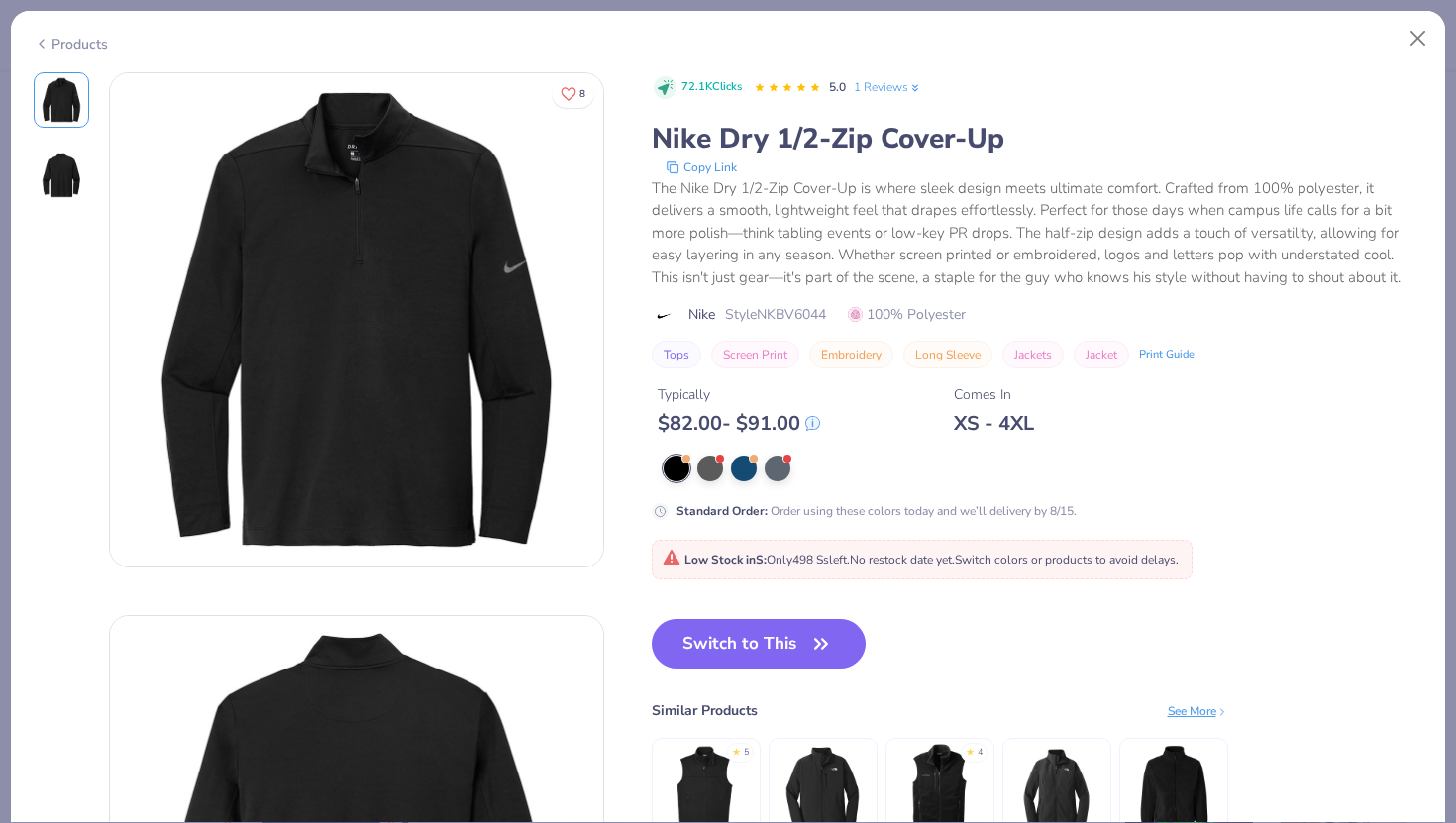 click at bounding box center [61, 175] 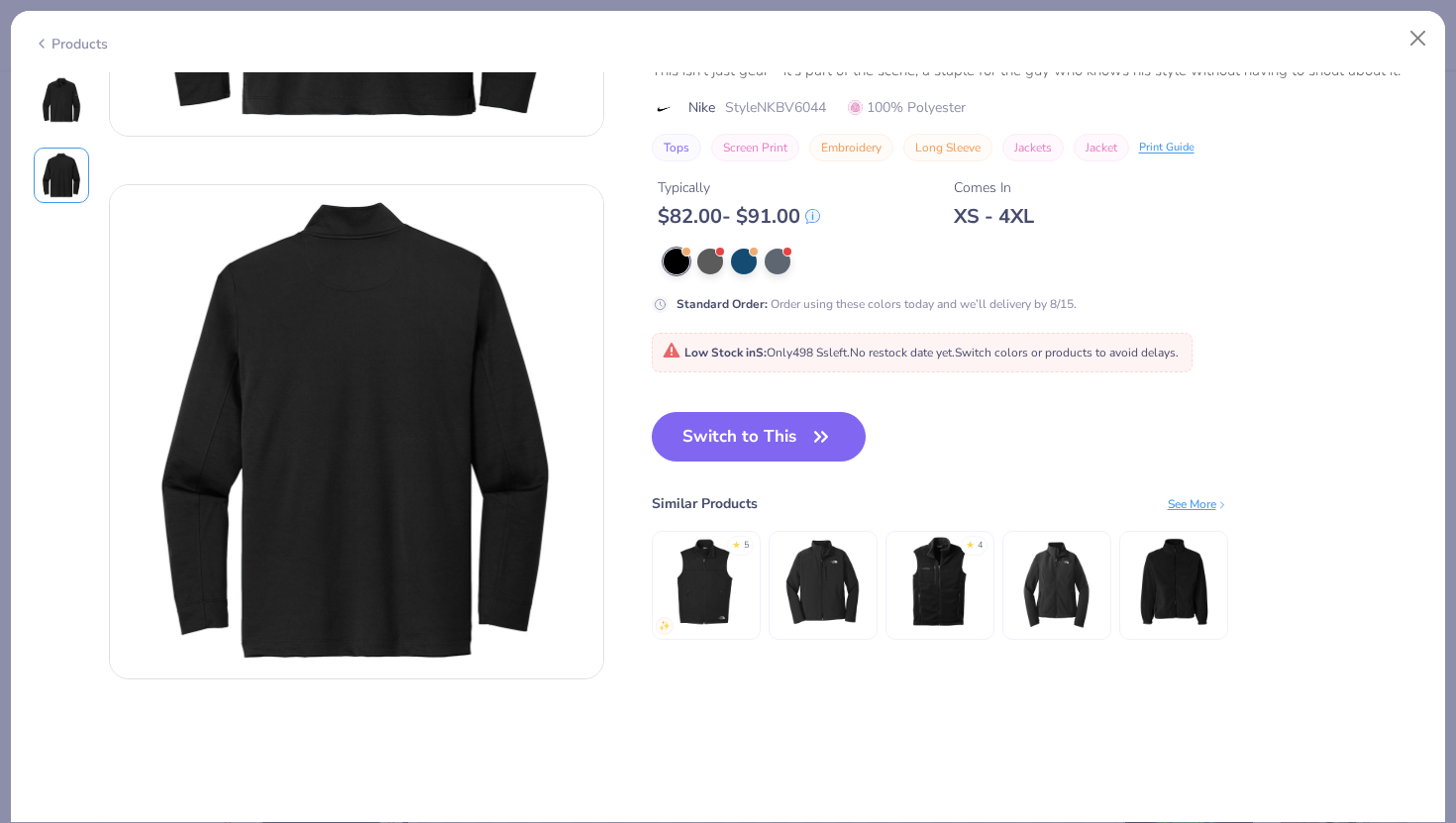scroll, scrollTop: 0, scrollLeft: 0, axis: both 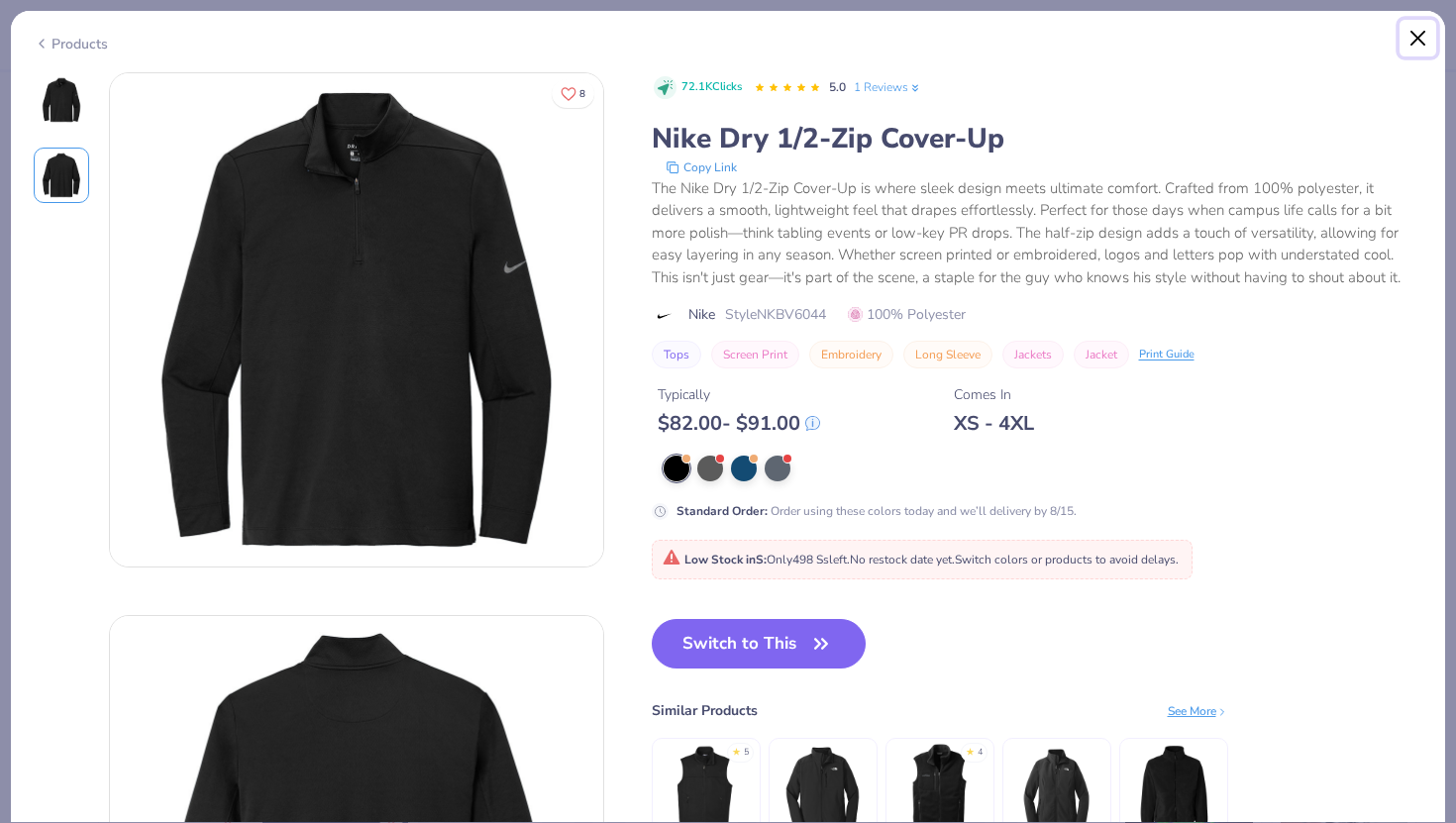 click at bounding box center (1418, 39) 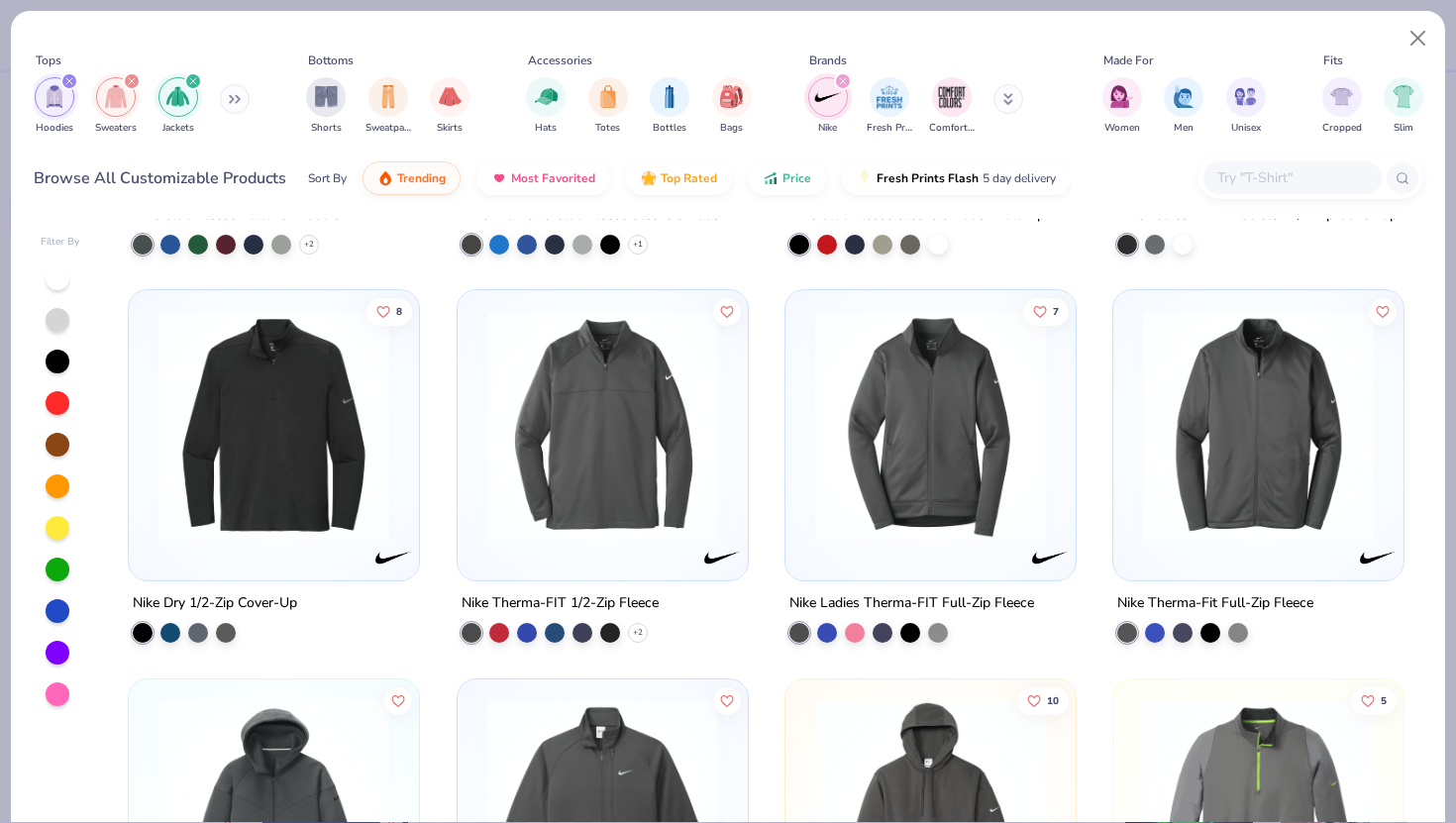 scroll, scrollTop: 0, scrollLeft: 0, axis: both 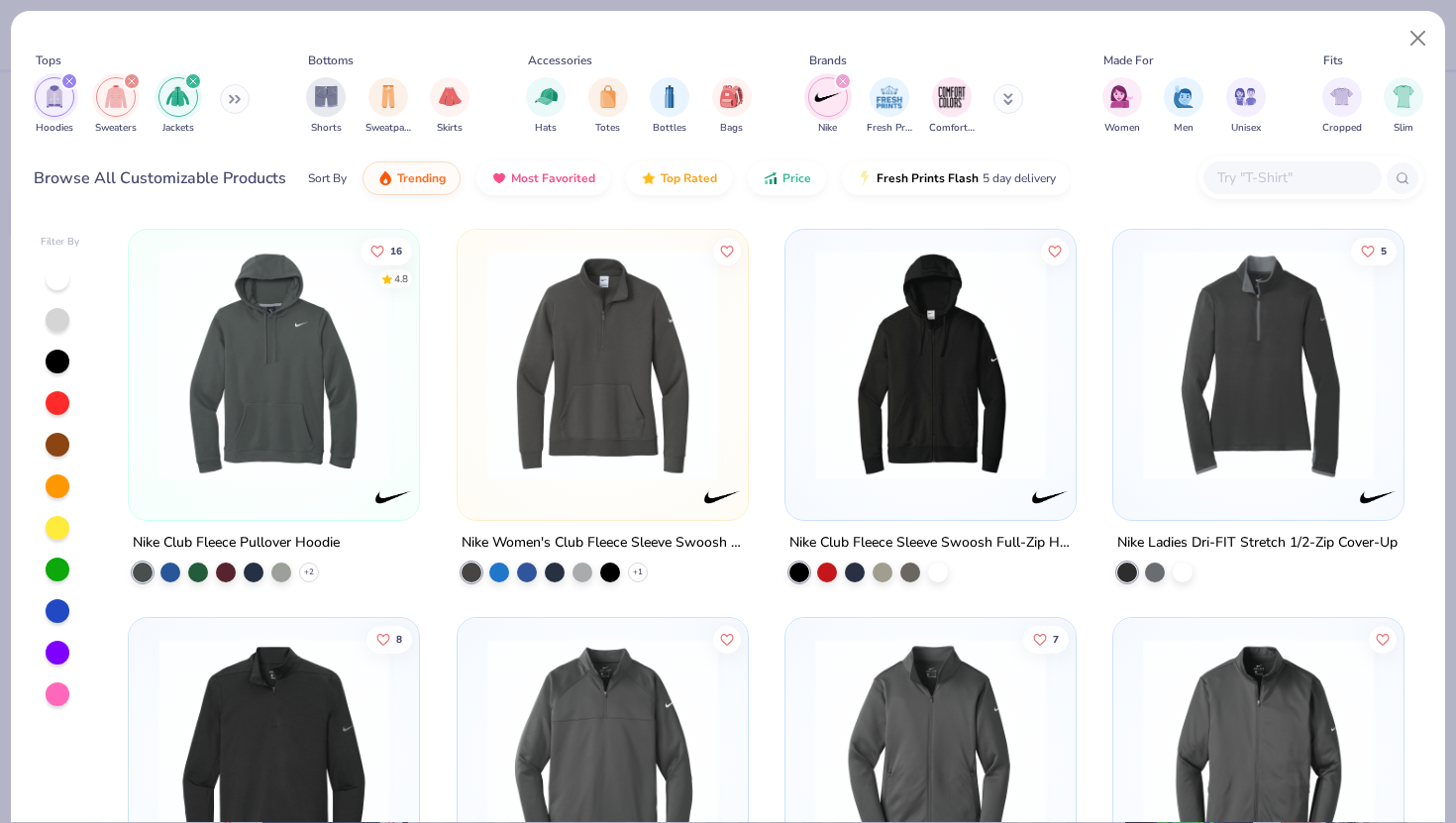 click on "Shorts Sweatpants Skirts" at bounding box center [387, 106] 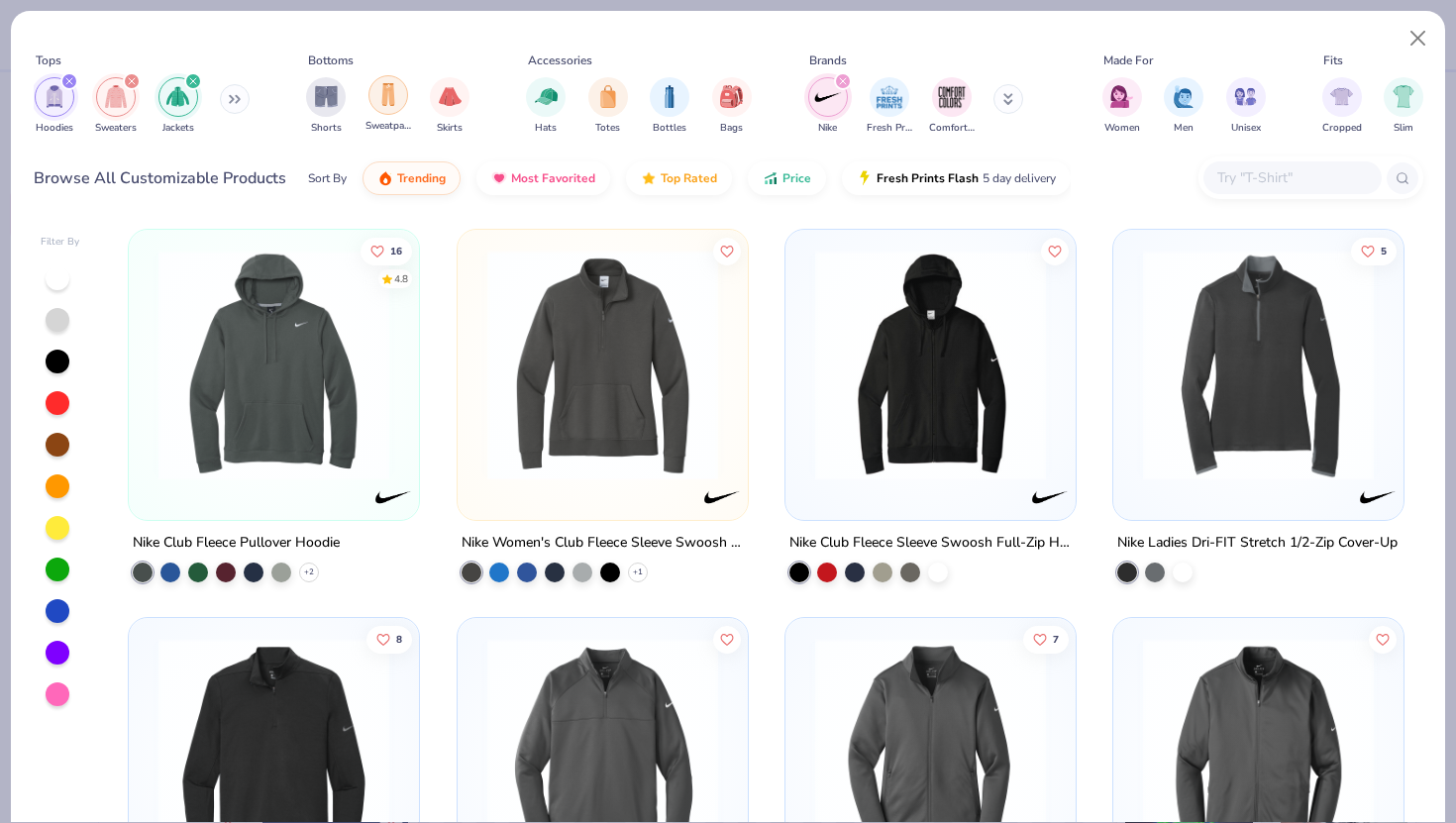 click at bounding box center [388, 94] 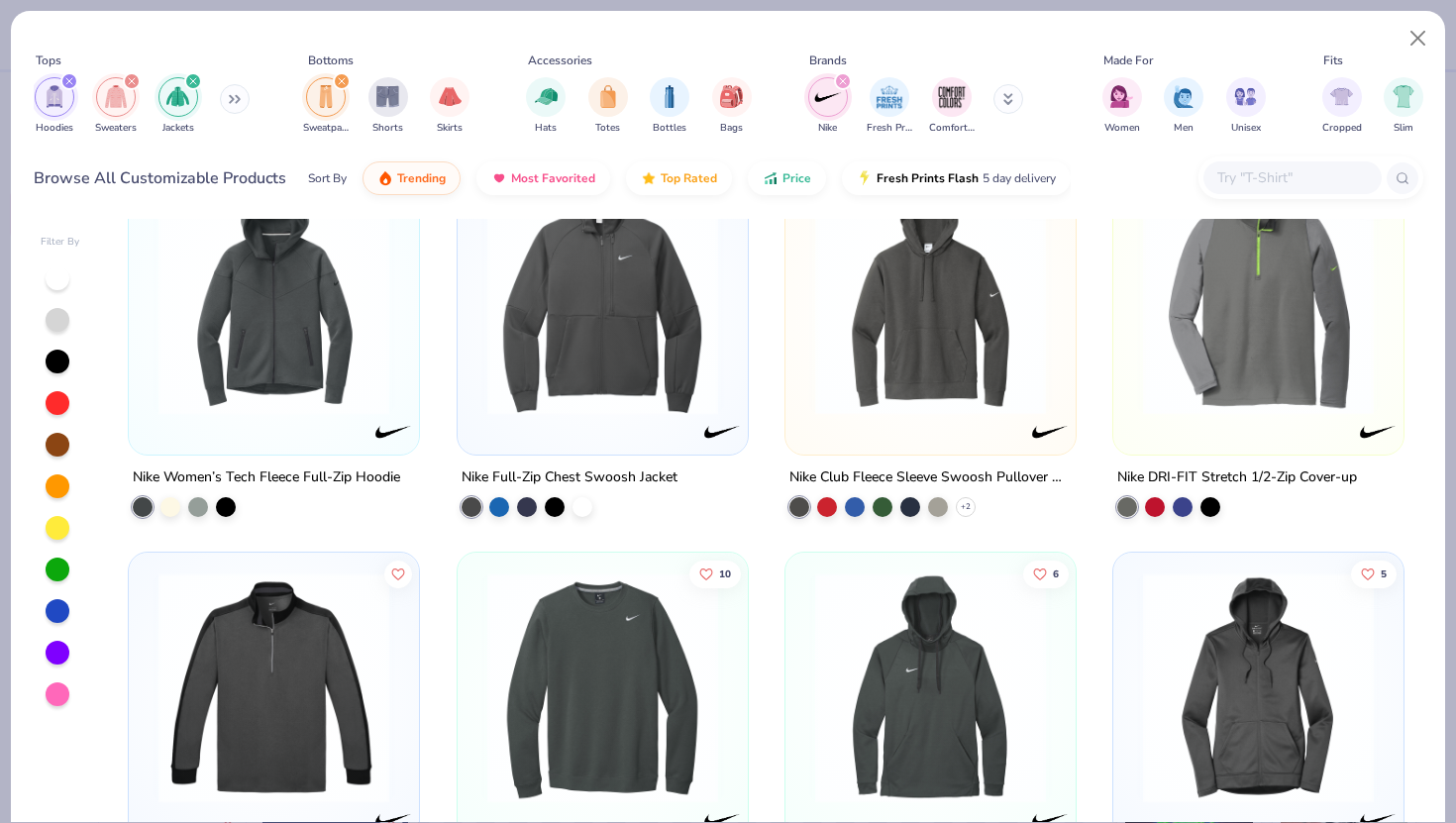 scroll, scrollTop: 655, scrollLeft: 0, axis: vertical 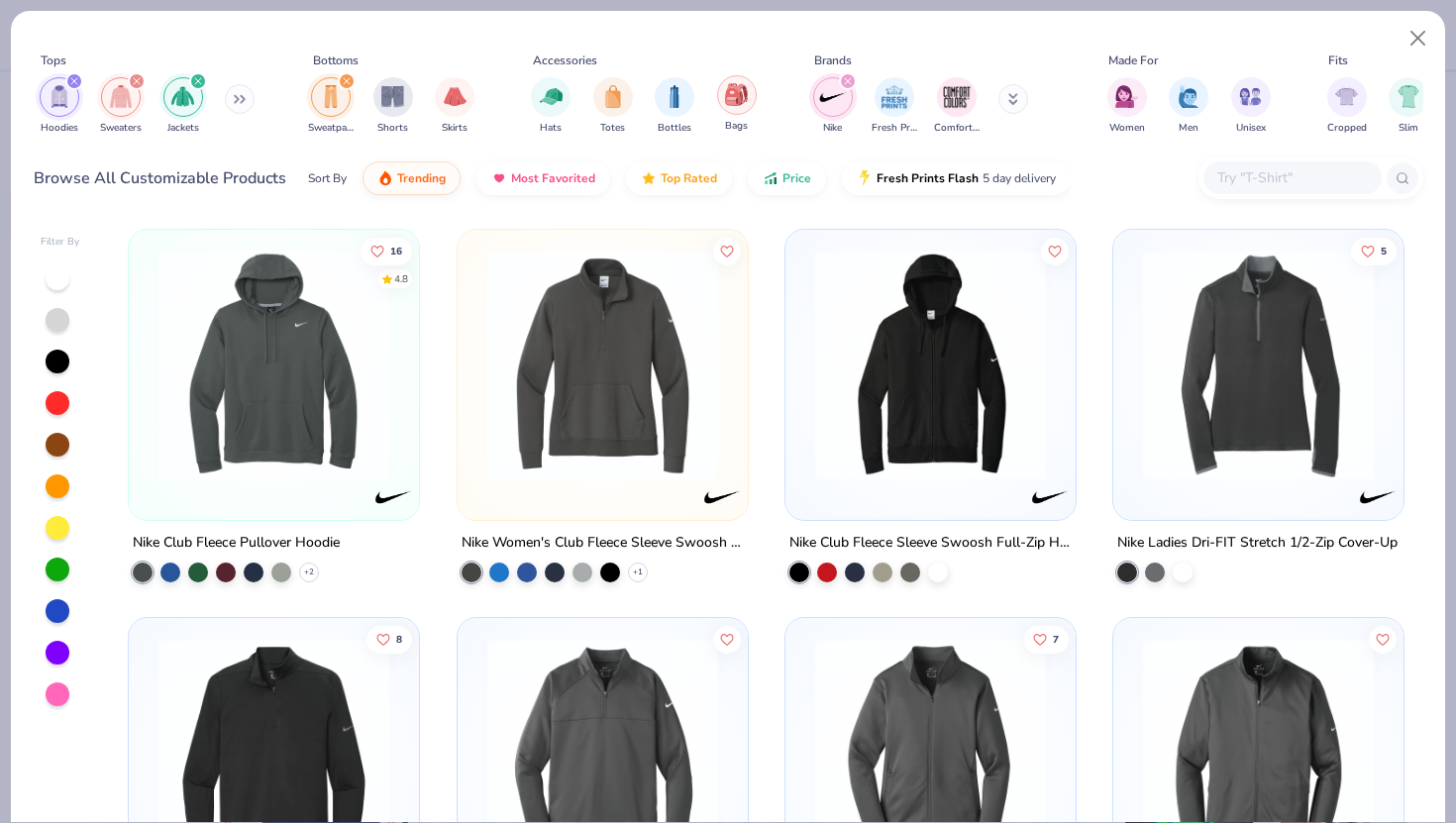 click at bounding box center (736, 94) 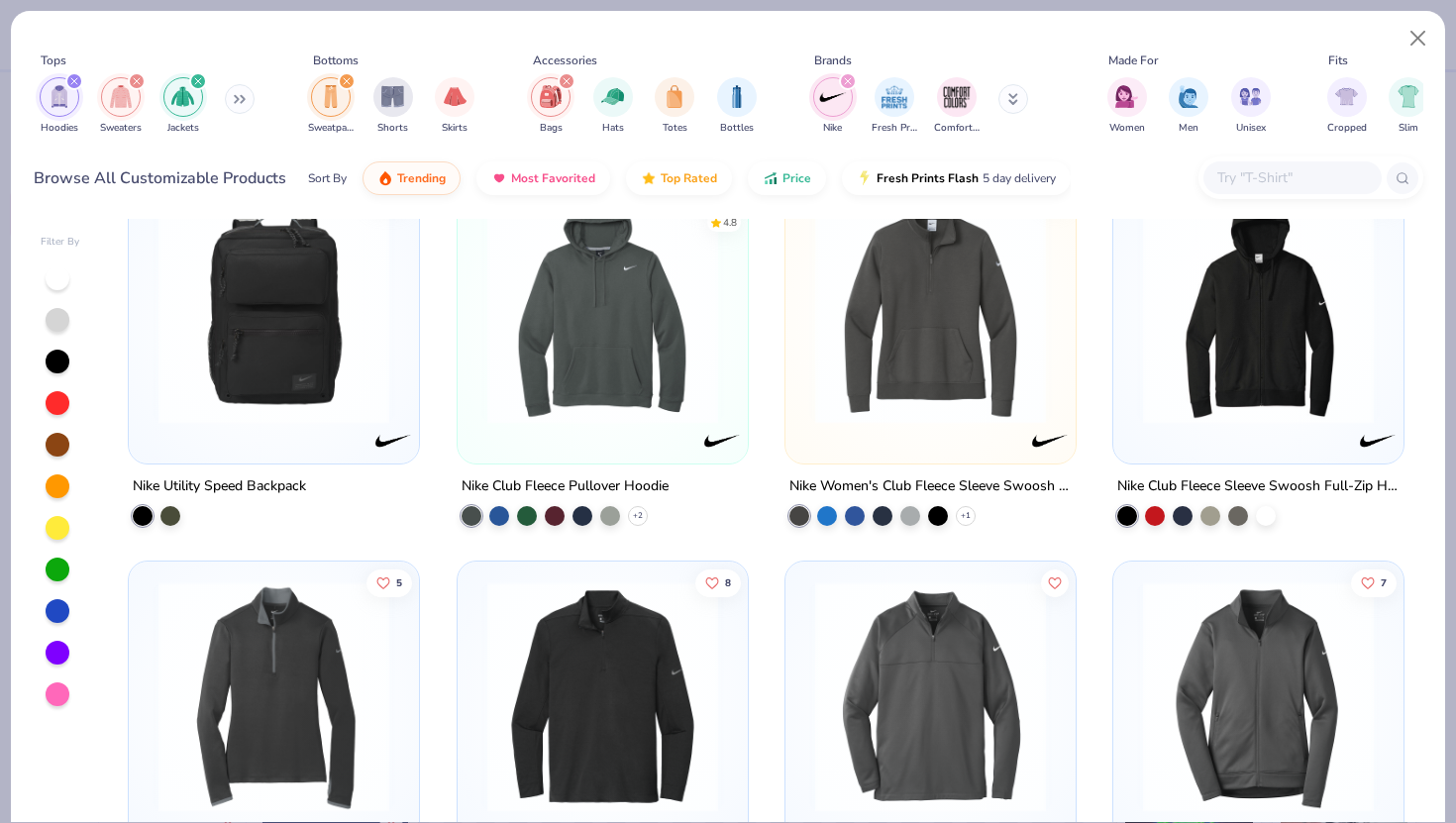 scroll, scrollTop: 0, scrollLeft: 0, axis: both 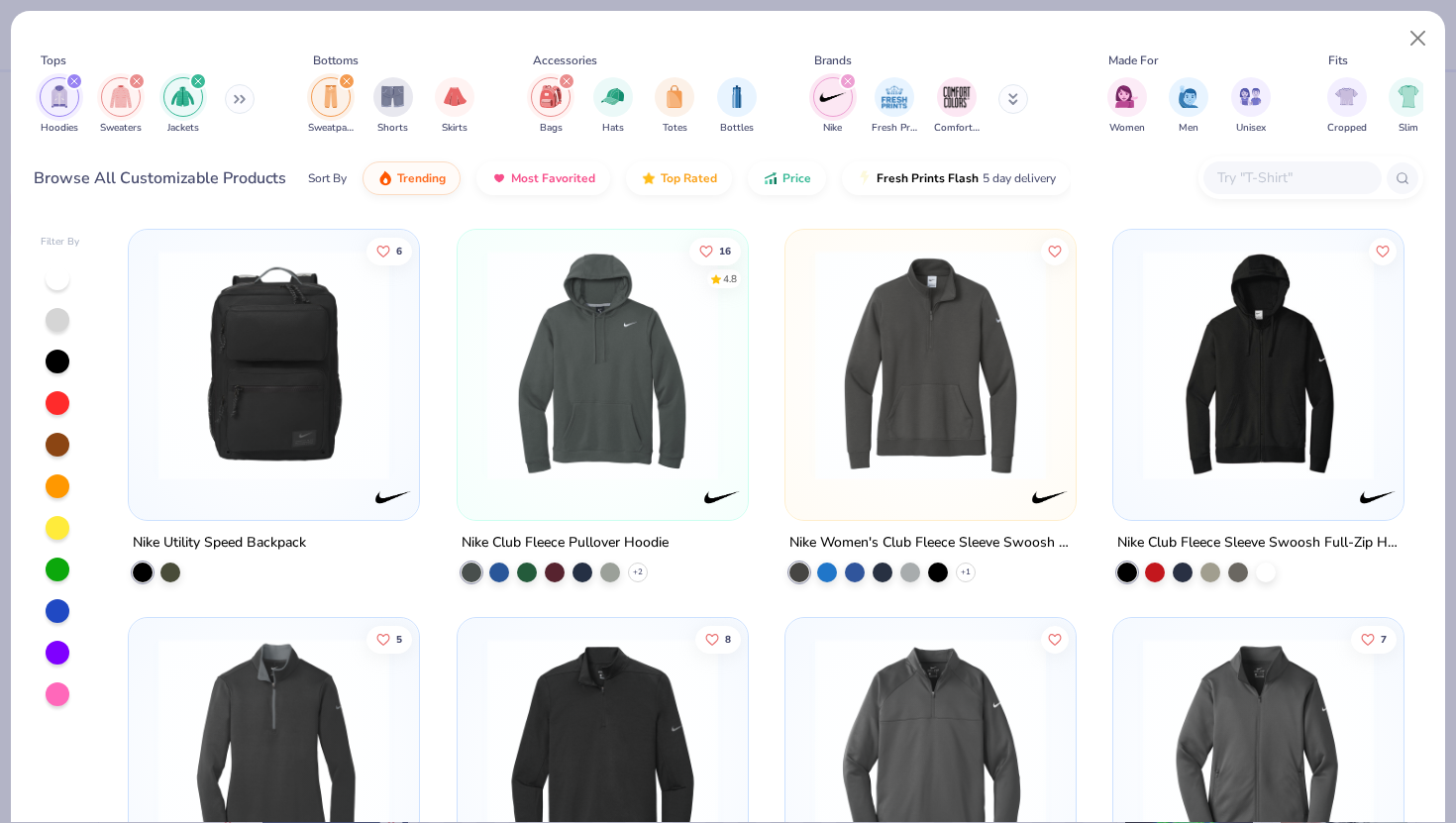 click 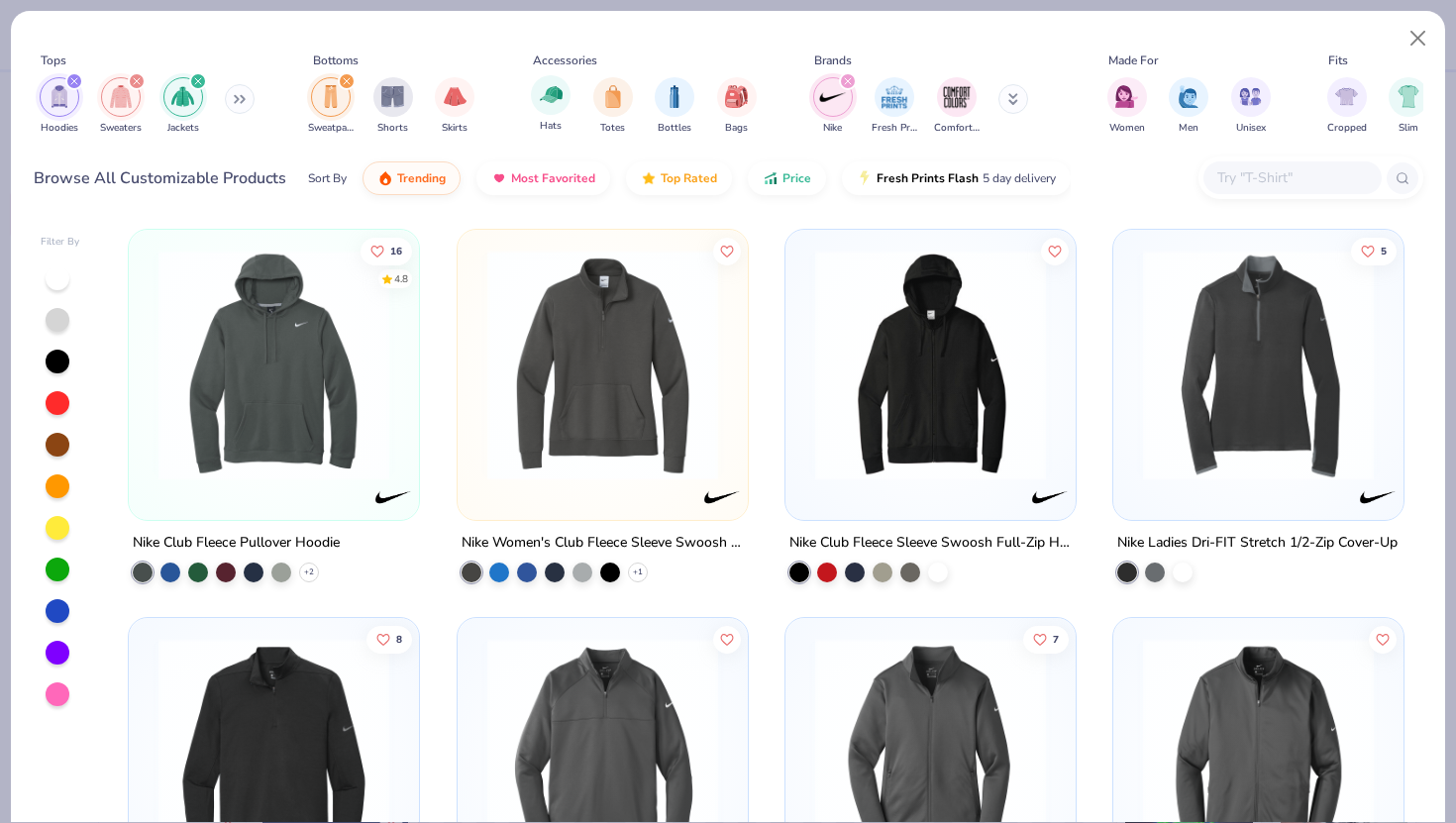 click on "Hats" at bounding box center (551, 126) 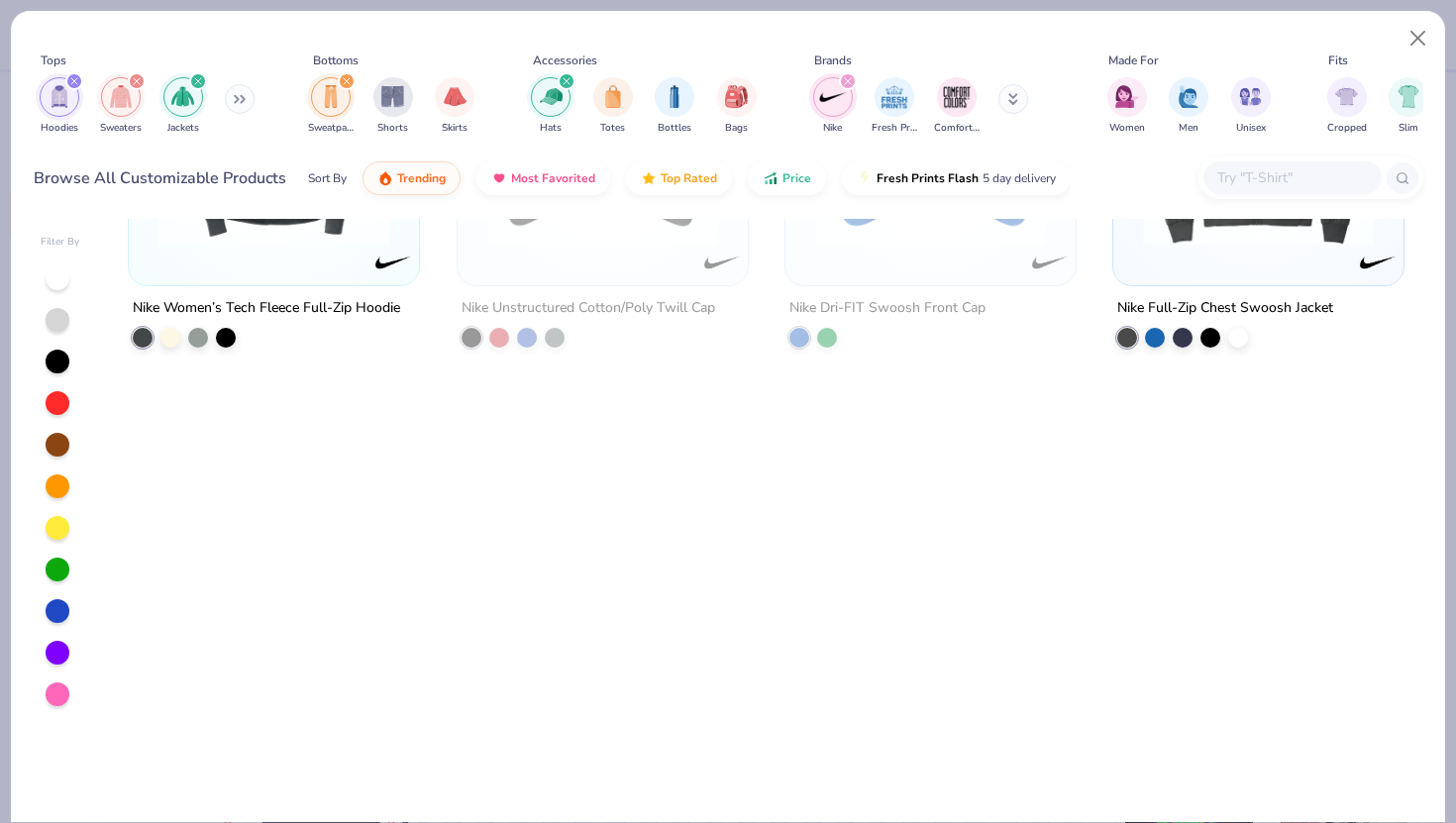scroll, scrollTop: 0, scrollLeft: 0, axis: both 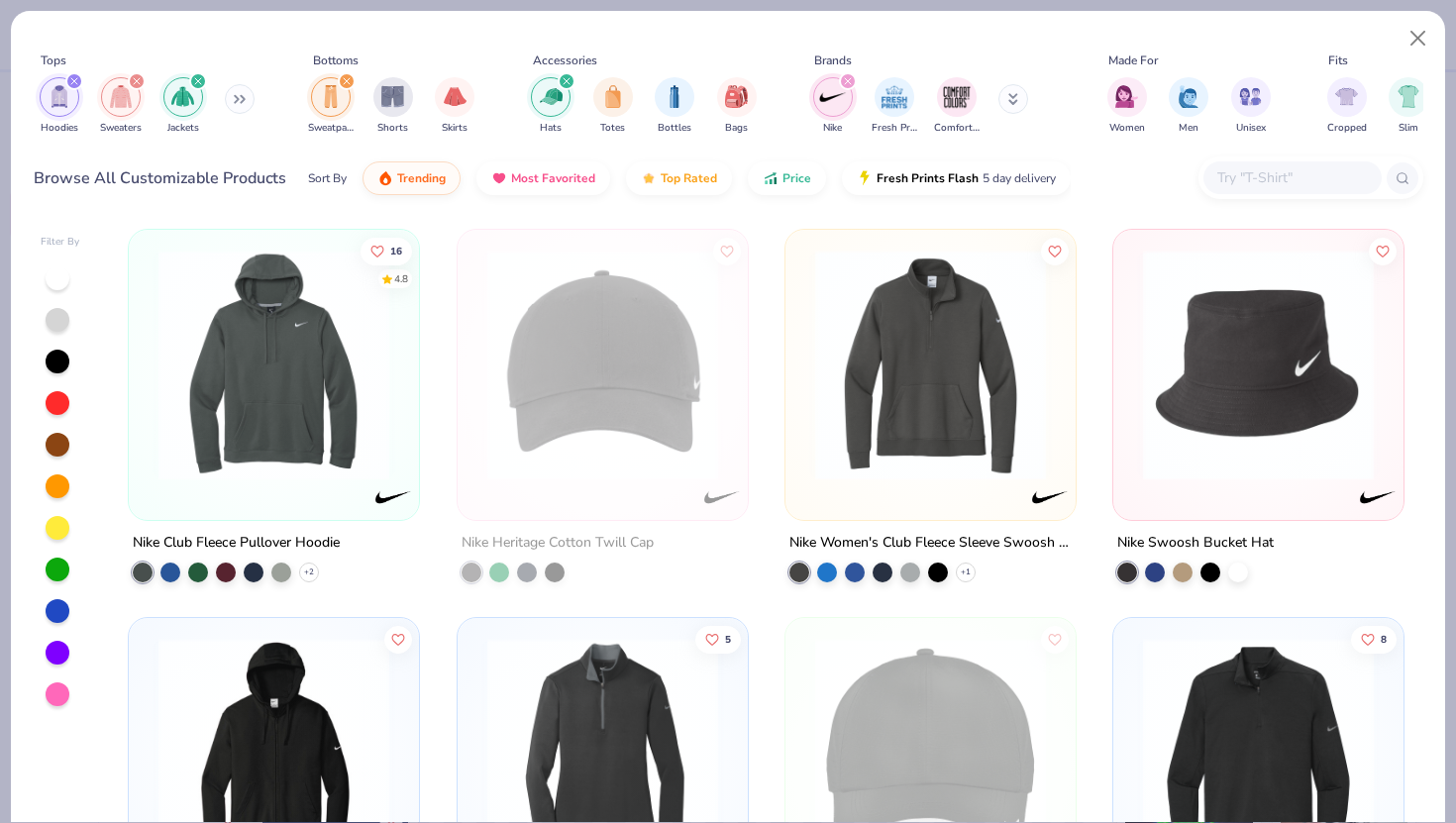 click at bounding box center (567, 81) 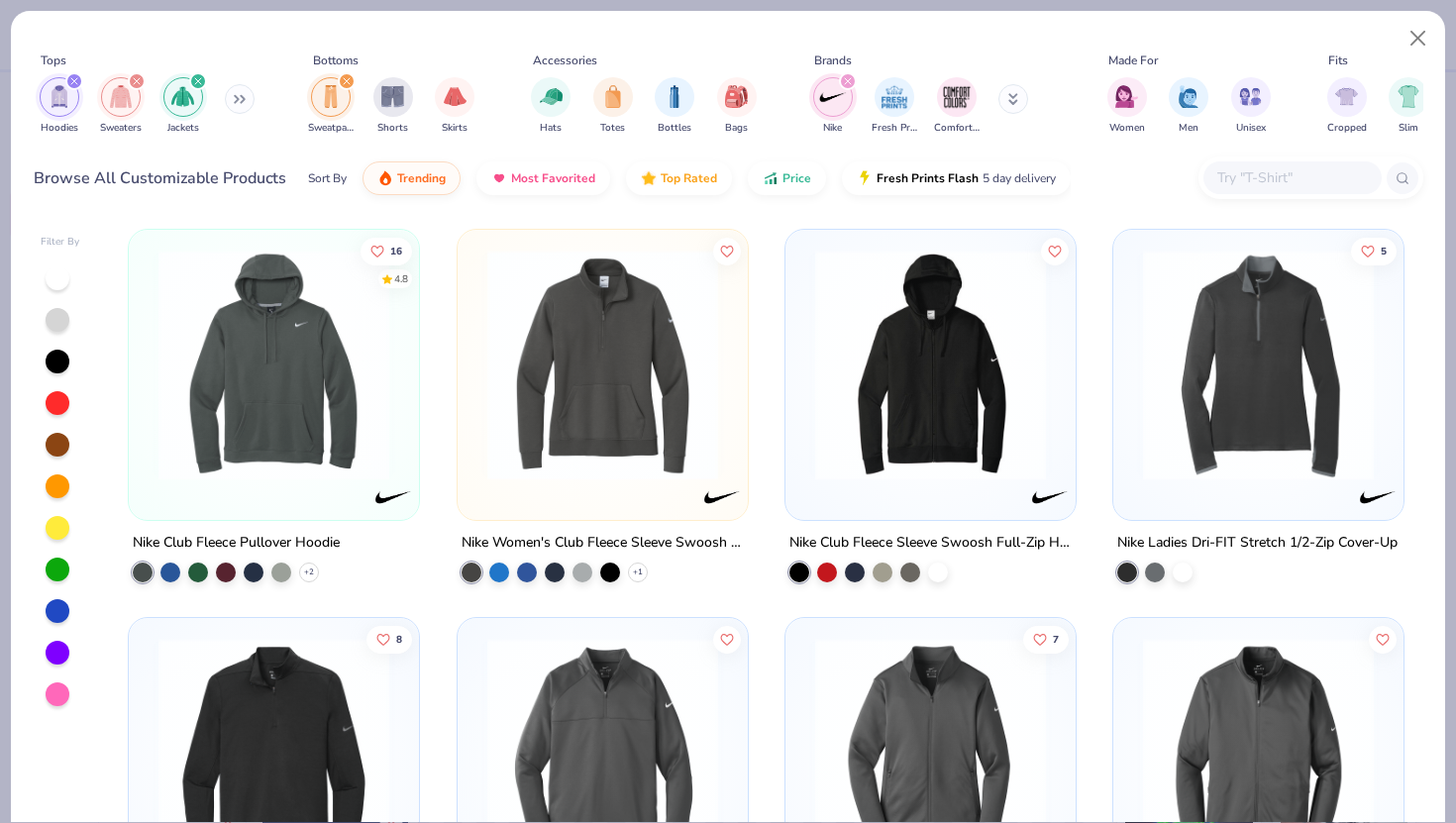 click 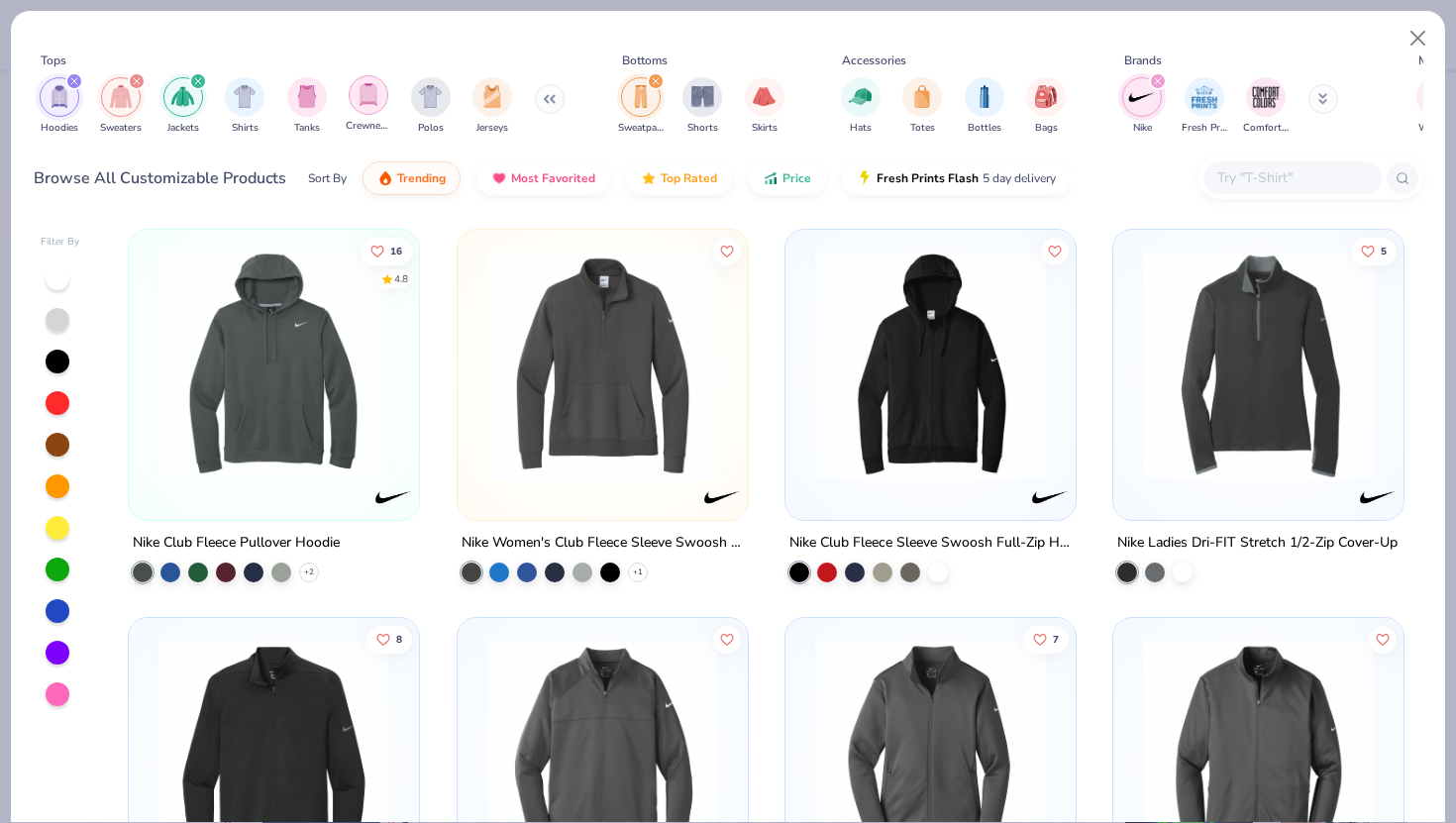 click at bounding box center (368, 95) 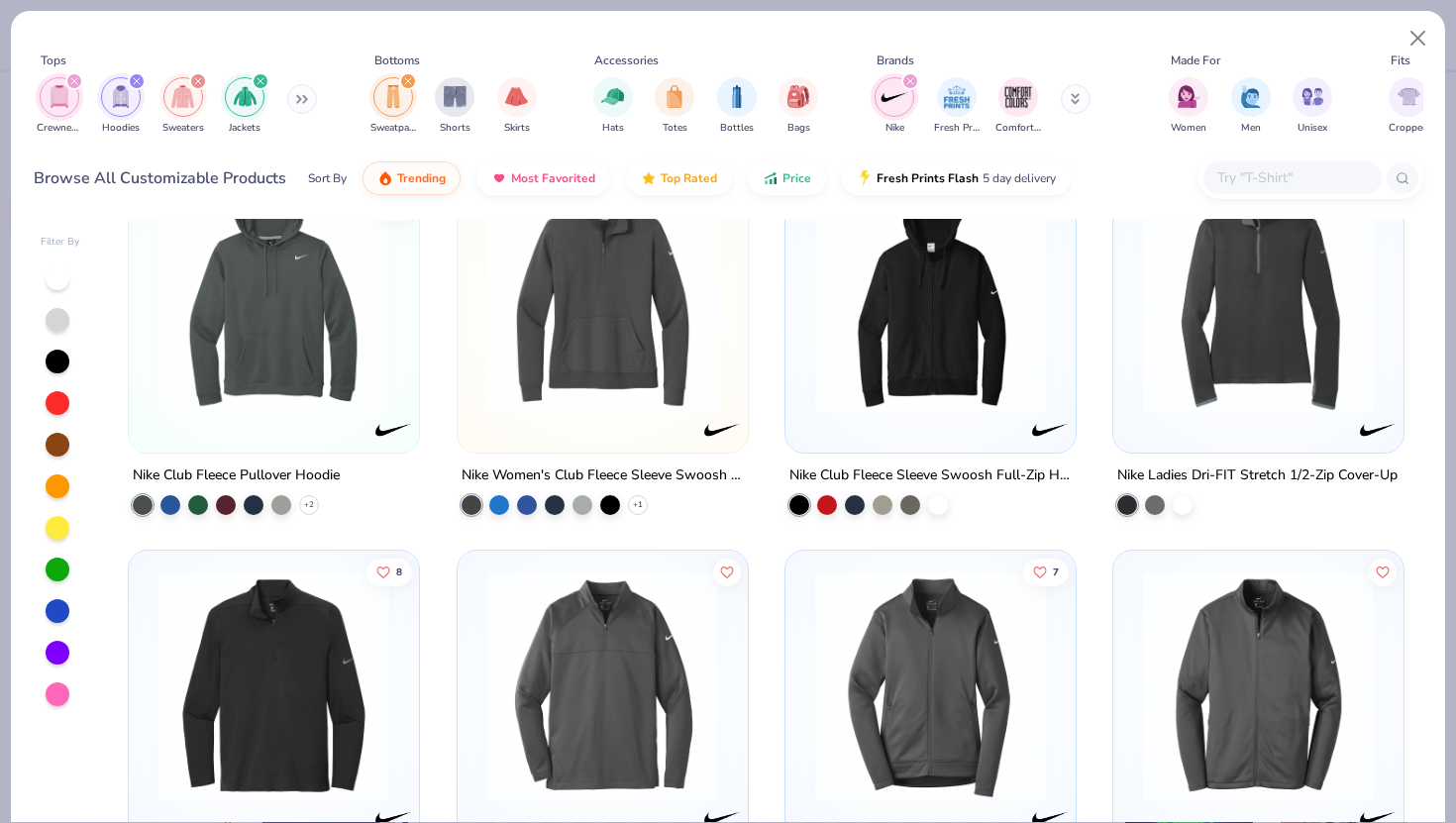 scroll, scrollTop: 0, scrollLeft: 0, axis: both 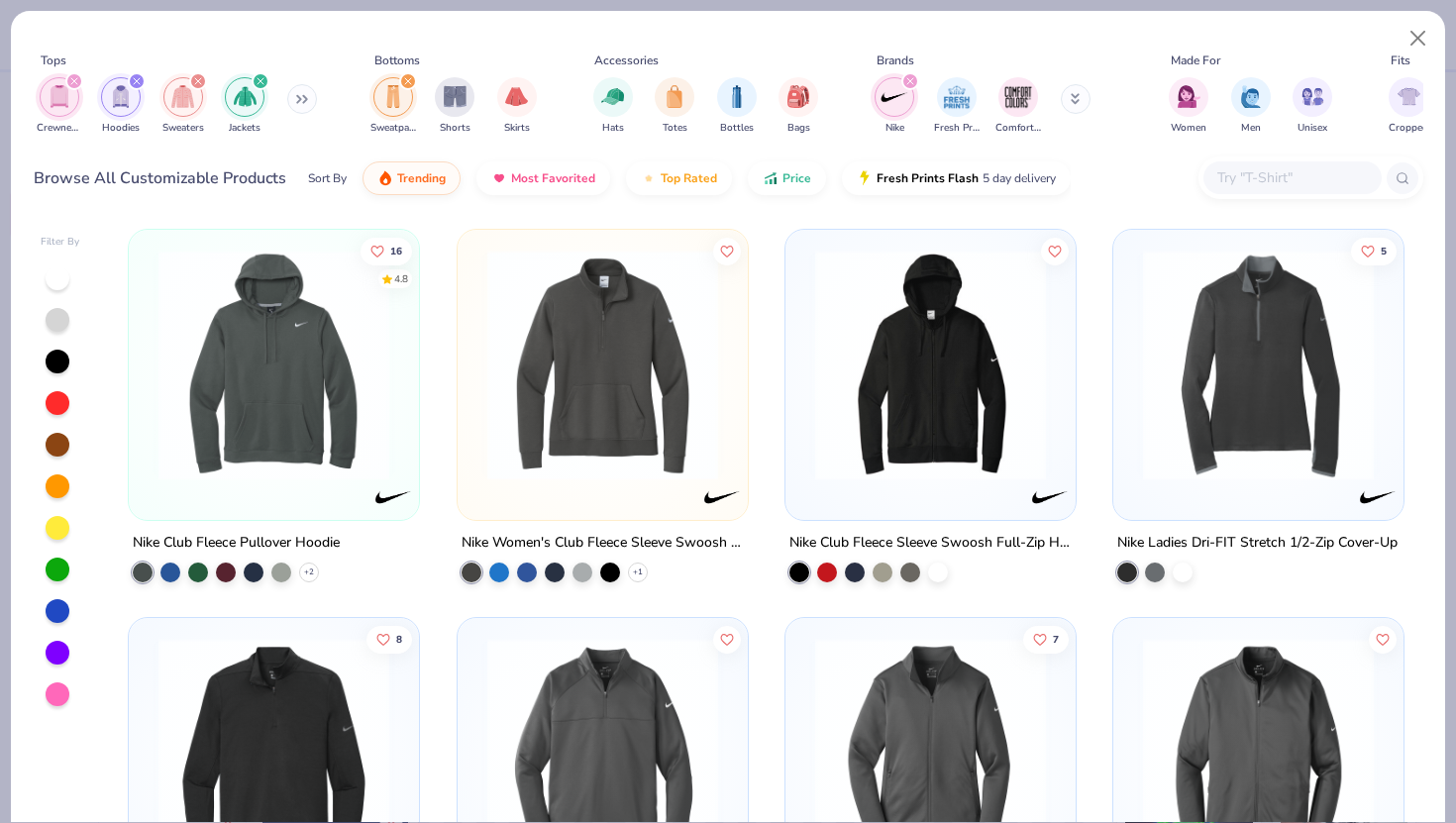 click at bounding box center (302, 99) 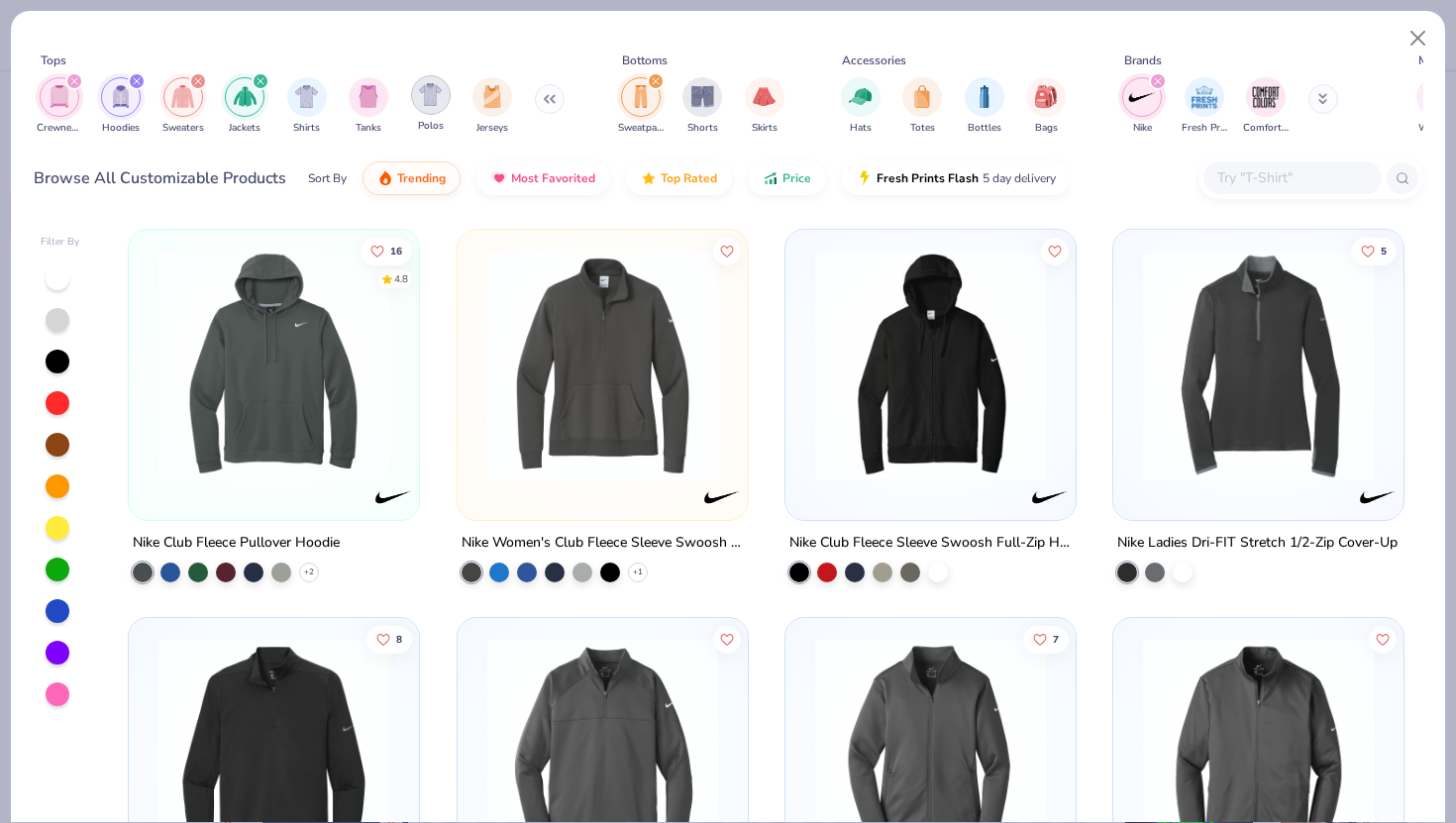 click at bounding box center [431, 95] 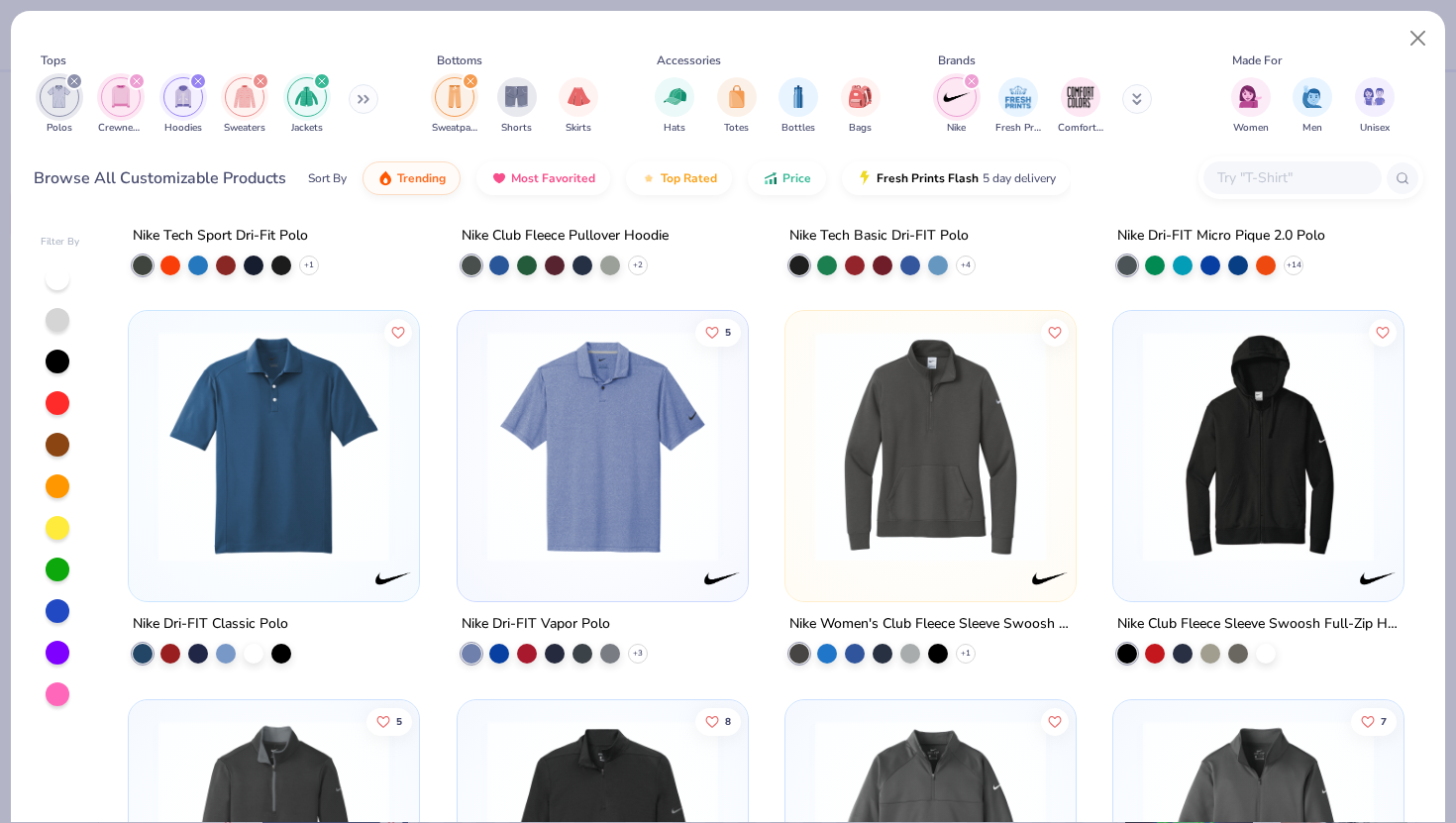 scroll, scrollTop: 319, scrollLeft: 0, axis: vertical 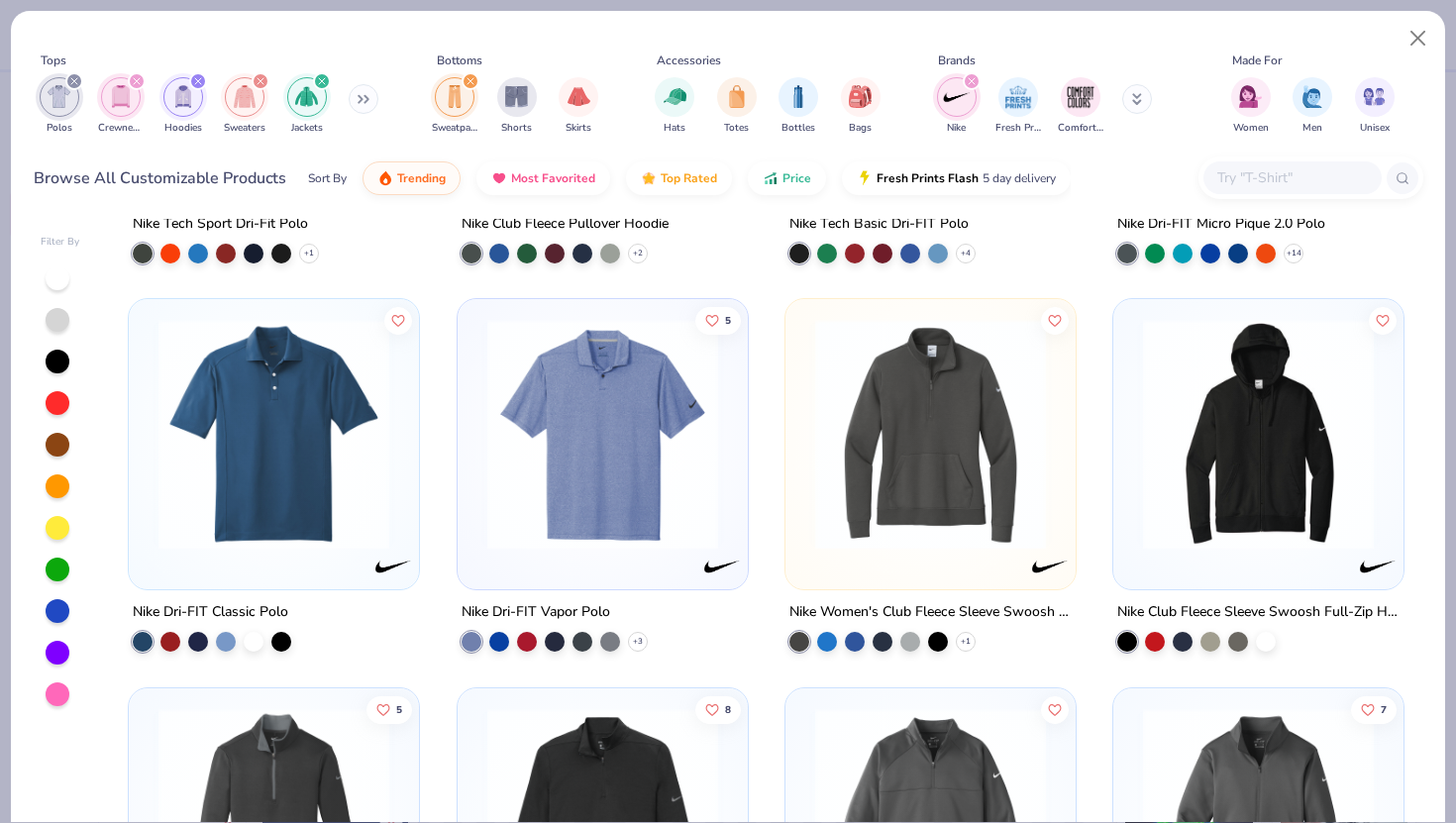 click at bounding box center [273, 434] 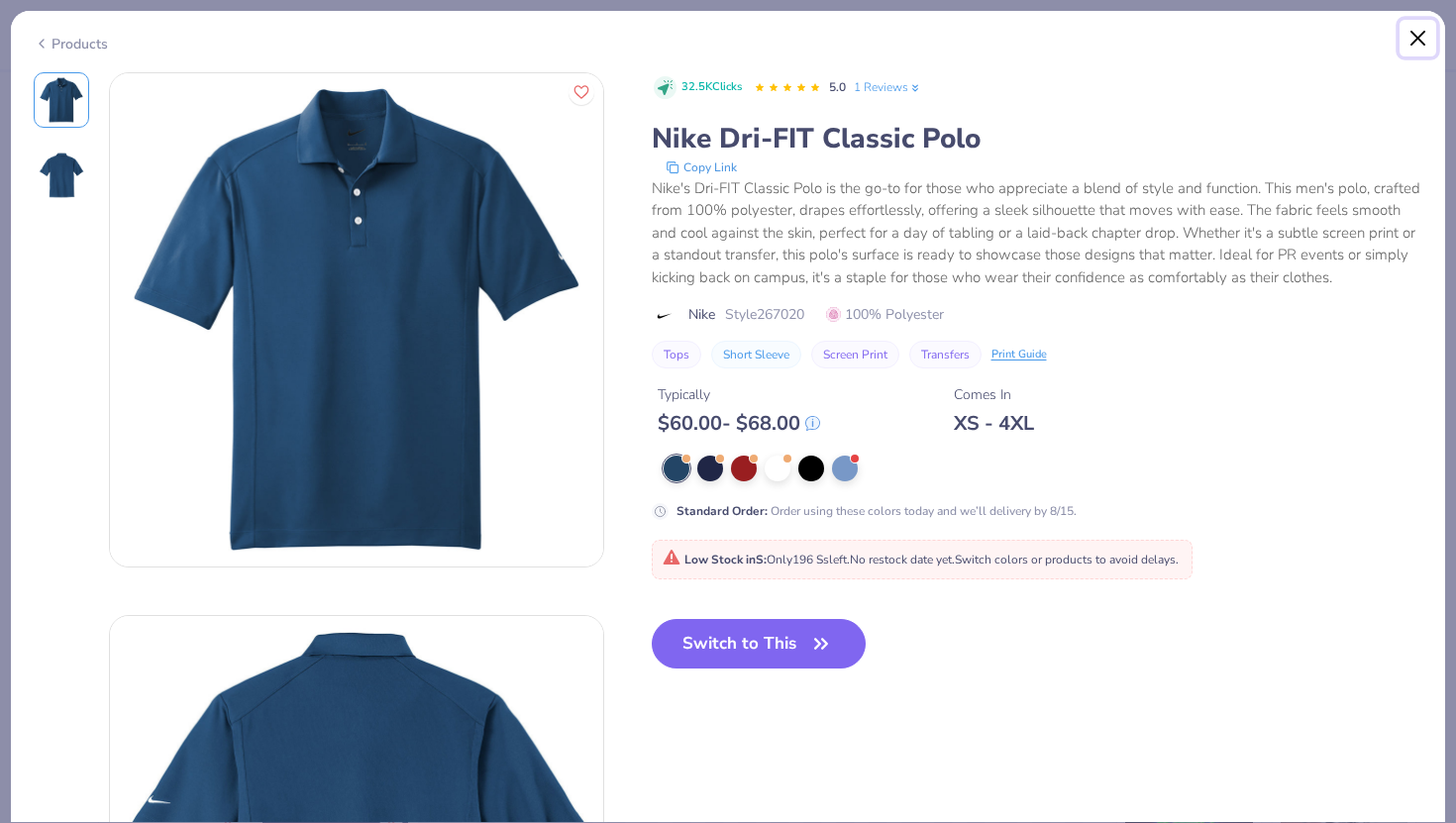 click at bounding box center (1418, 39) 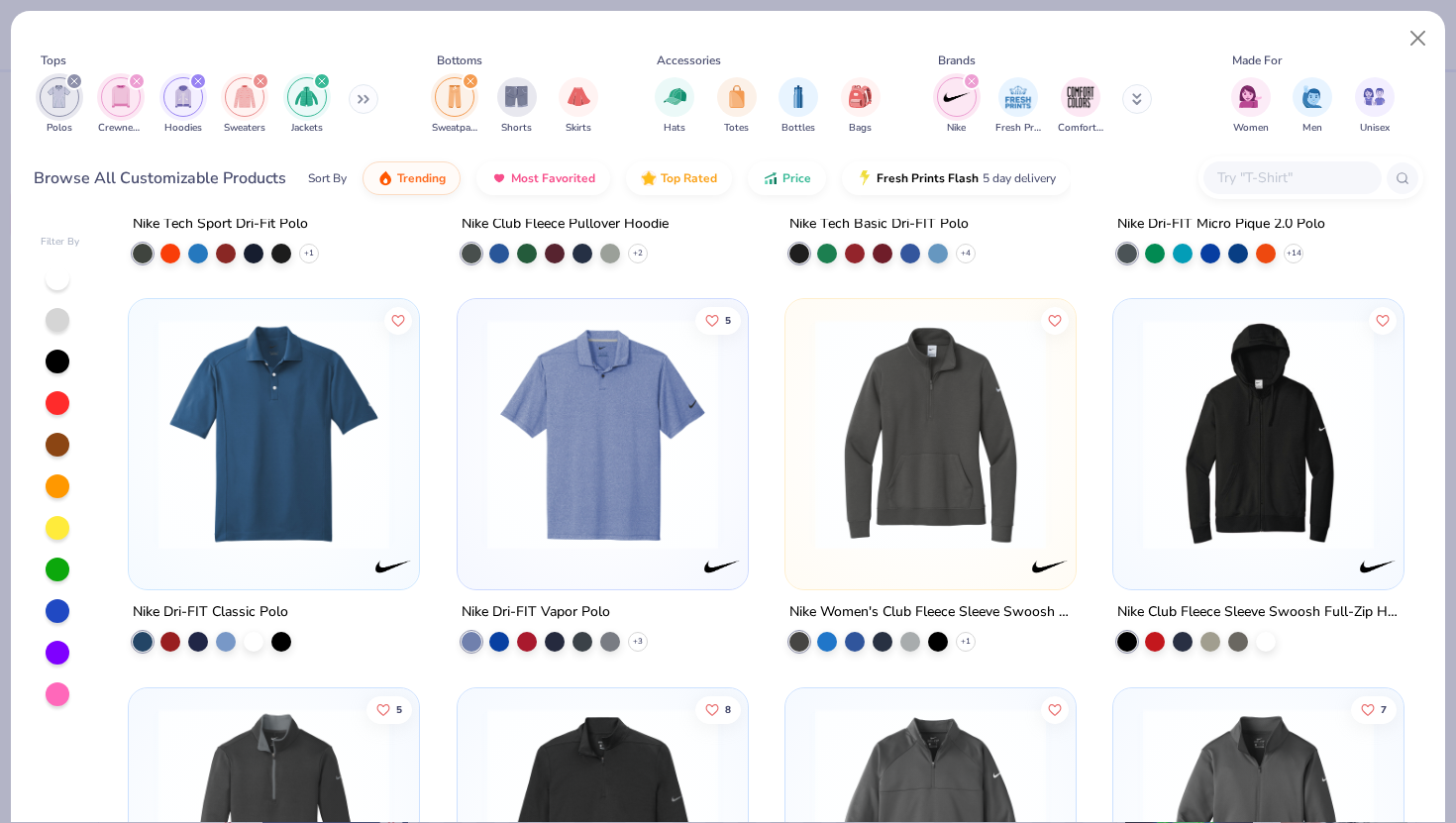 click at bounding box center [602, 434] 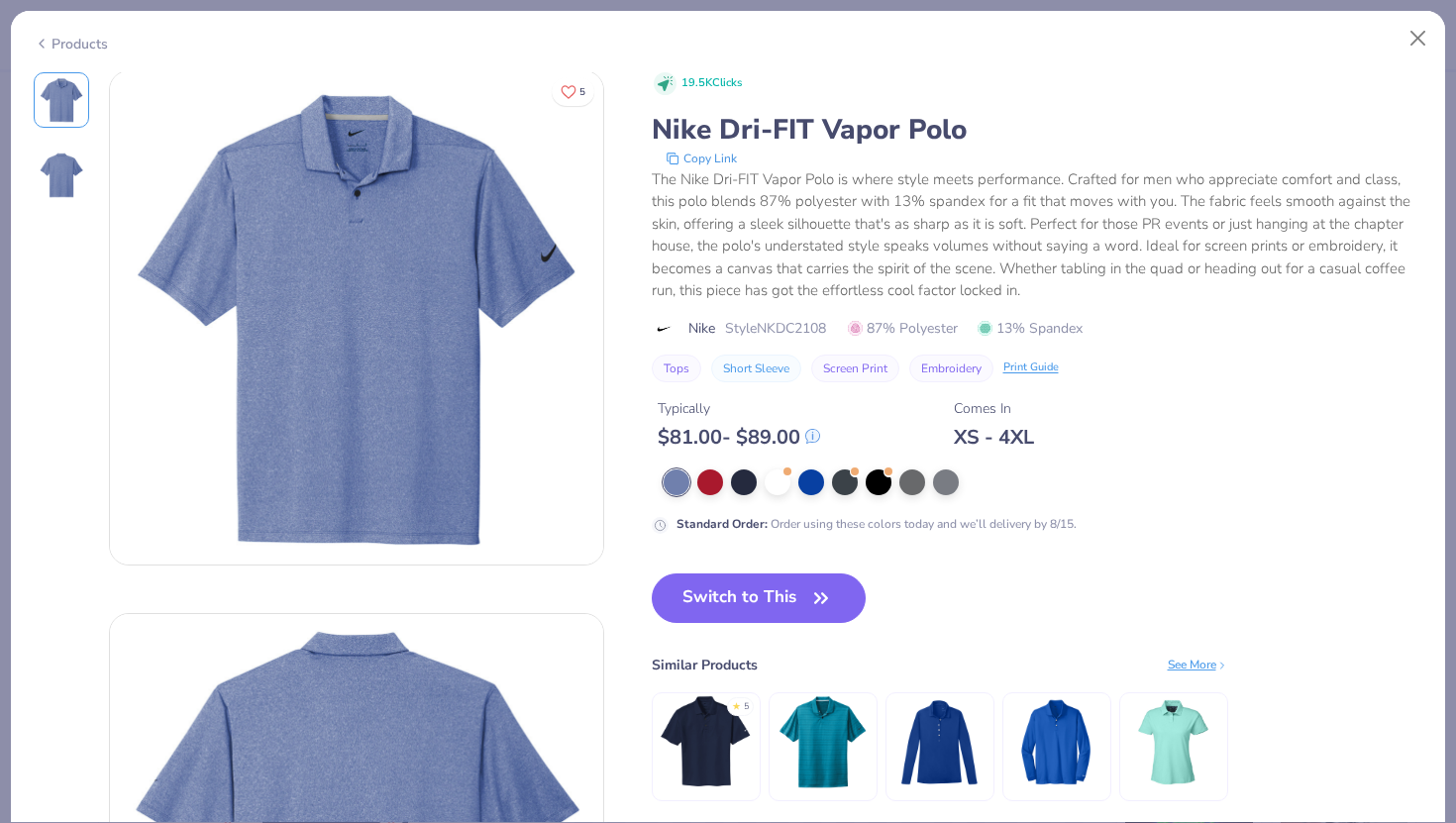 scroll, scrollTop: 4, scrollLeft: 0, axis: vertical 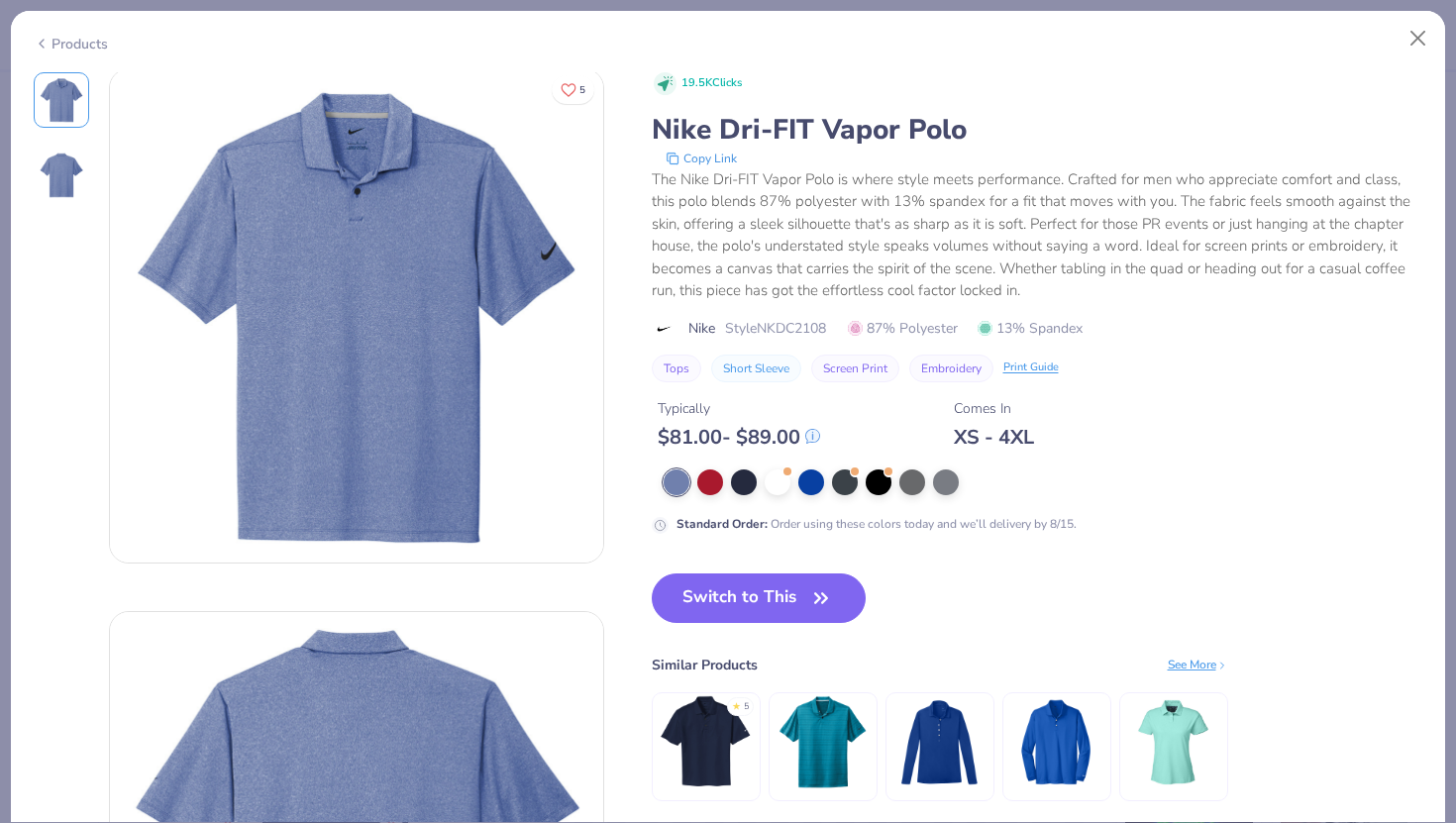 click on "Clicks Nike Dri-FIT Vapor Polo Copy Link The Nike Dri-FIT Vapor Polo is where style meets performance. Crafted for men who appreciate comfort and class, this polo blends 87% polyester with 13% spandex for a fit that moves with you. The fabric feels smooth against the skin, offering a sleek silhouette that's as sharp as it is soft. Perfect for those PR events or just hanging at the chapter house, the polo's understated style speaks volumes without saying a word. Ideal for screen prints or embroidery, it becomes a canvas that carries the spirit of the scene. Whether tabling in the quad or heading out for a casual coffee run, this piece has got the effortless cool factor locked in. Nike Style NKDC2108 87% Polyester 13% Spandex Tops Short Sleeve Screen Print Embroidery Print Guide Typically $ 81.00 - $ 89.00 Comes In XS - 4XL Standard Order : Order using these colors today and we’ll delivery by 8/15." at bounding box center (1037, 303) 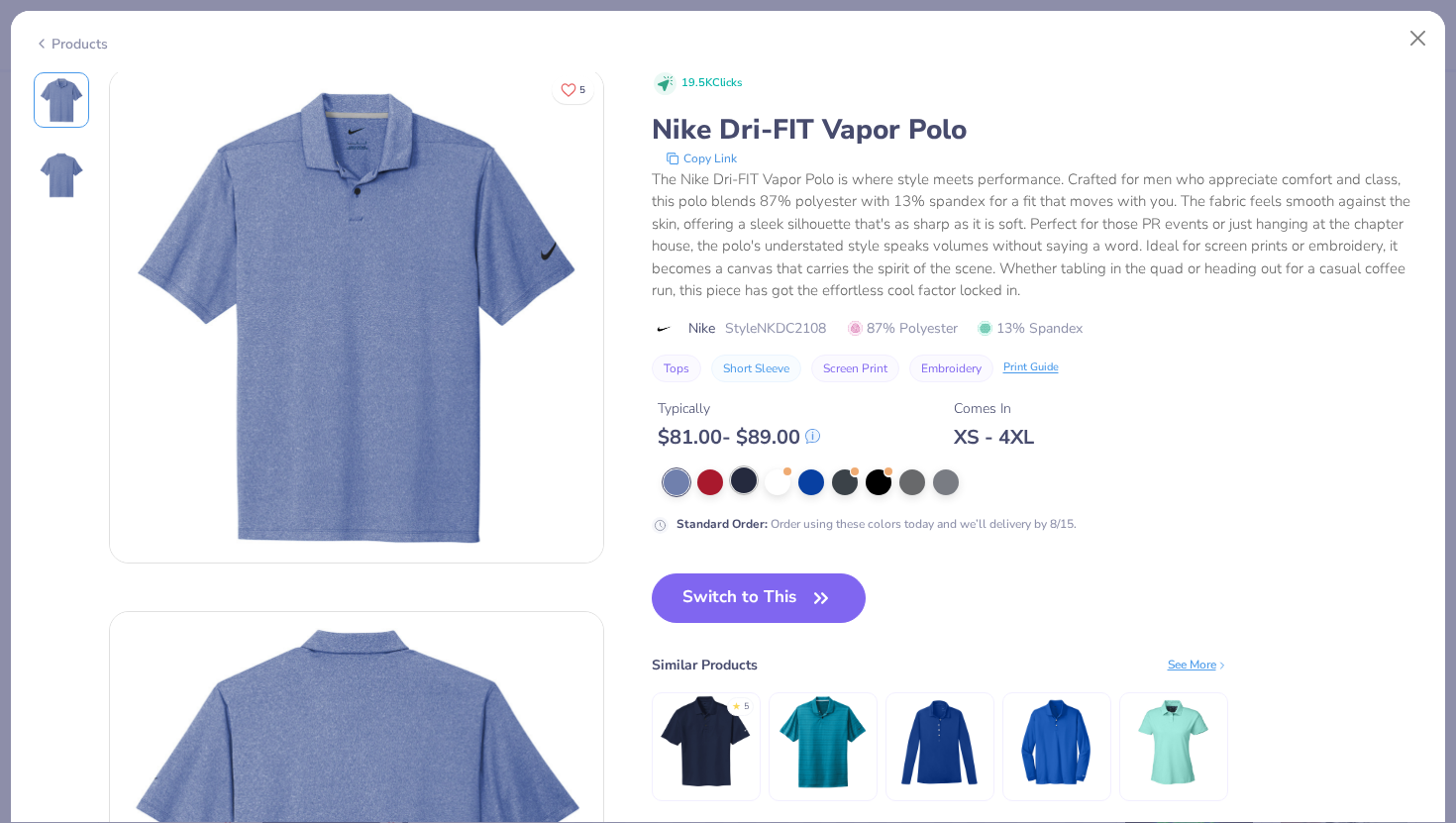 click at bounding box center (744, 480) 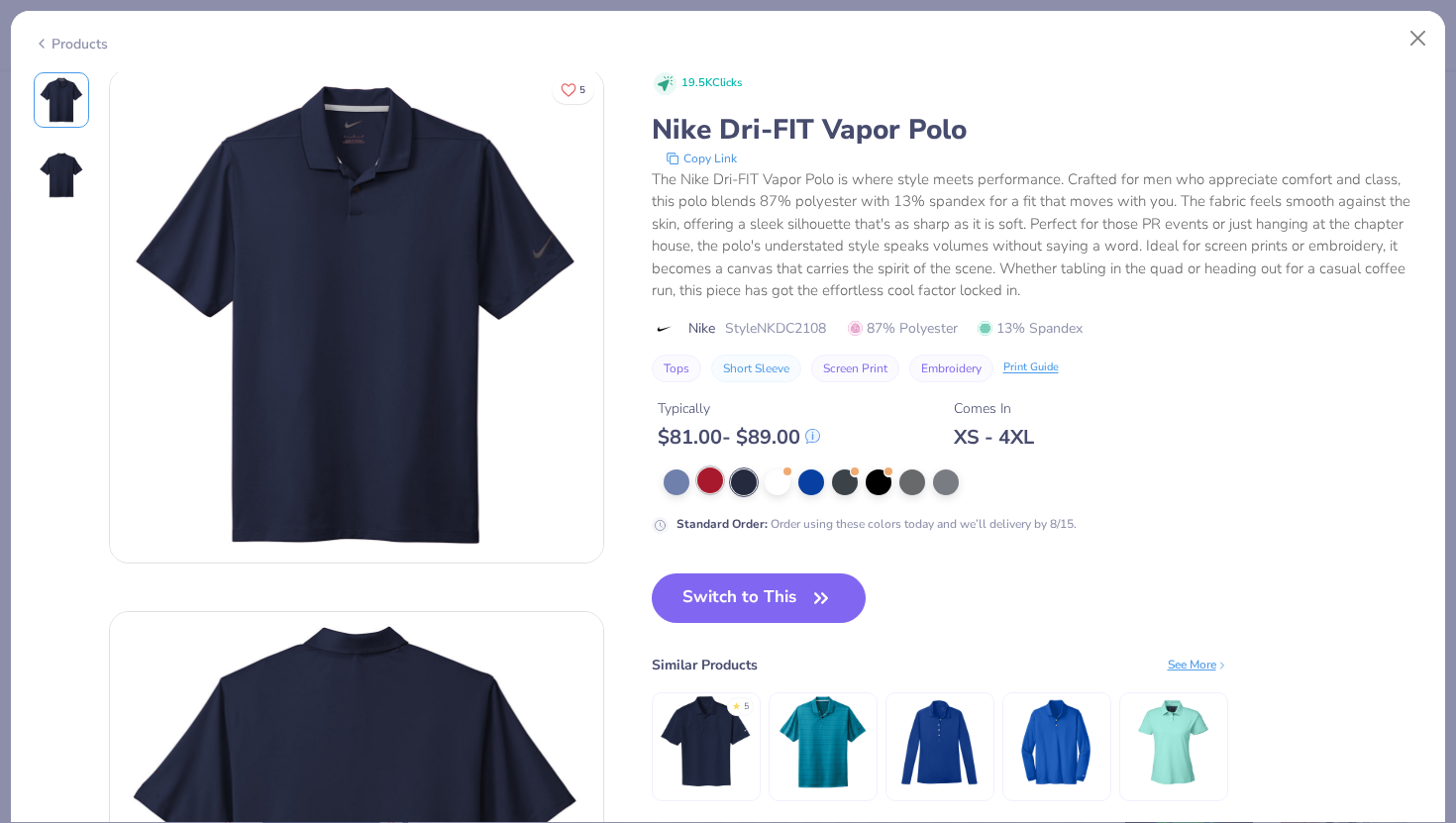 click at bounding box center [710, 480] 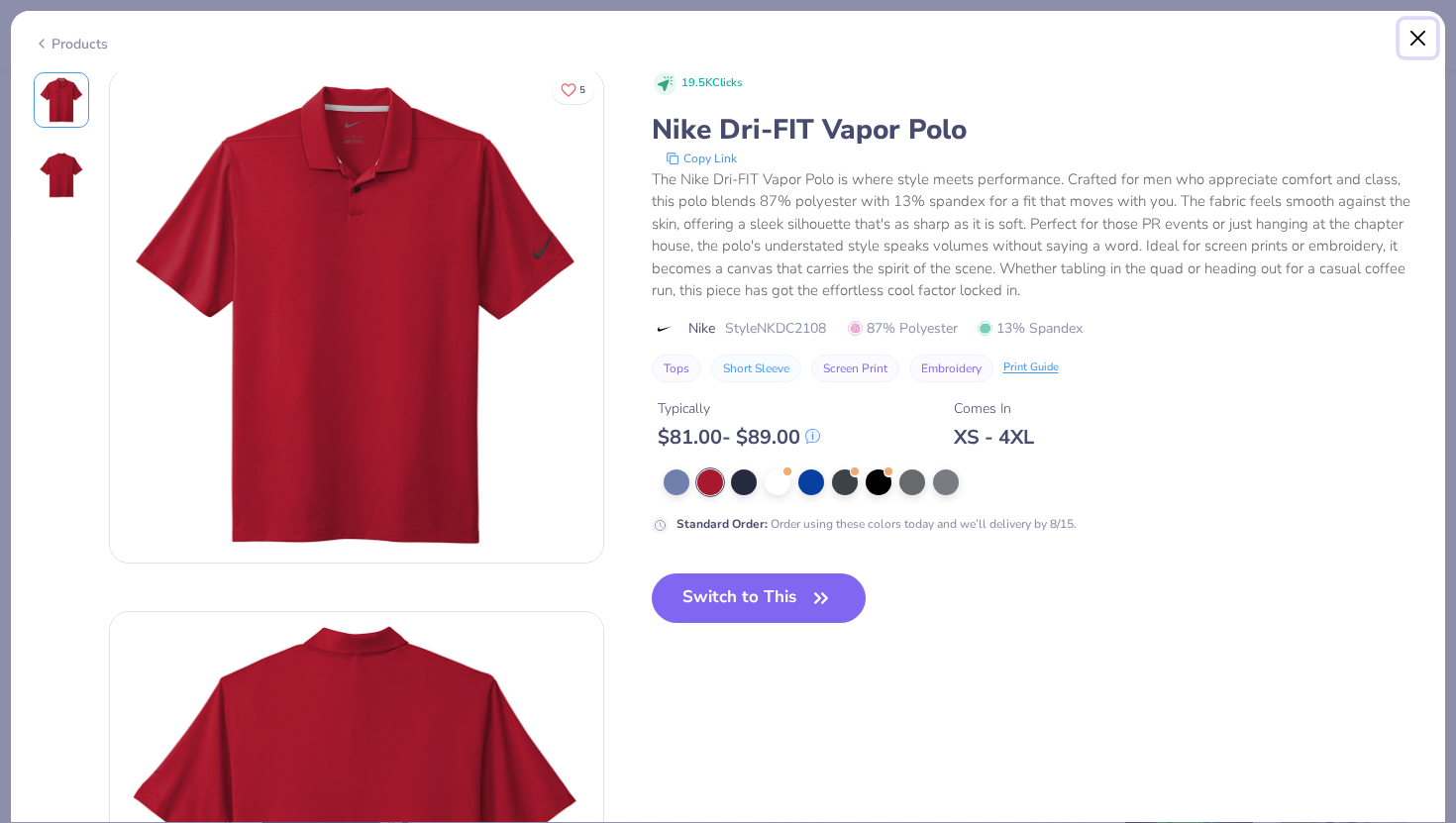 click at bounding box center (1418, 39) 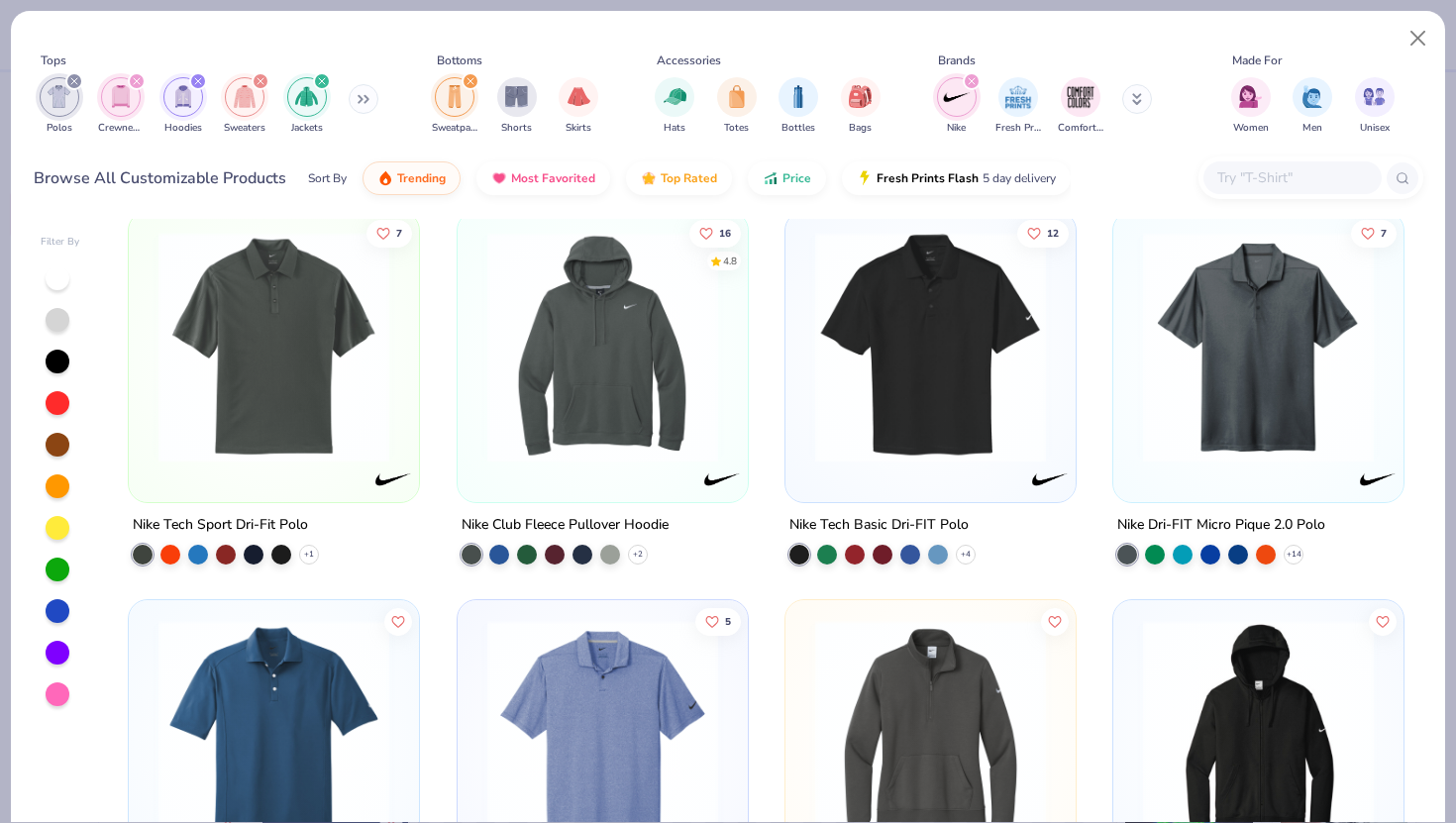 scroll, scrollTop: 0, scrollLeft: 0, axis: both 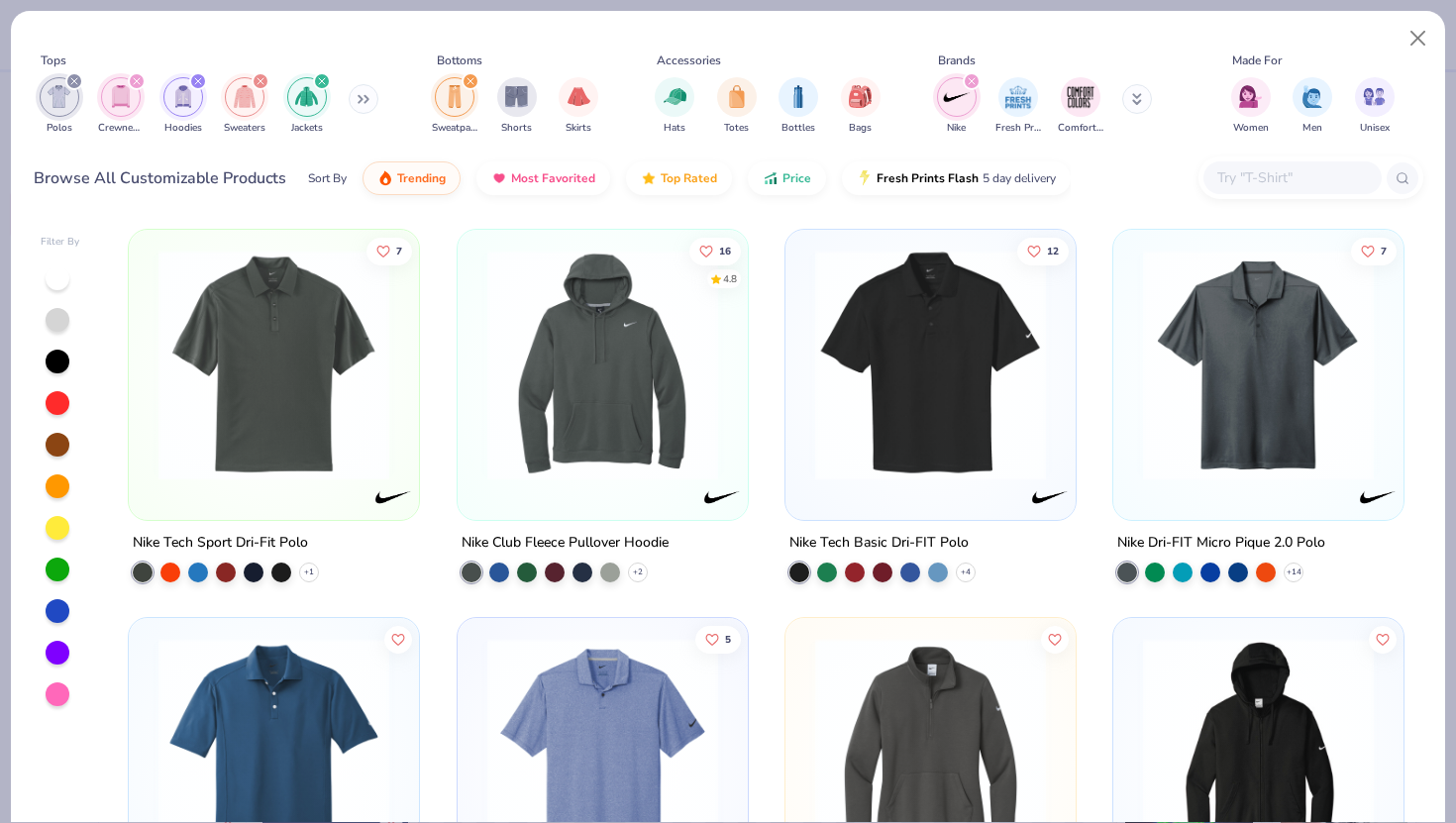 click at bounding box center (1137, 99) 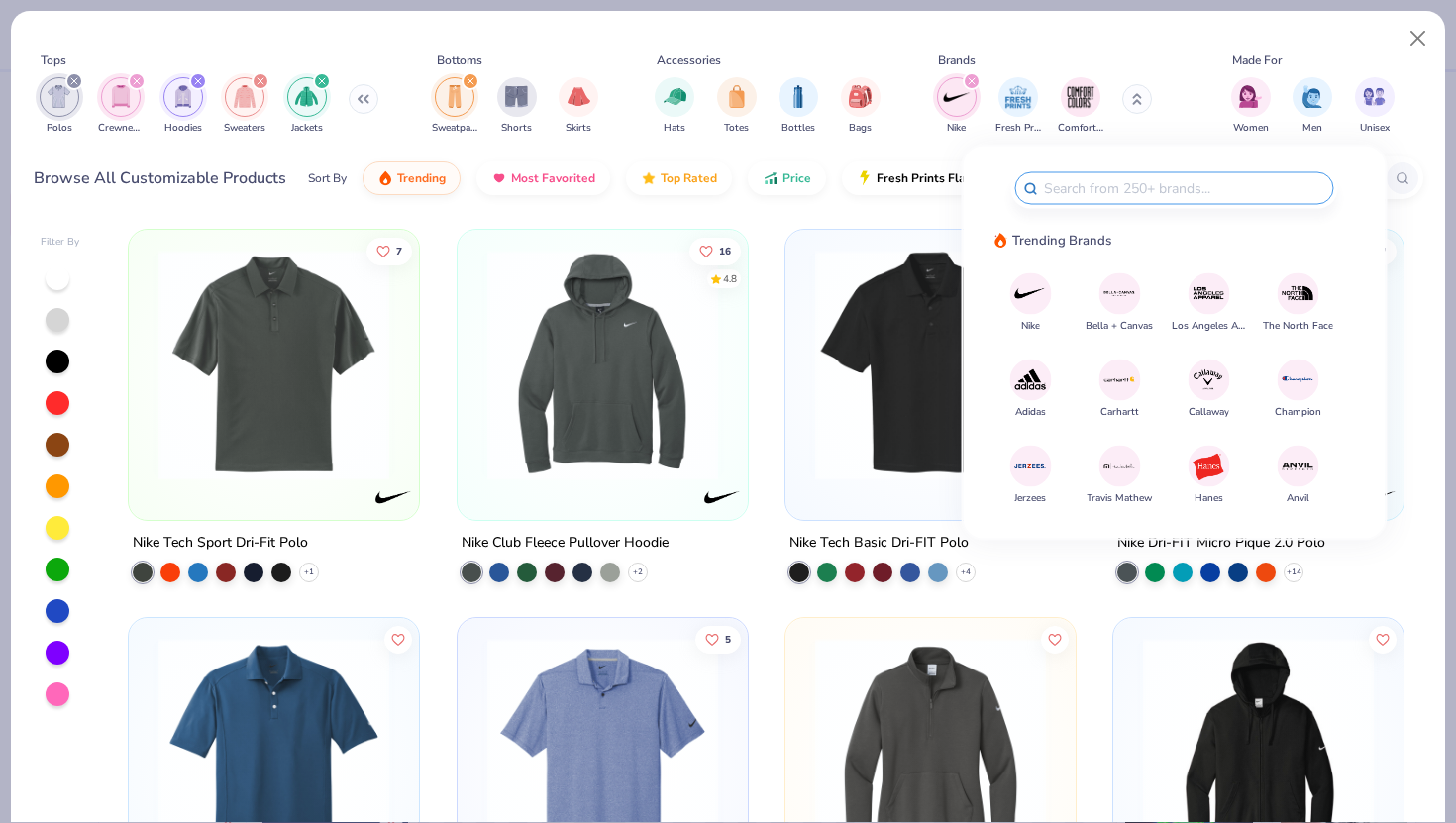 click at bounding box center [1119, 293] 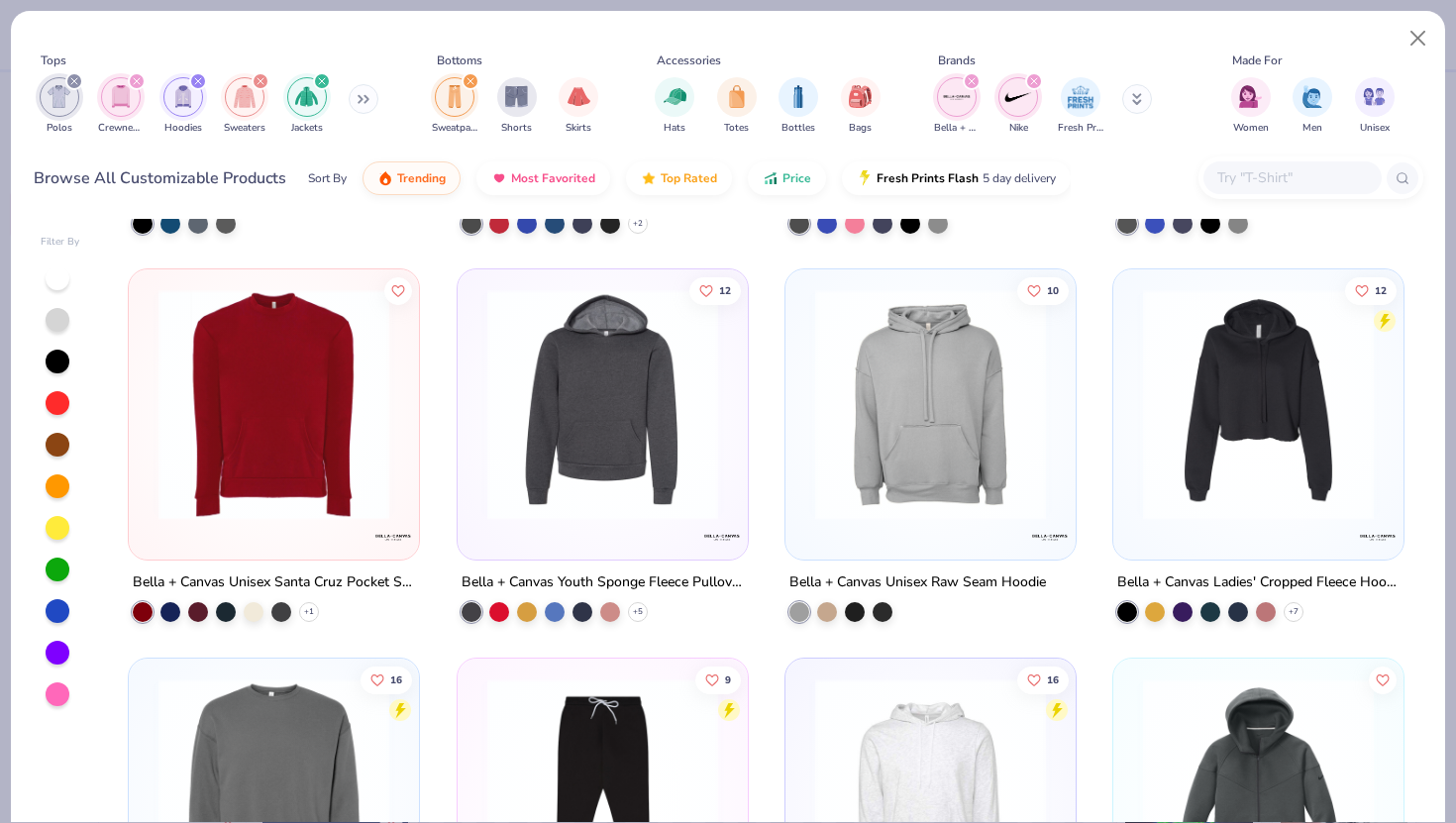scroll, scrollTop: 1904, scrollLeft: 0, axis: vertical 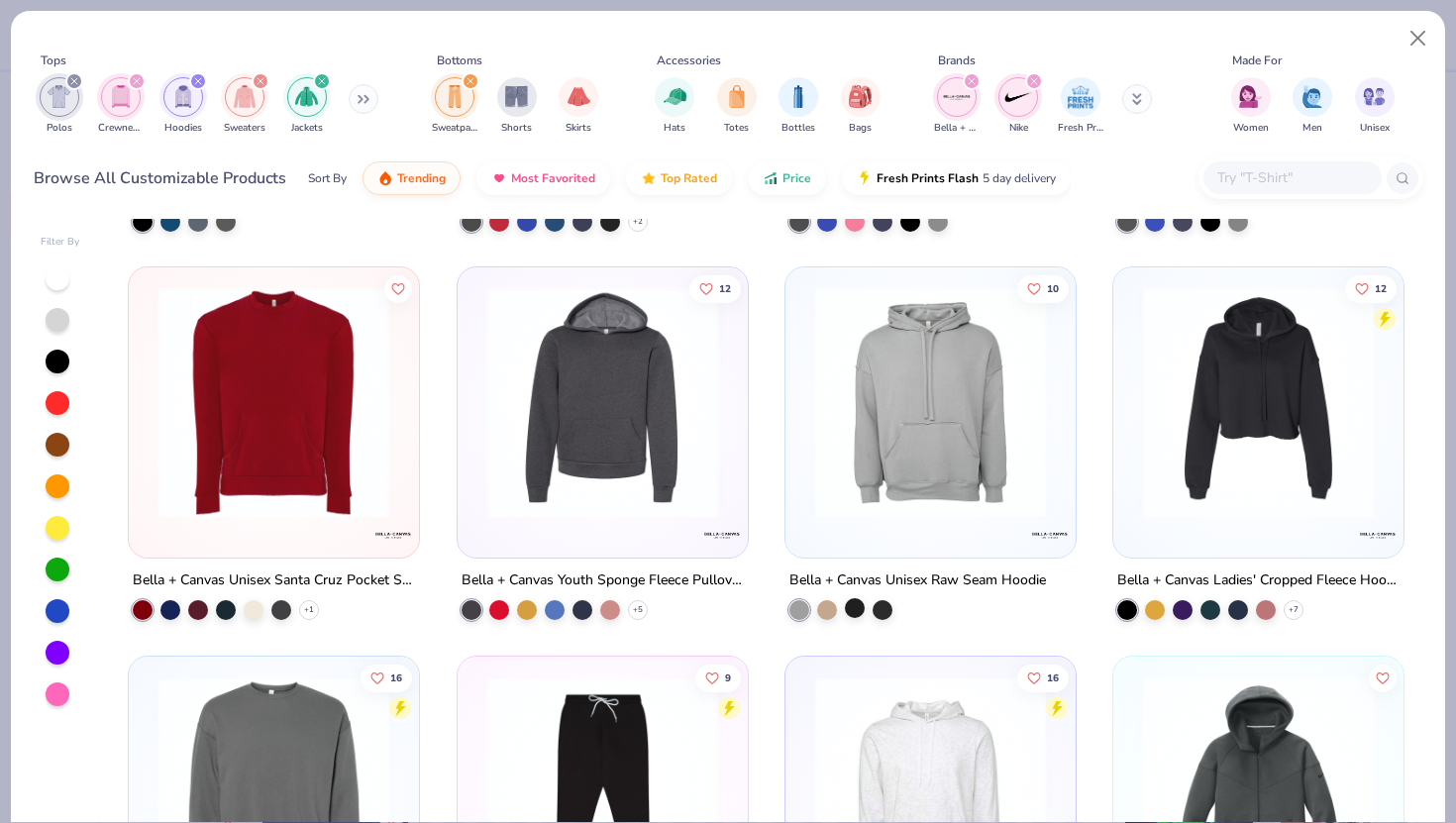 click at bounding box center [855, 608] 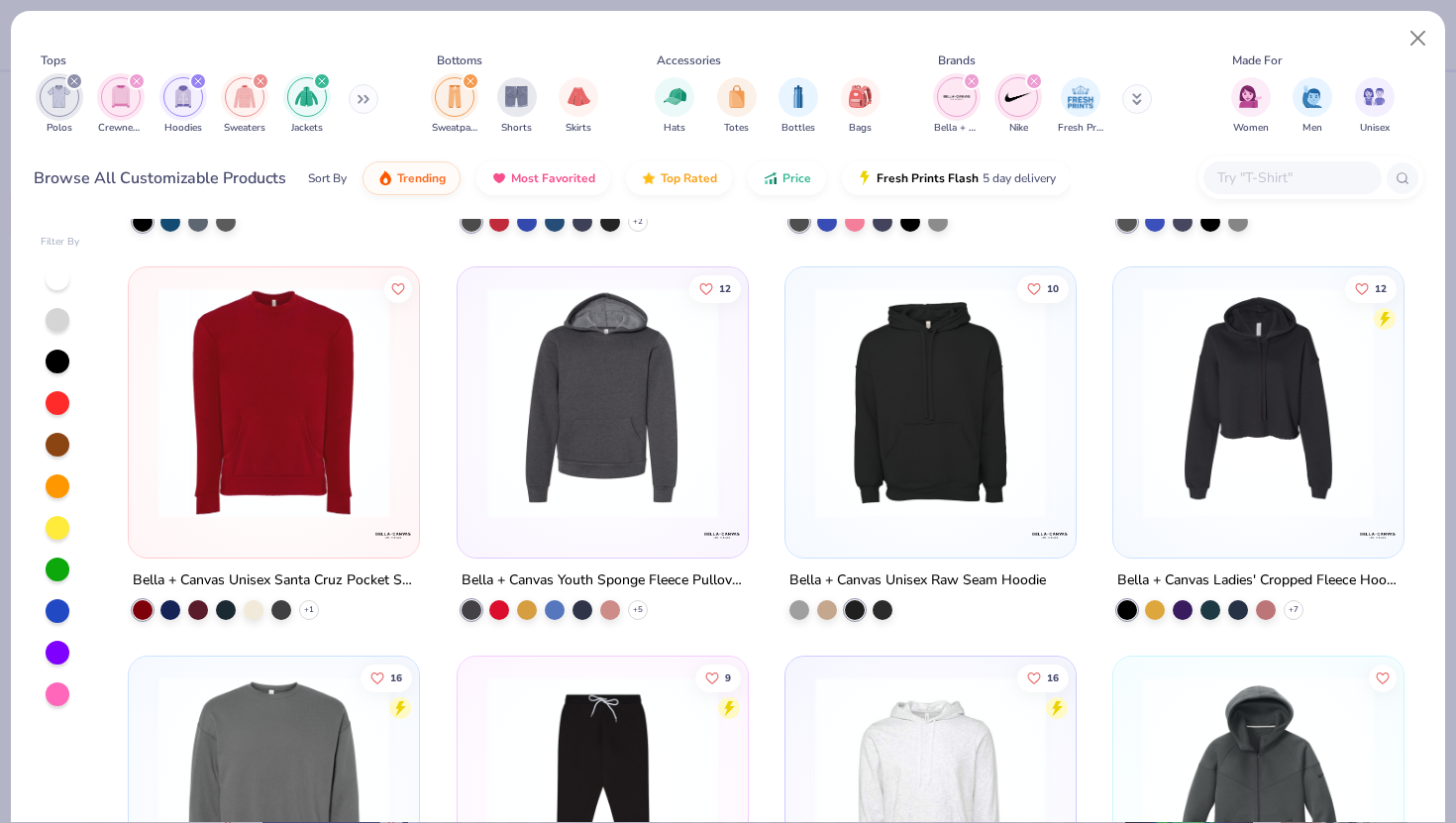 scroll, scrollTop: 1885, scrollLeft: 0, axis: vertical 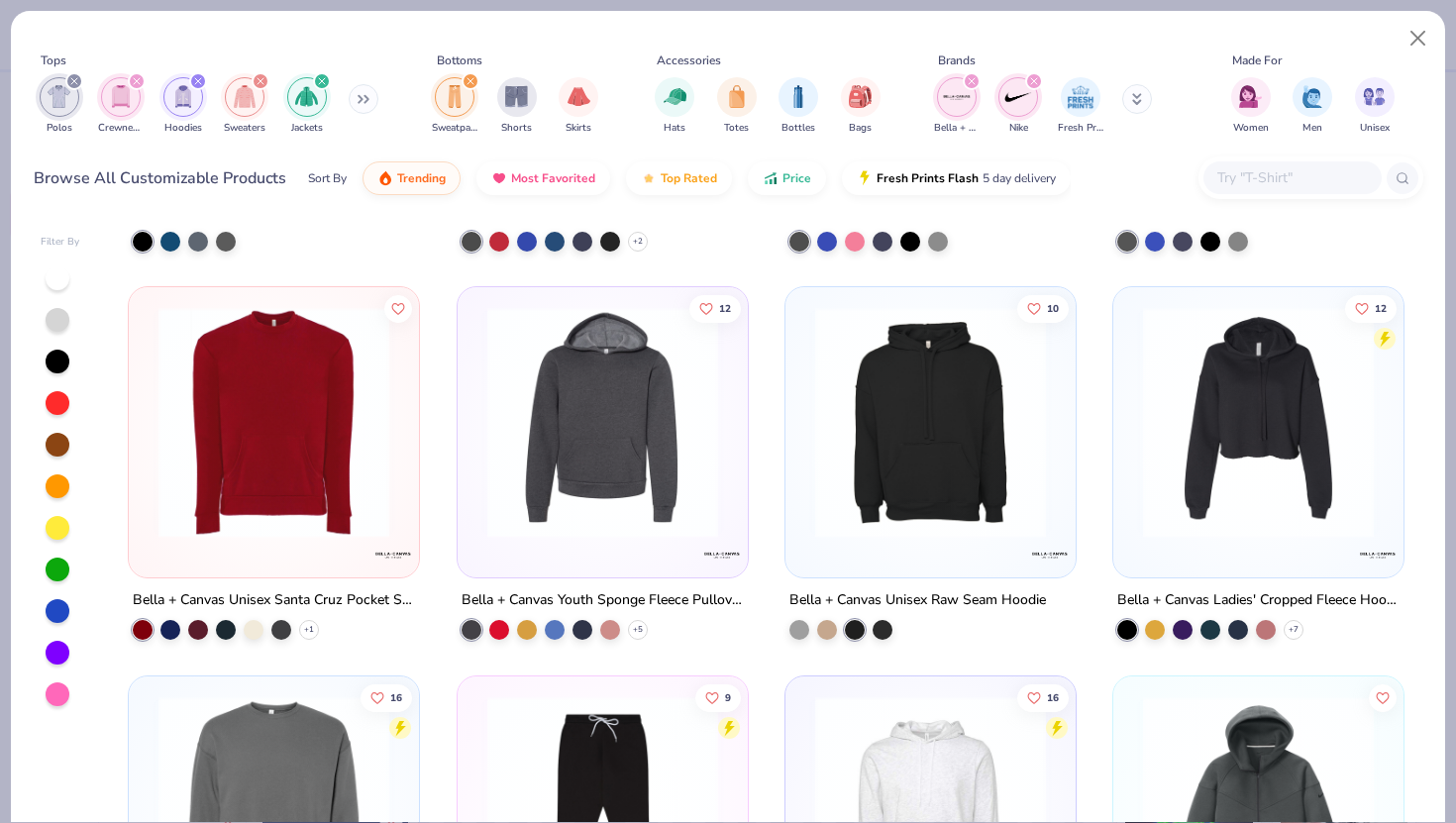 click at bounding box center (930, 422) 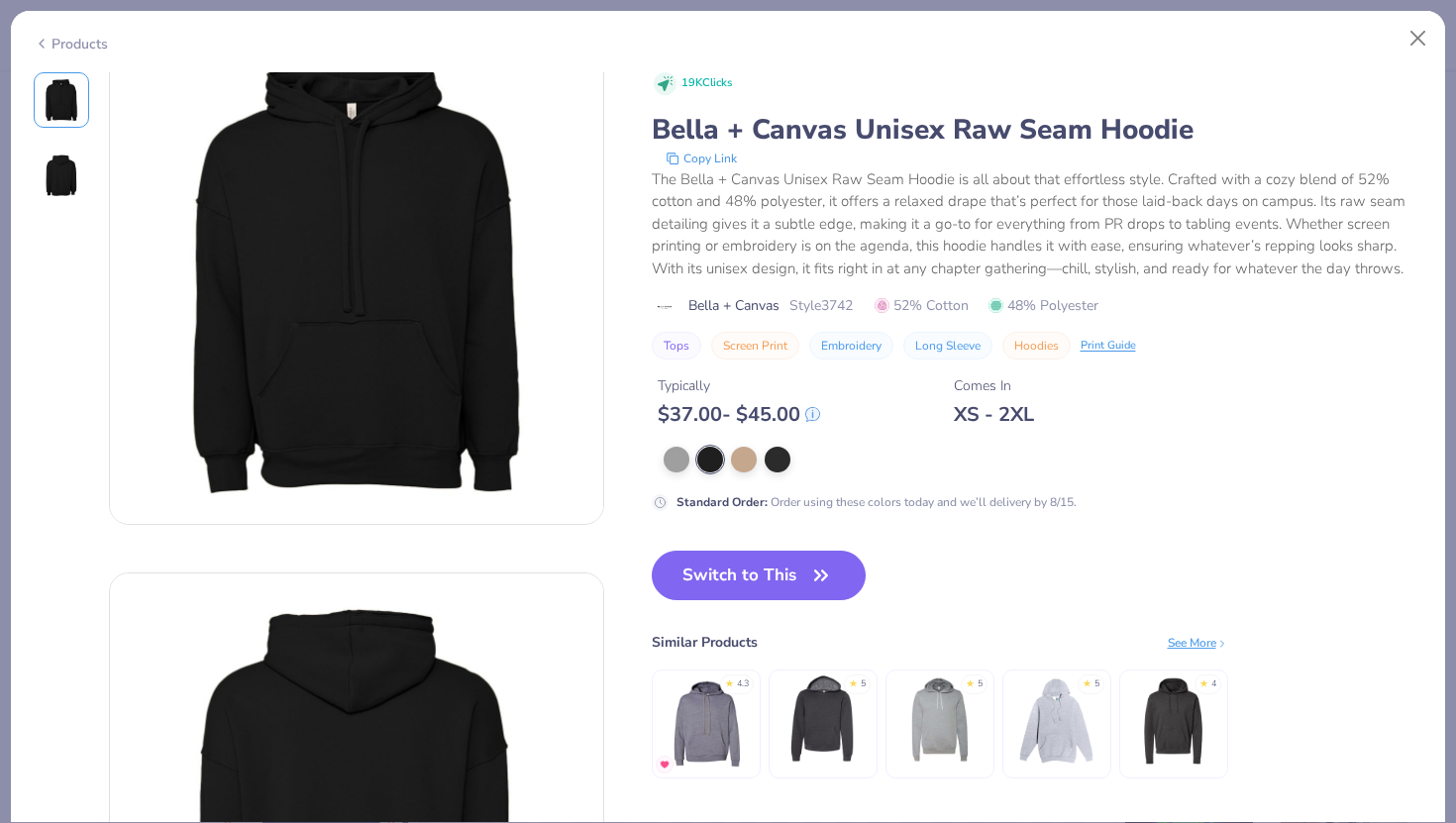scroll, scrollTop: 0, scrollLeft: 0, axis: both 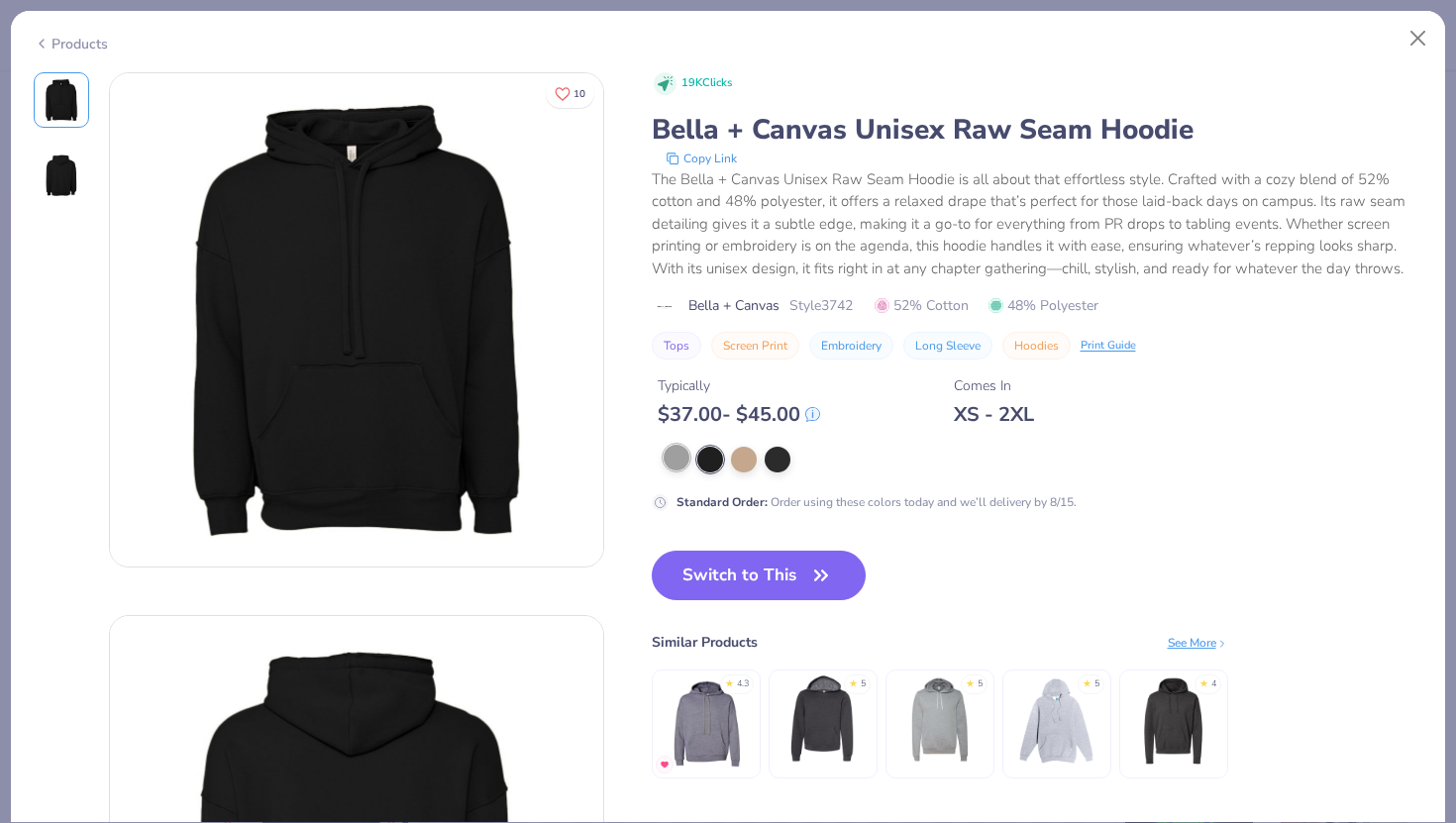 click at bounding box center (676, 458) 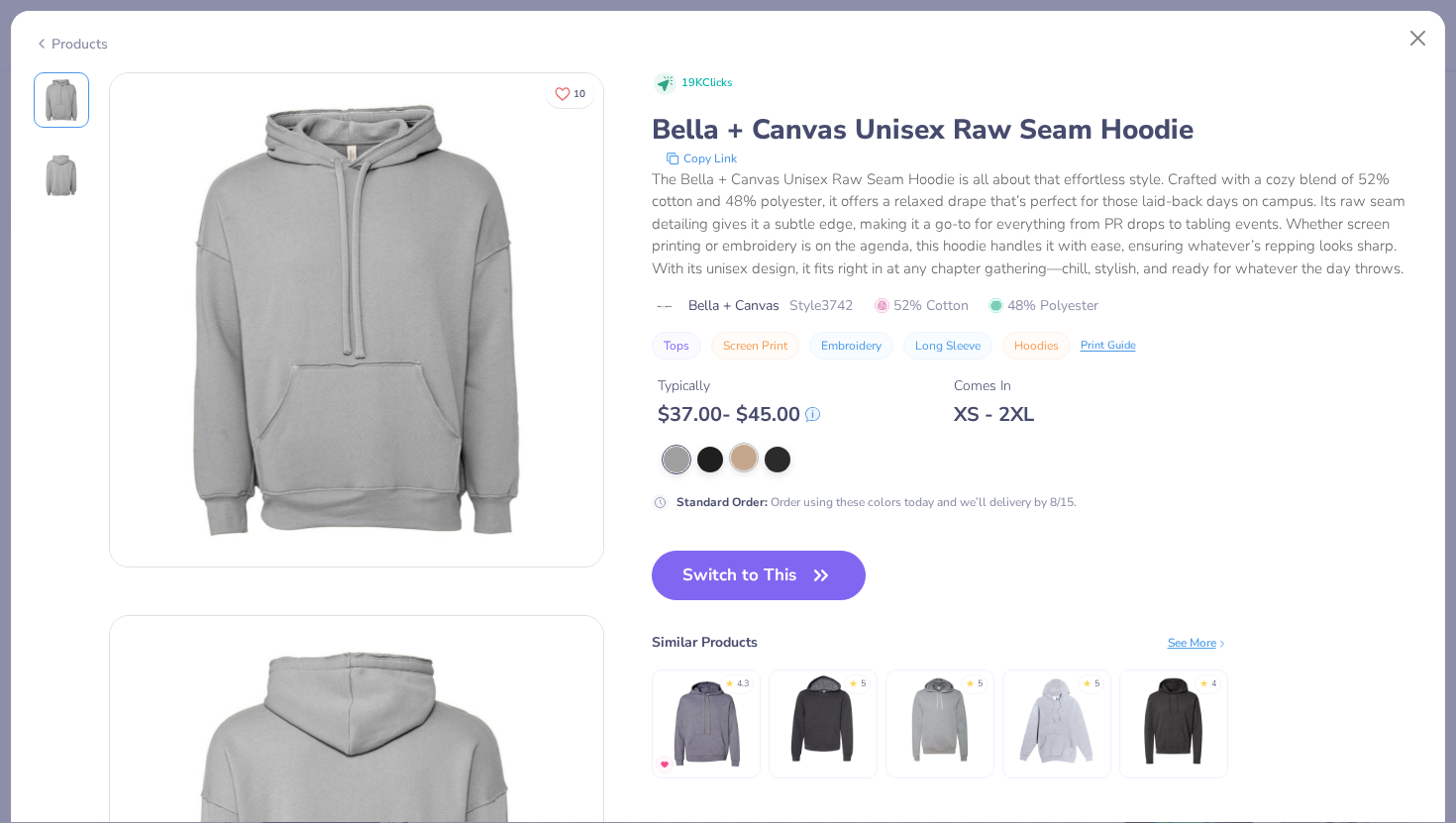 click at bounding box center [744, 458] 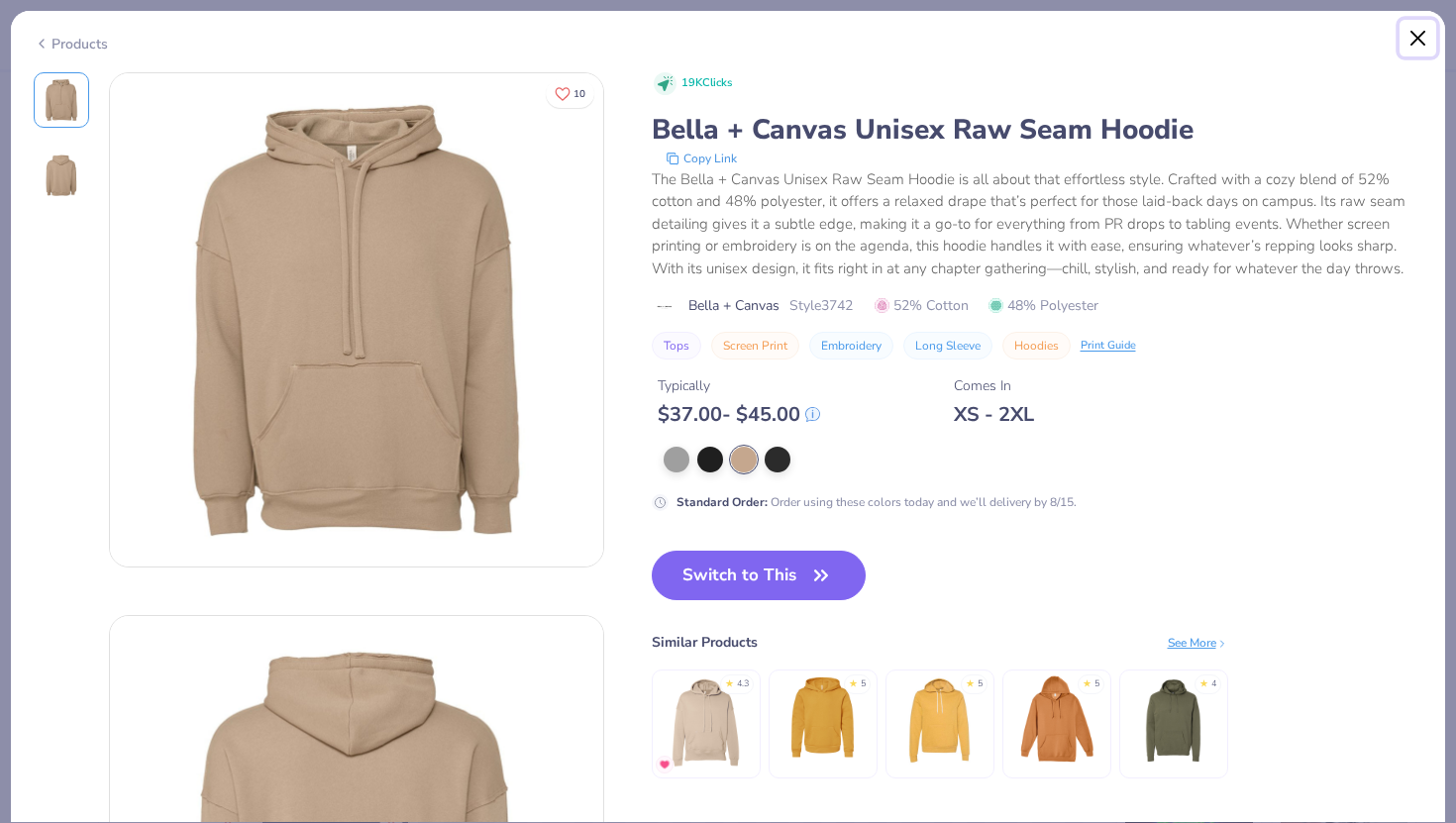 click at bounding box center (1418, 39) 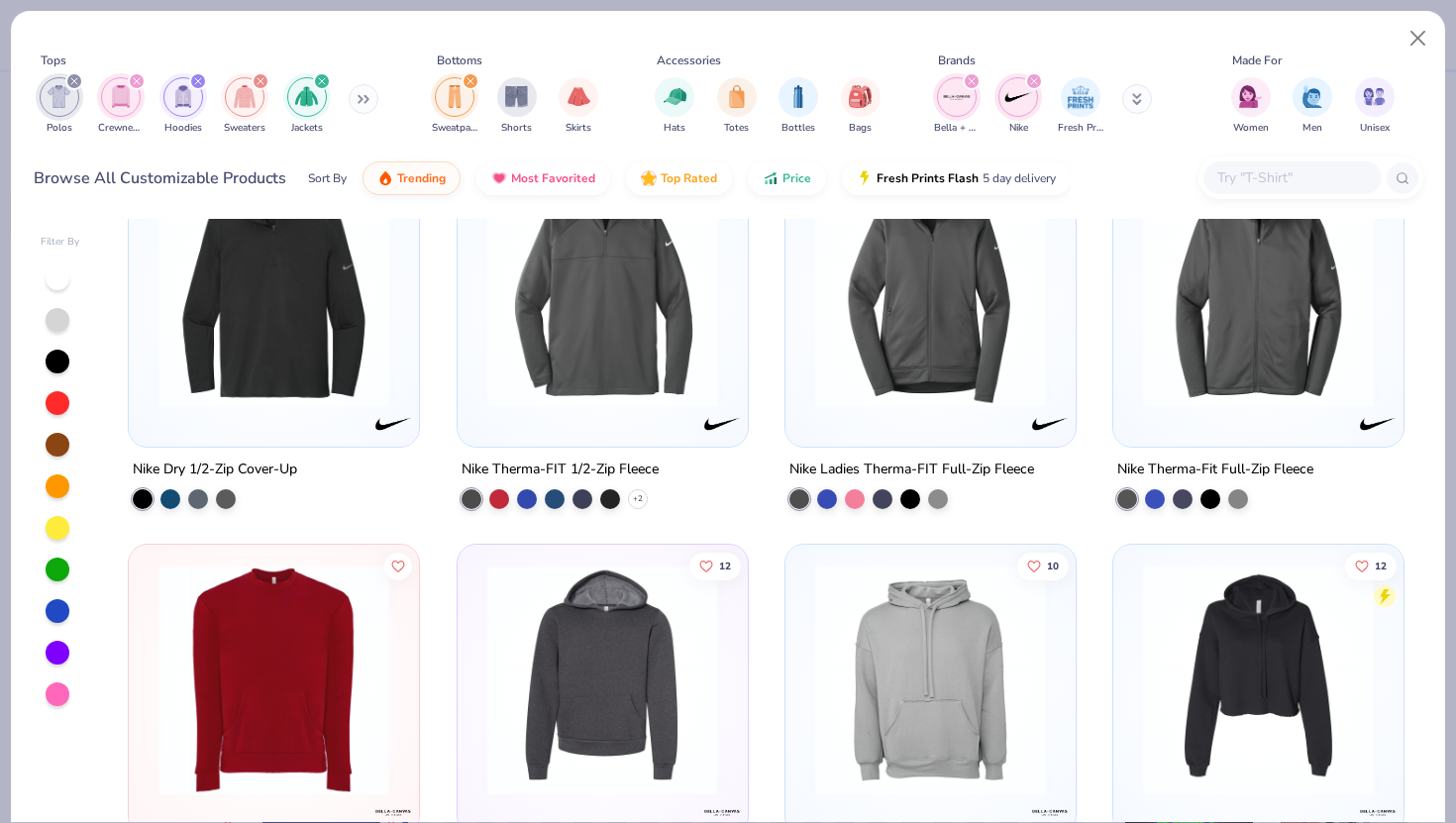 scroll, scrollTop: 1322, scrollLeft: 0, axis: vertical 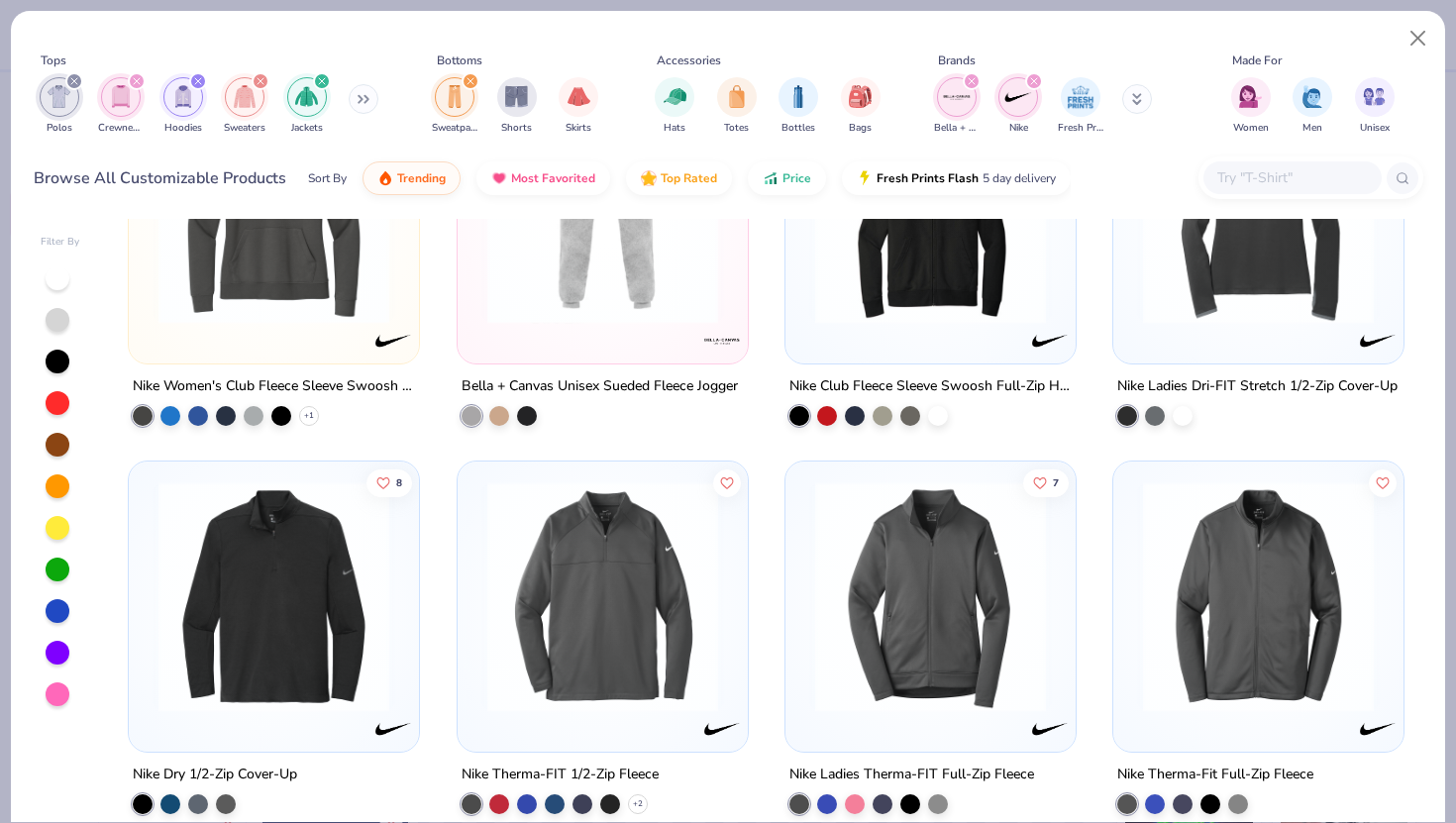 click at bounding box center (1137, 99) 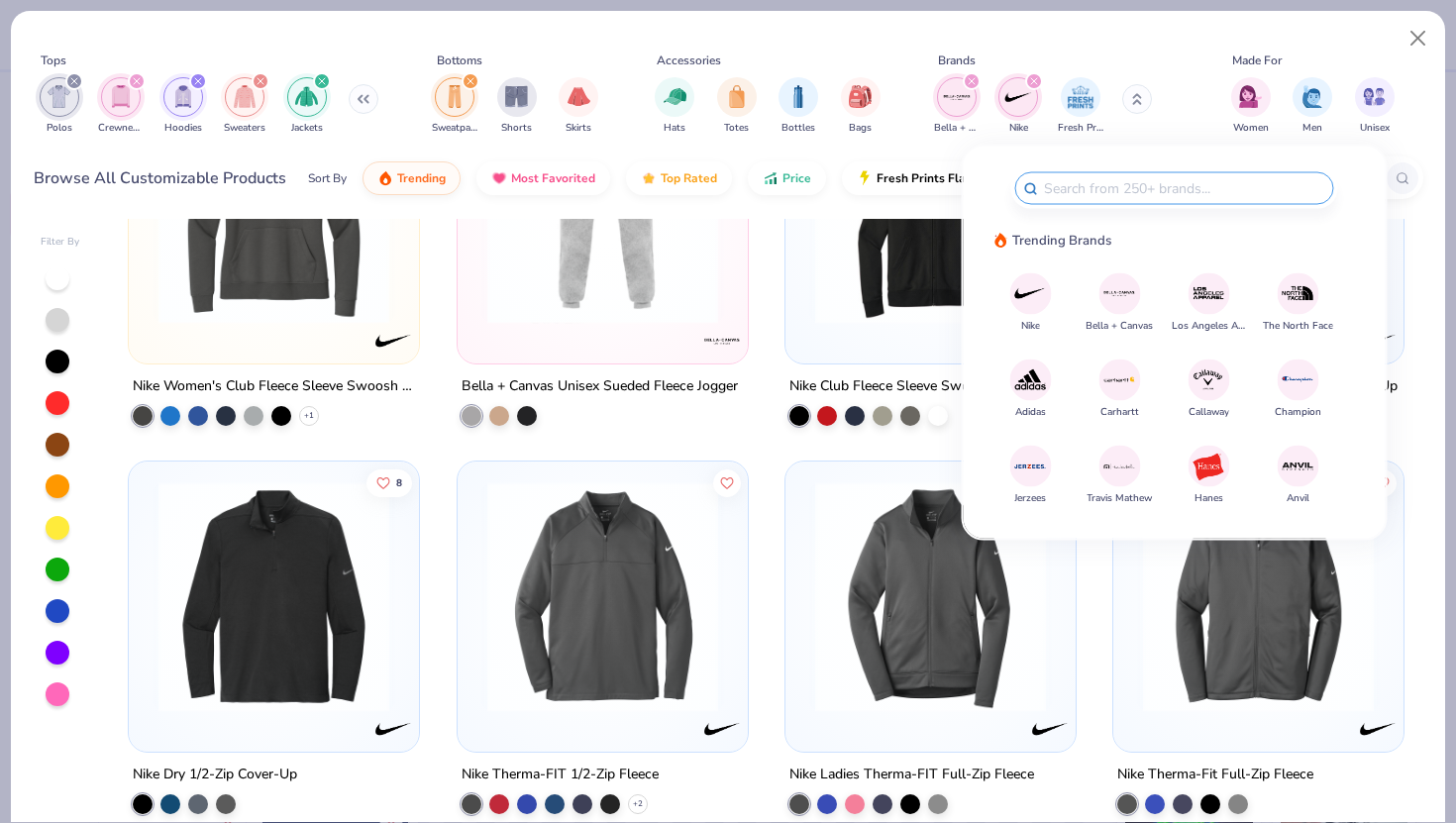click at bounding box center [972, 81] 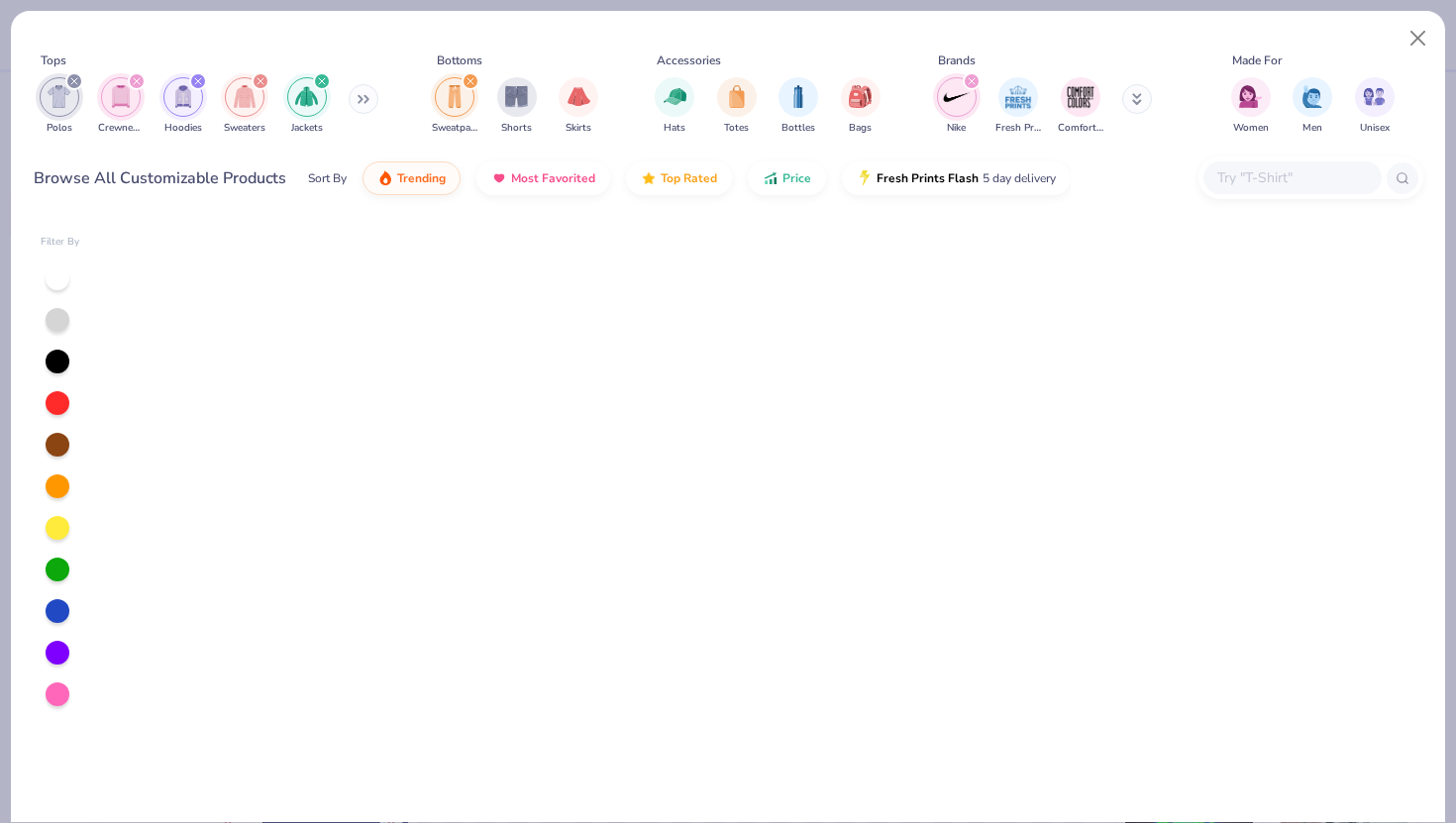 scroll, scrollTop: 0, scrollLeft: 0, axis: both 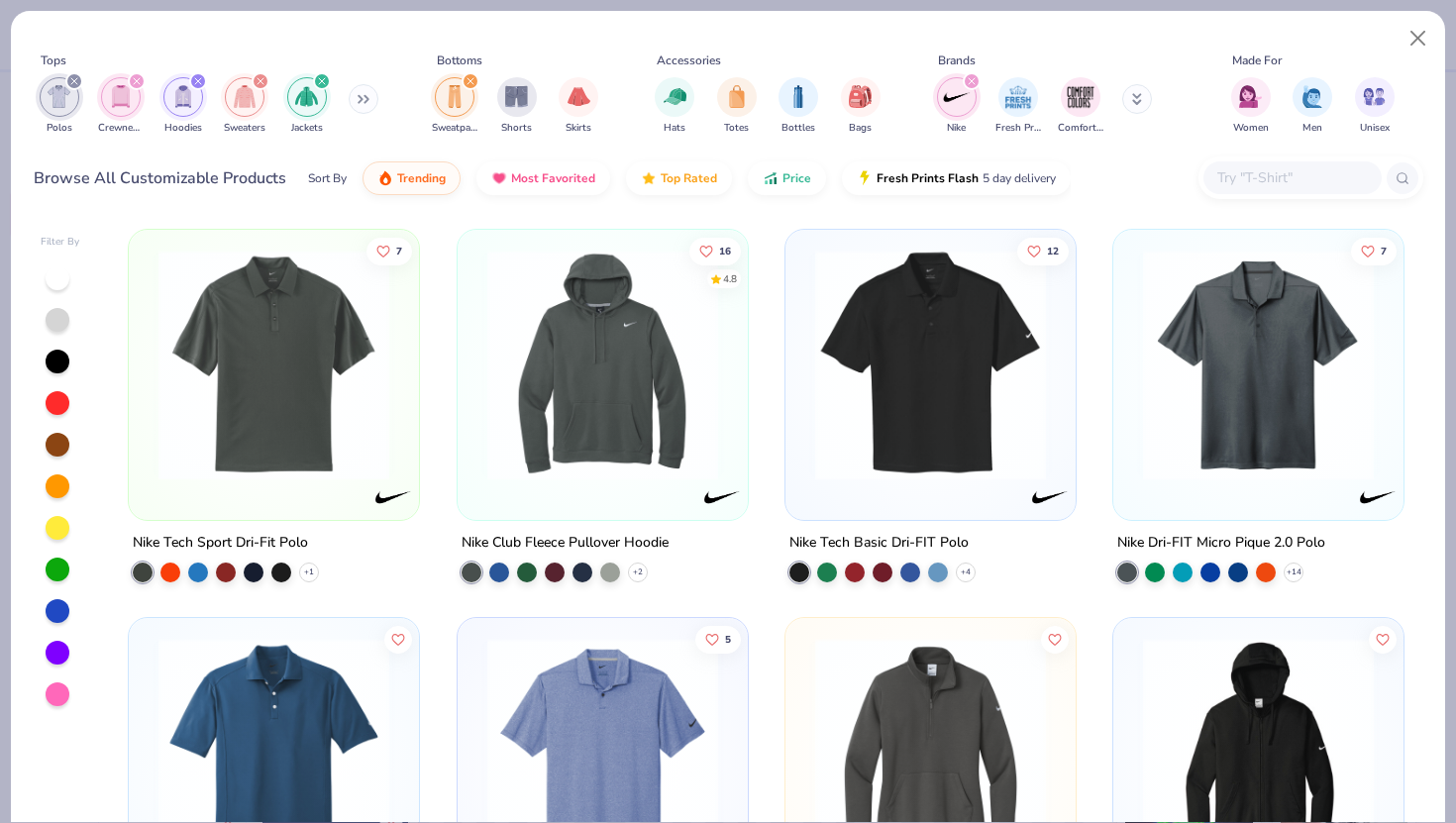 click at bounding box center [972, 81] 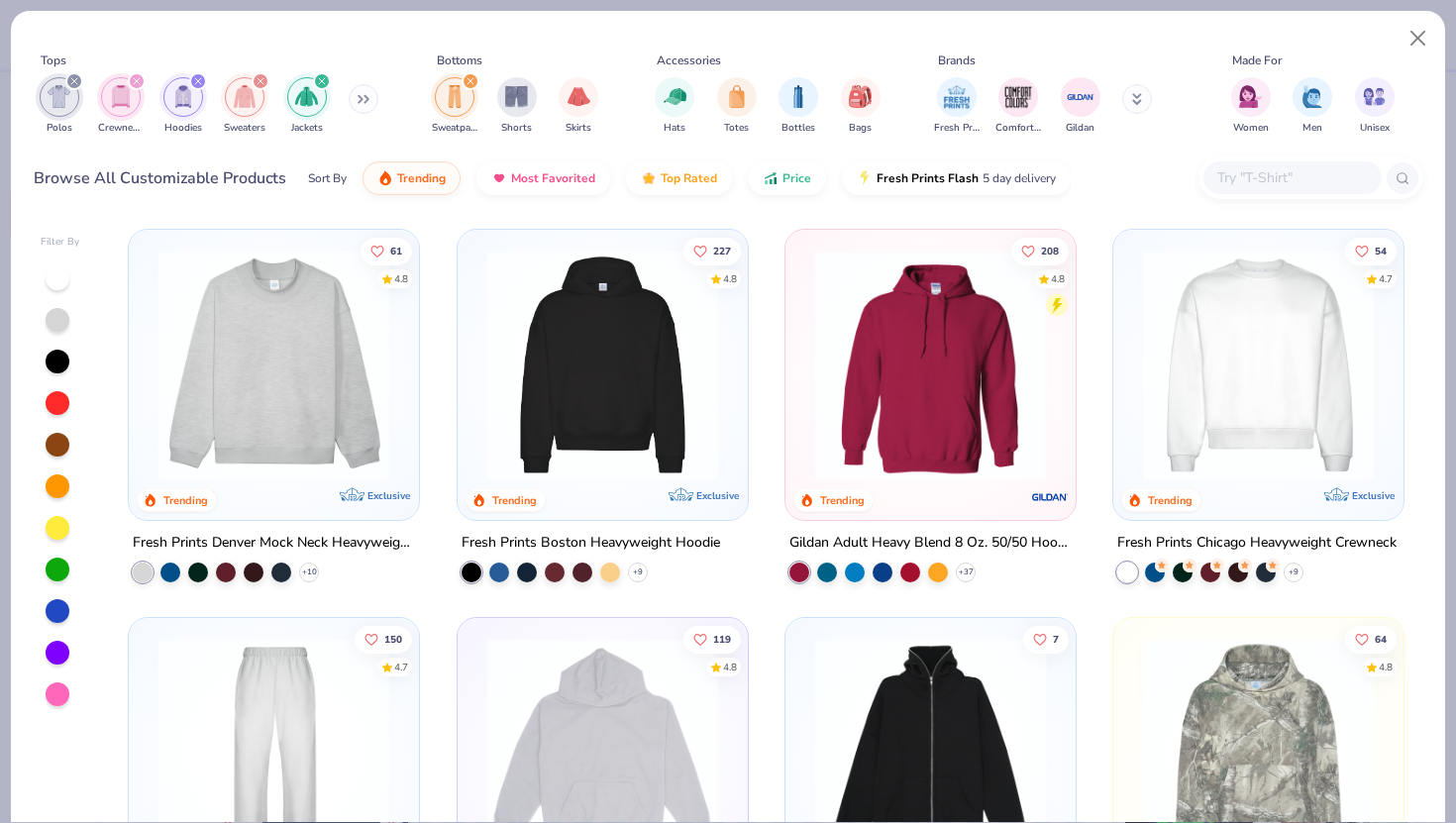 click at bounding box center (1137, 99) 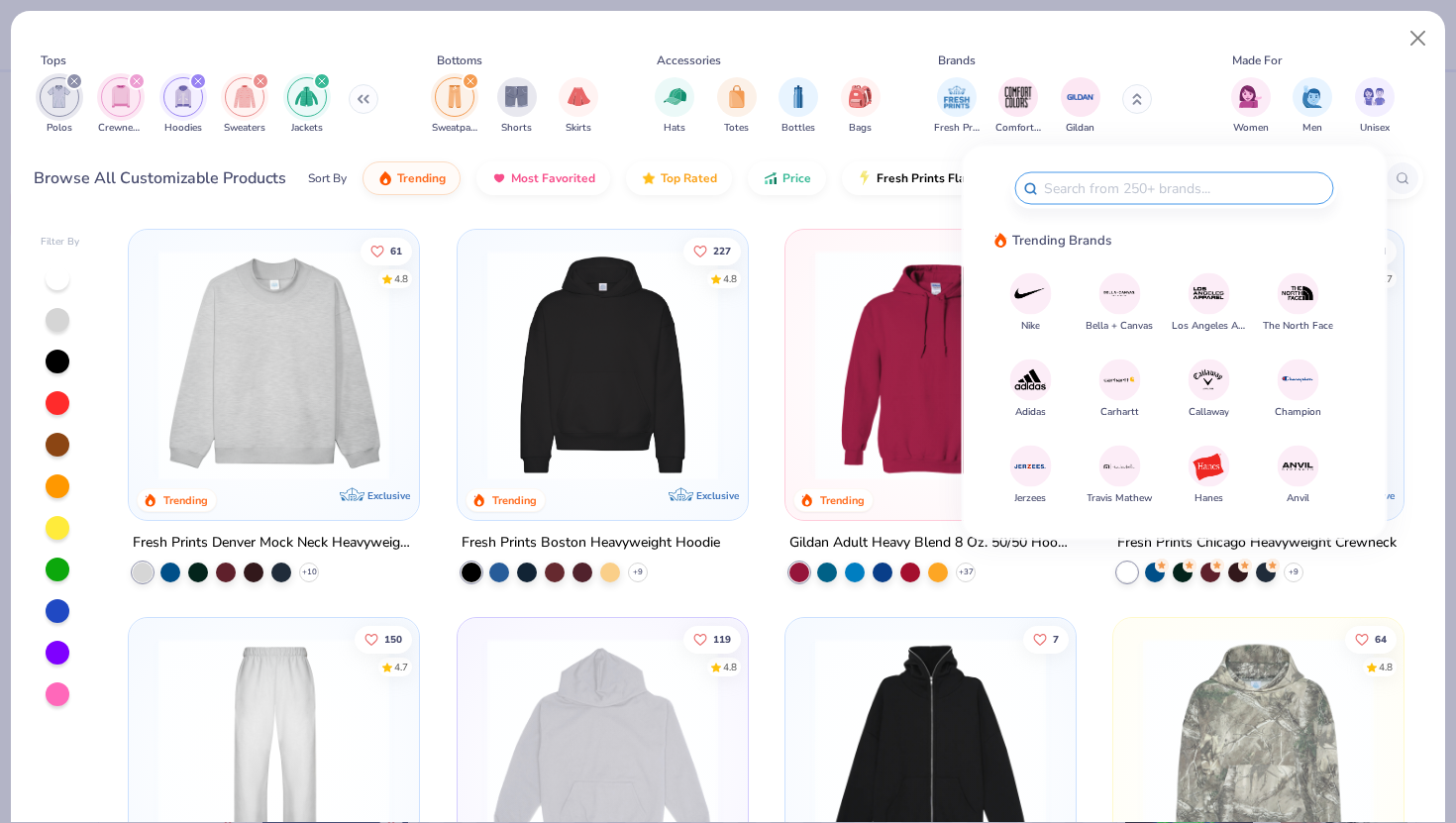 click at bounding box center (1119, 379) 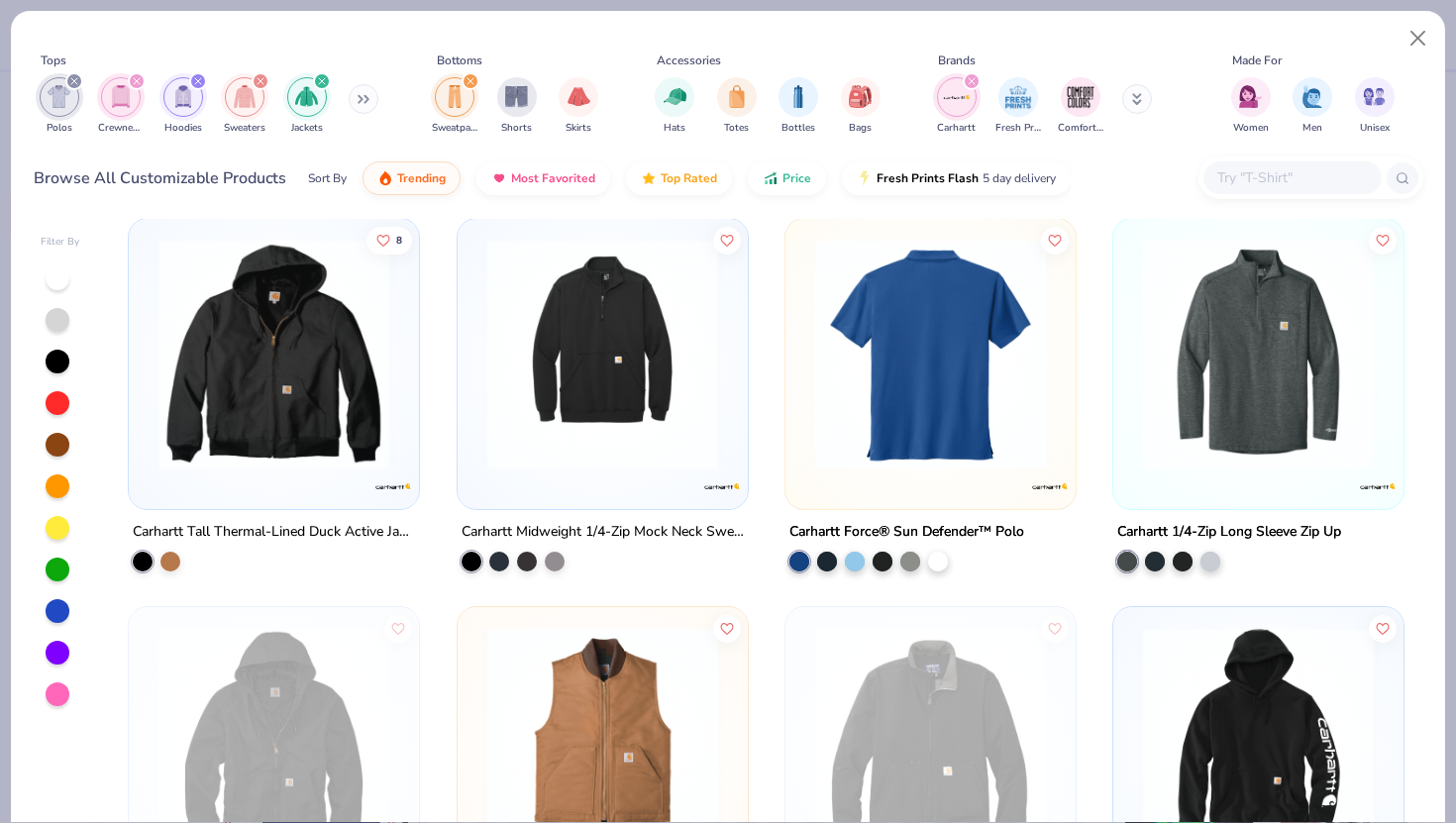 scroll, scrollTop: 0, scrollLeft: 0, axis: both 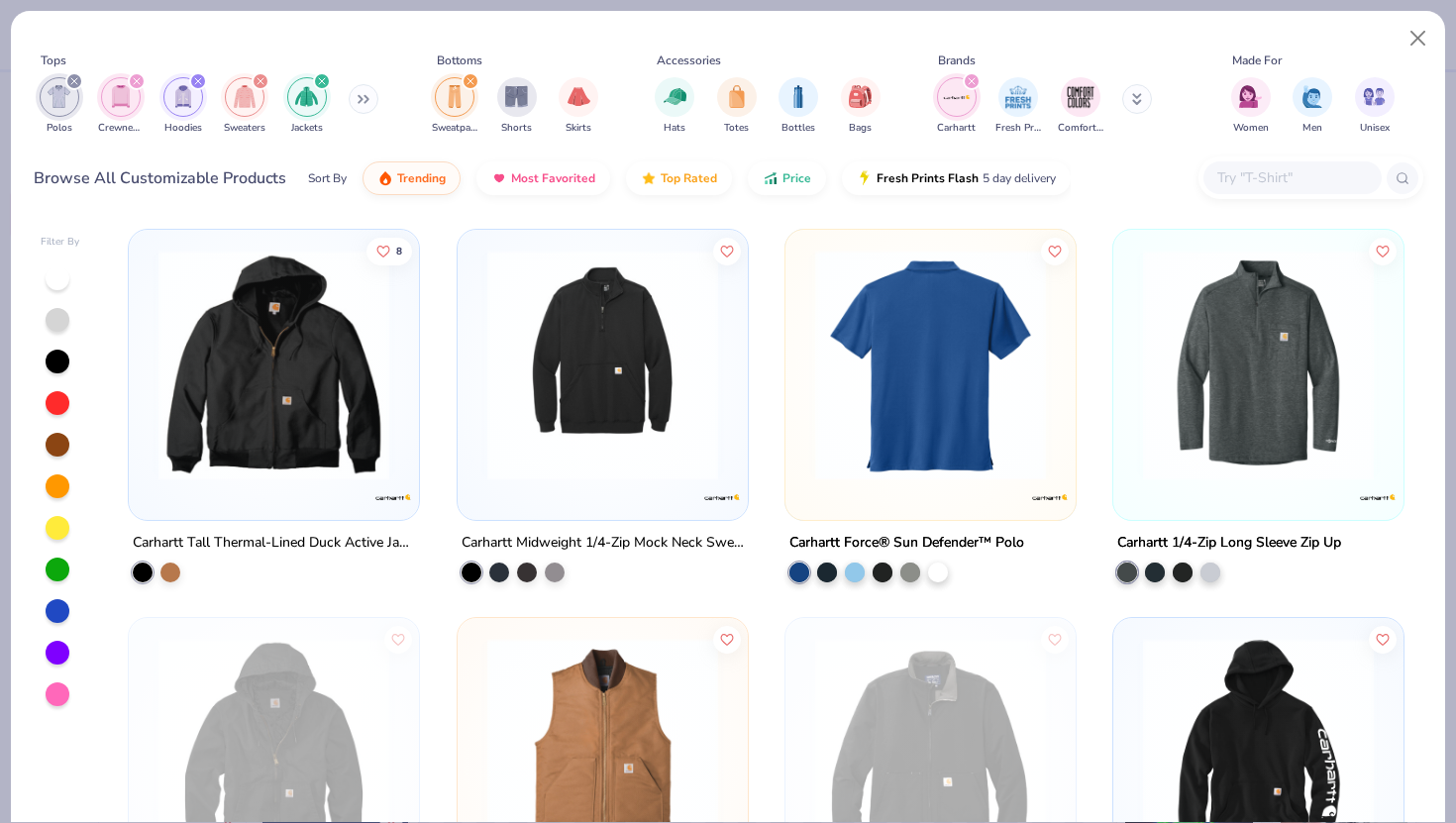 click on "Carhartt Fresh Prints Comfort Colors" at bounding box center (1056, 106) 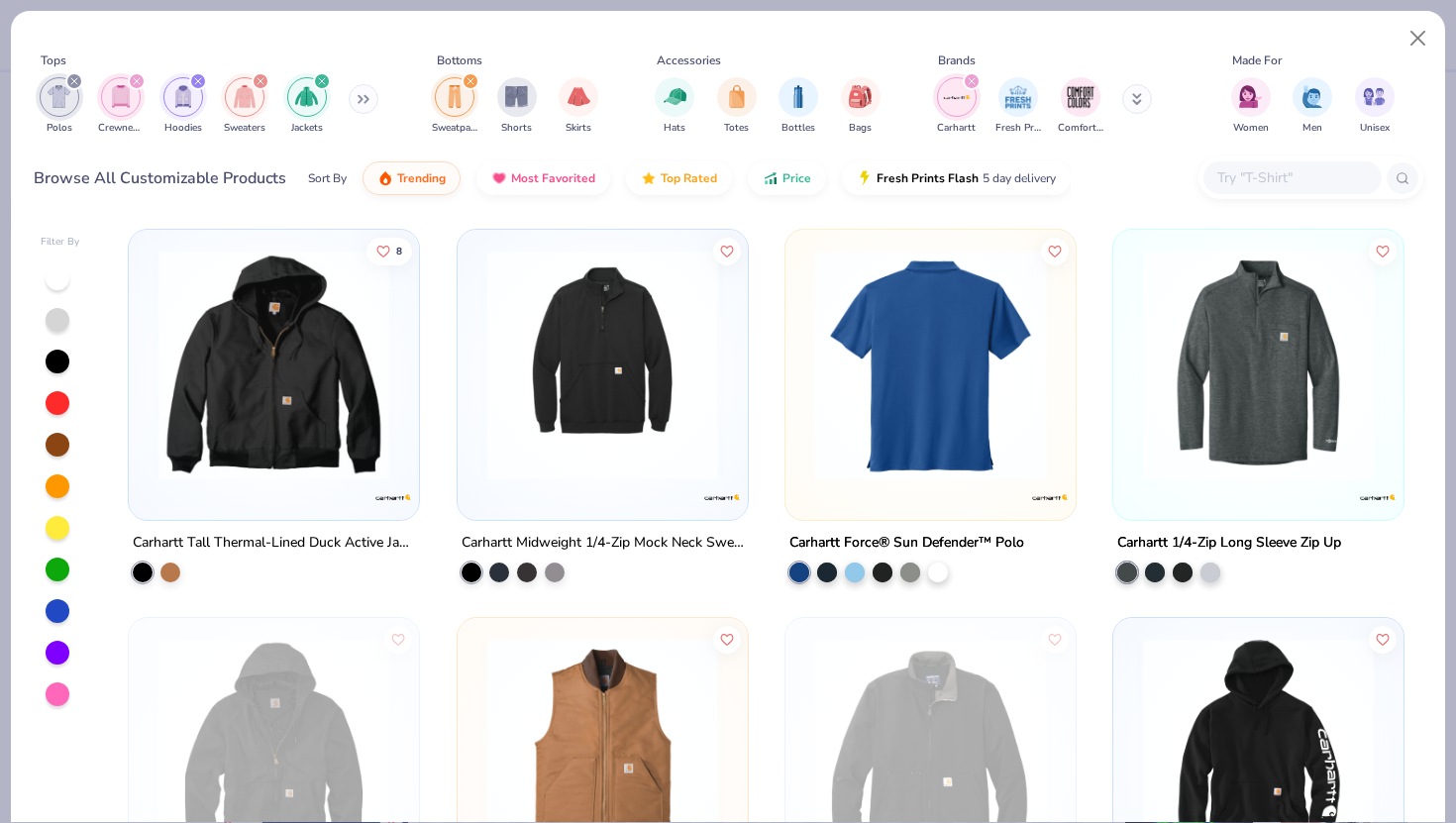 click 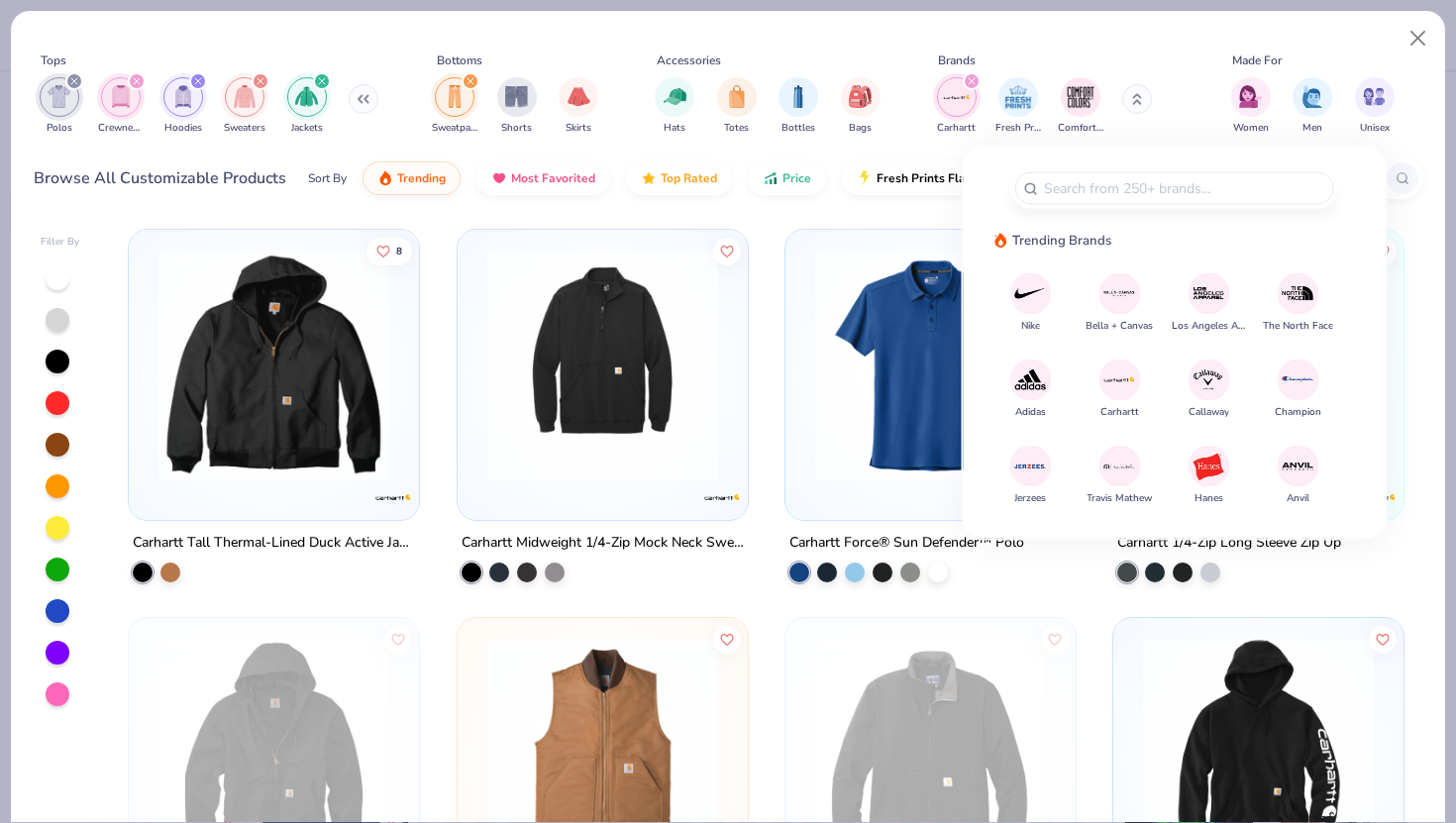 click at bounding box center [1119, 465] 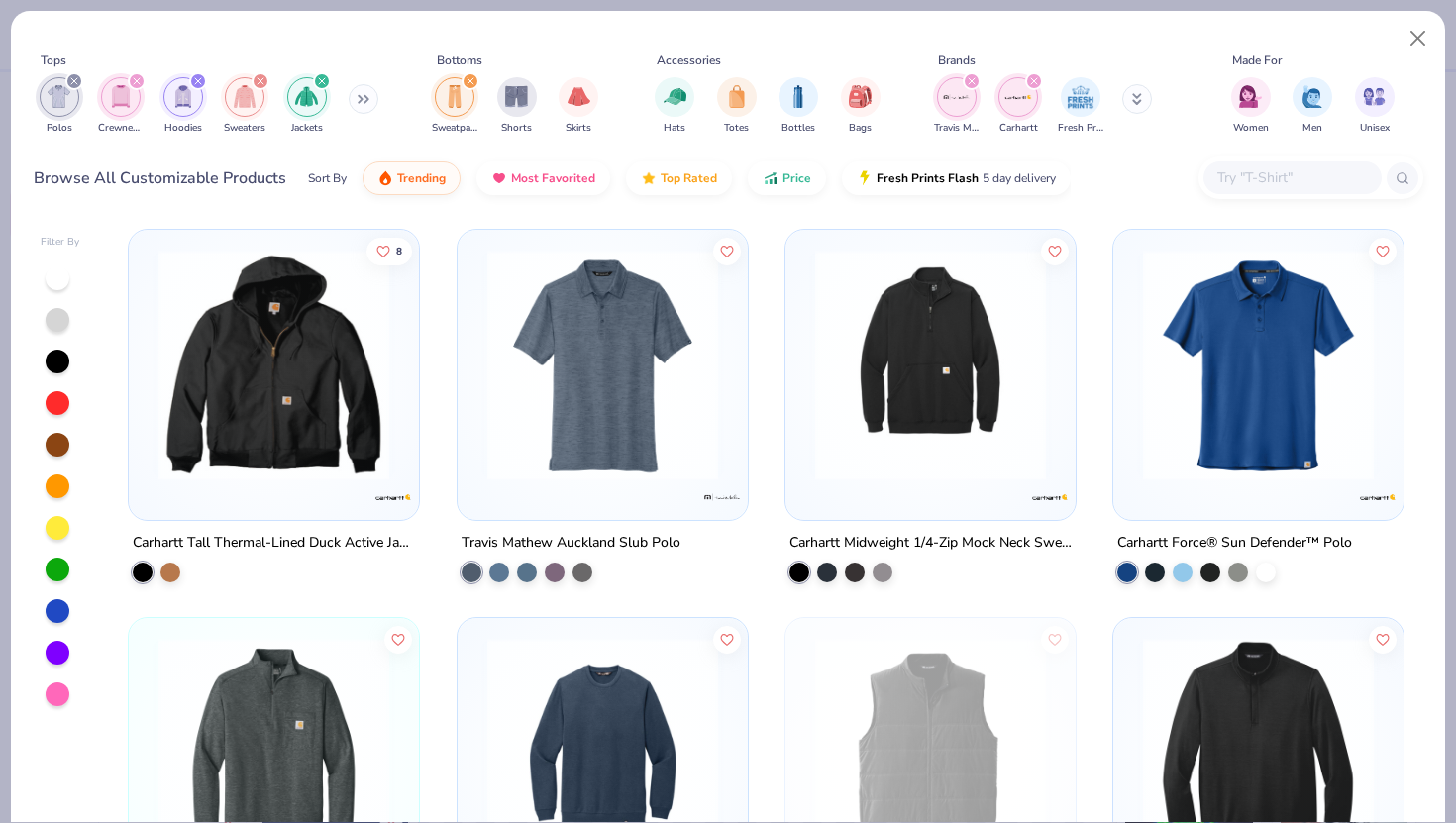 click at bounding box center (602, 364) 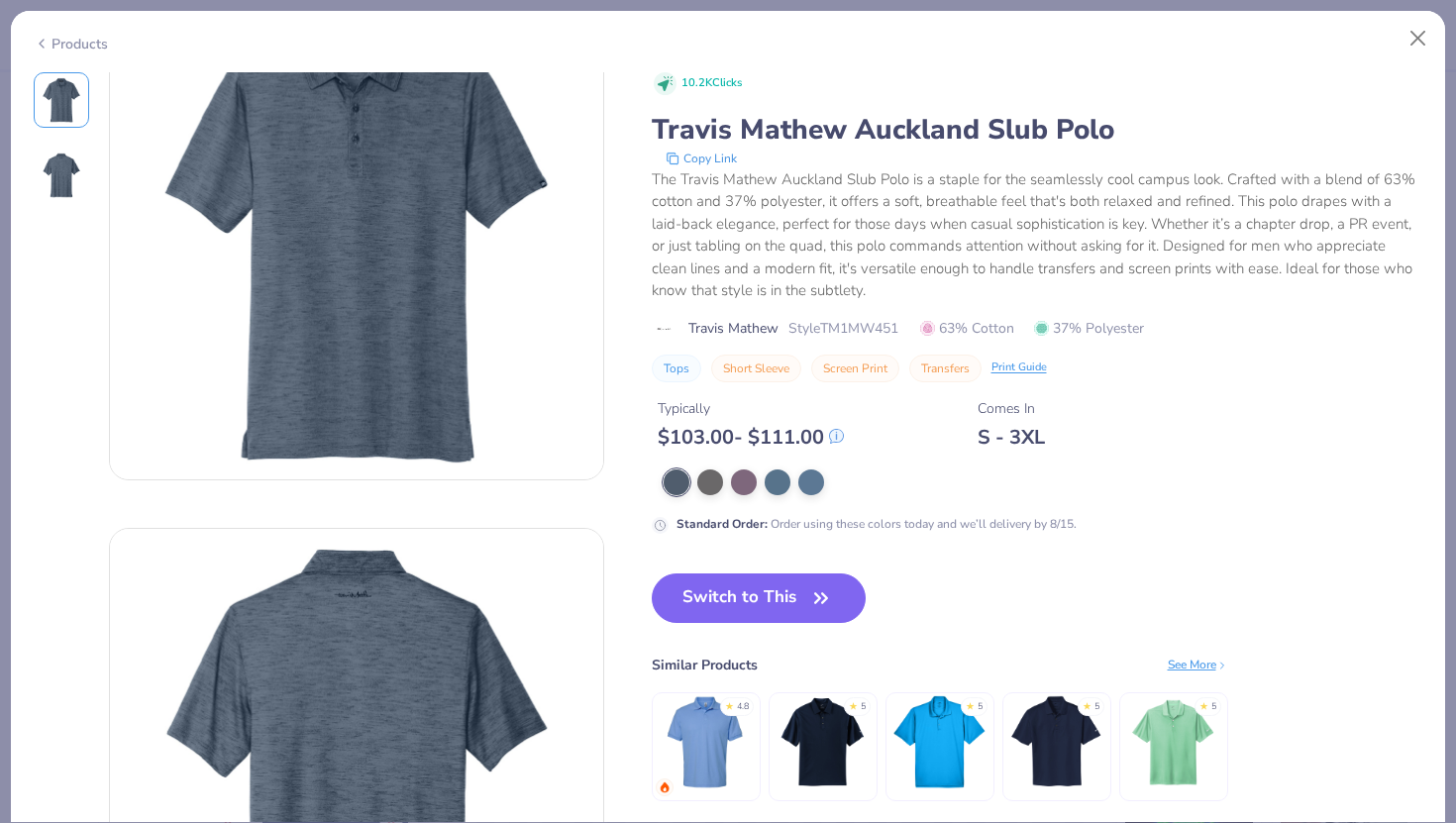 scroll, scrollTop: 0, scrollLeft: 0, axis: both 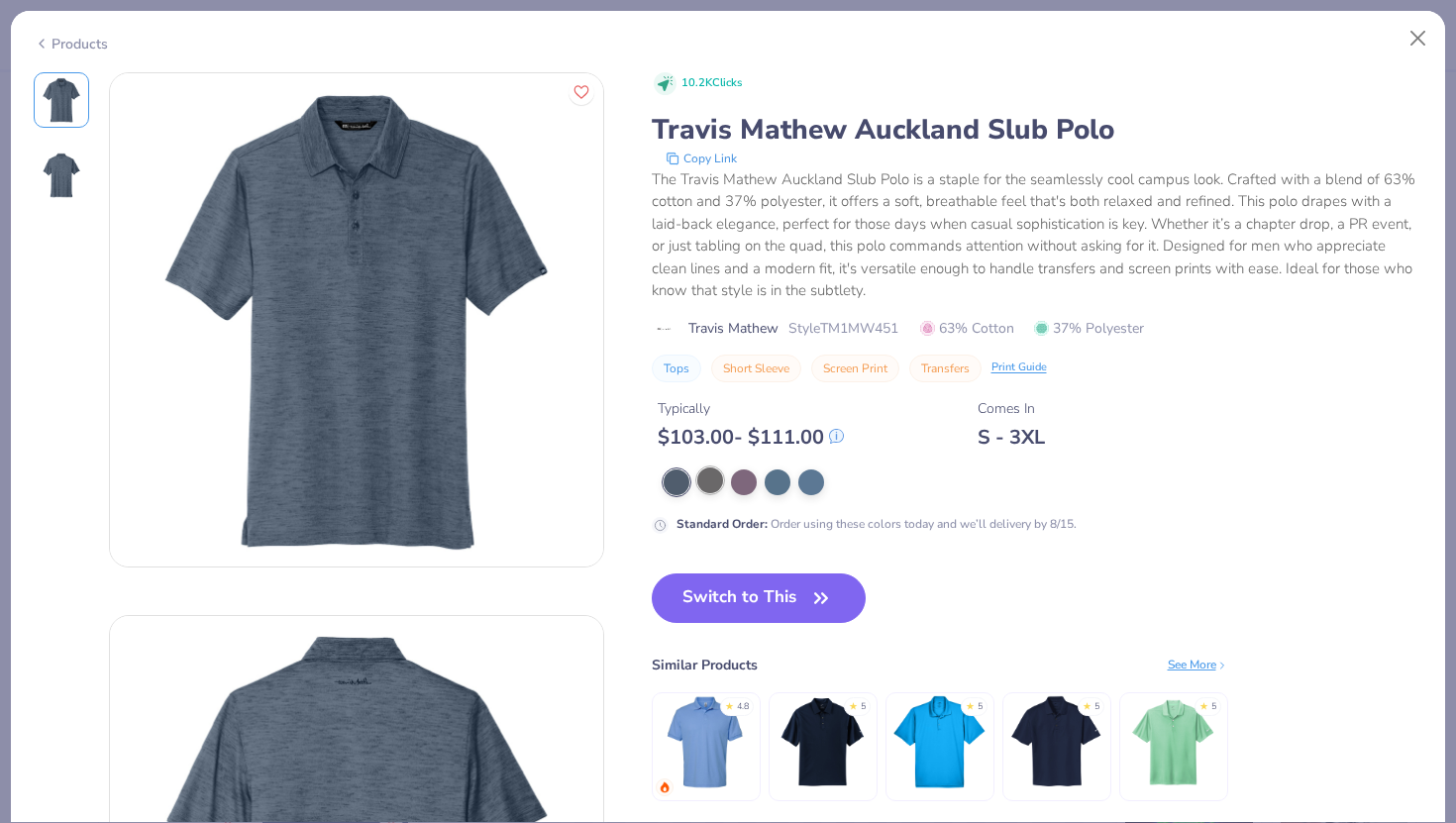click at bounding box center (710, 480) 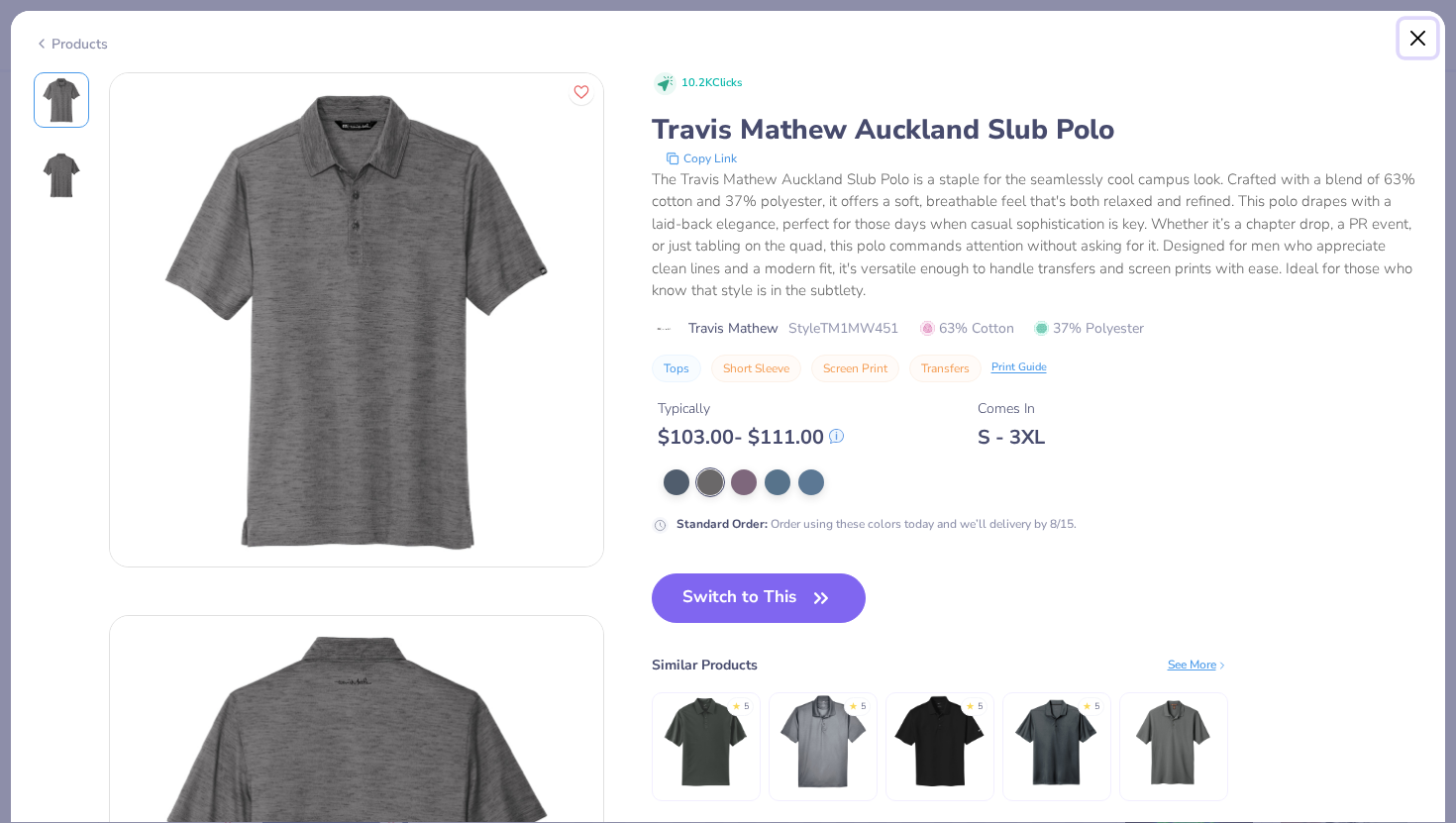 click at bounding box center (1418, 39) 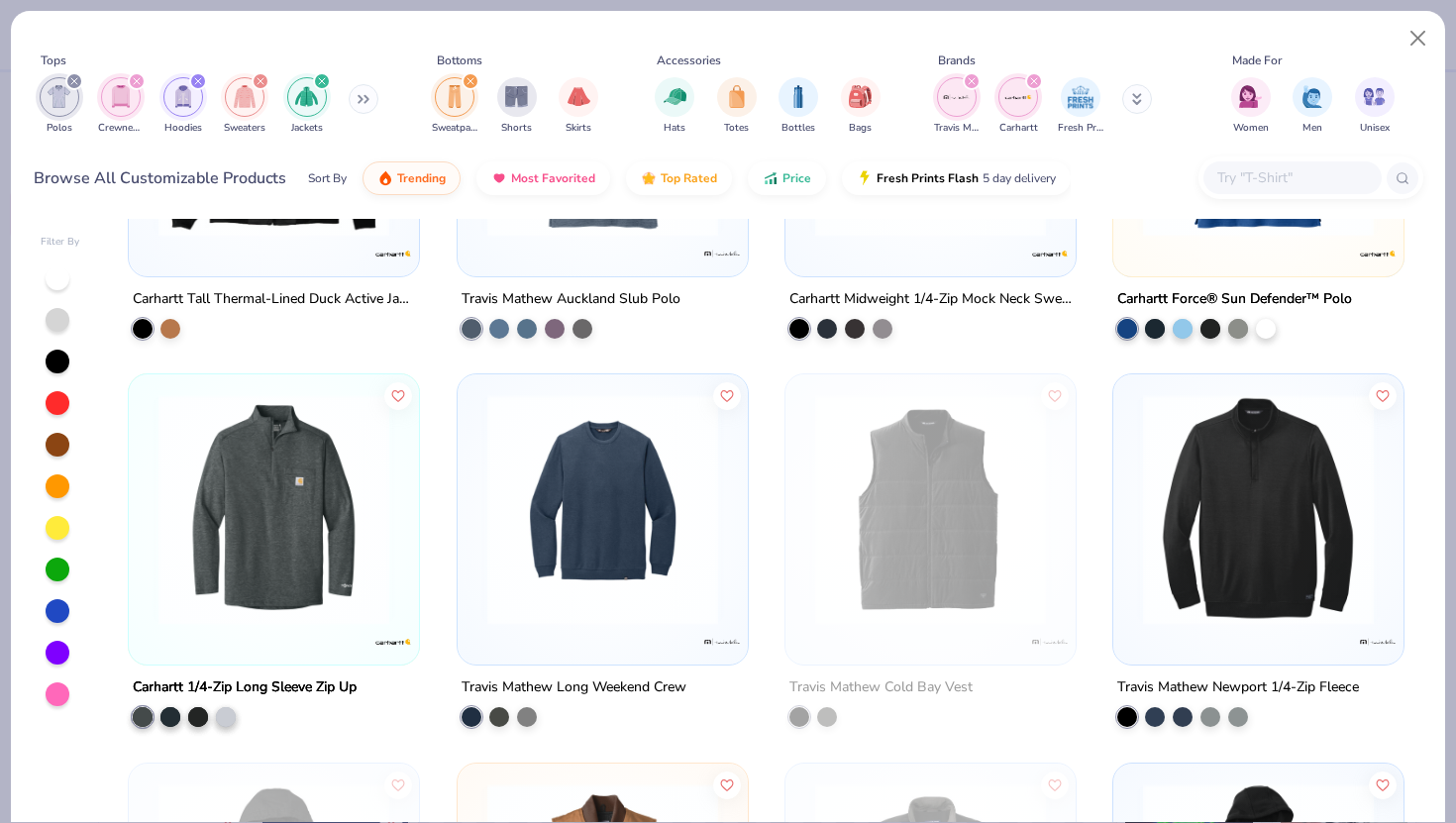 scroll, scrollTop: 191, scrollLeft: 0, axis: vertical 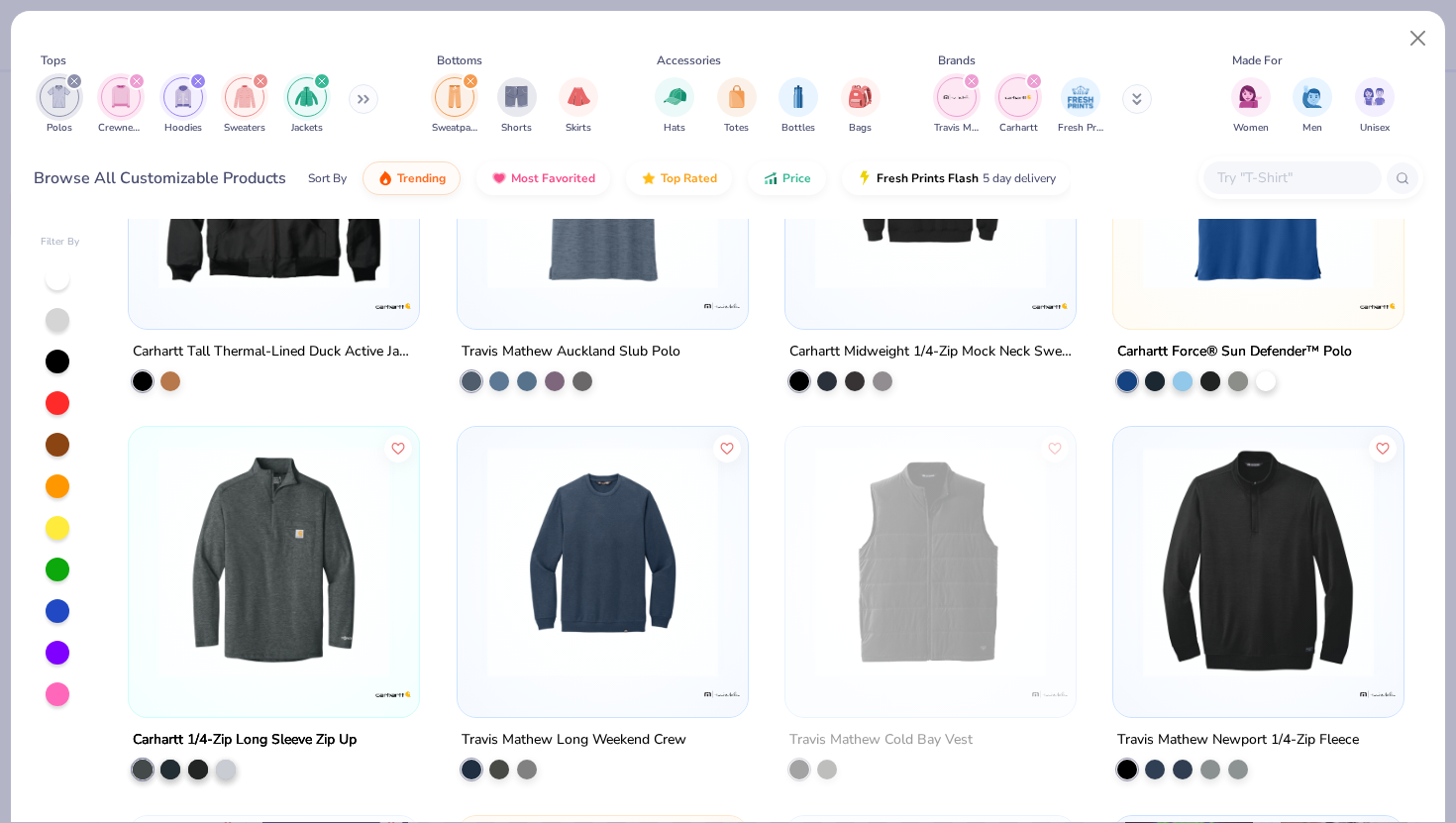 click at bounding box center [602, 562] 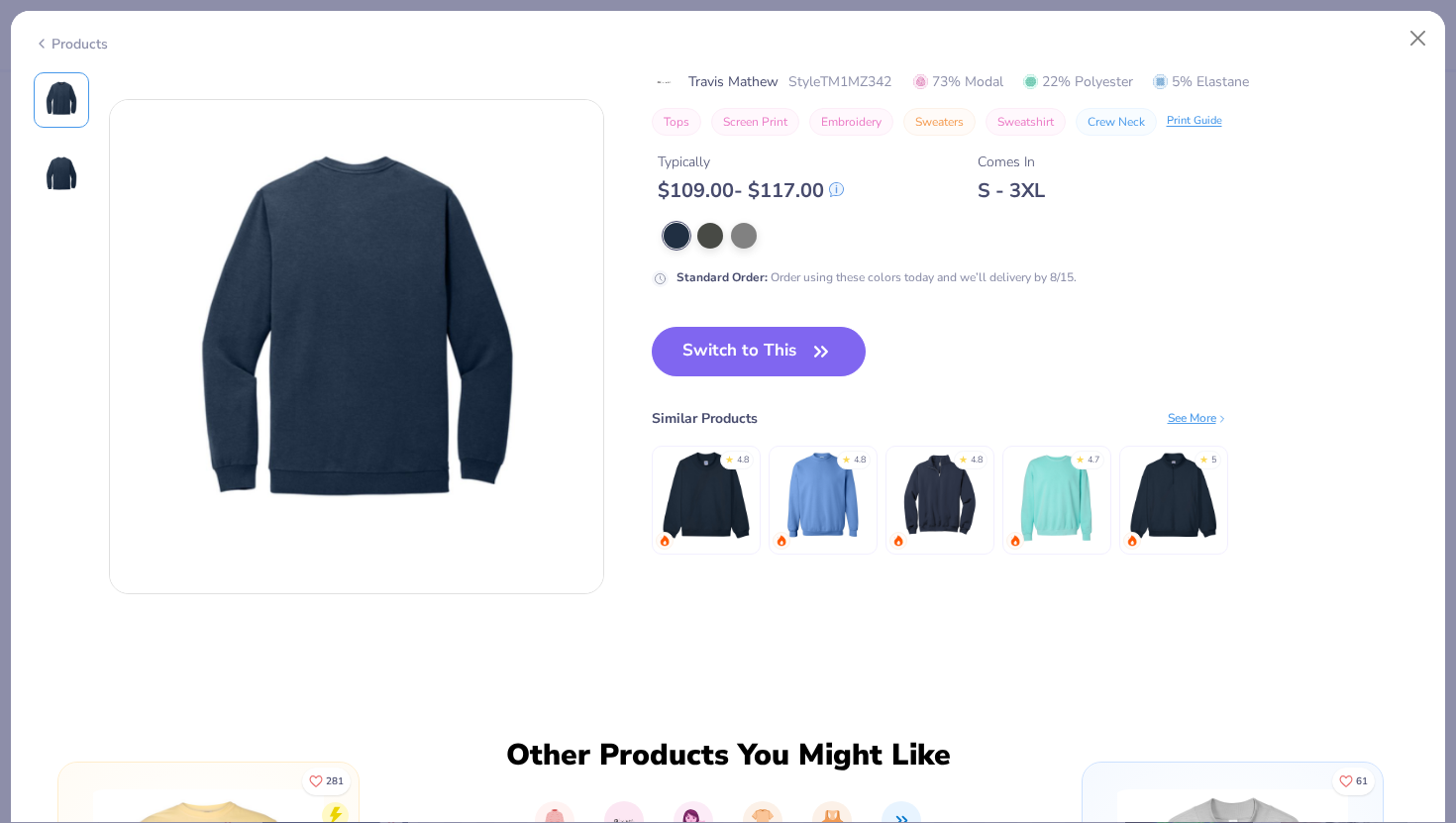 scroll, scrollTop: 0, scrollLeft: 0, axis: both 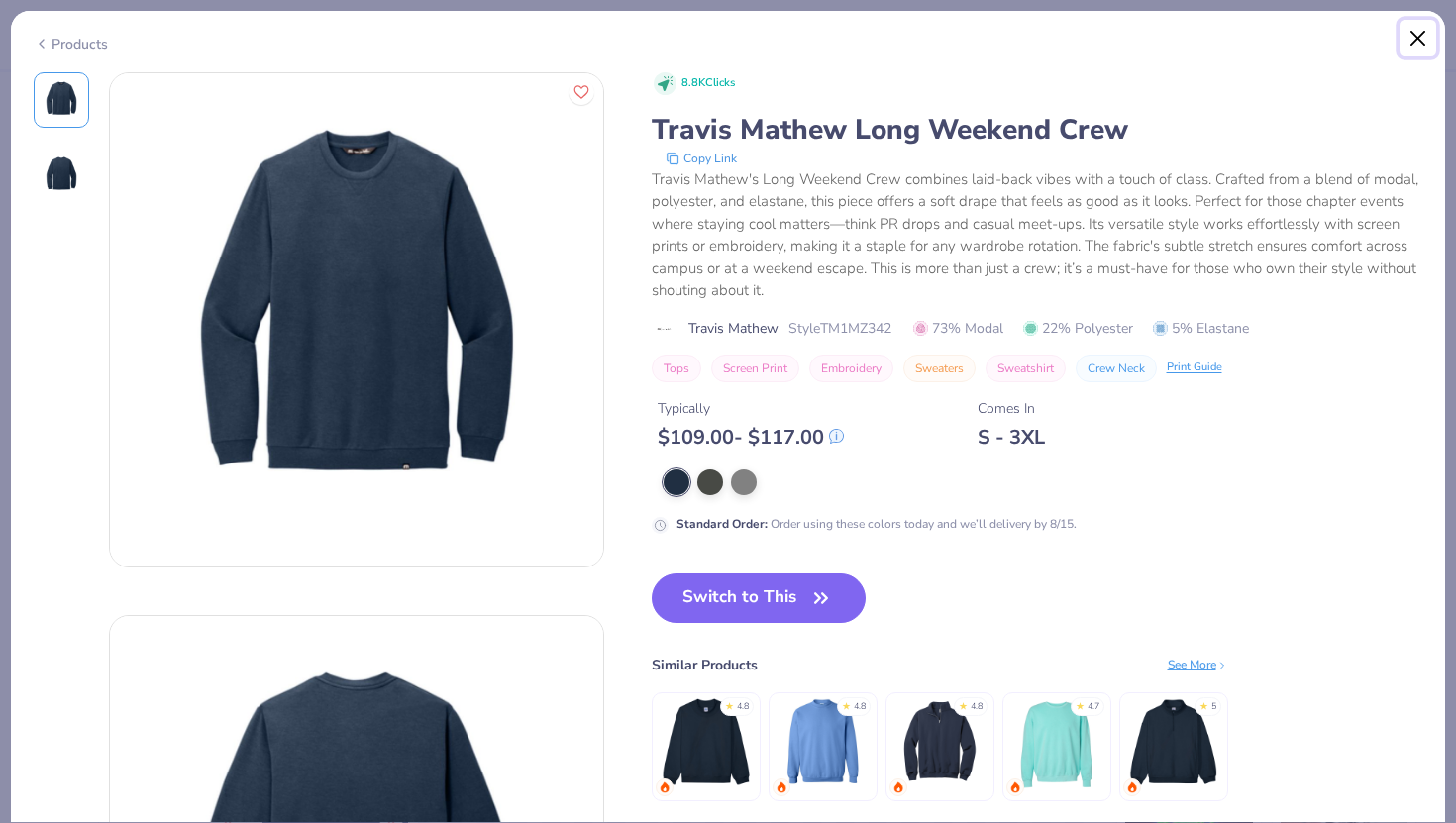click at bounding box center (1418, 39) 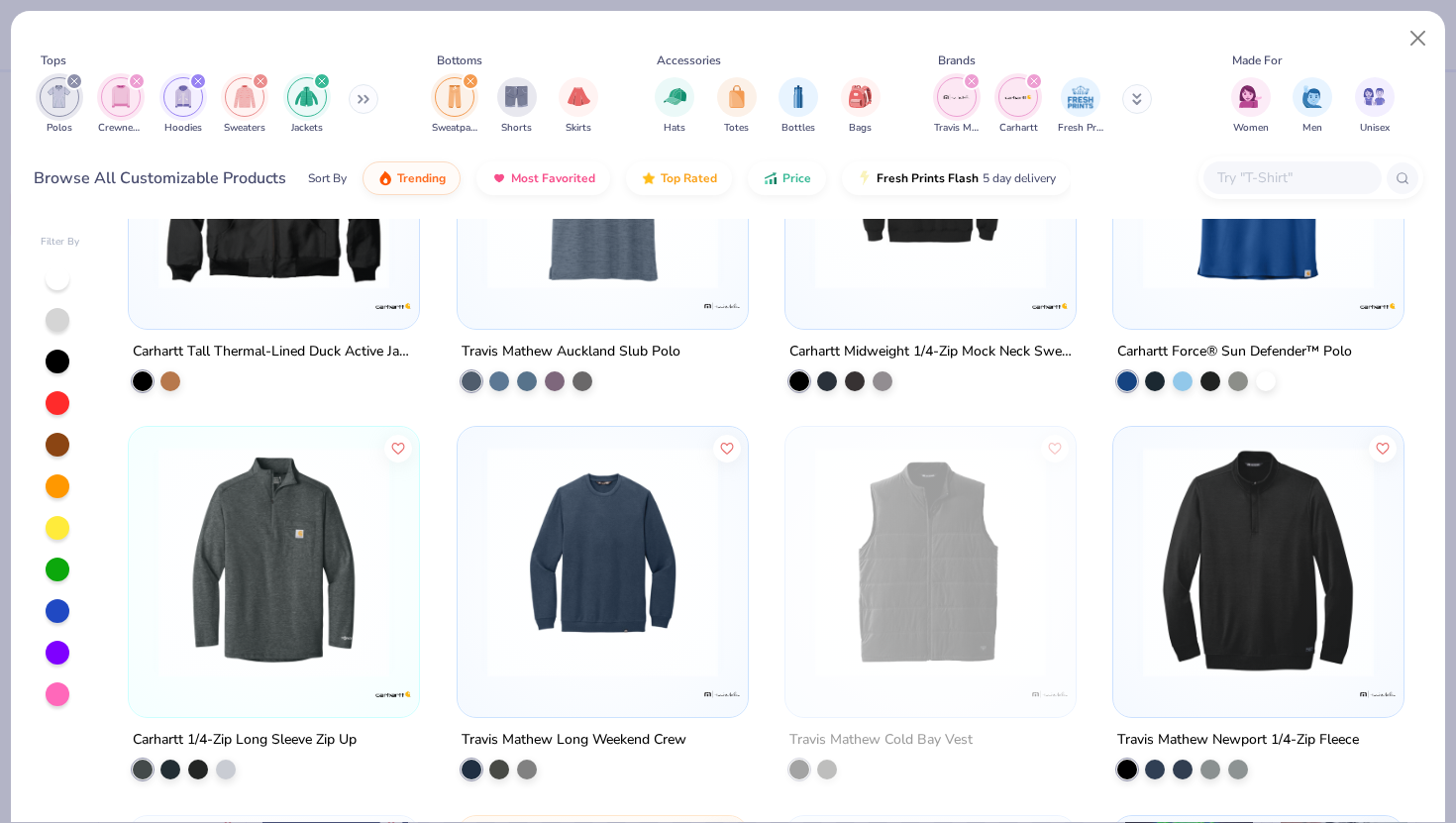 click at bounding box center (1137, 99) 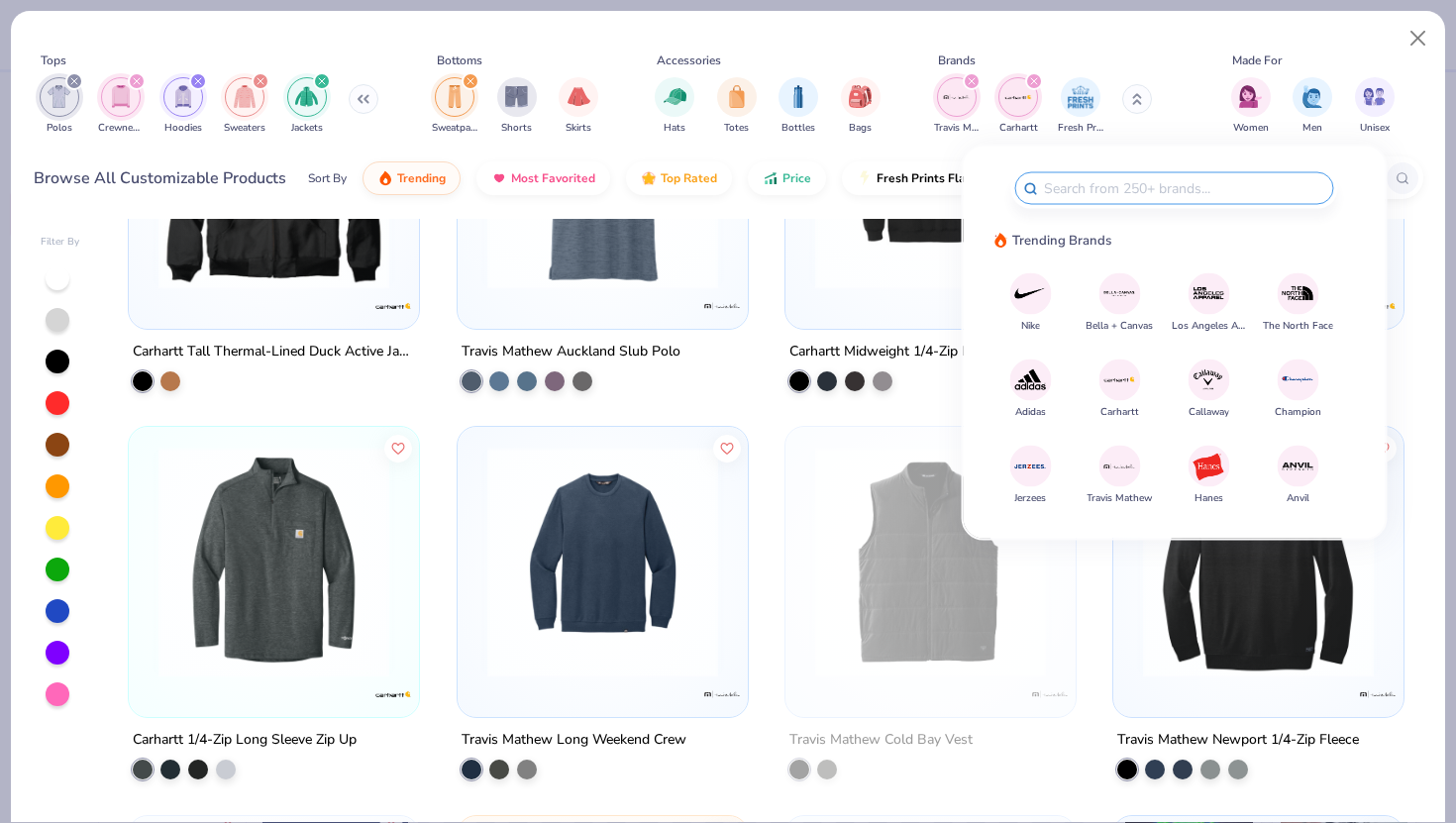 click at bounding box center (1298, 465) 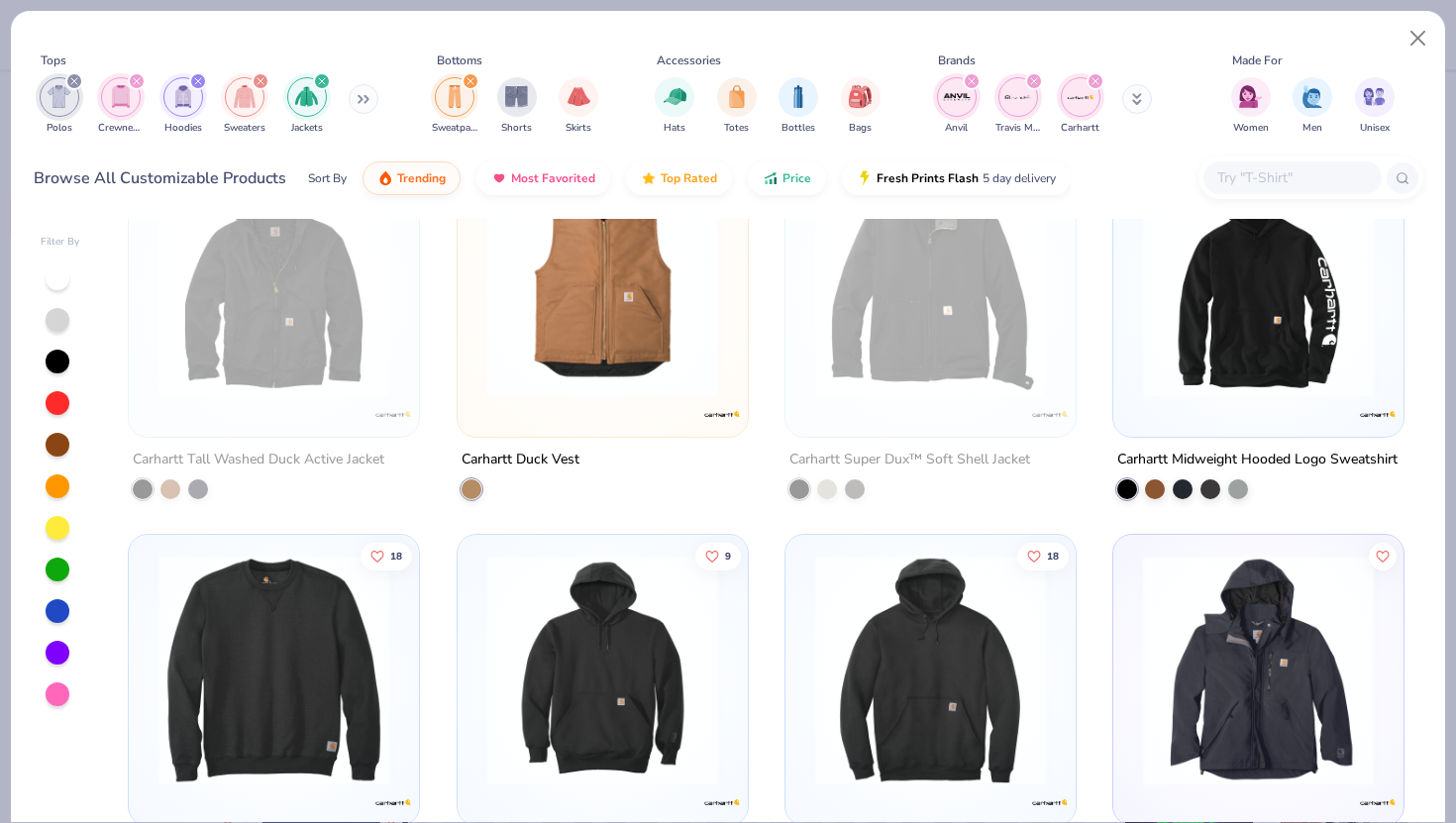 scroll, scrollTop: 866, scrollLeft: 0, axis: vertical 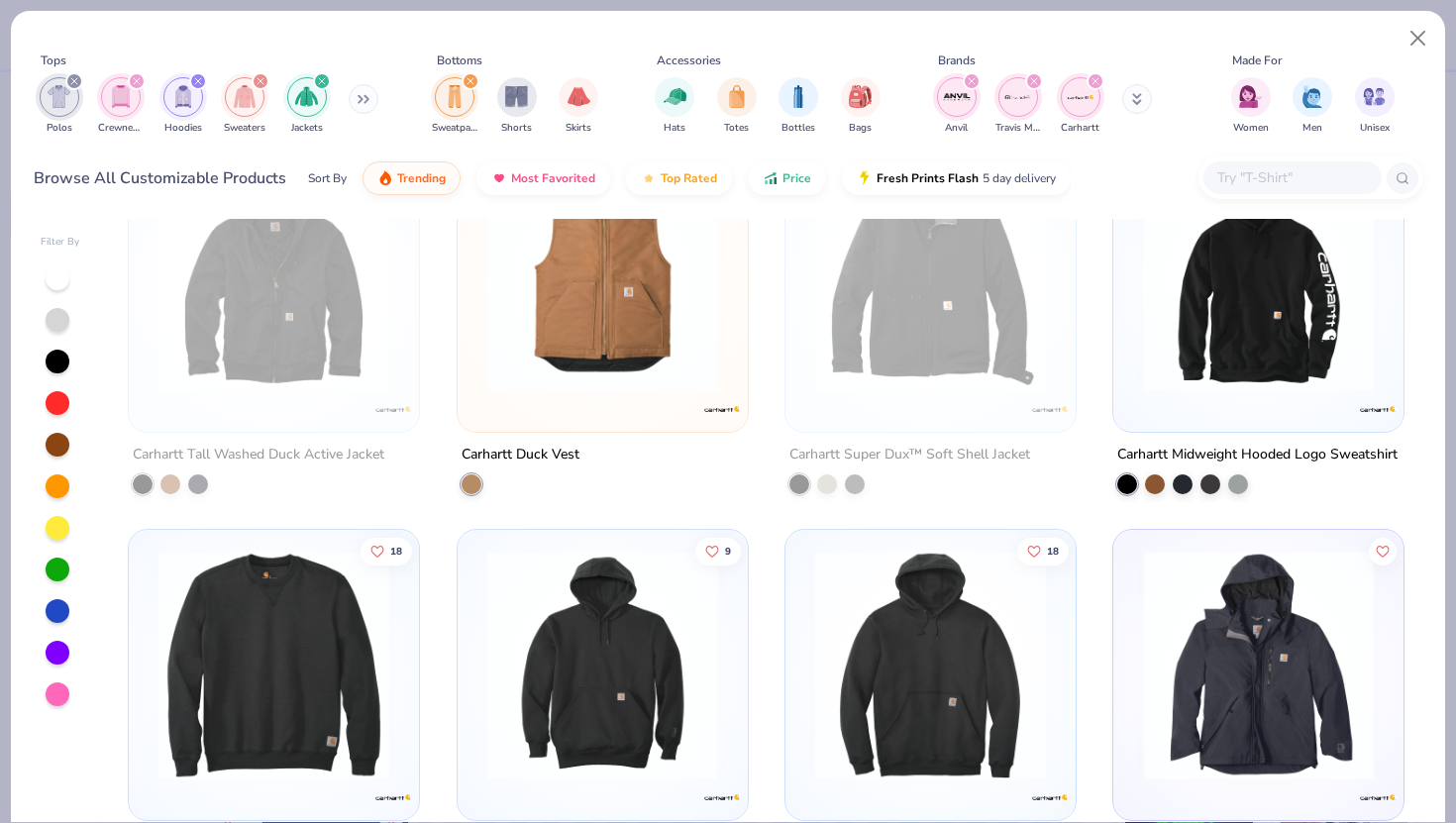 click 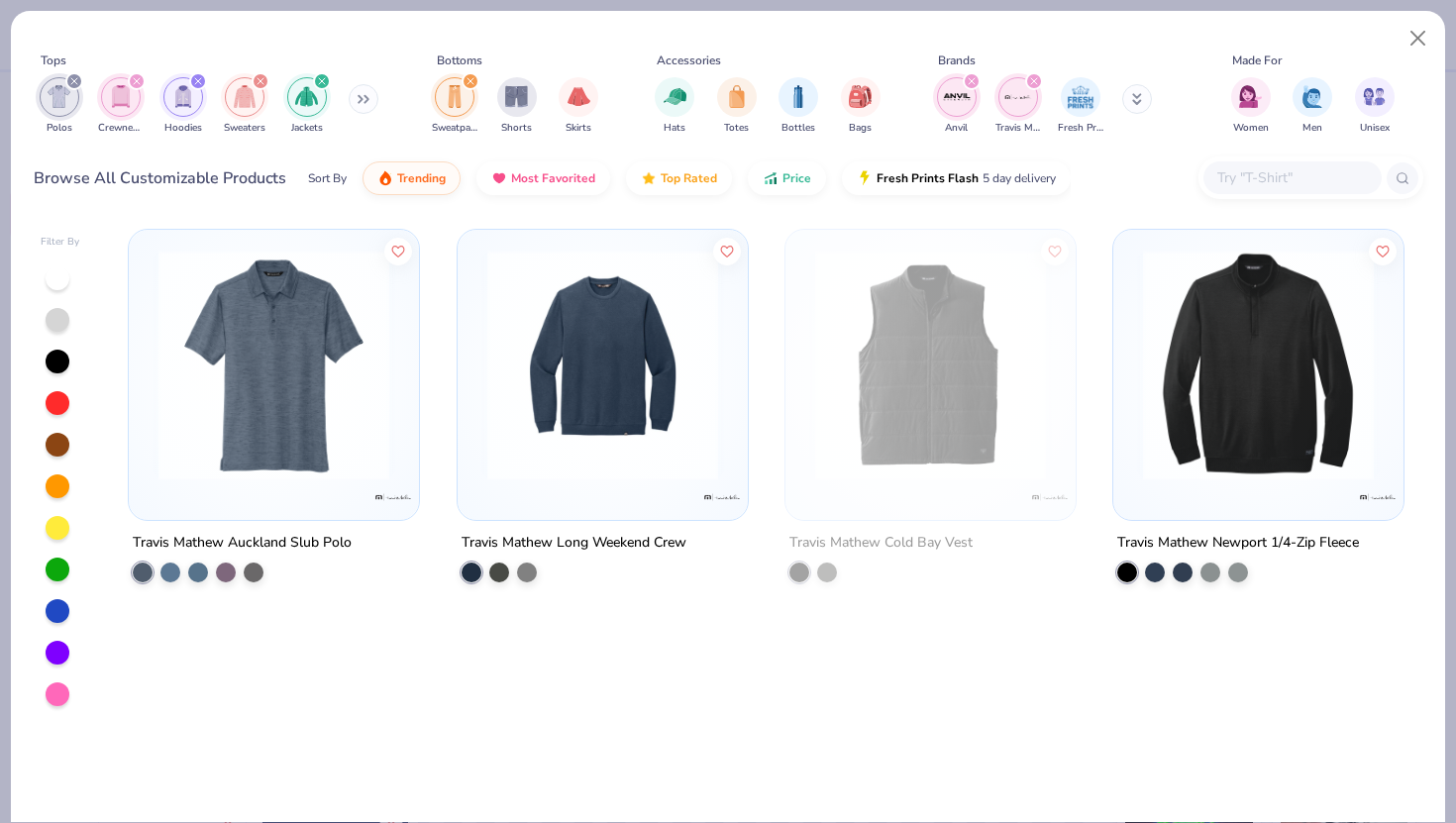 click at bounding box center (1034, 81) 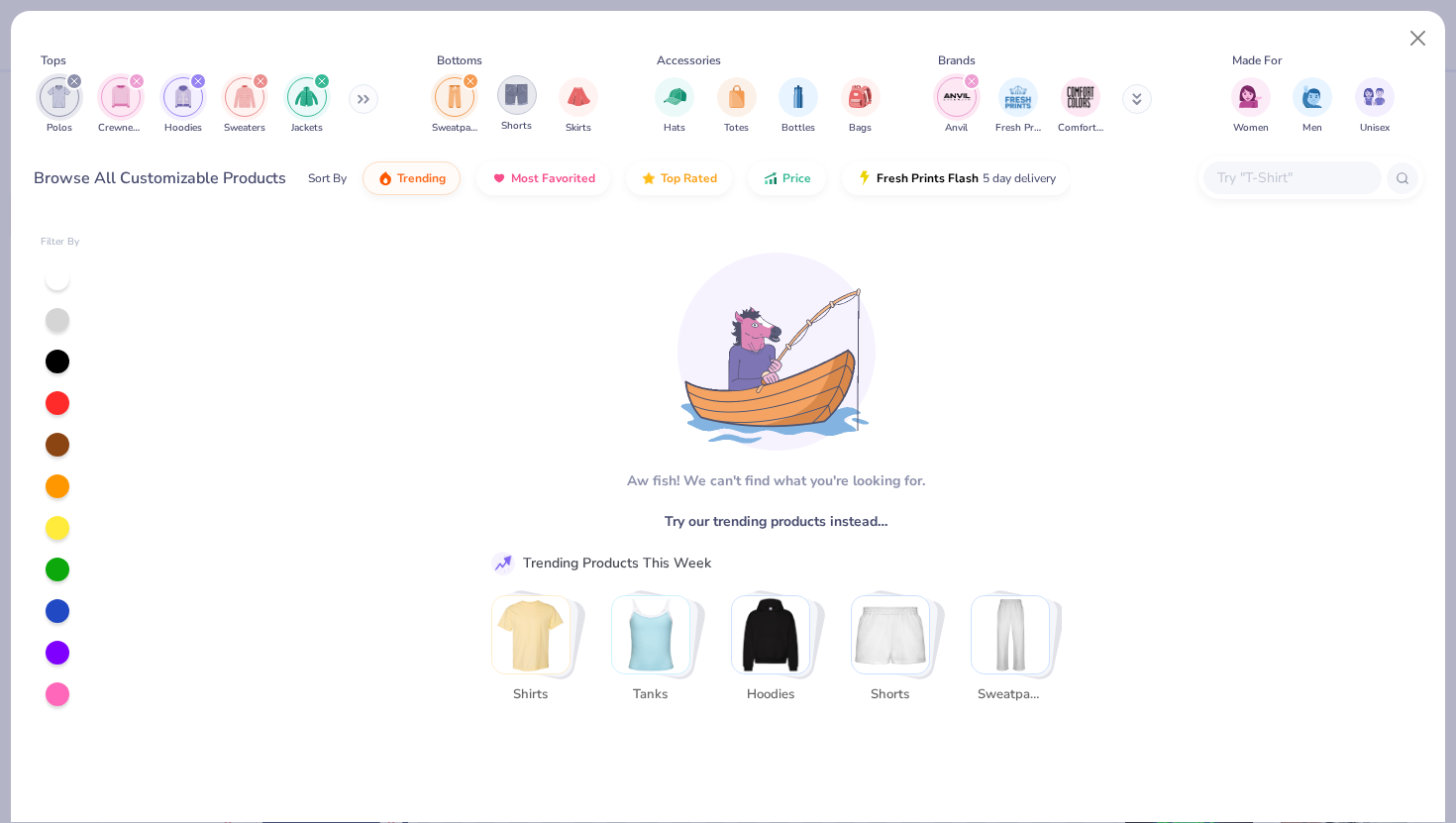 click at bounding box center (516, 94) 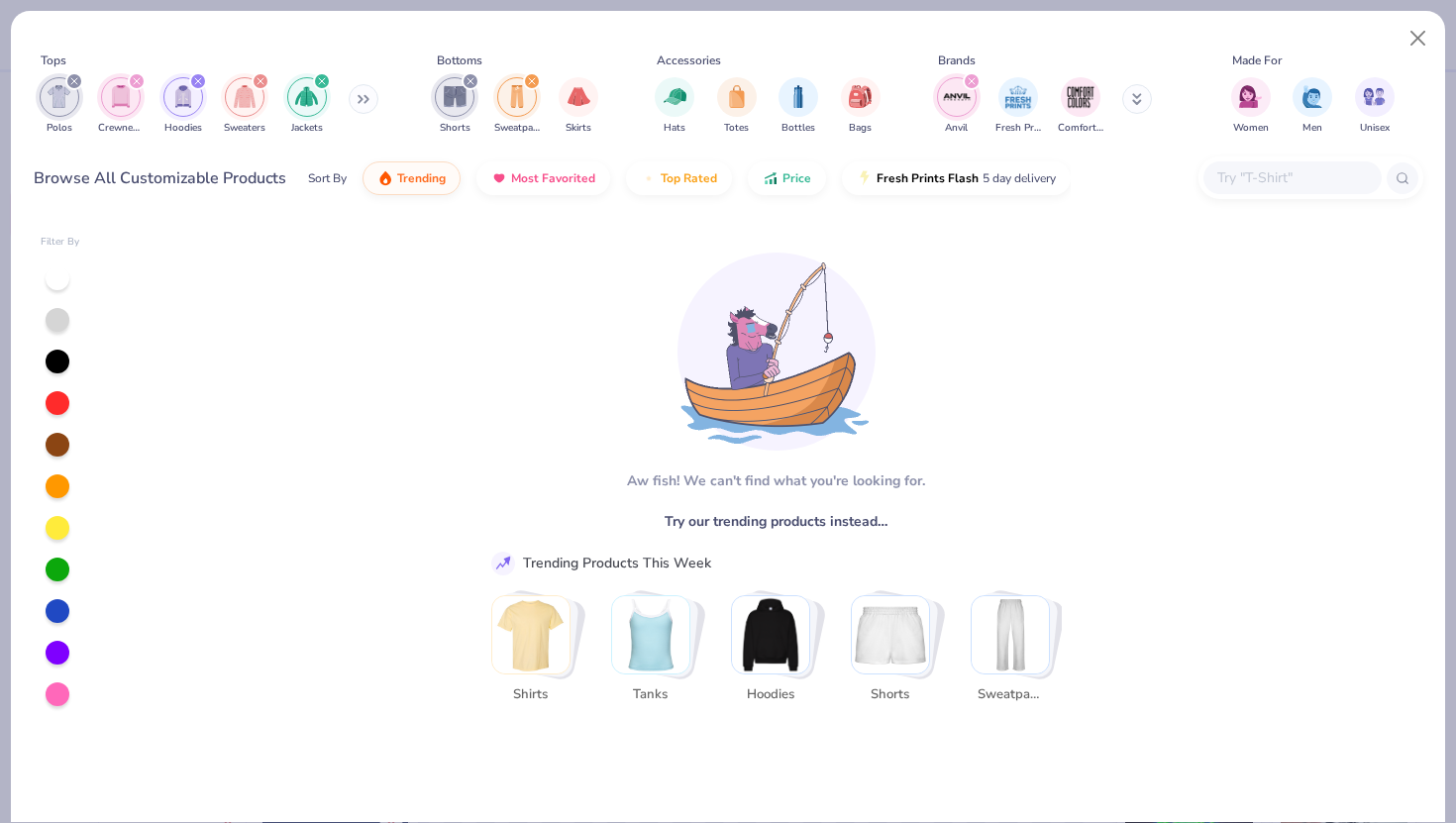 click 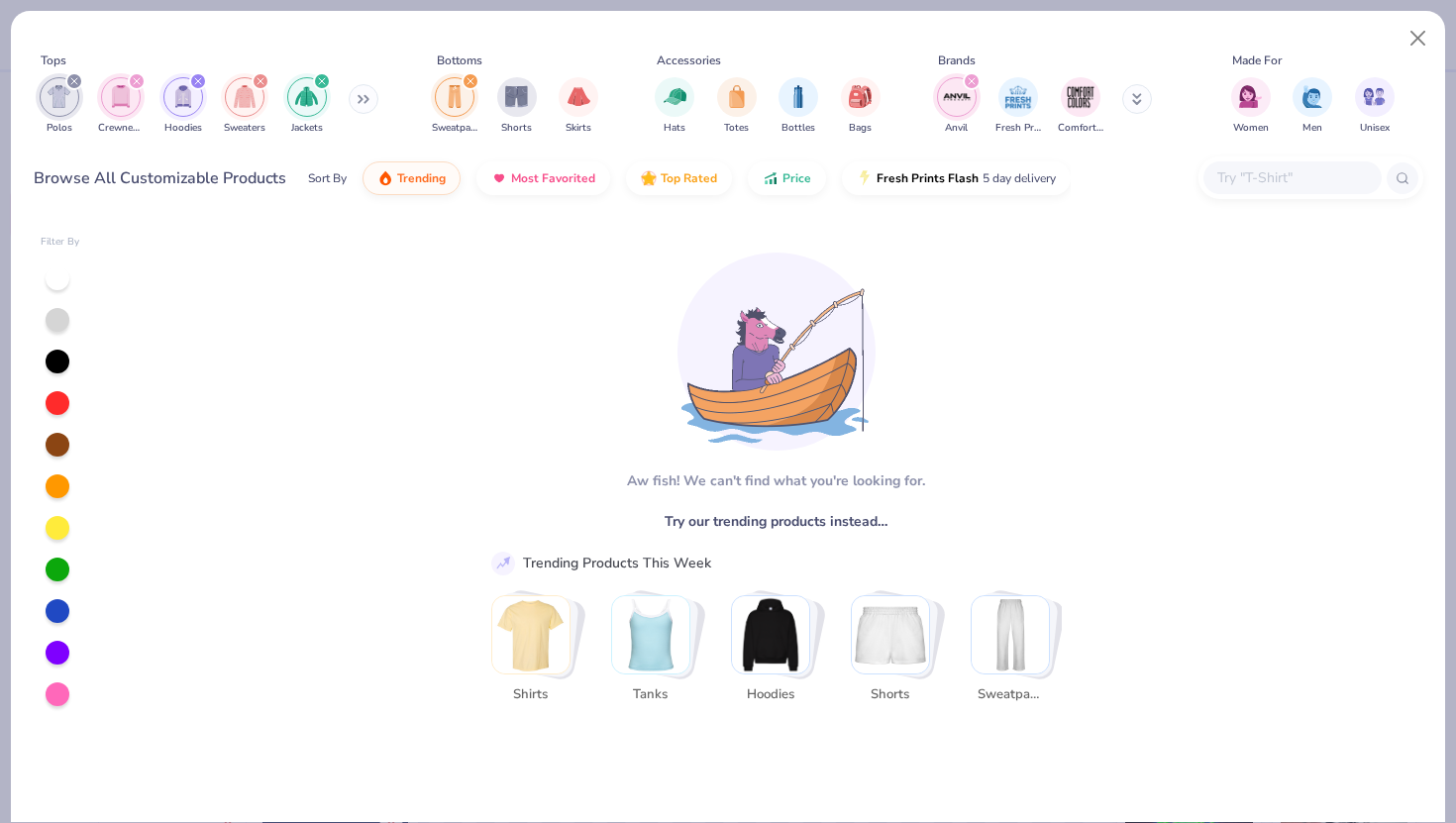 click 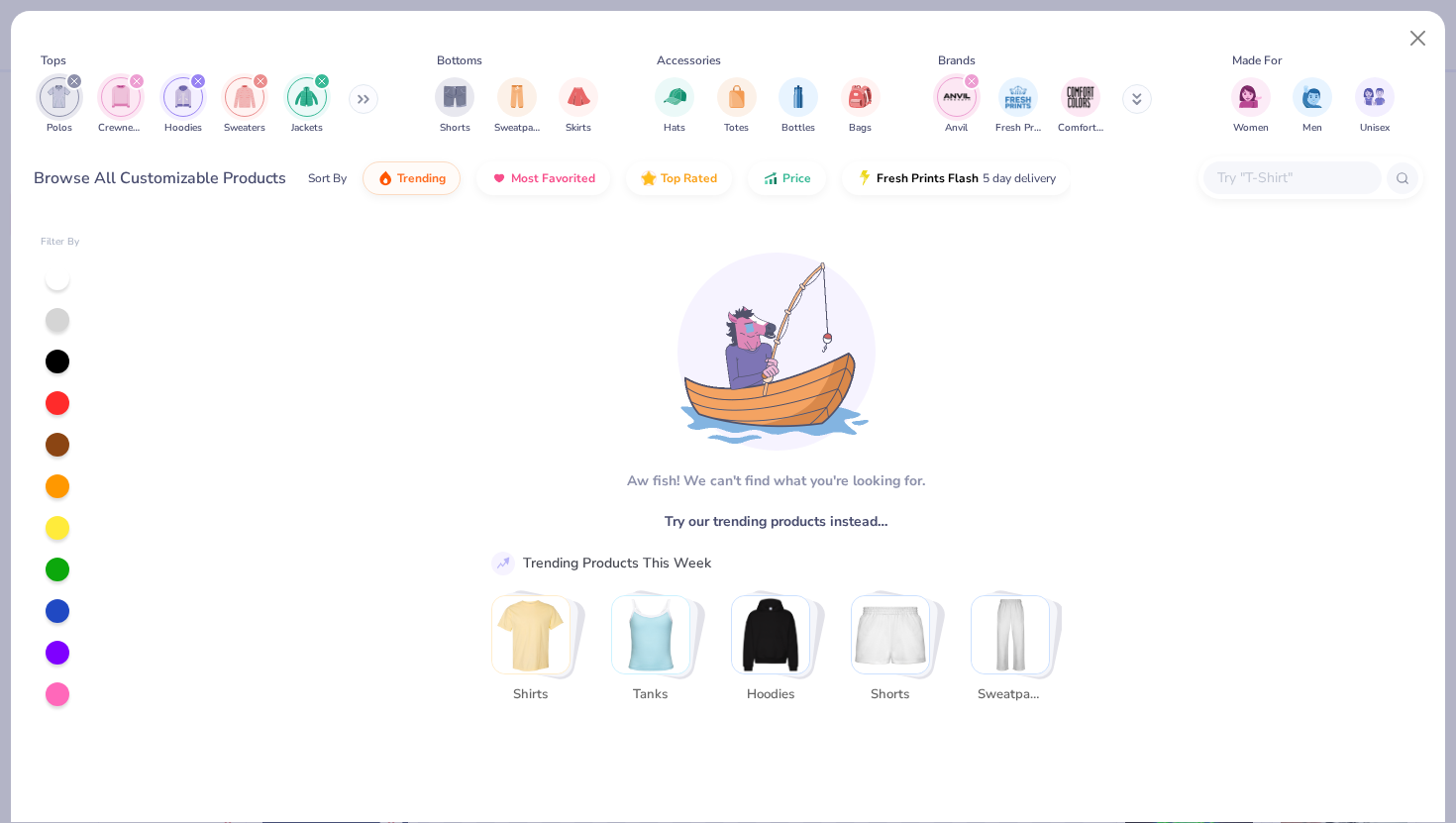 click 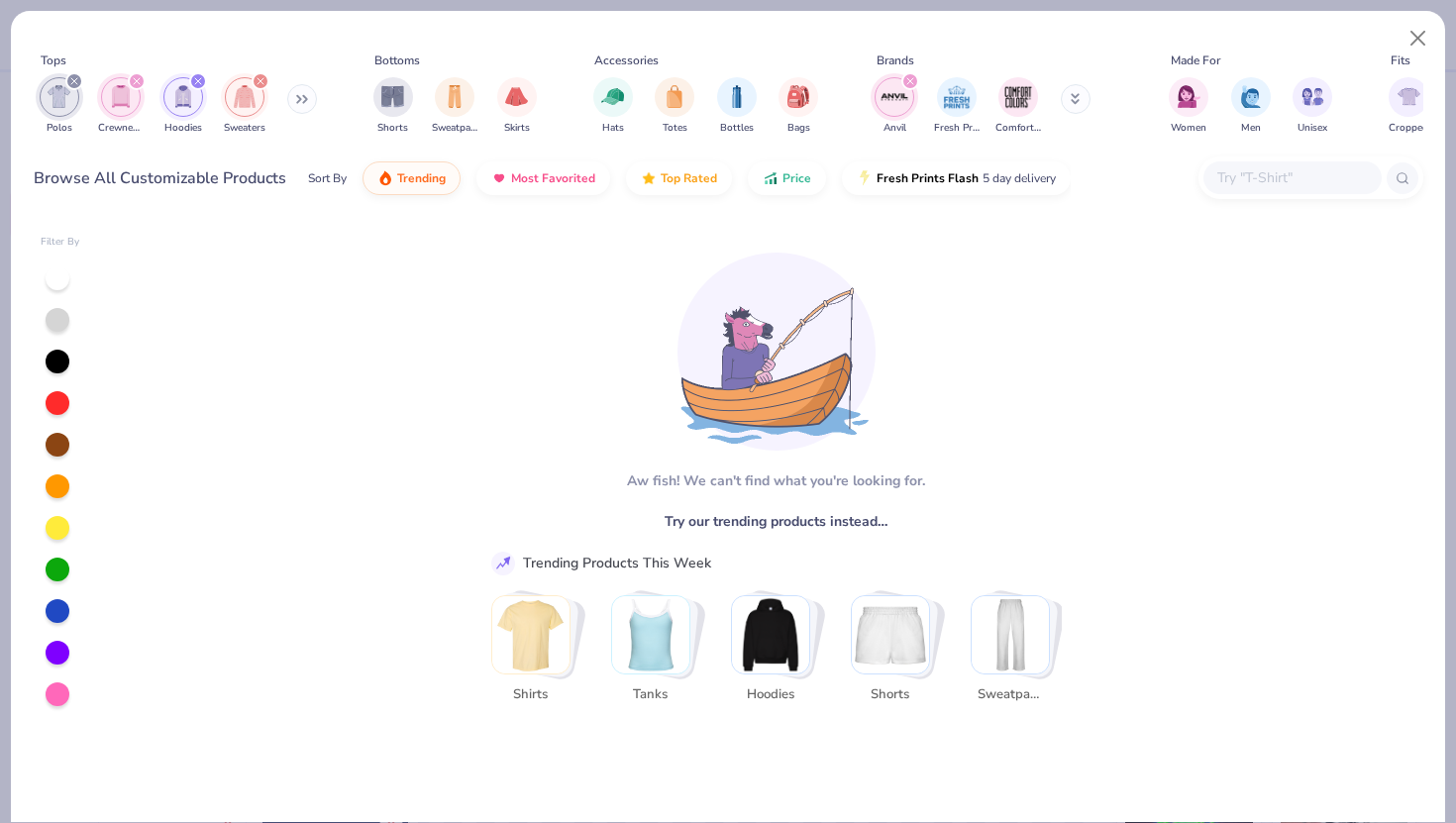 click 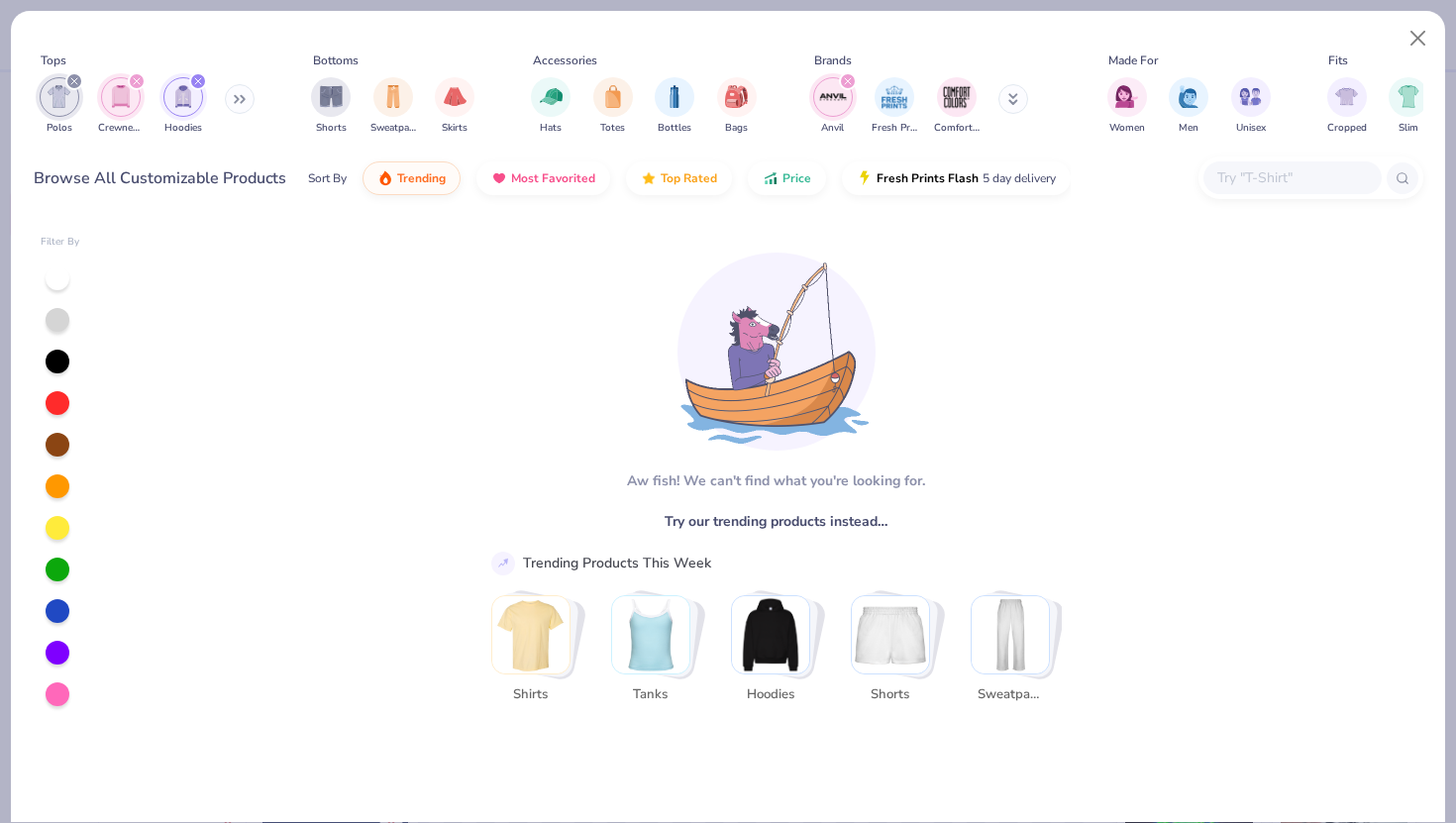 click 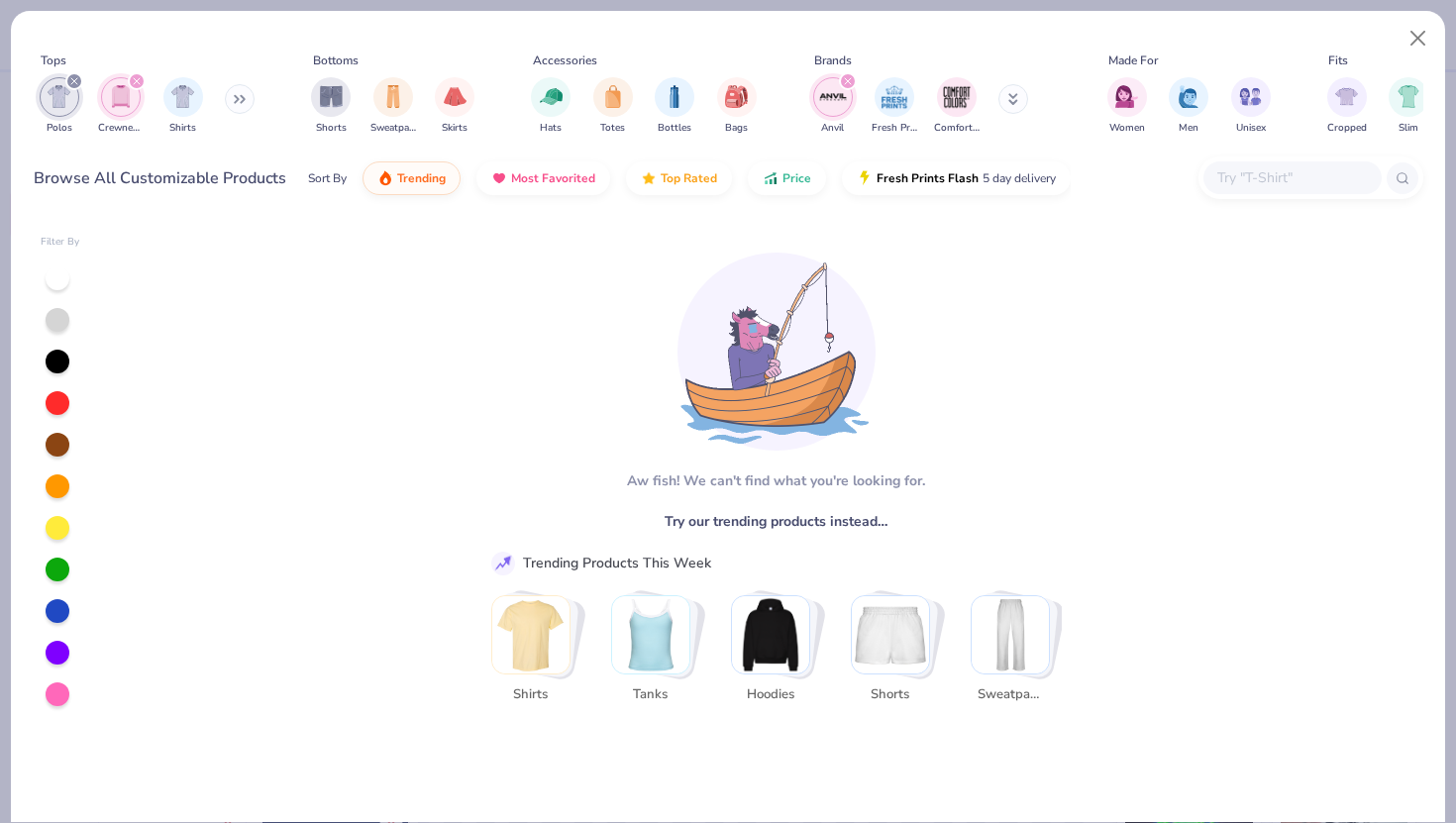 click 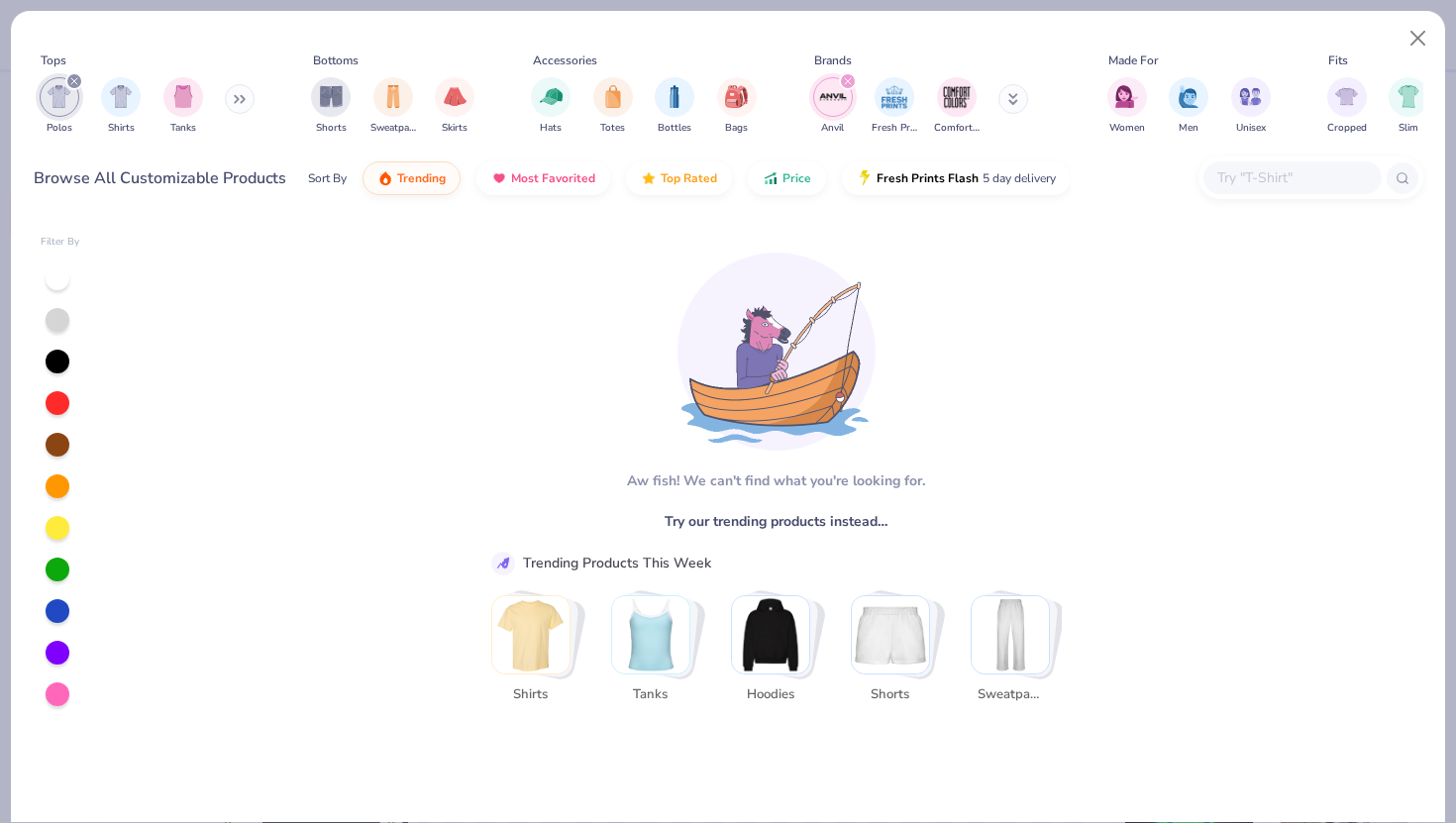 click 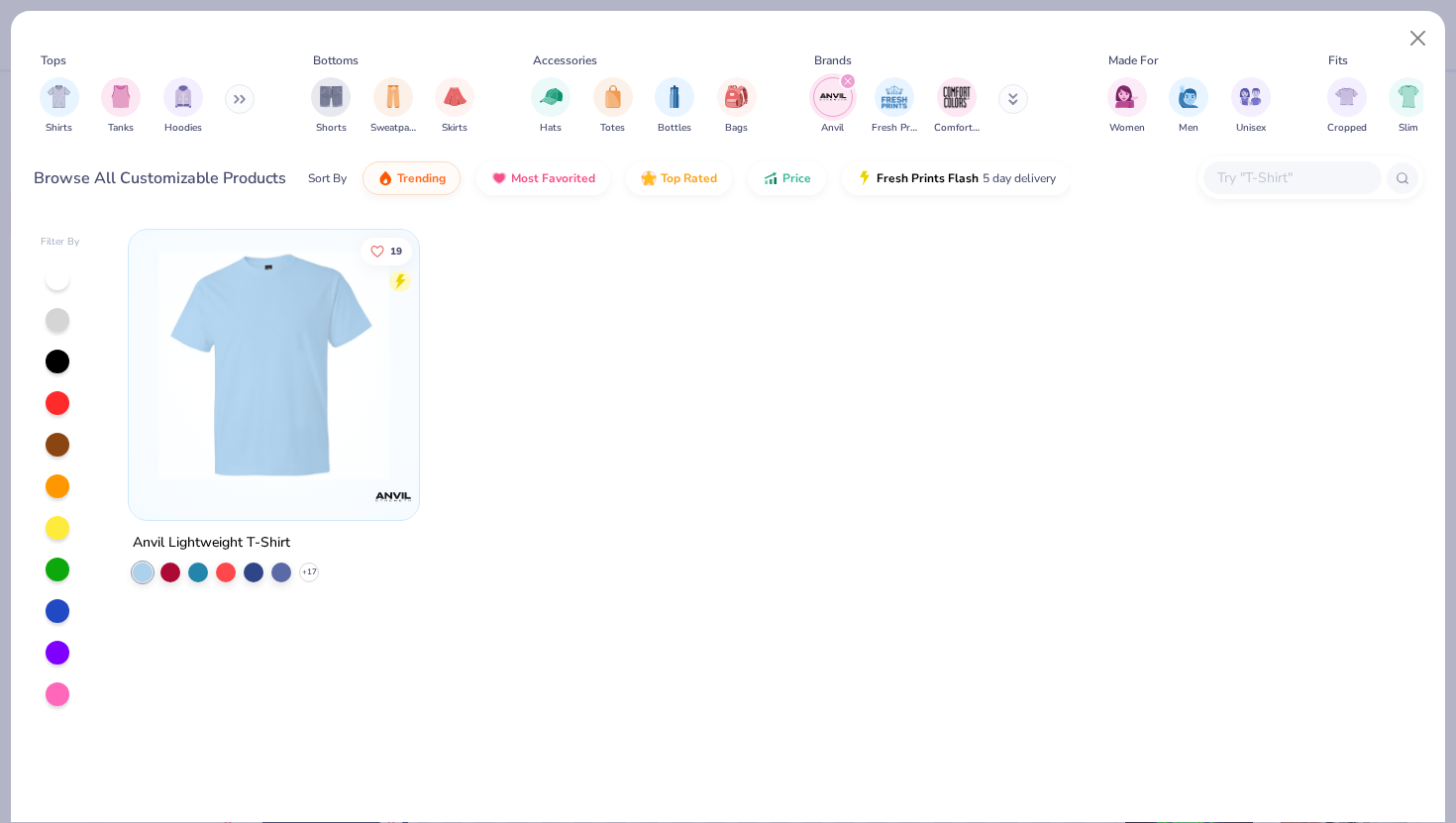 click at bounding box center [273, 364] 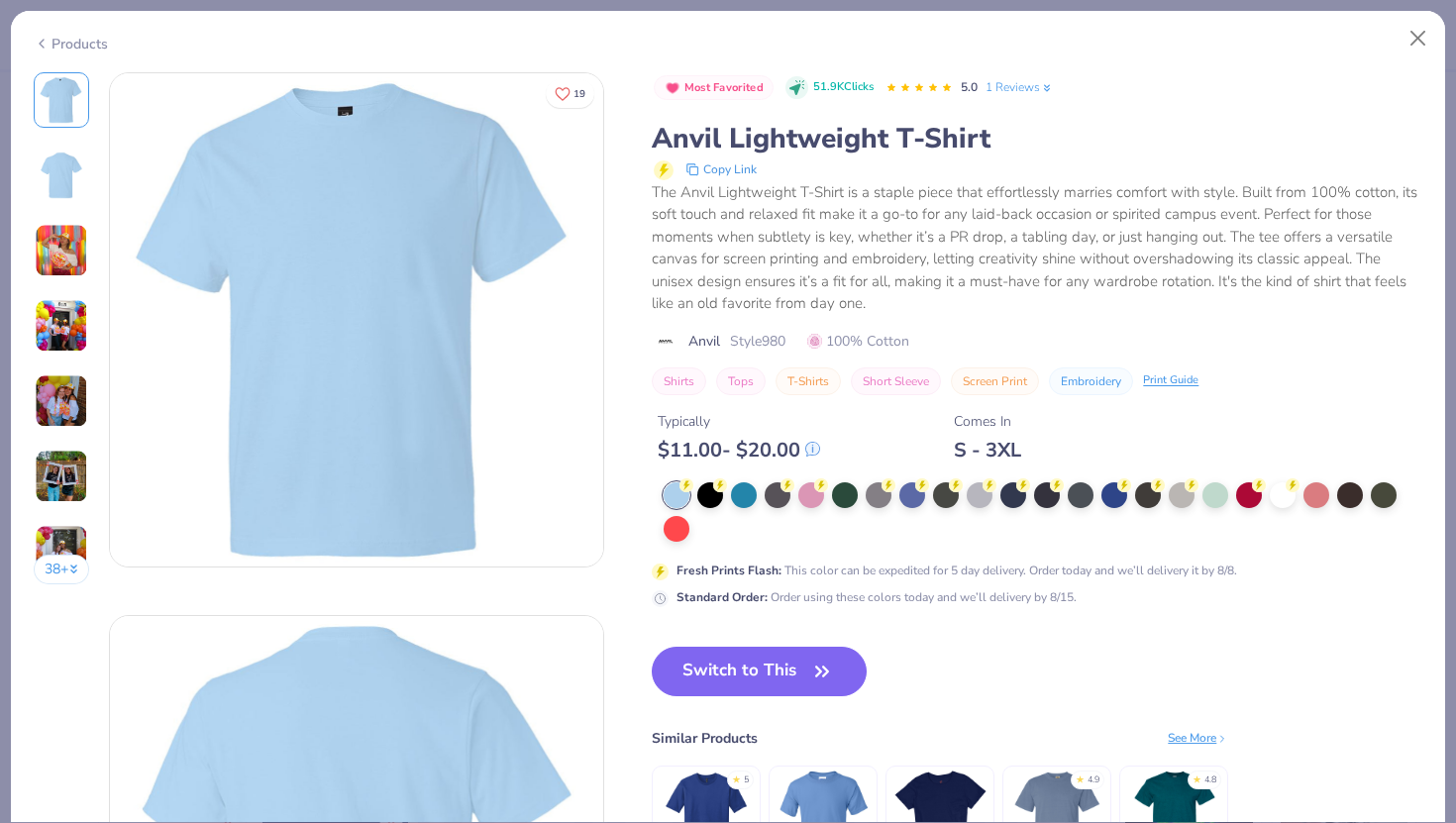 click at bounding box center [61, 175] 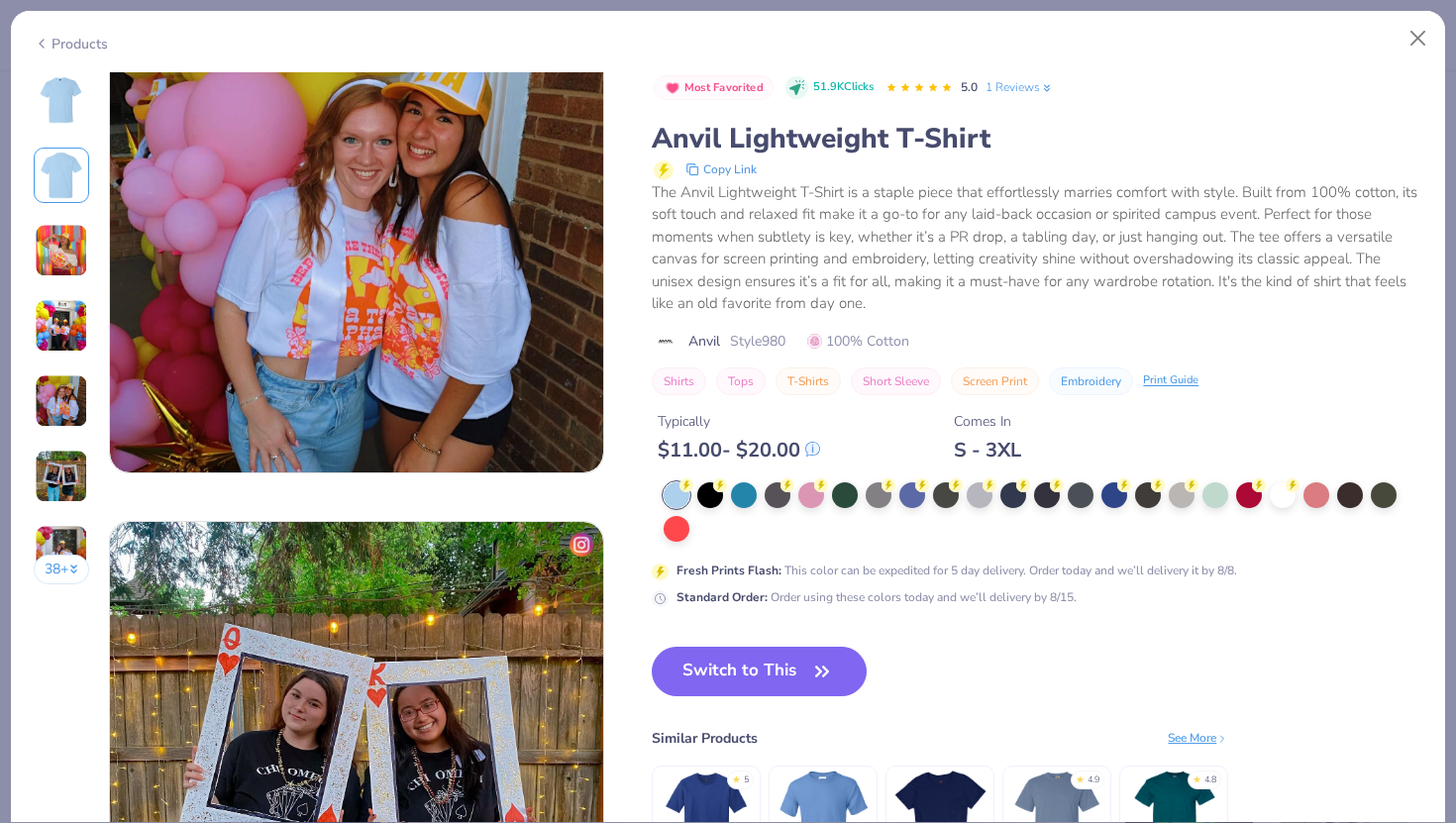 scroll, scrollTop: 0, scrollLeft: 0, axis: both 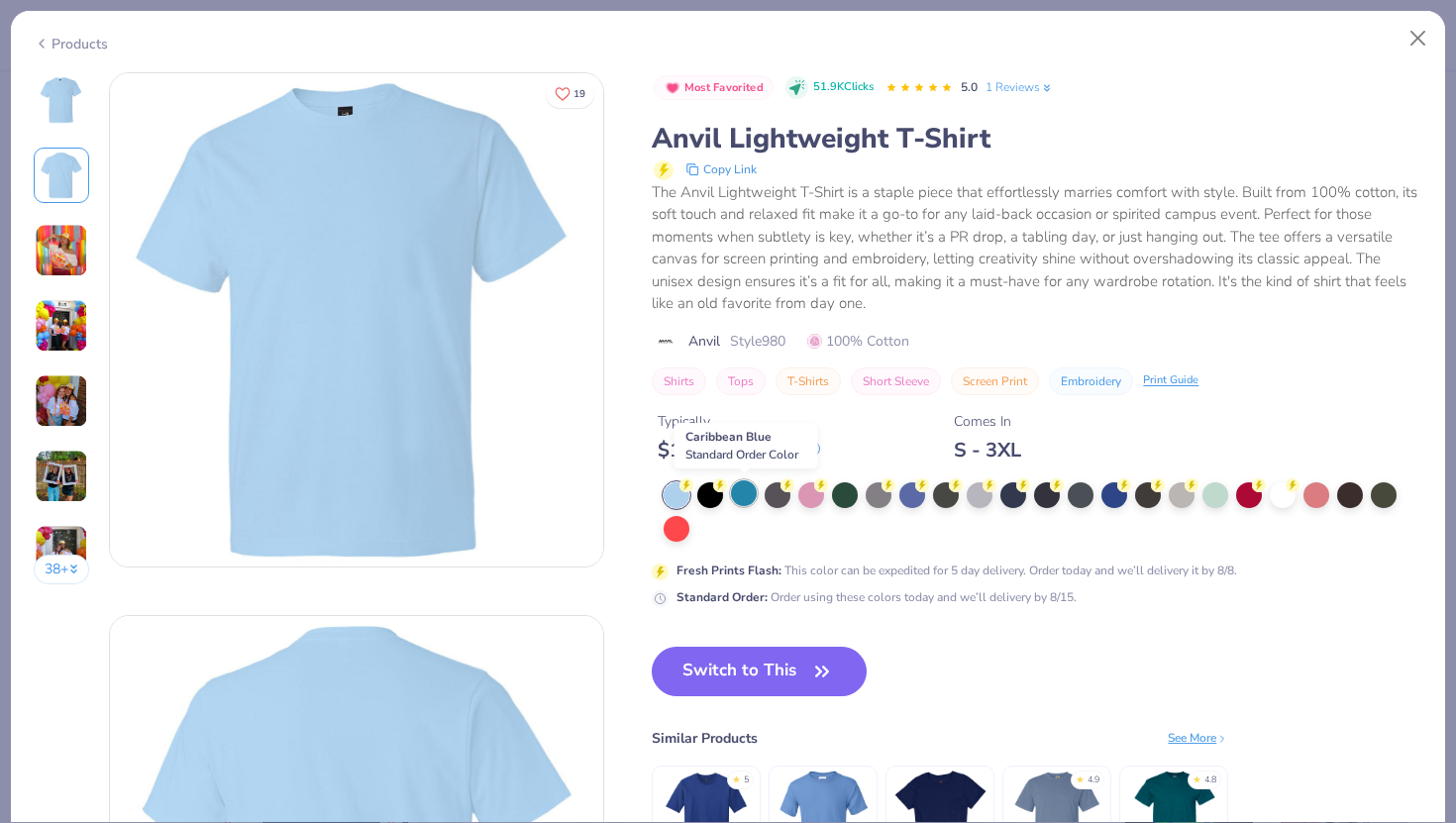 click at bounding box center (744, 493) 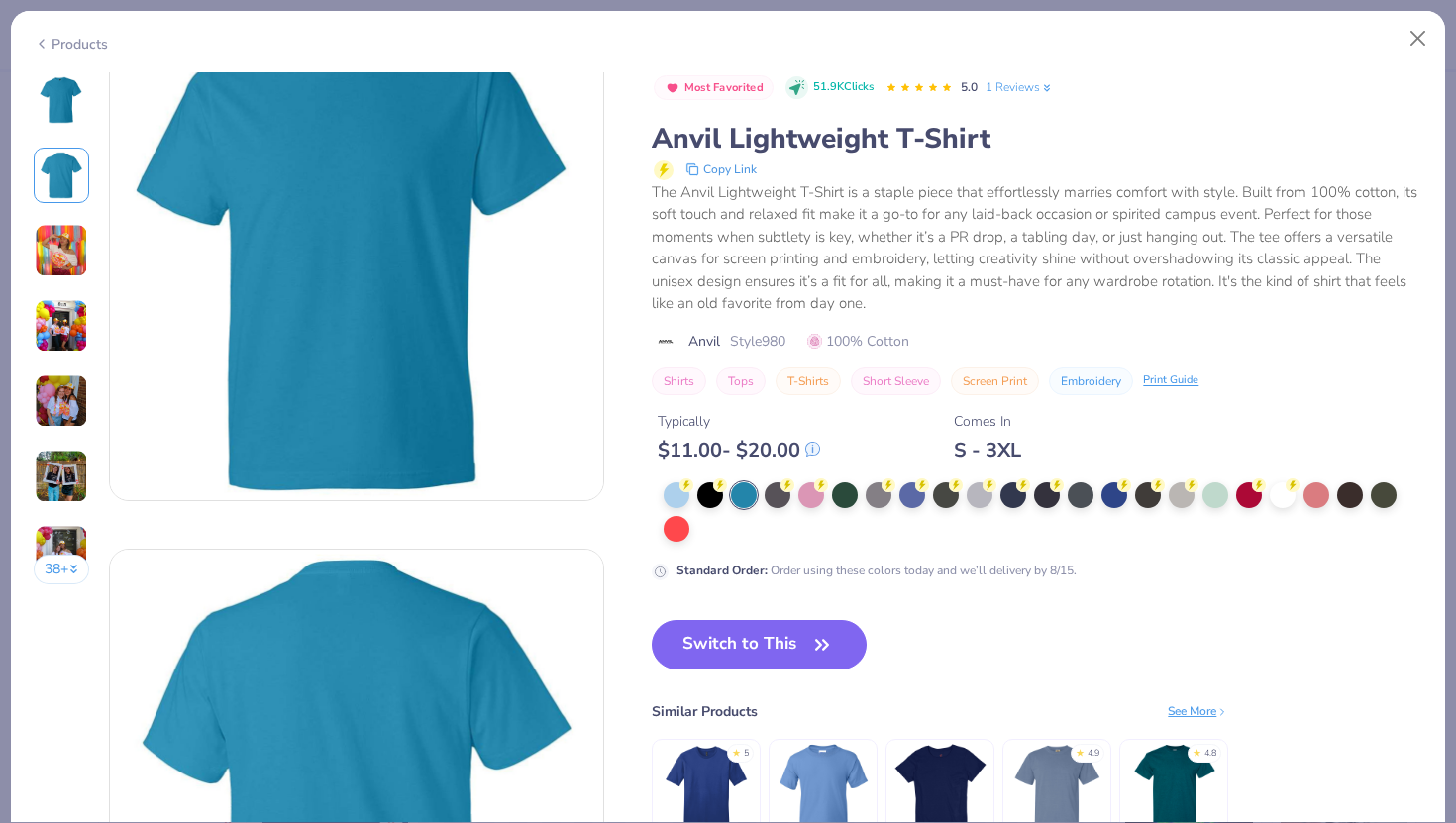 scroll, scrollTop: 0, scrollLeft: 0, axis: both 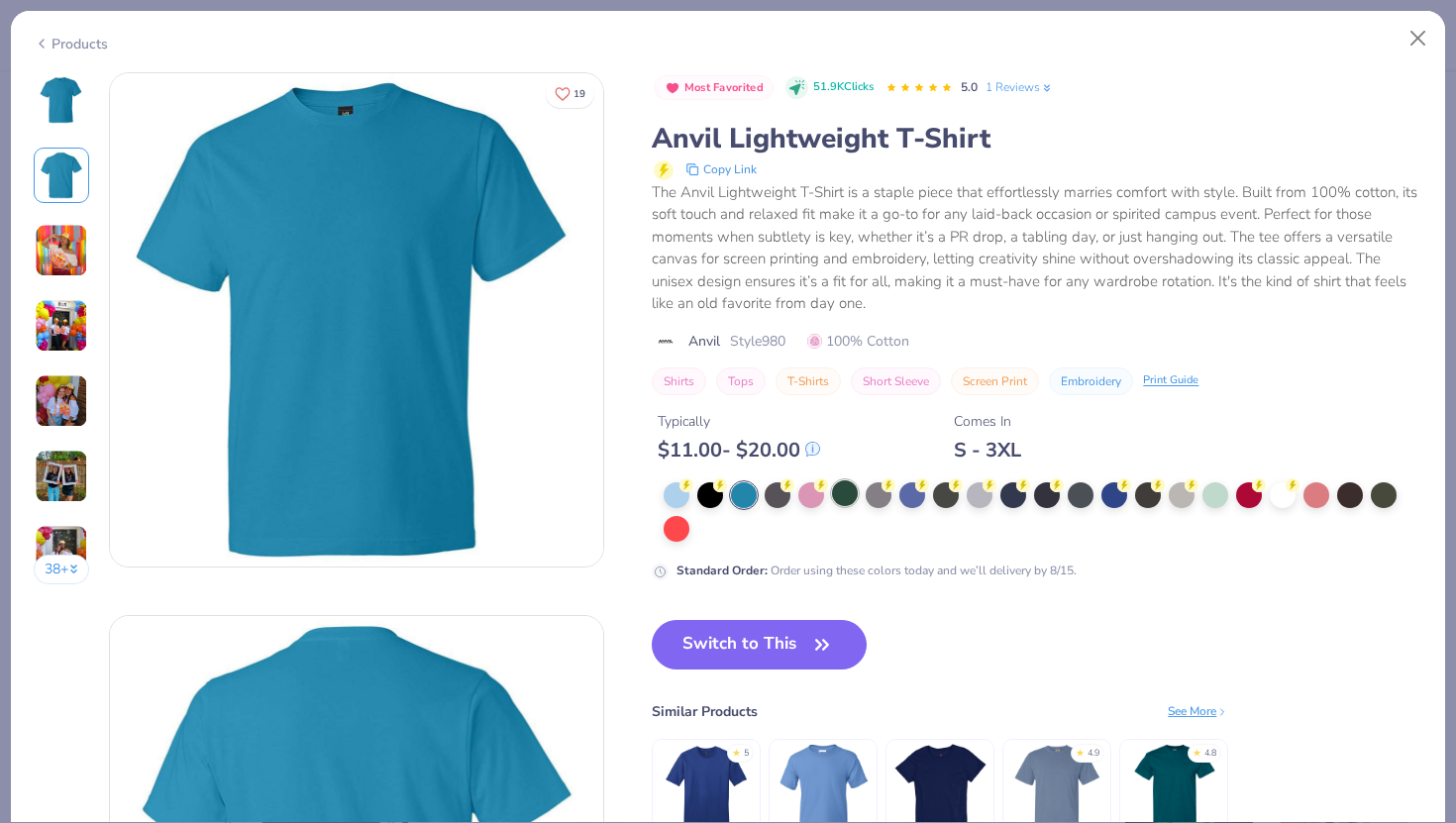 click at bounding box center (845, 493) 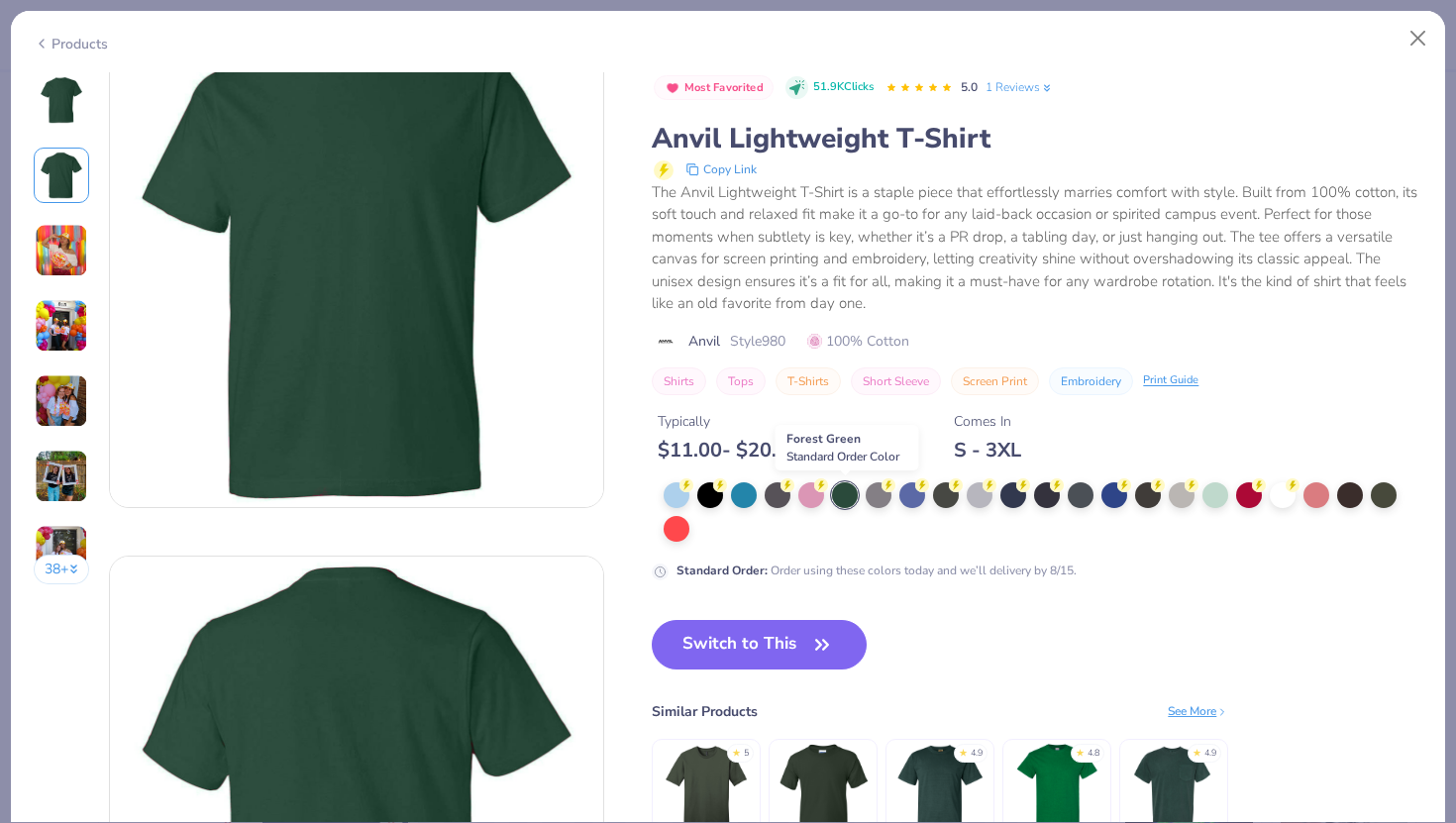 scroll, scrollTop: 0, scrollLeft: 0, axis: both 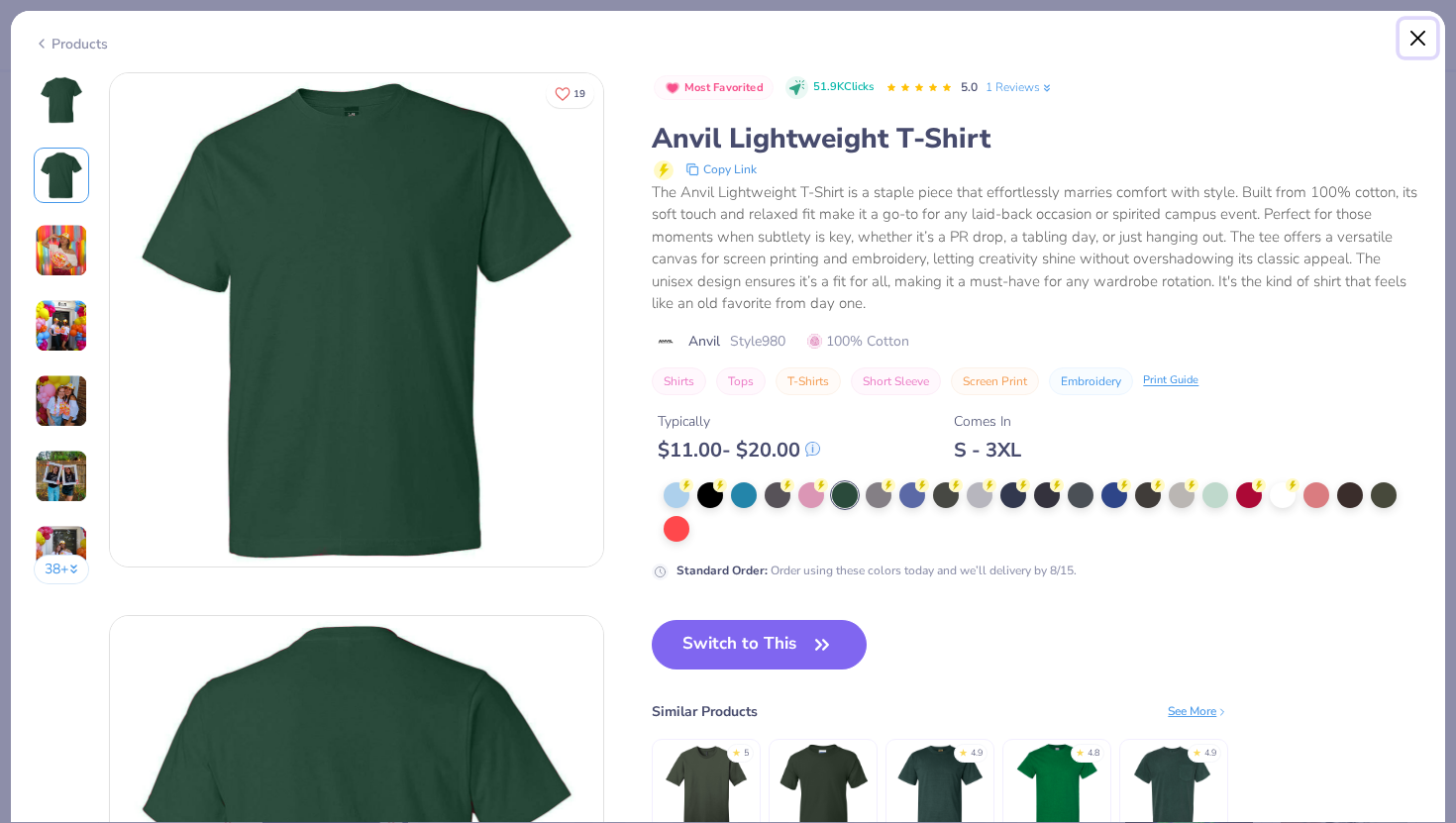 click at bounding box center (1418, 39) 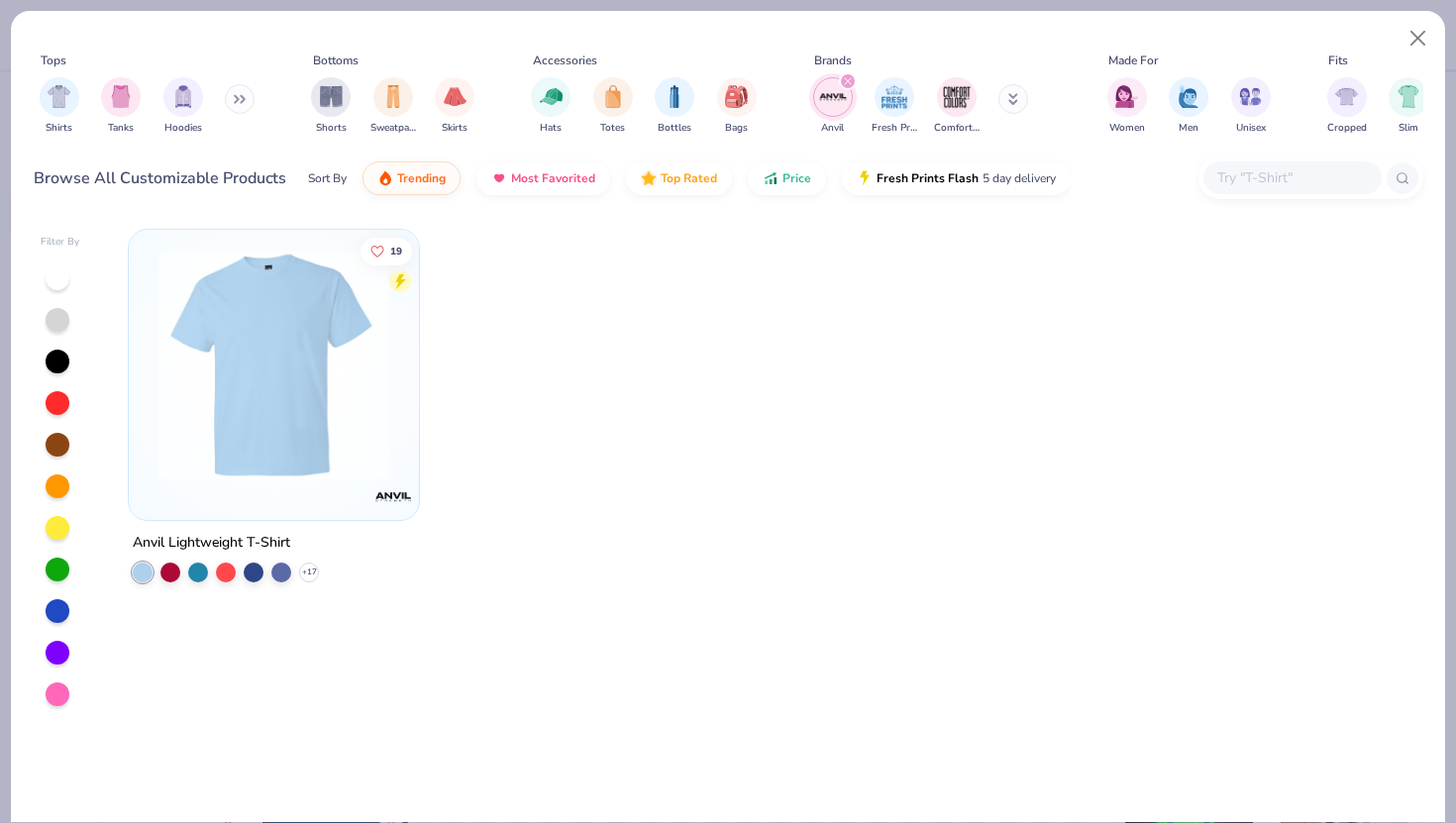 click on "Anvil Fresh Prints Comfort Colors" at bounding box center [932, 106] 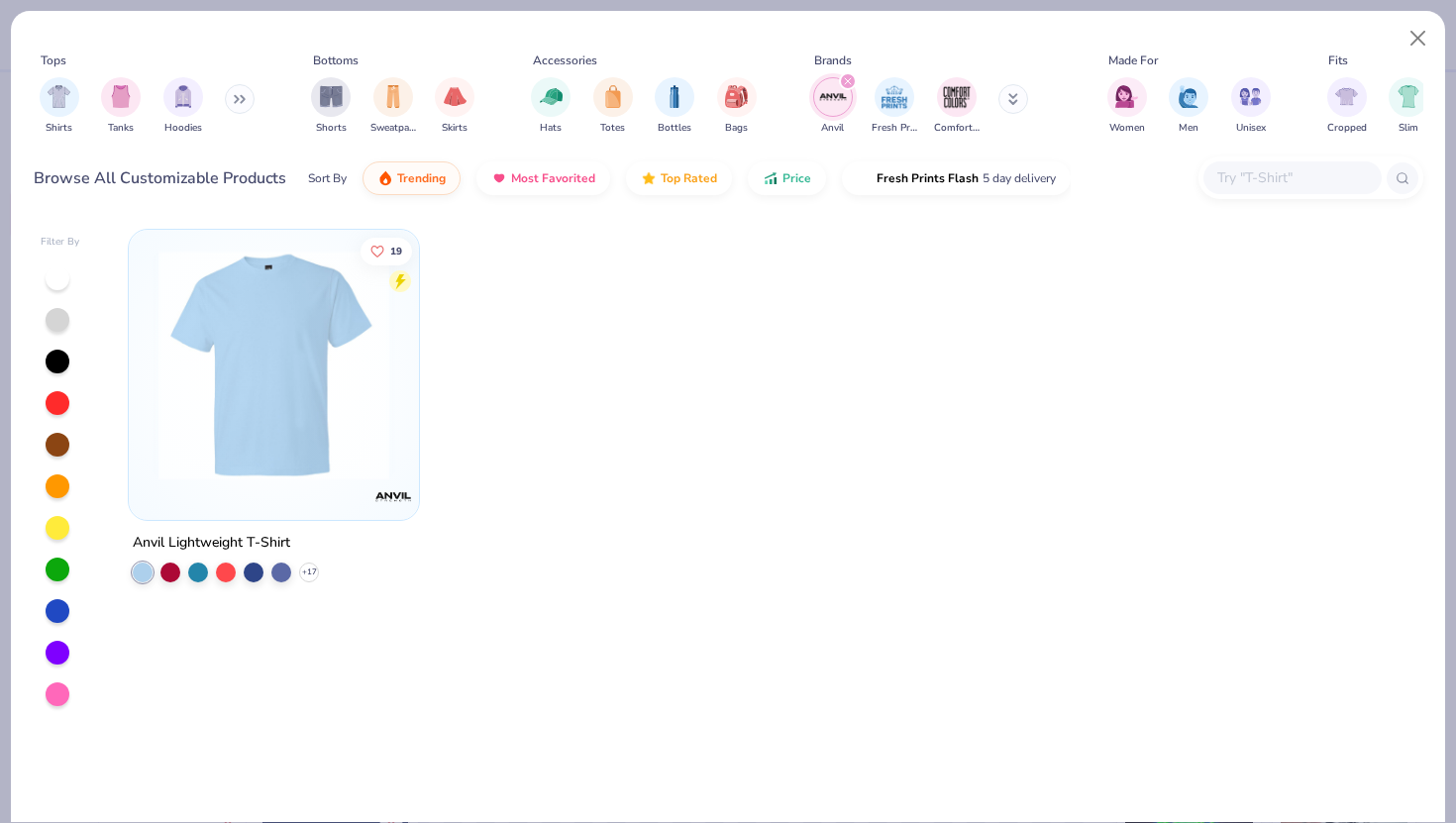 click at bounding box center (1013, 99) 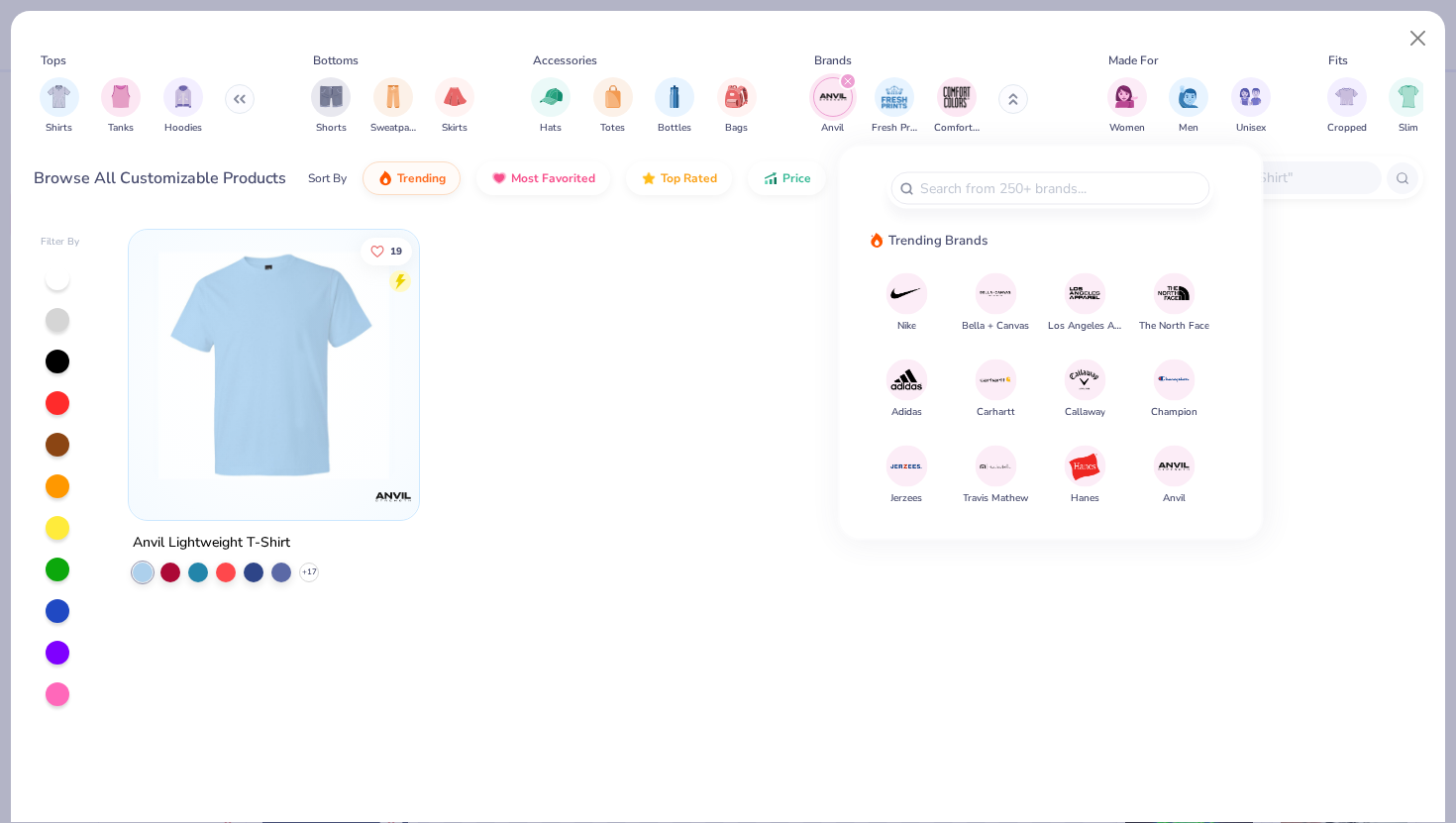 click at bounding box center [906, 379] 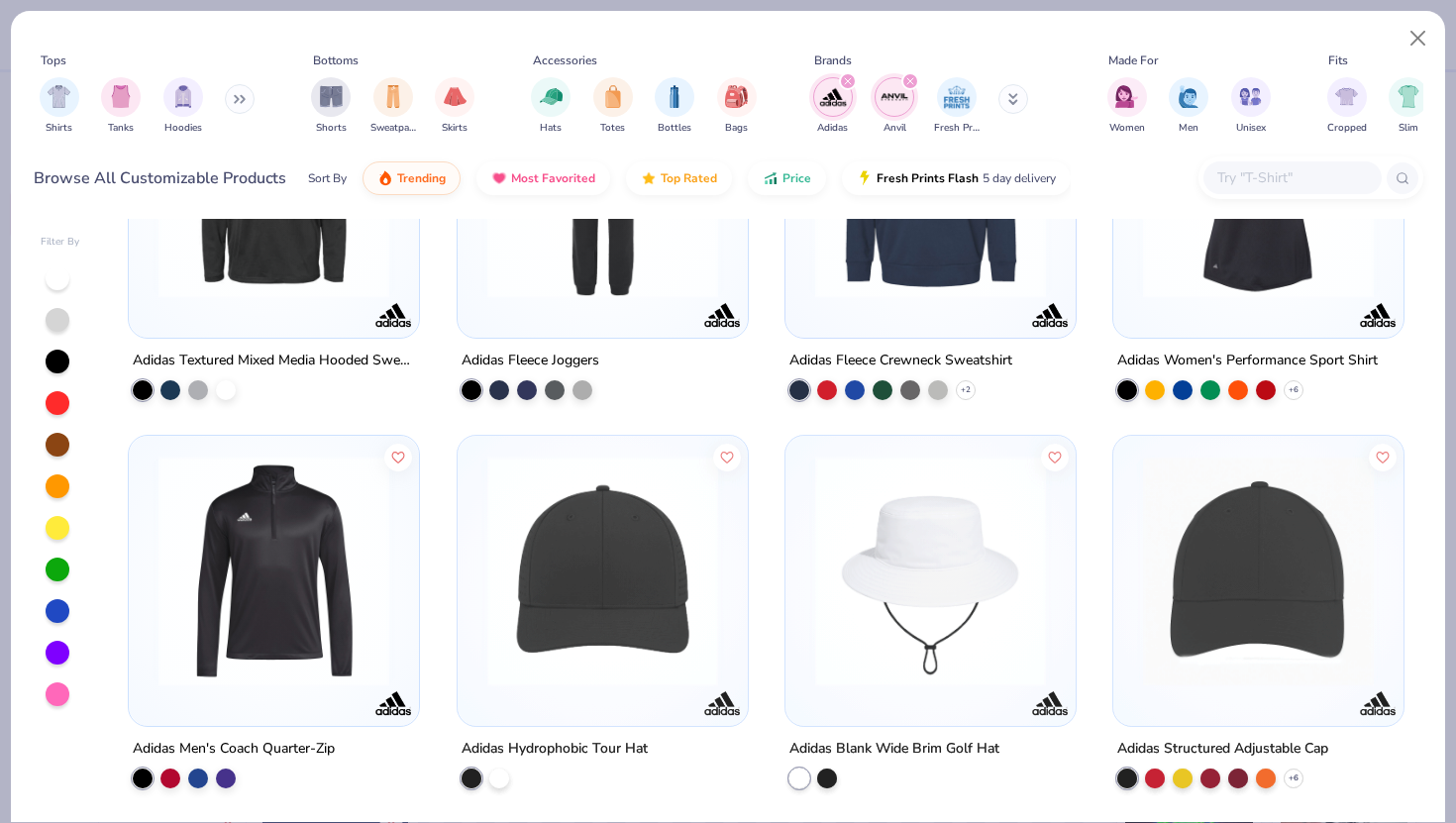 scroll, scrollTop: 0, scrollLeft: 0, axis: both 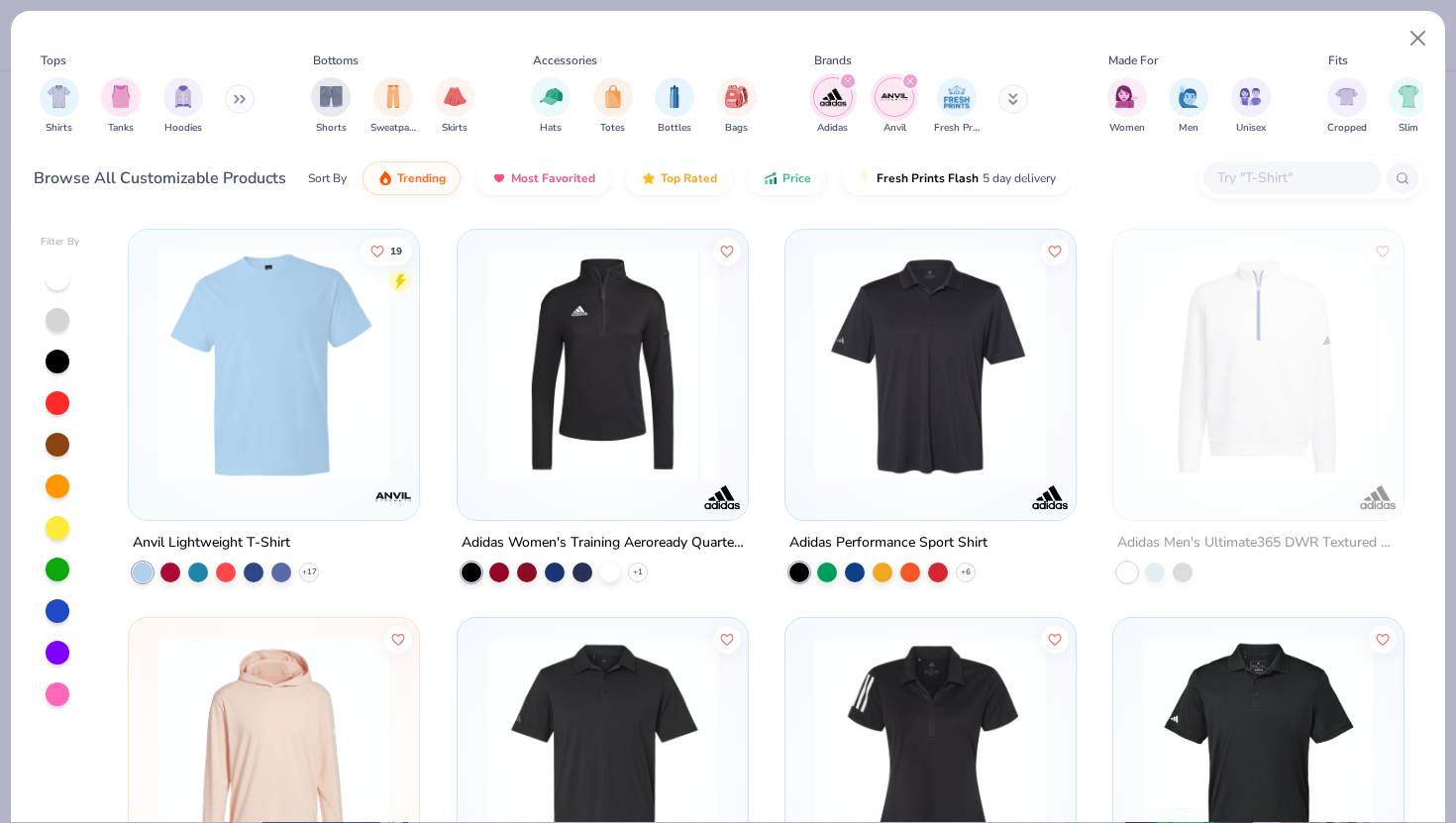 click at bounding box center (1013, 99) 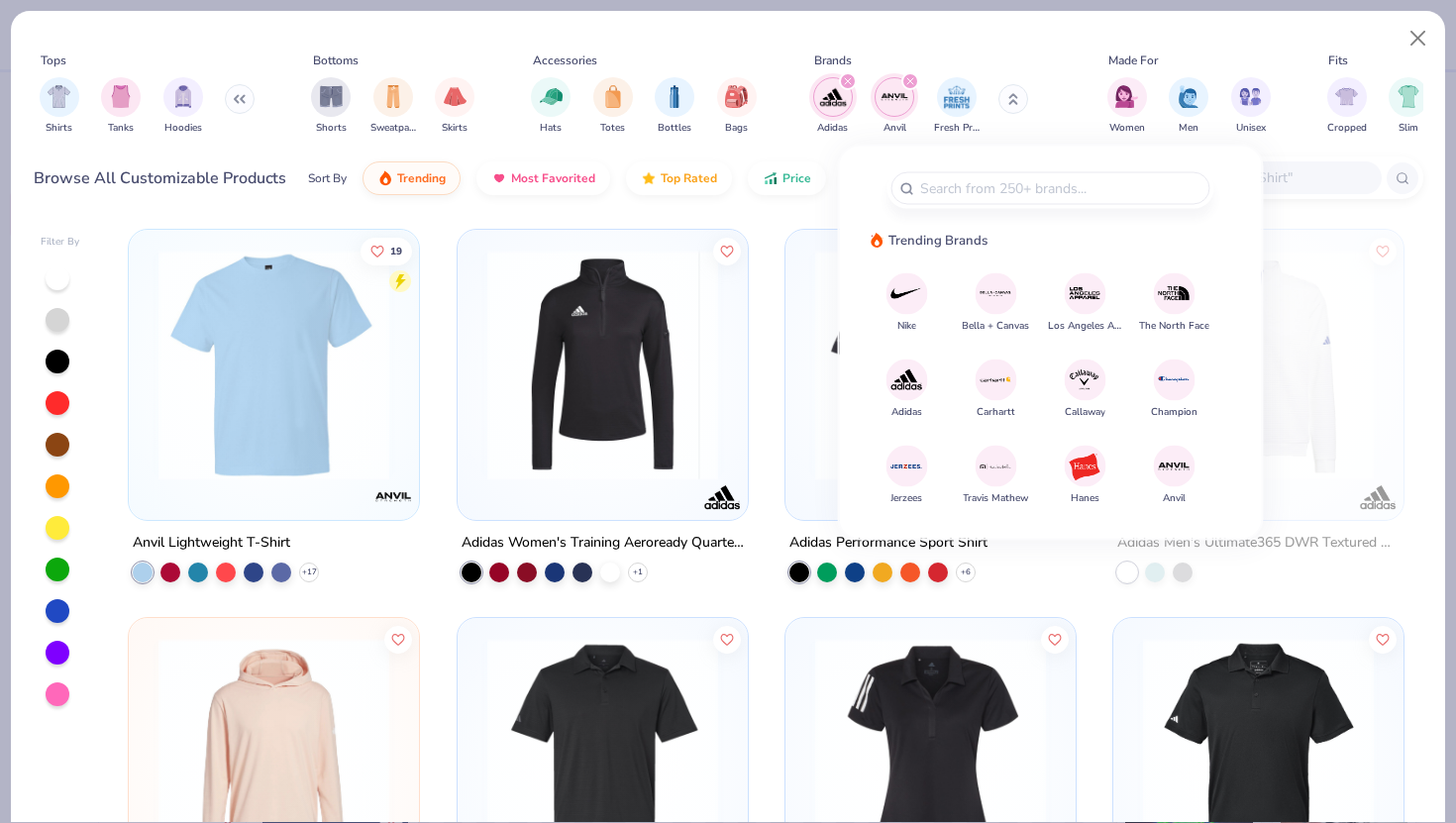 click on "Carhartt" at bounding box center [995, 388] 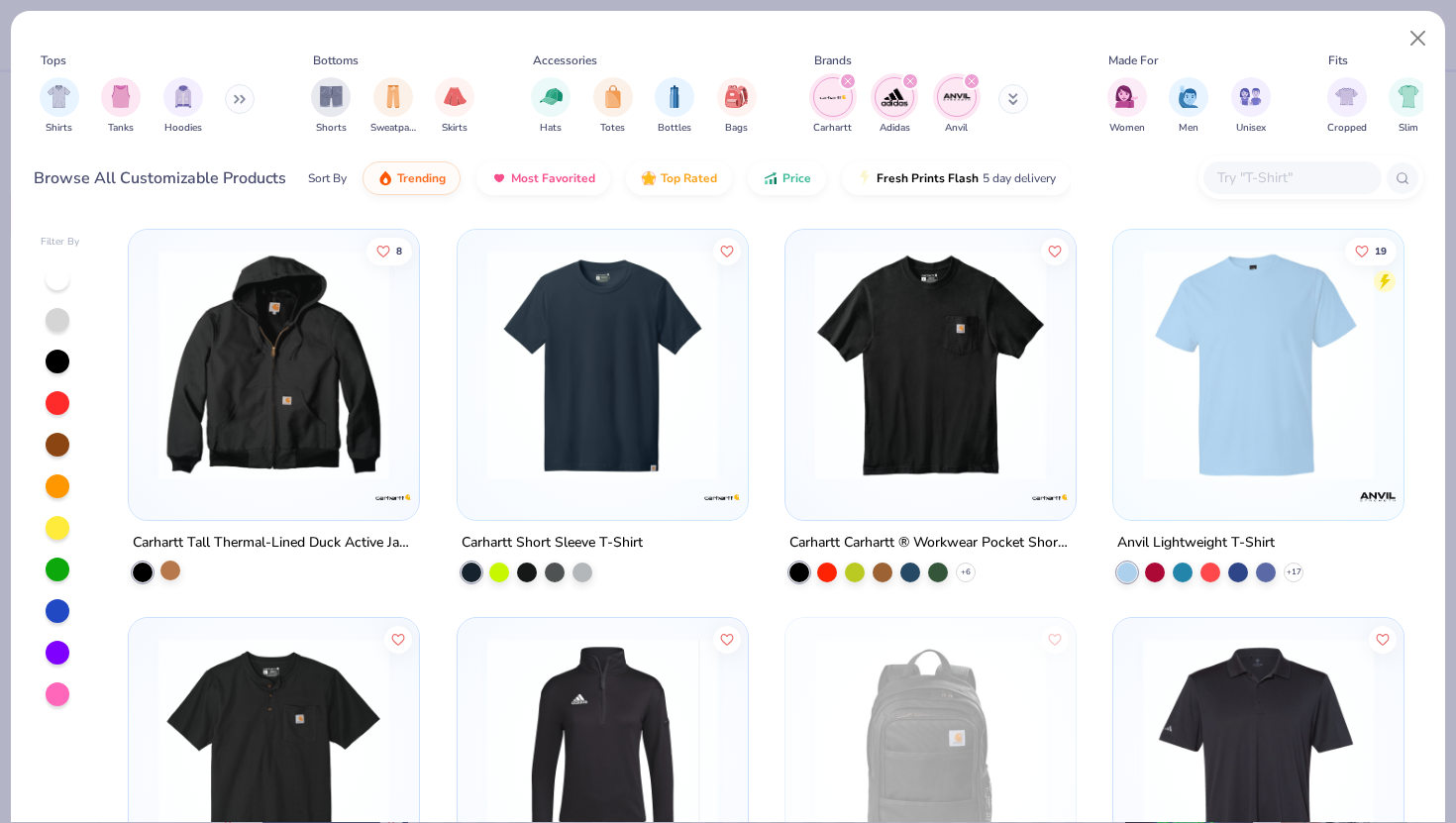 click at bounding box center (170, 570) 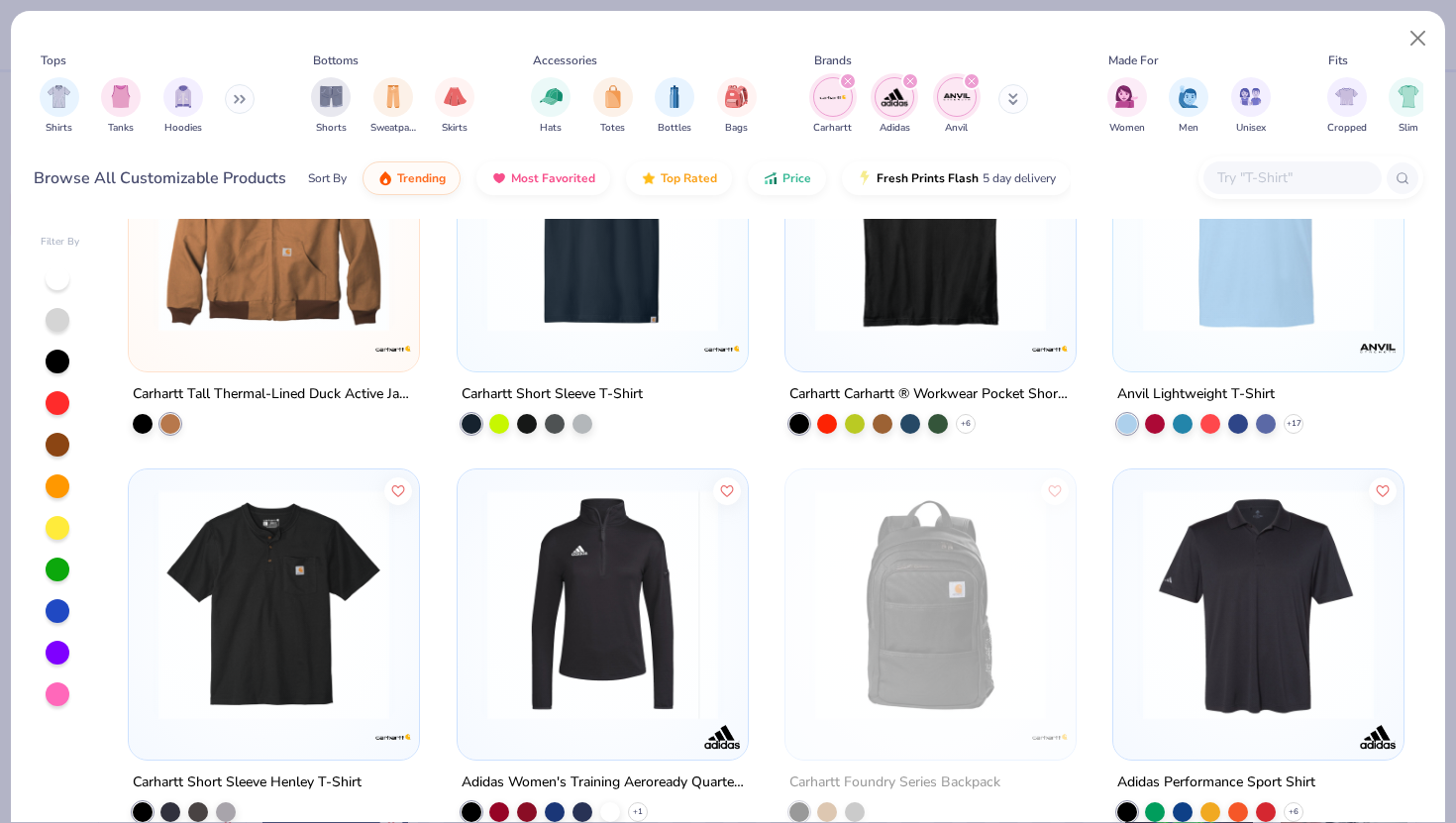scroll, scrollTop: 0, scrollLeft: 0, axis: both 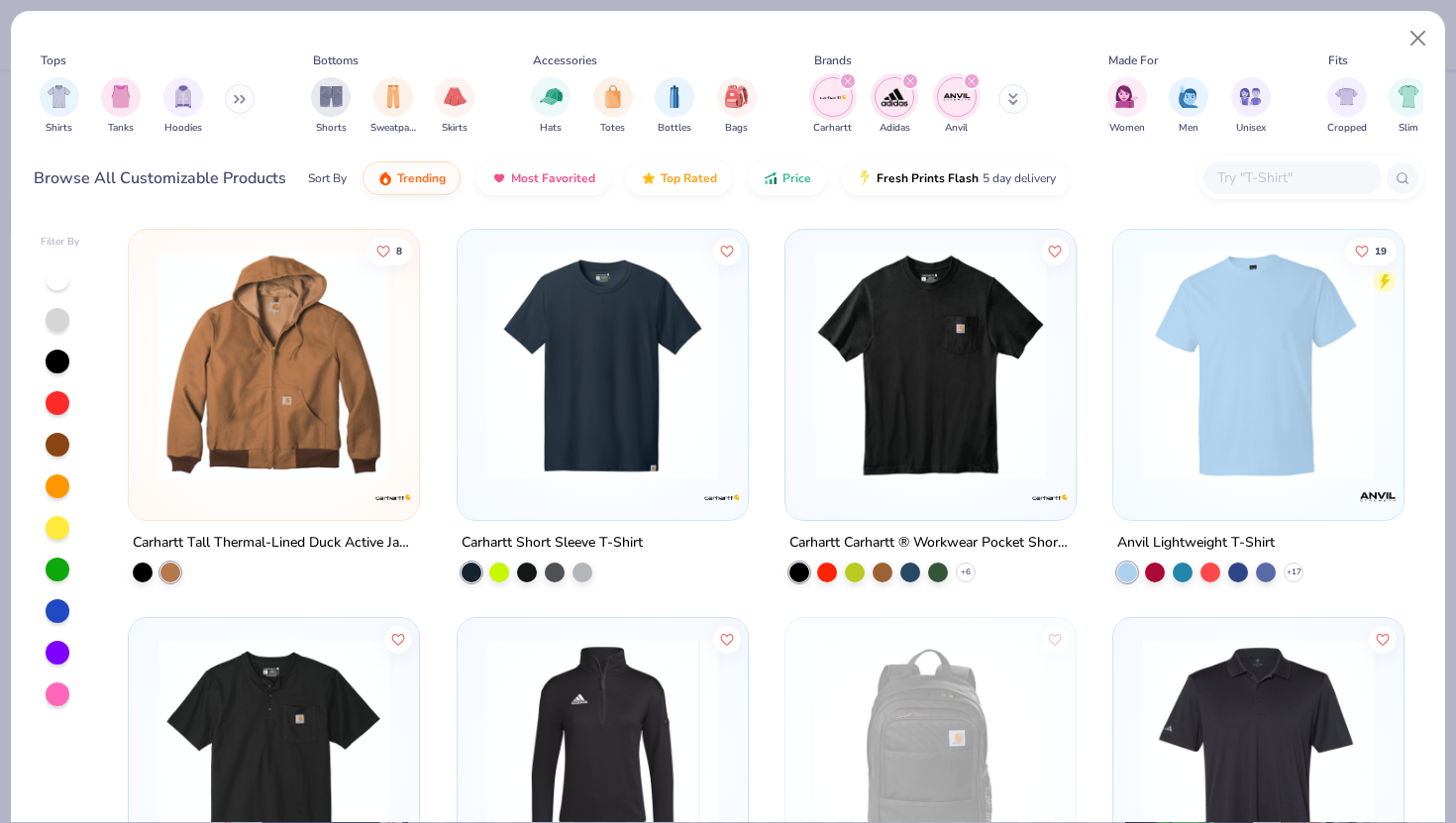 click 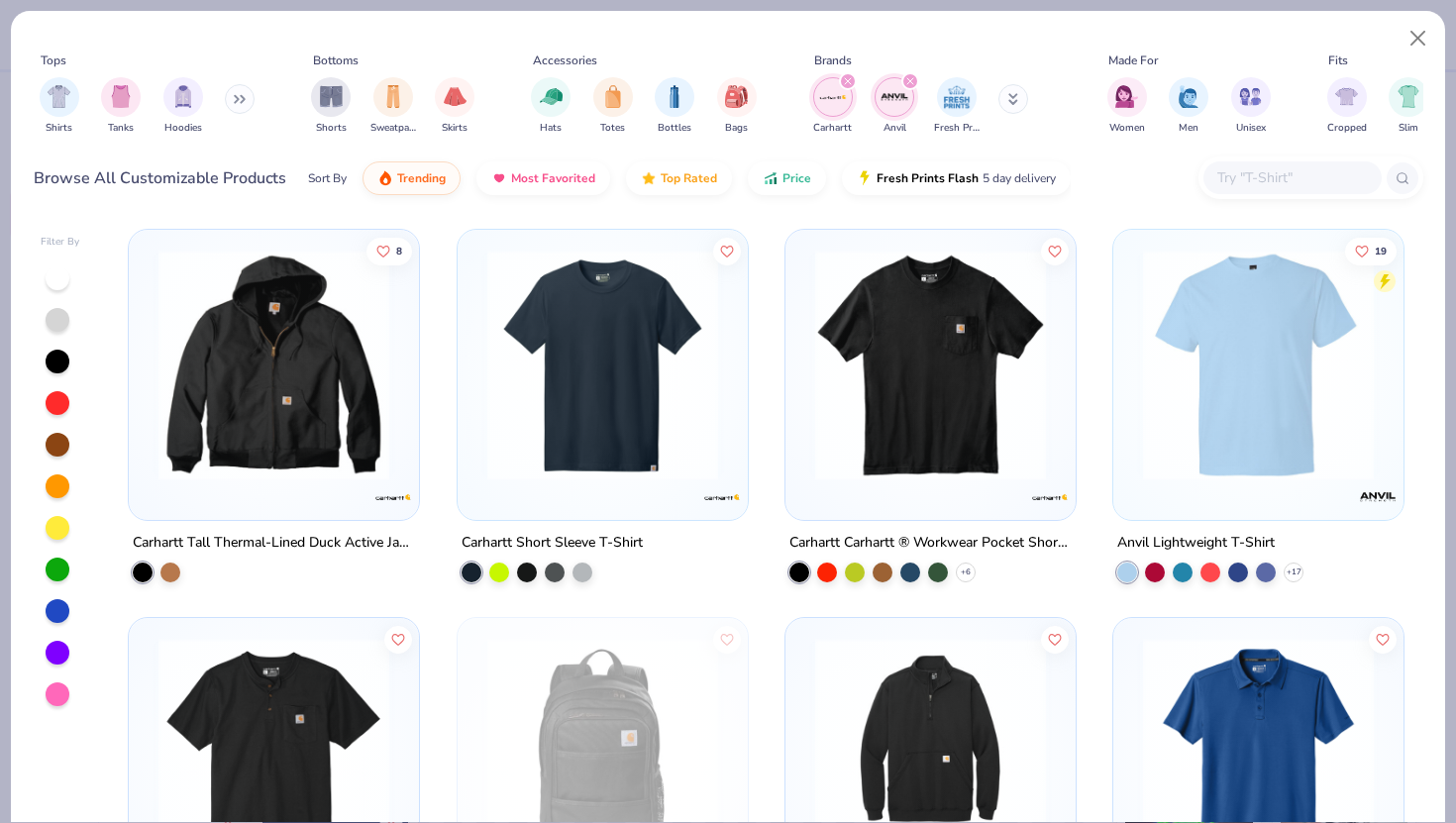 click 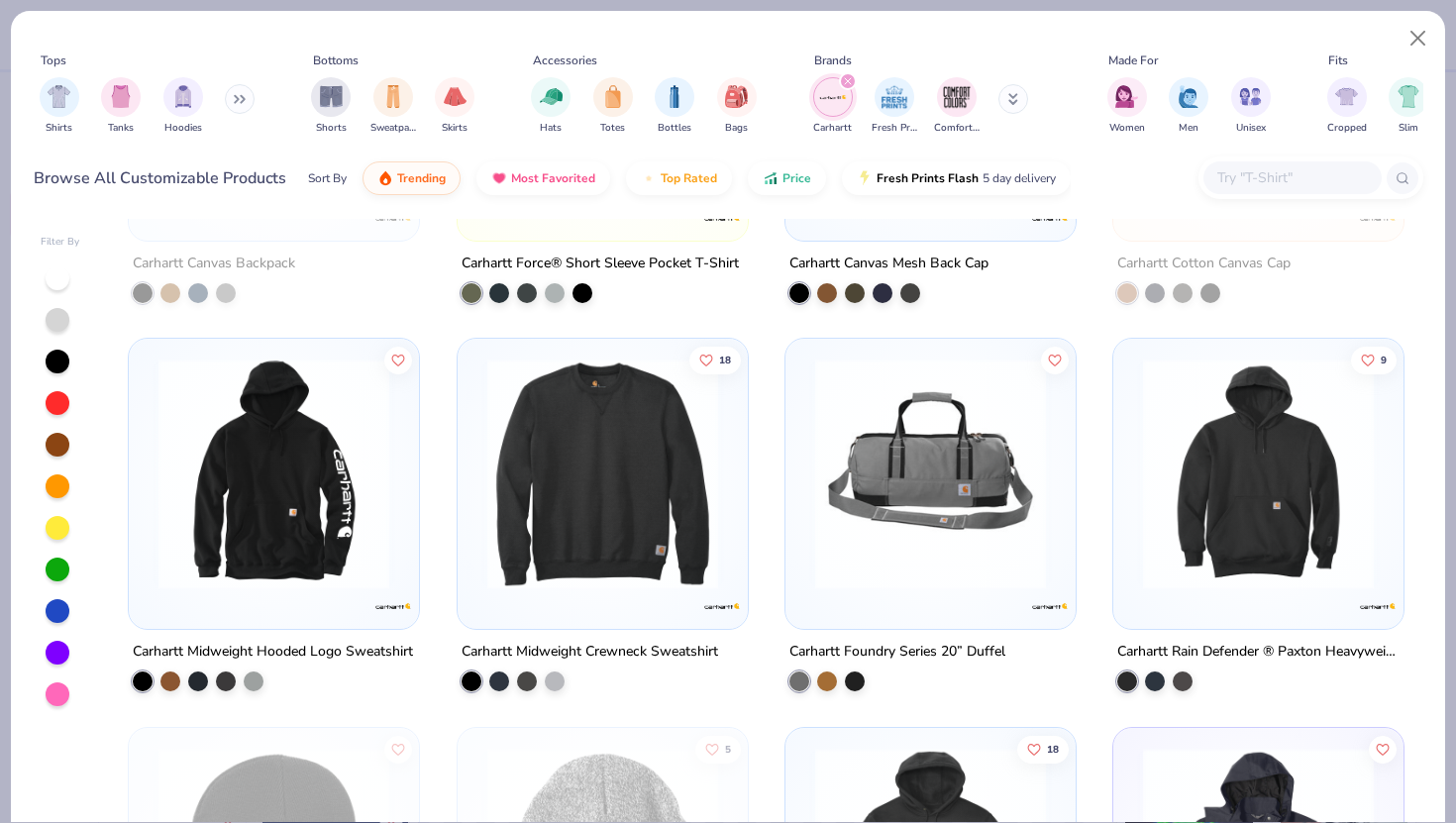 scroll, scrollTop: 1830, scrollLeft: 0, axis: vertical 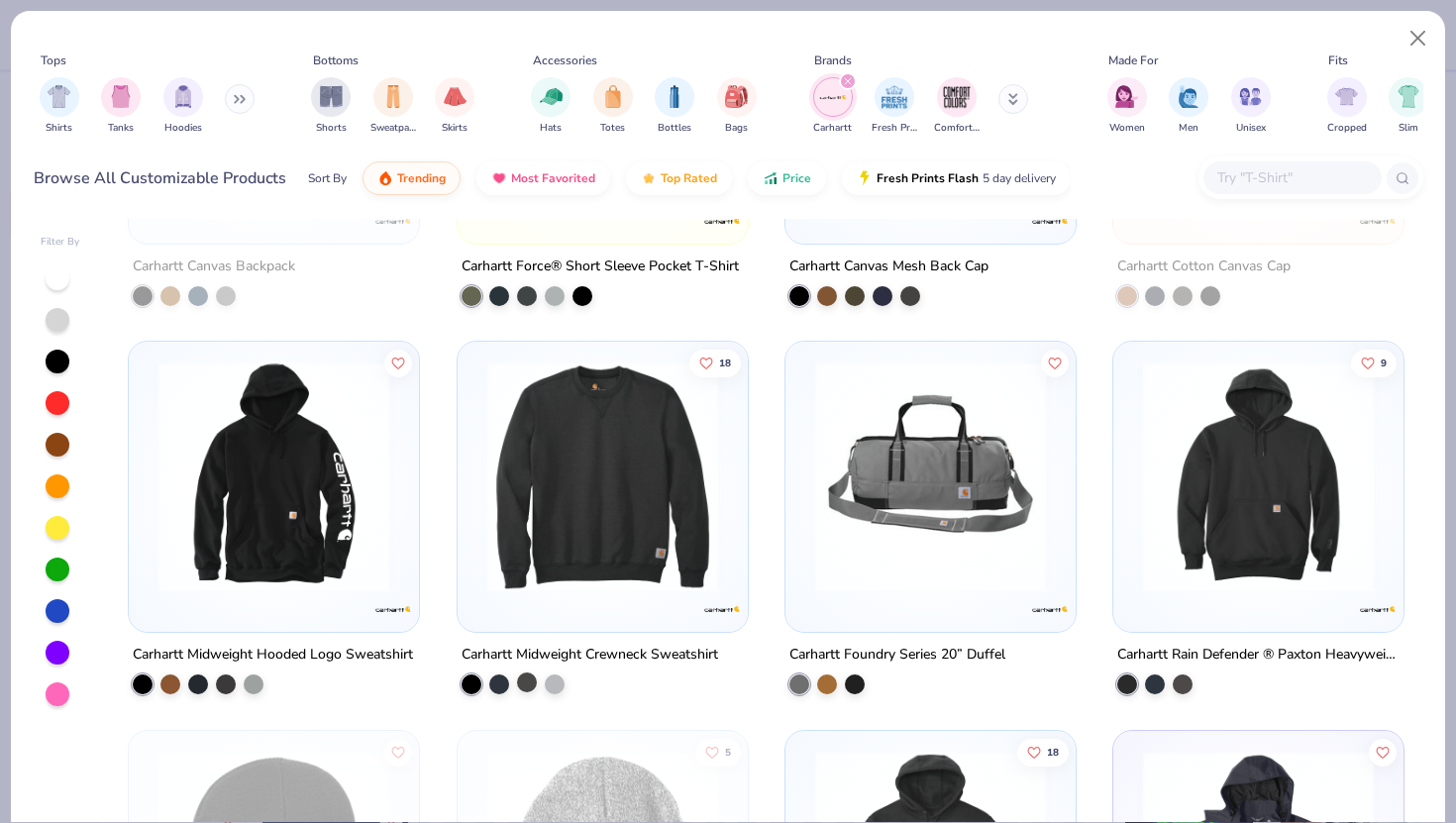 click at bounding box center (527, 682) 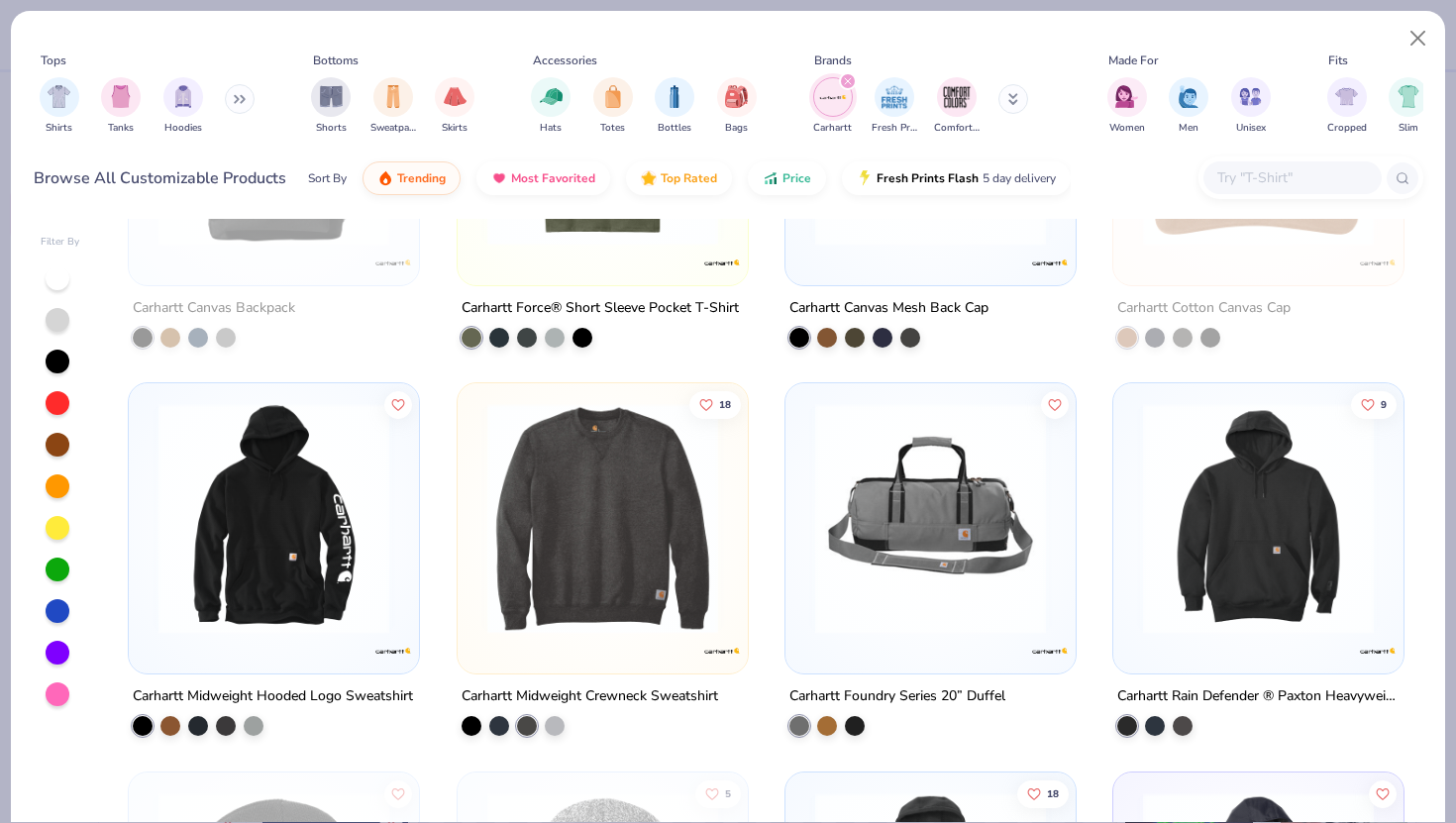 scroll, scrollTop: 1791, scrollLeft: 0, axis: vertical 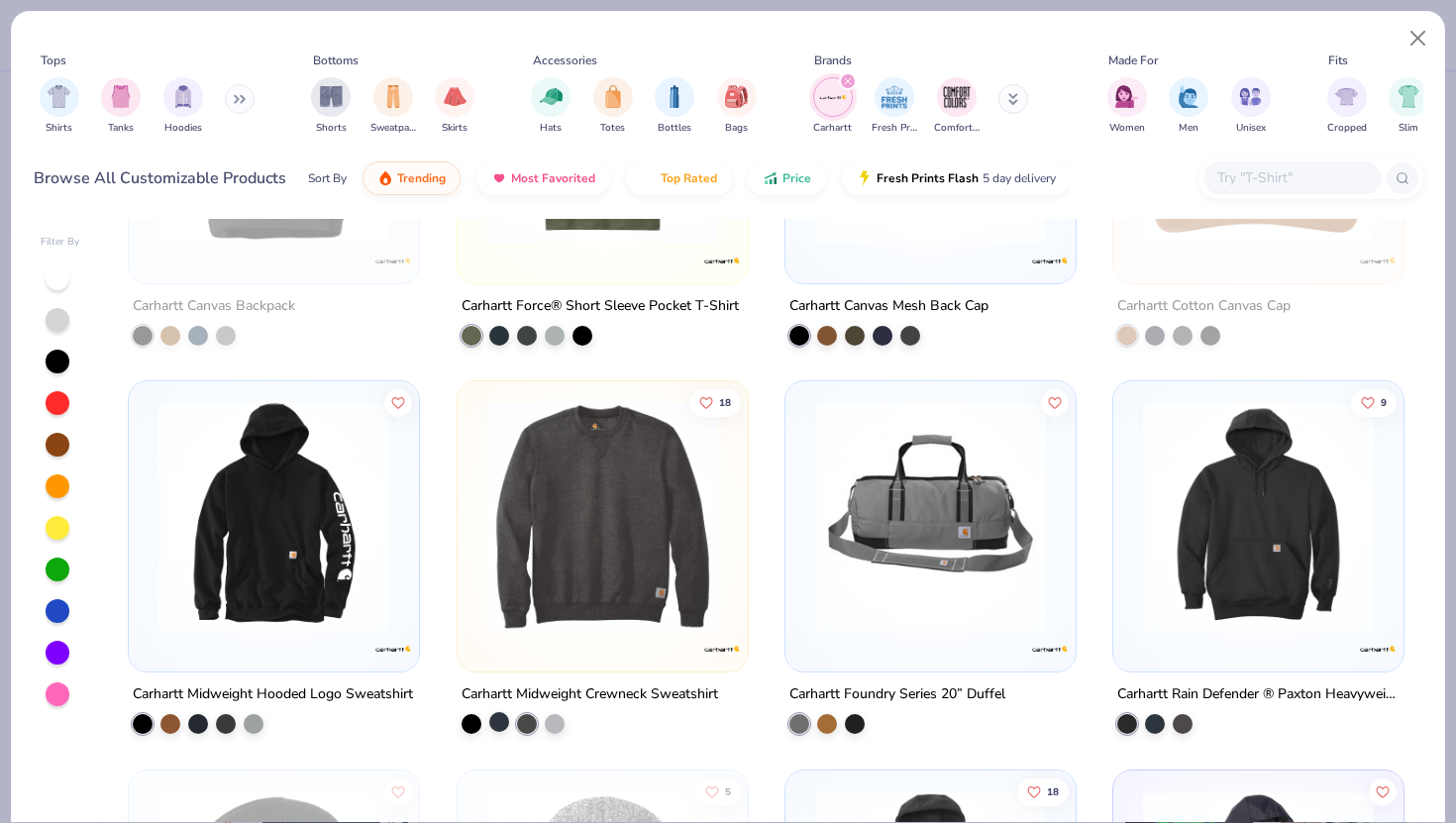 click at bounding box center (499, 722) 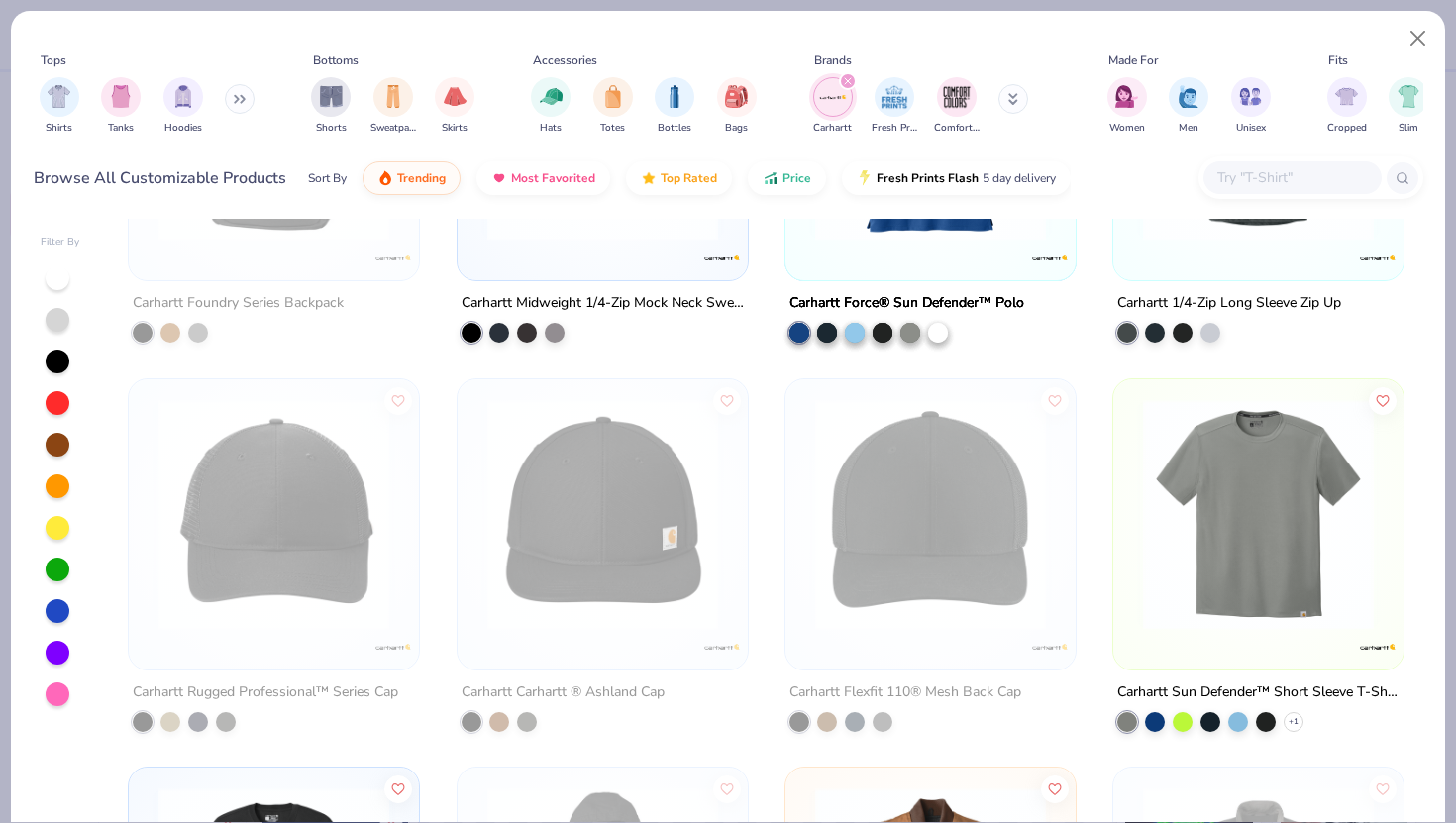 scroll, scrollTop: 0, scrollLeft: 0, axis: both 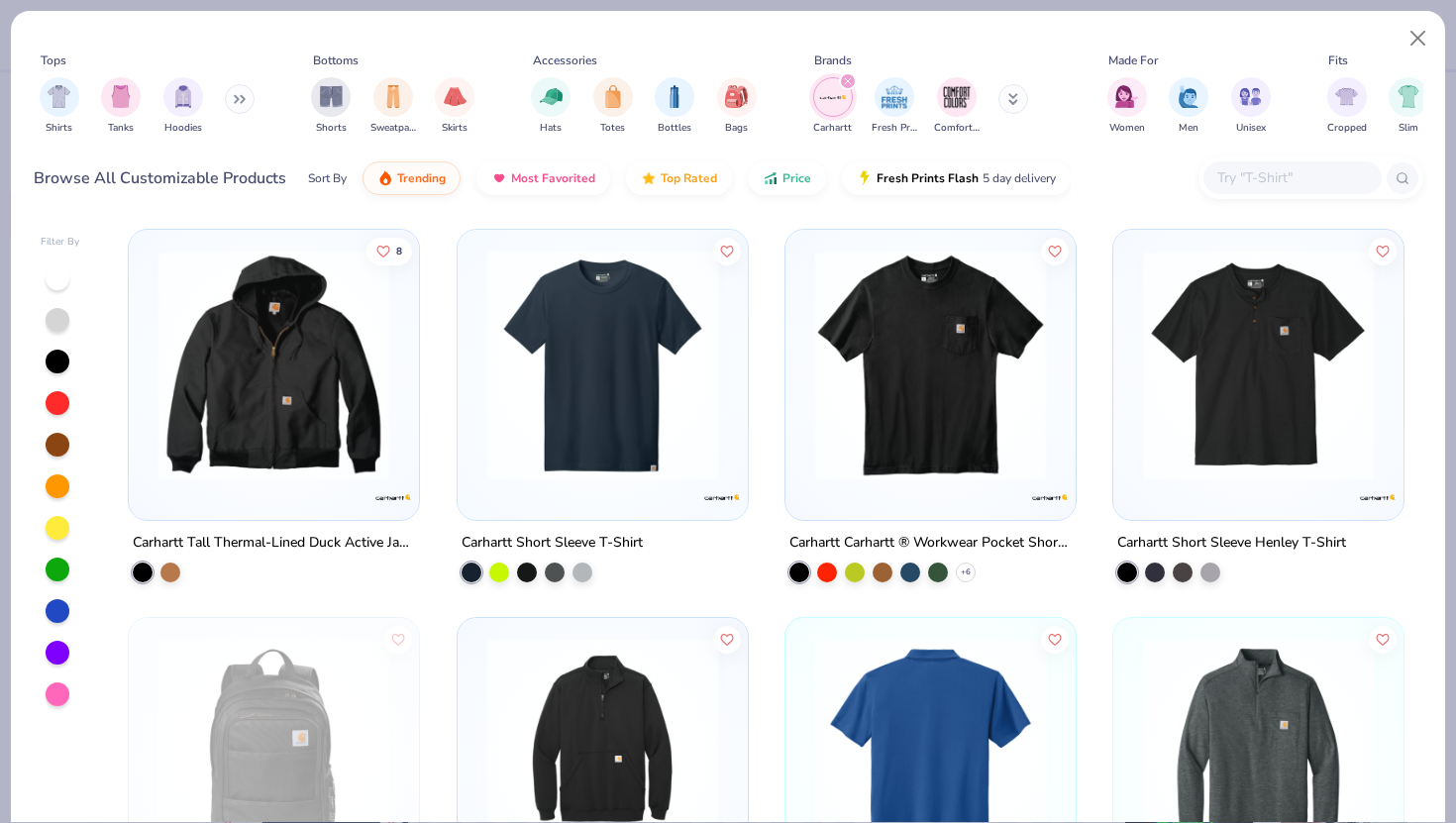 click on "Carhartt Fresh Prints Comfort Colors" at bounding box center [932, 106] 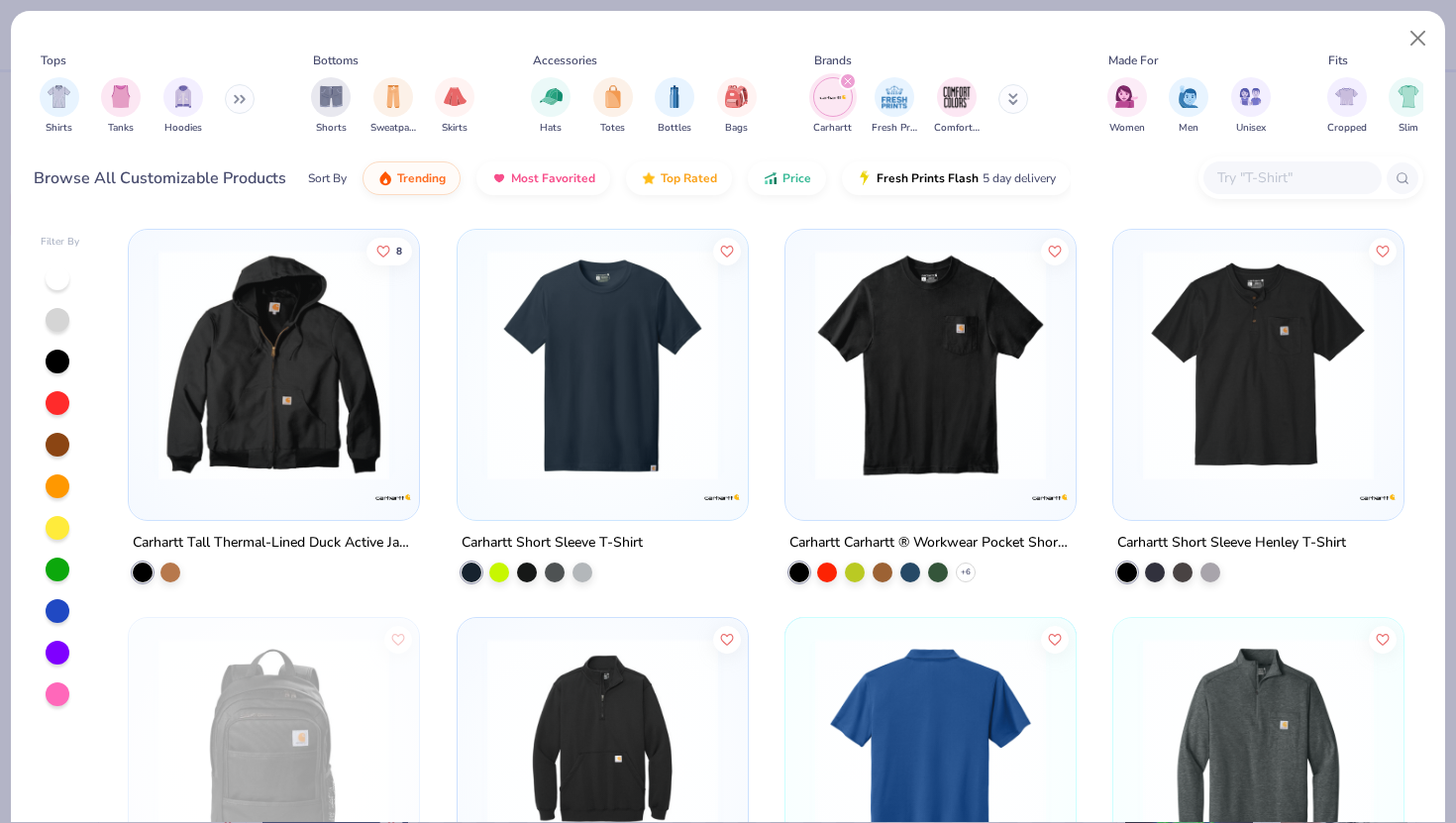 click at bounding box center [1013, 99] 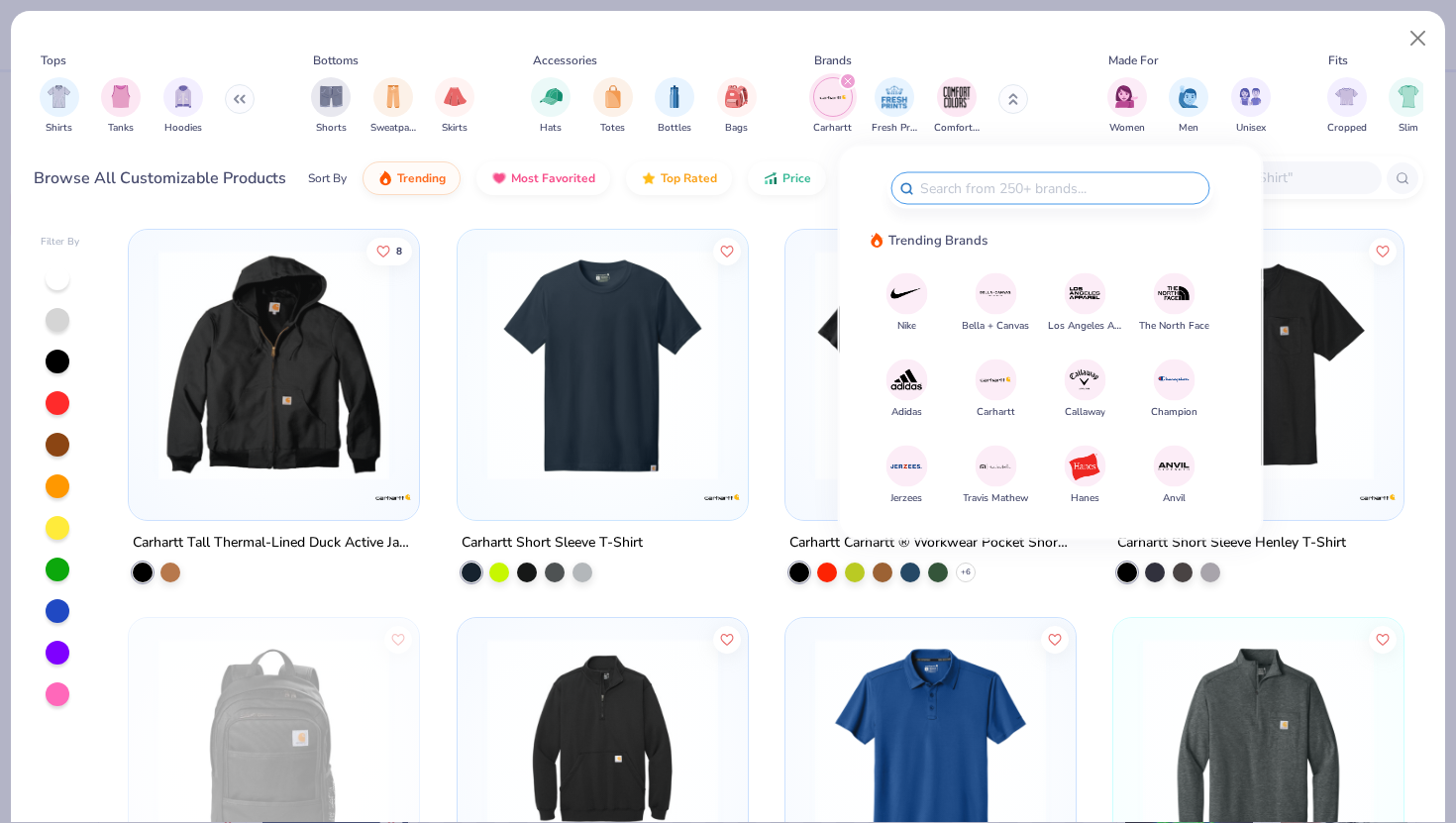 click at bounding box center (1174, 293) 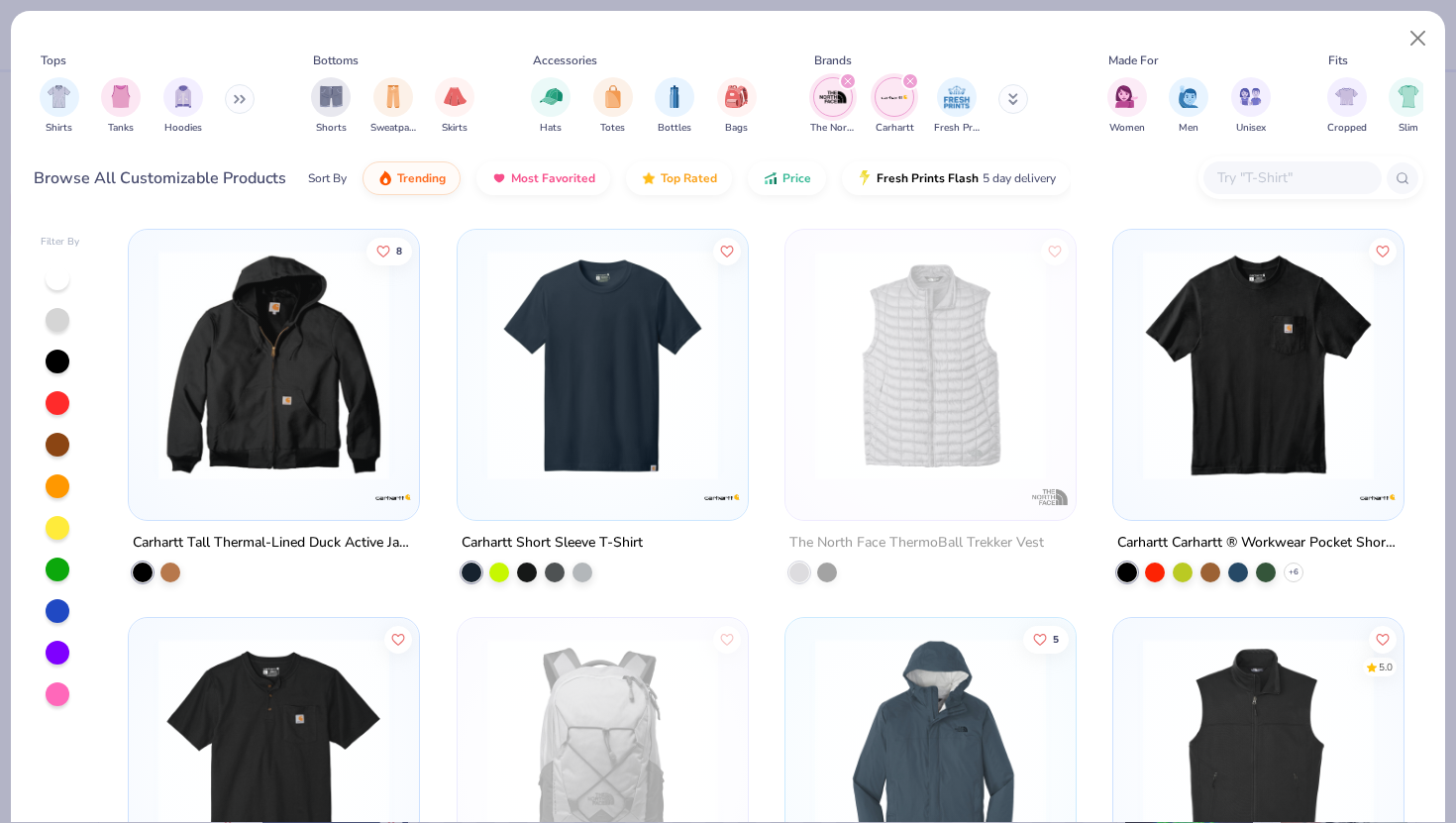 click at bounding box center [602, 364] 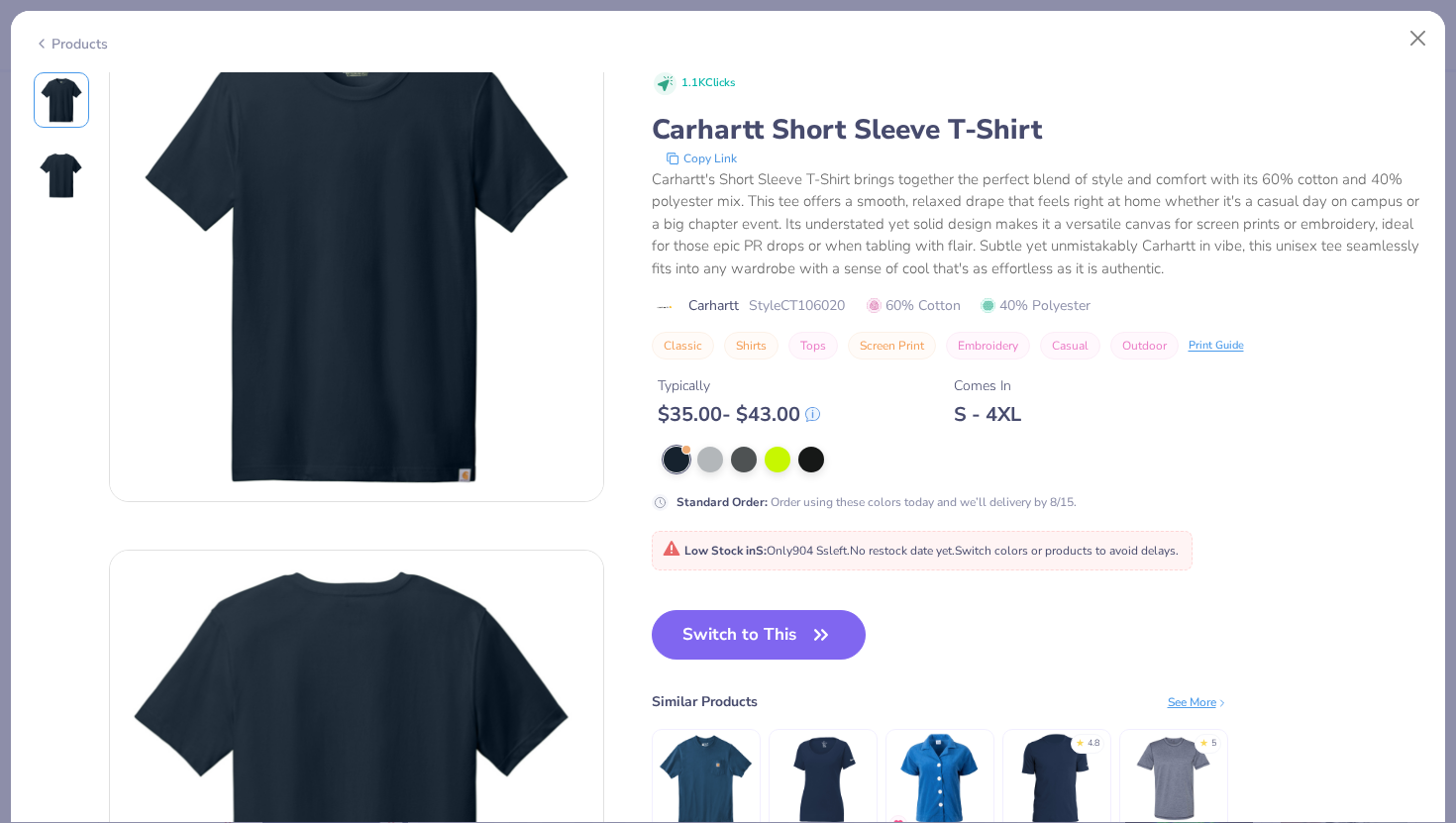 scroll, scrollTop: 0, scrollLeft: 0, axis: both 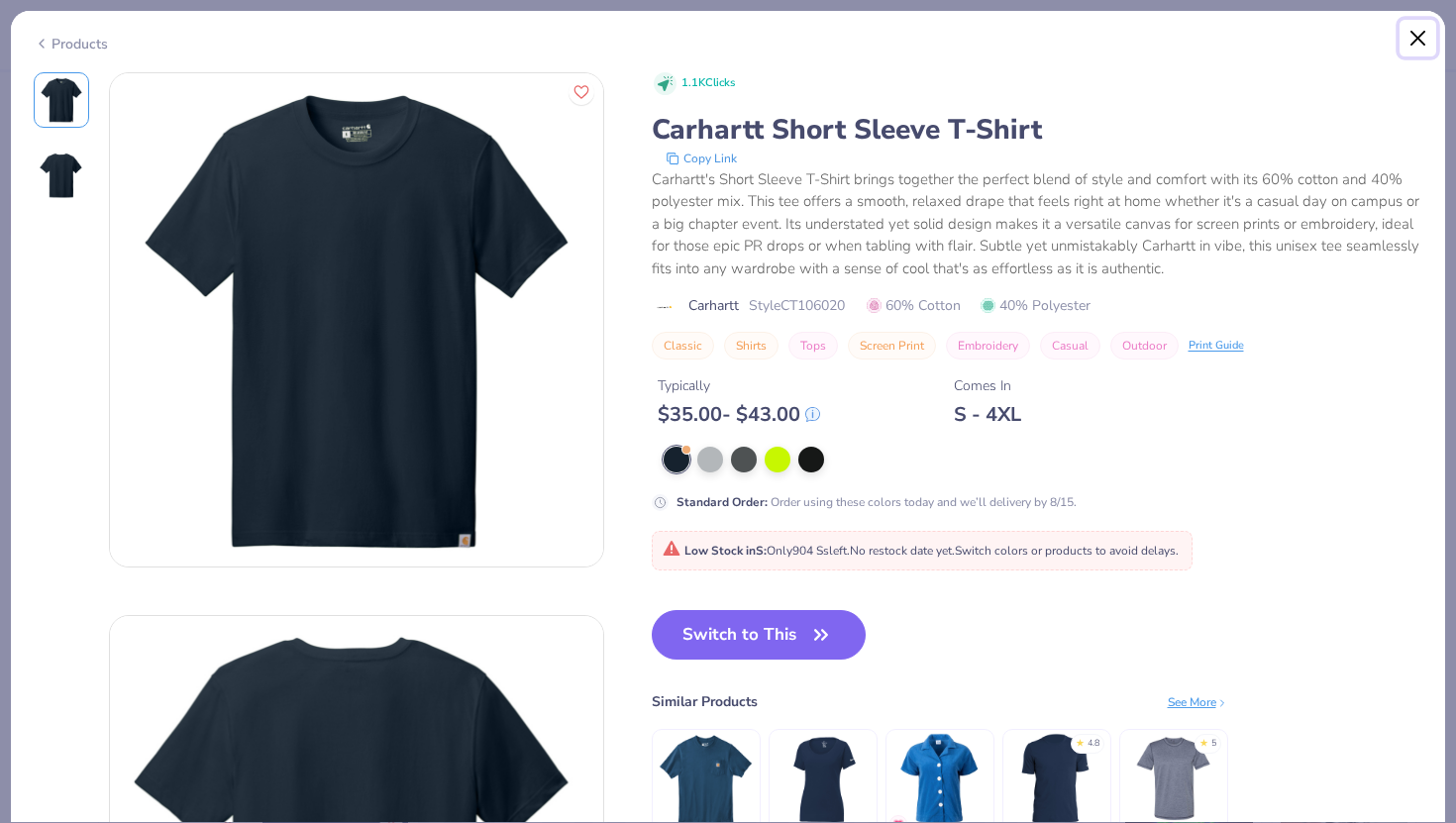 click at bounding box center [1418, 39] 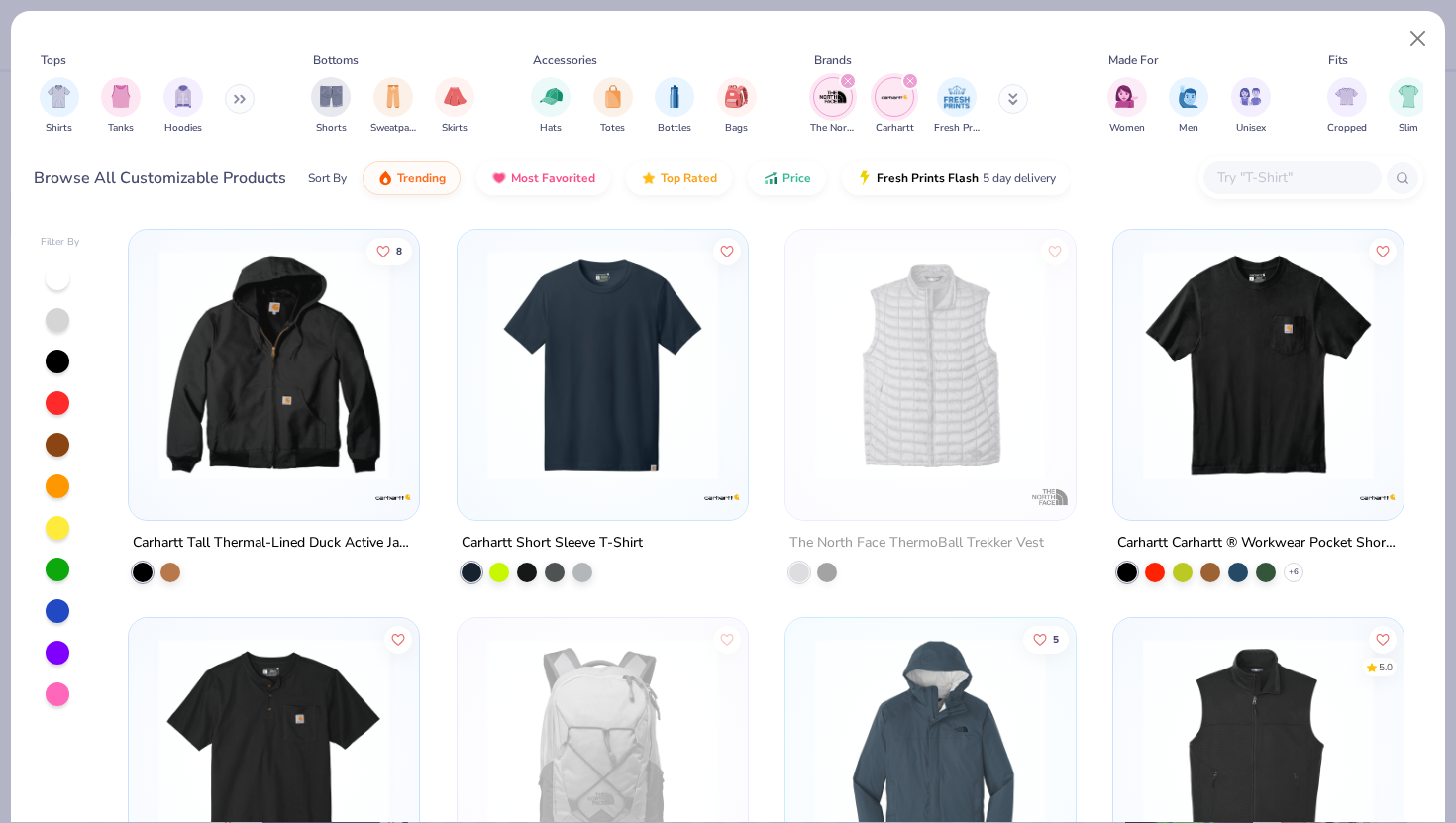 click 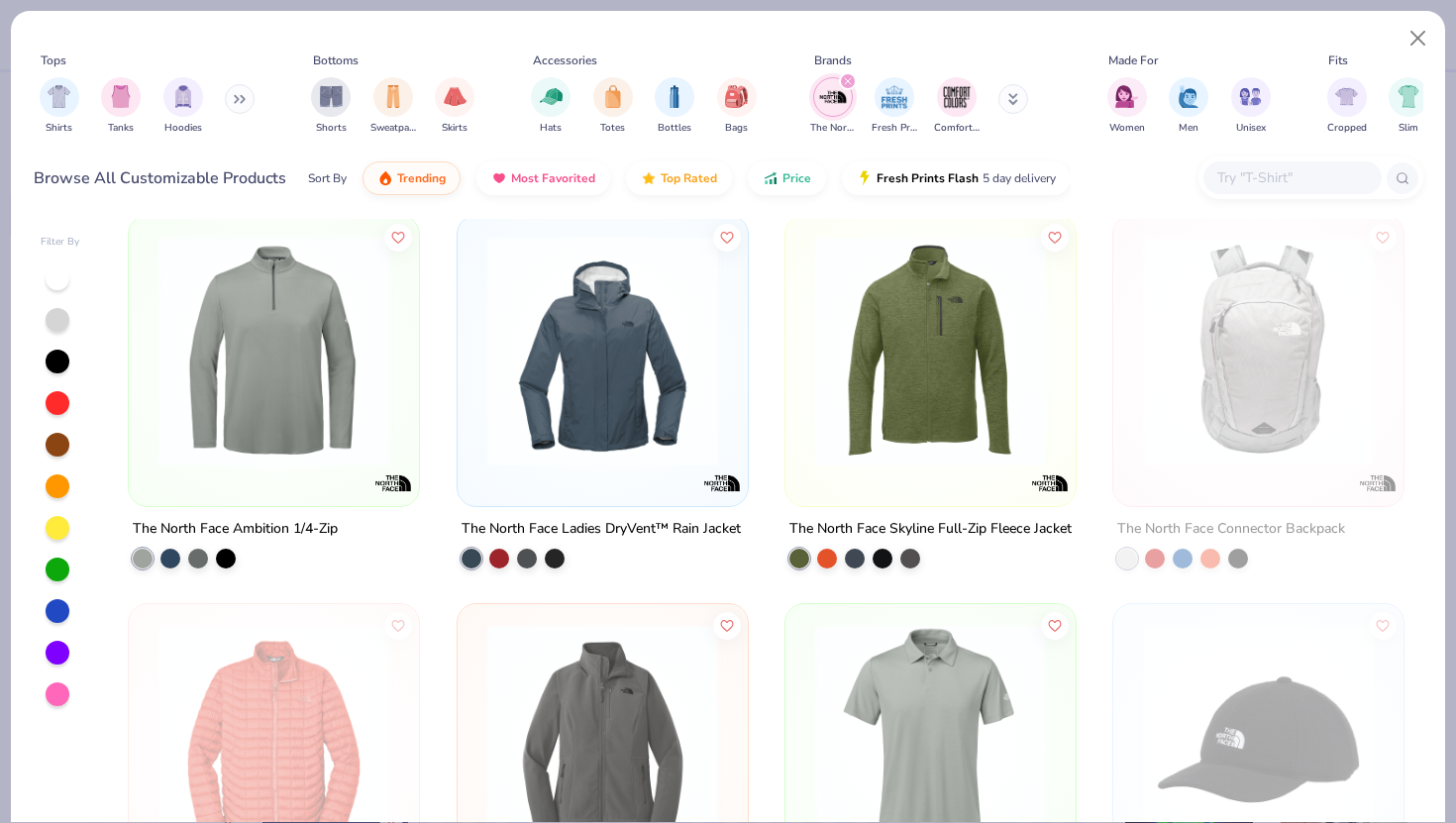 scroll, scrollTop: 795, scrollLeft: 0, axis: vertical 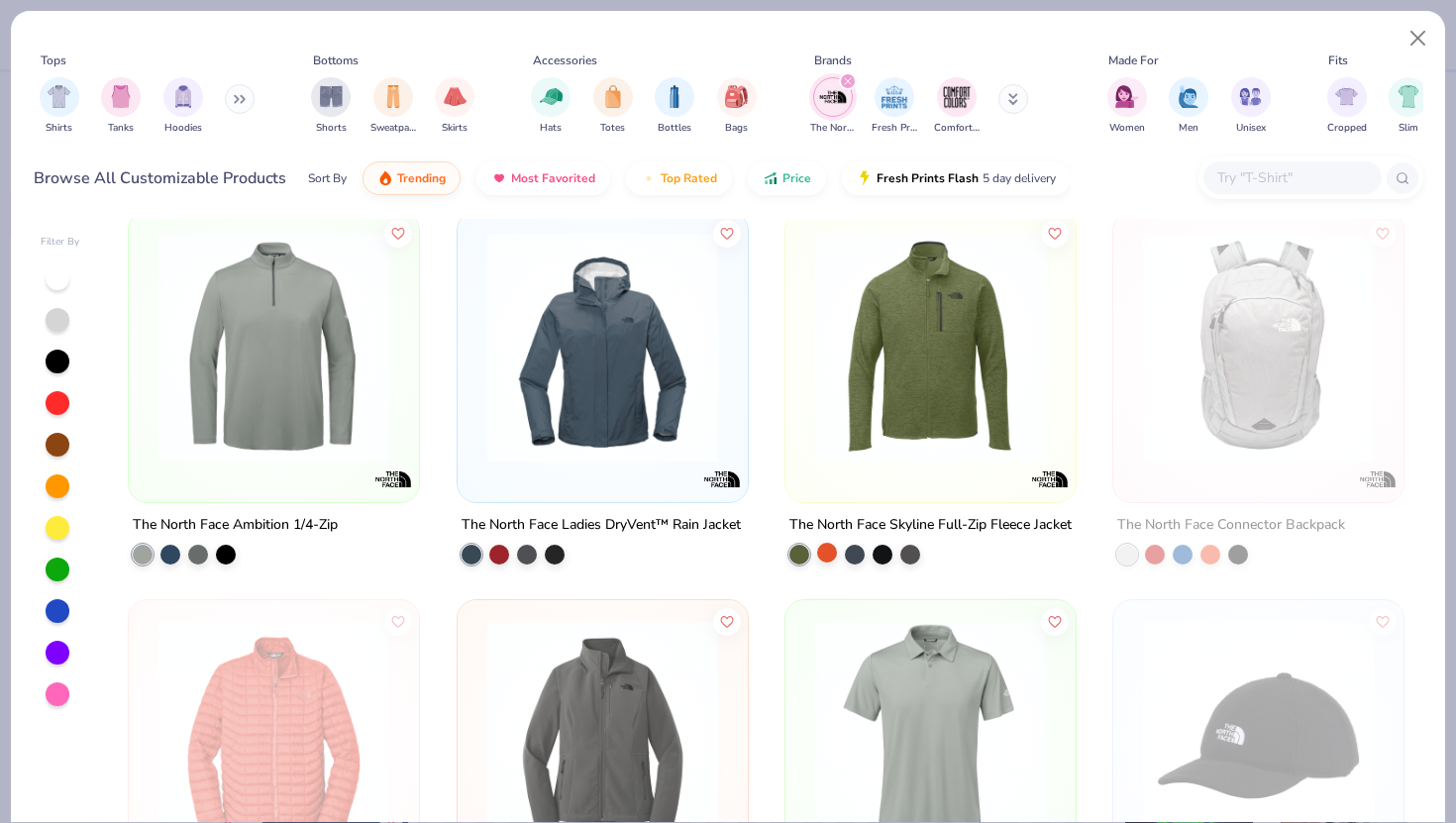 click at bounding box center [827, 553] 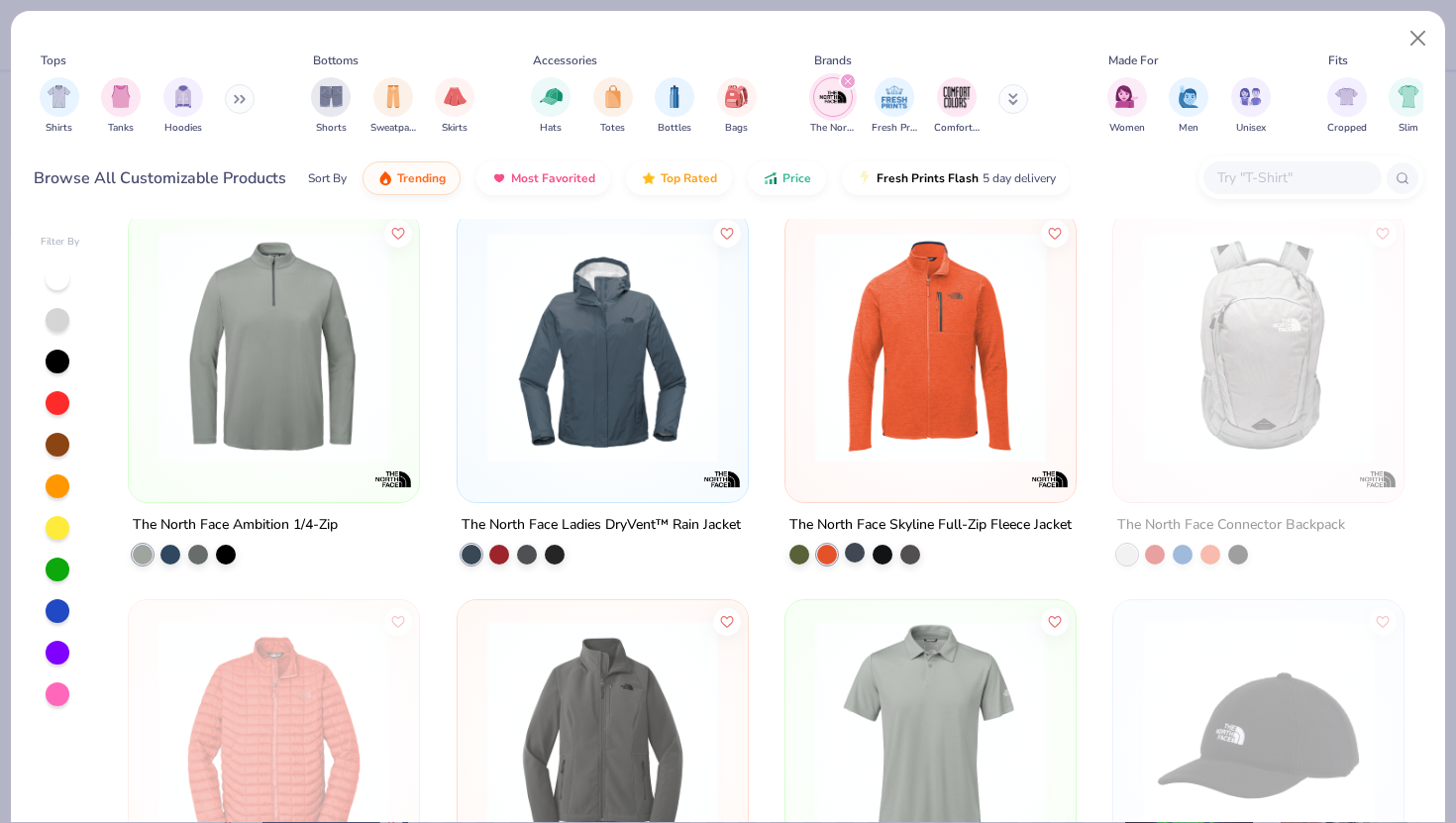 click at bounding box center (855, 553) 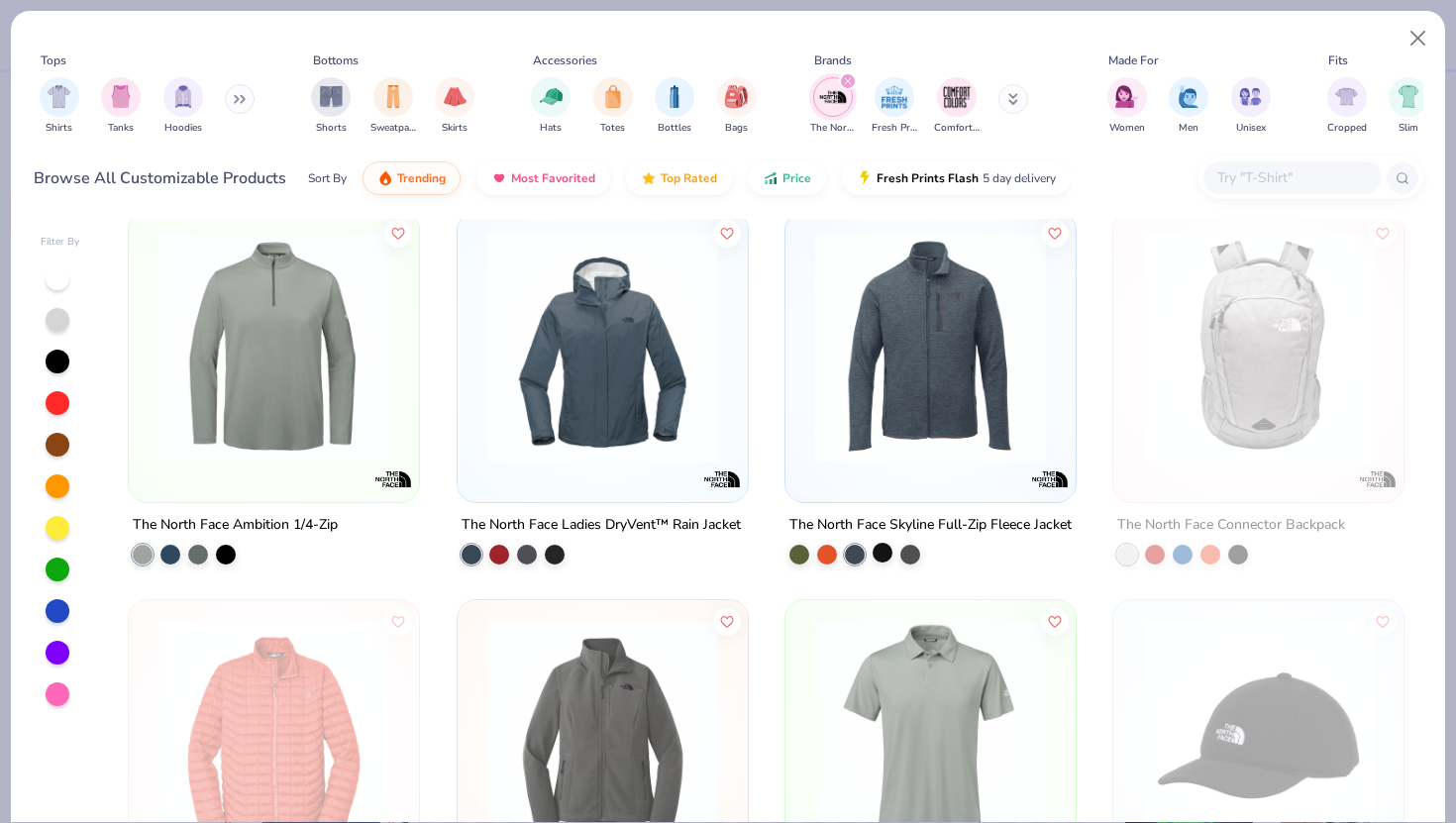 click at bounding box center [883, 553] 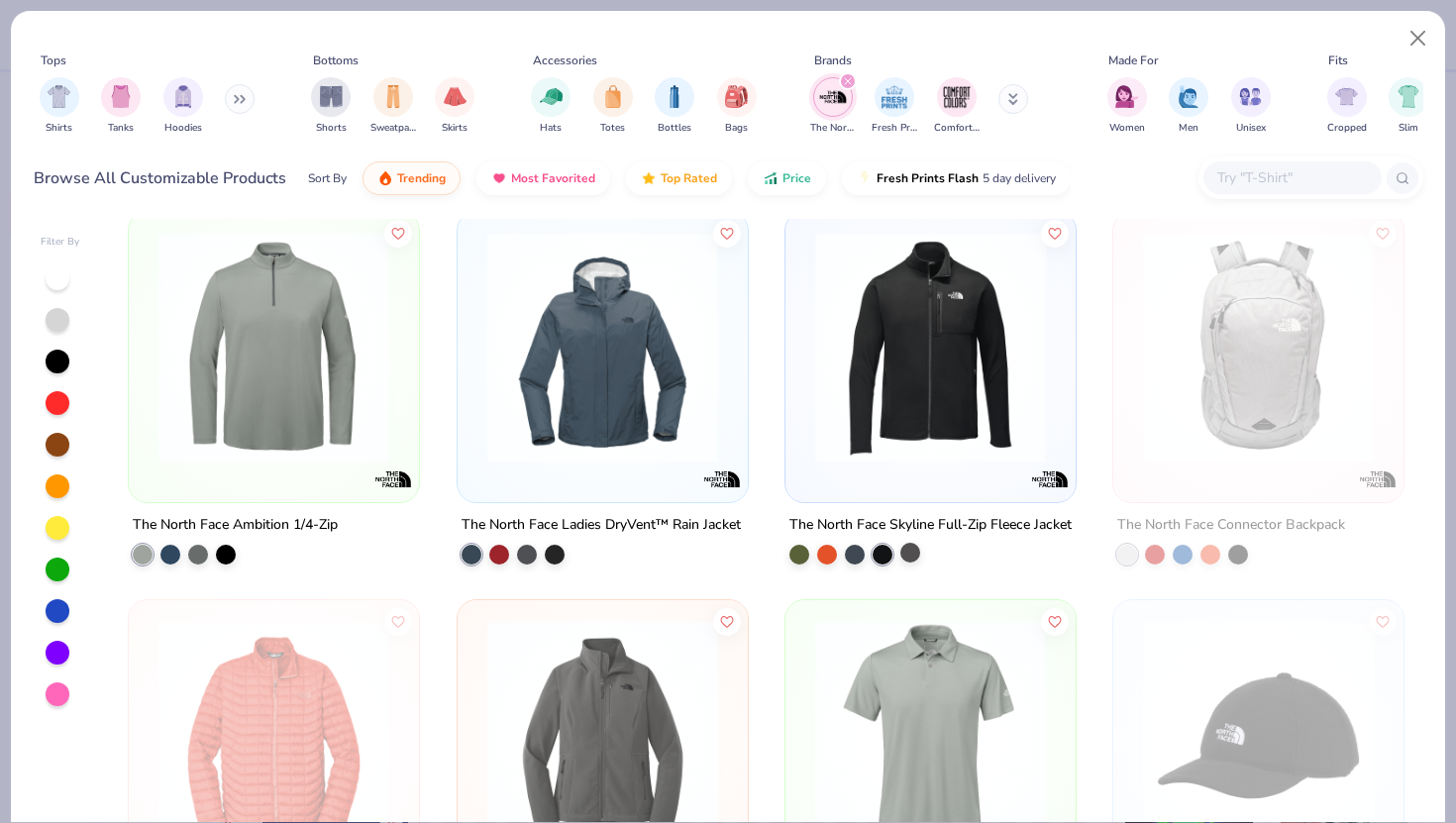 click at bounding box center (910, 553) 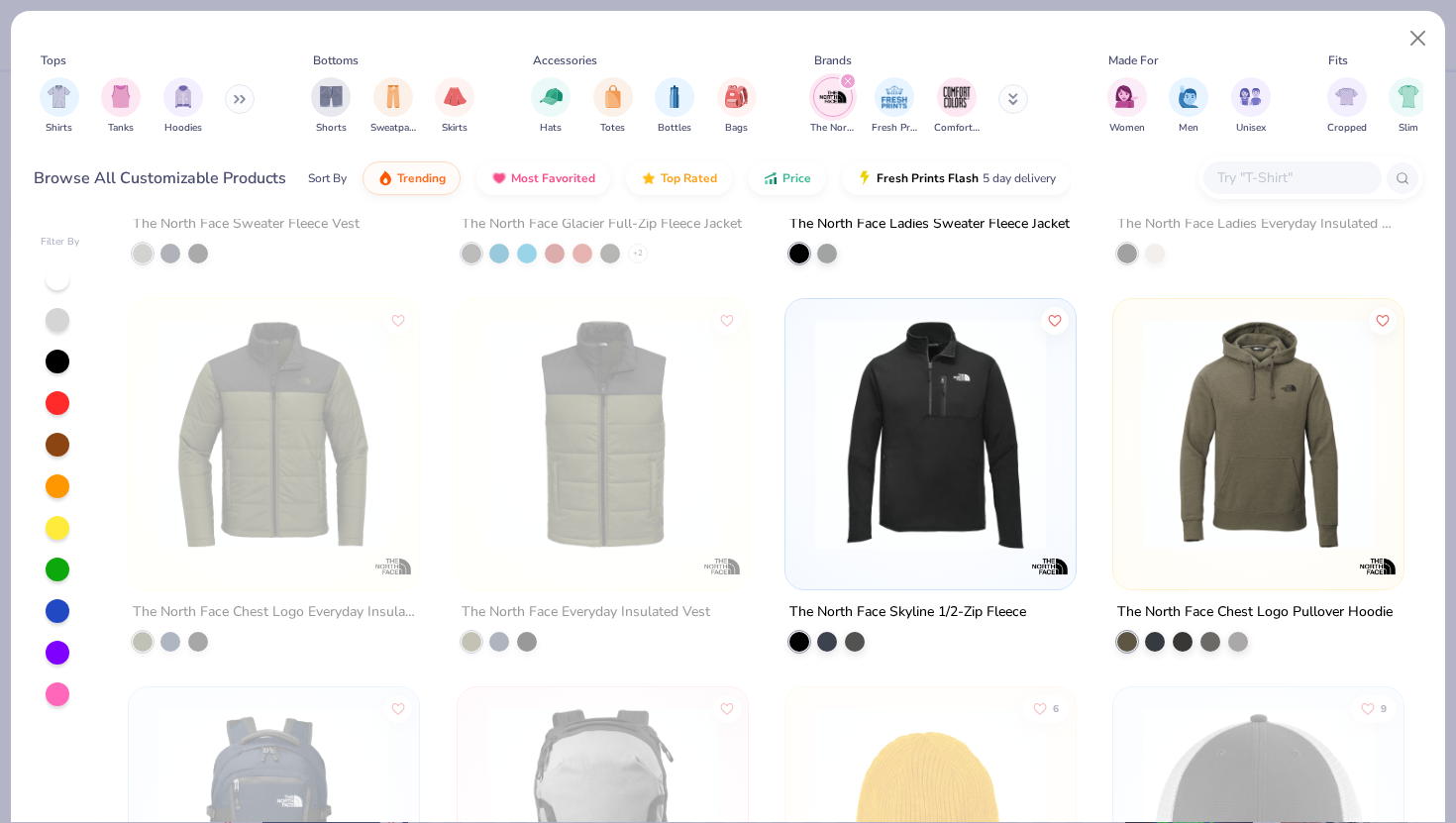 scroll, scrollTop: 2655, scrollLeft: 0, axis: vertical 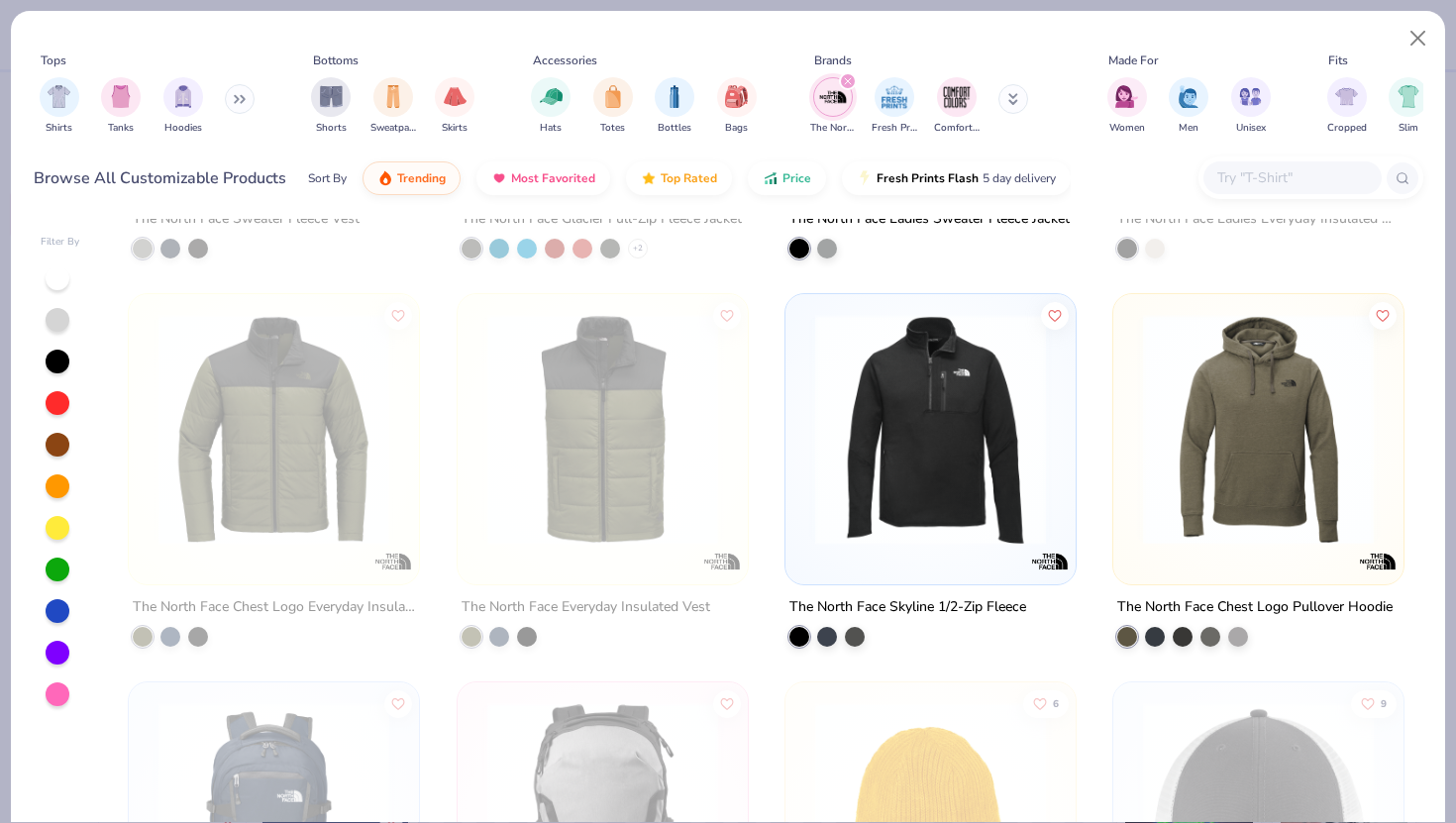 click at bounding box center (1258, 429) 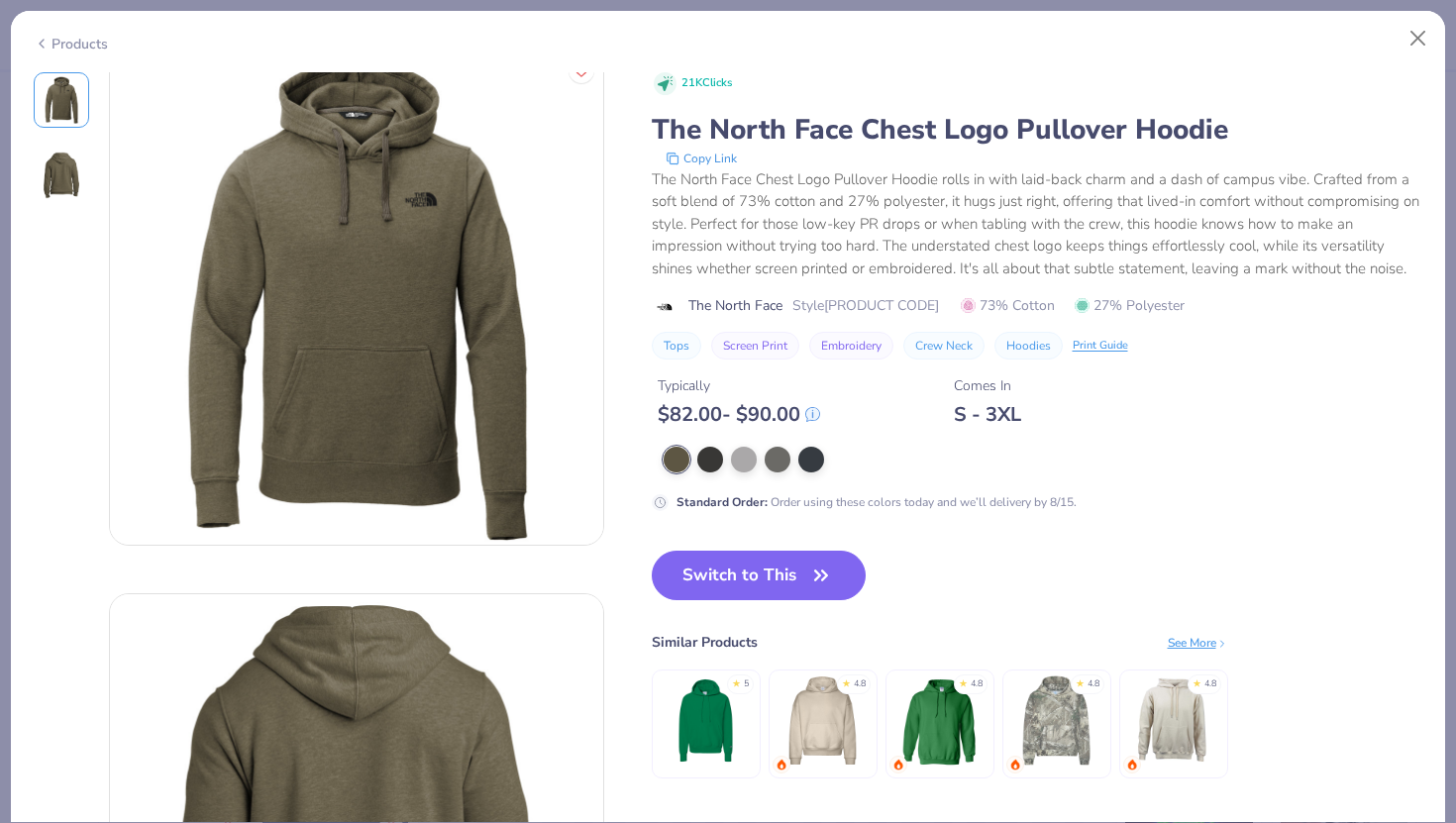 scroll, scrollTop: 0, scrollLeft: 0, axis: both 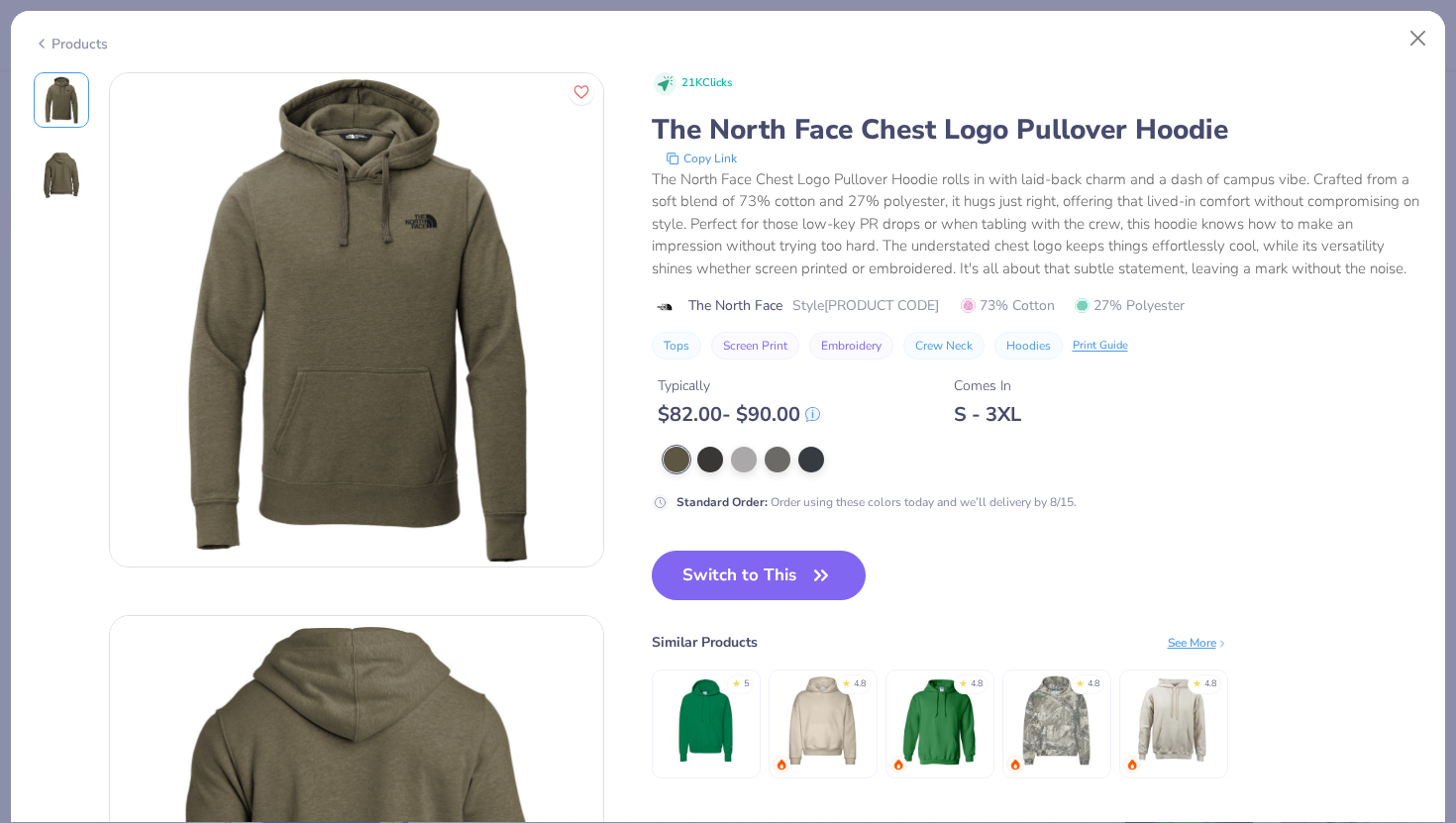 click at bounding box center (1056, 720) 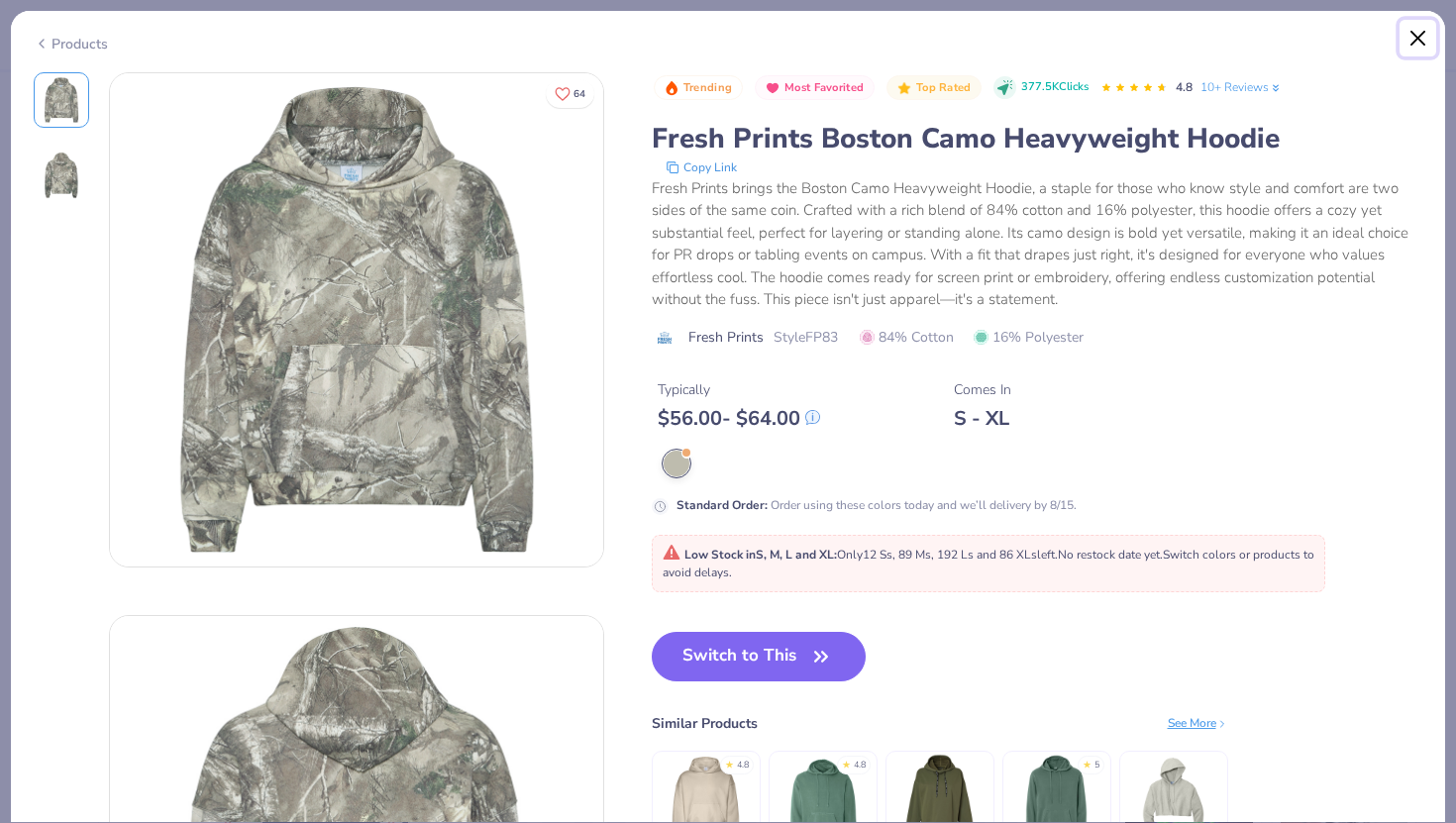 click at bounding box center (1418, 39) 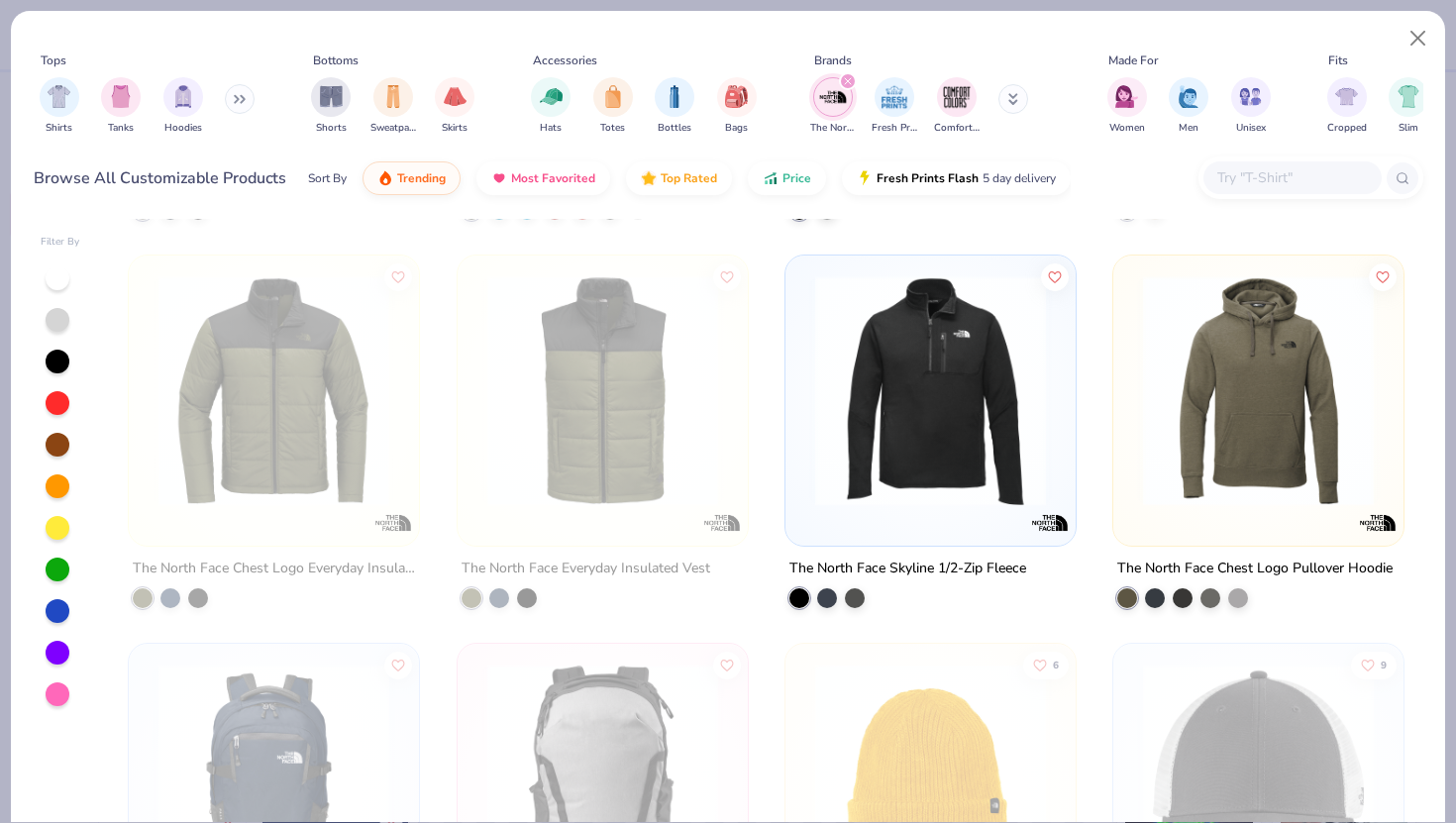 scroll, scrollTop: 2697, scrollLeft: 0, axis: vertical 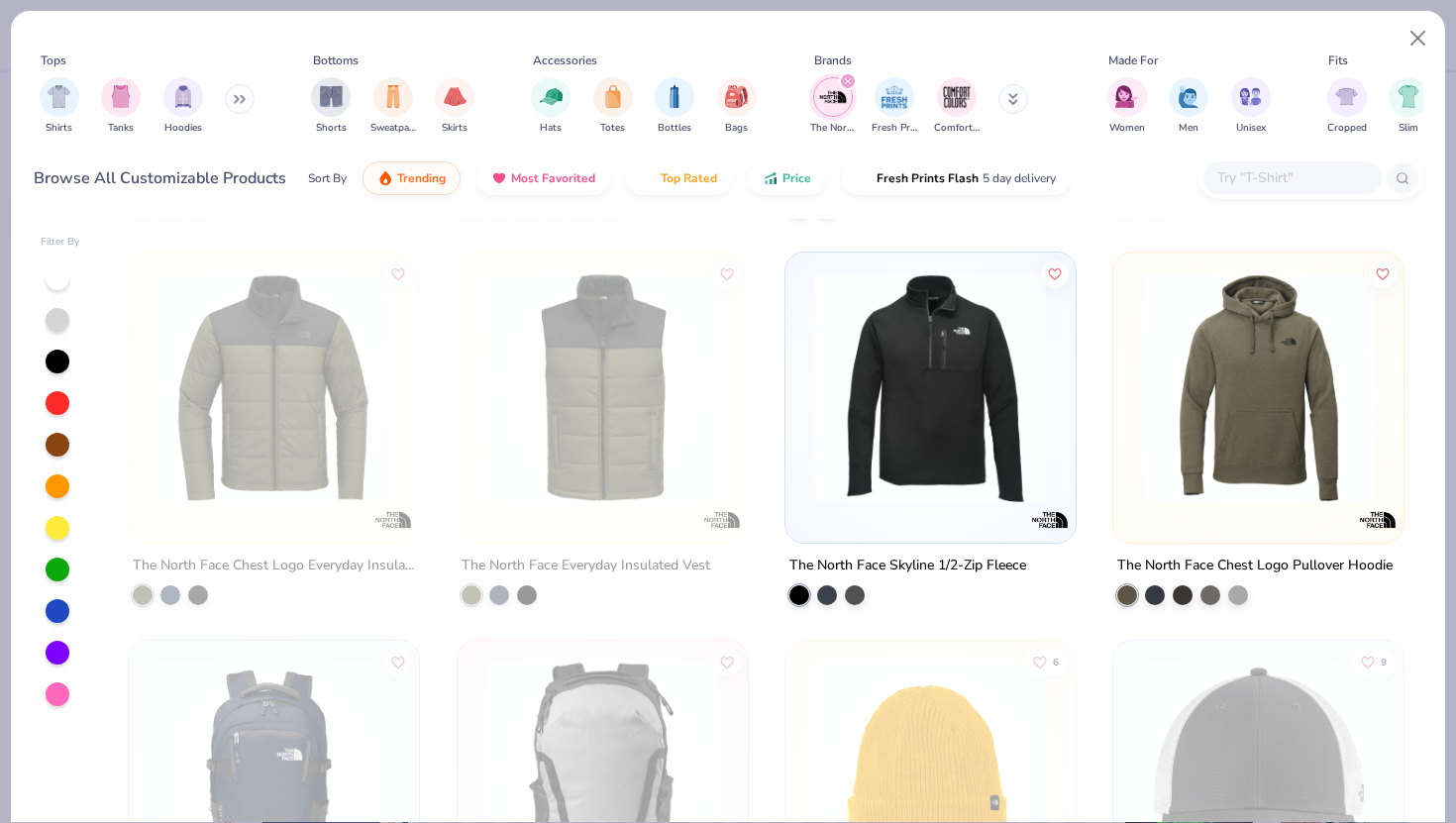 click at bounding box center [930, 387] 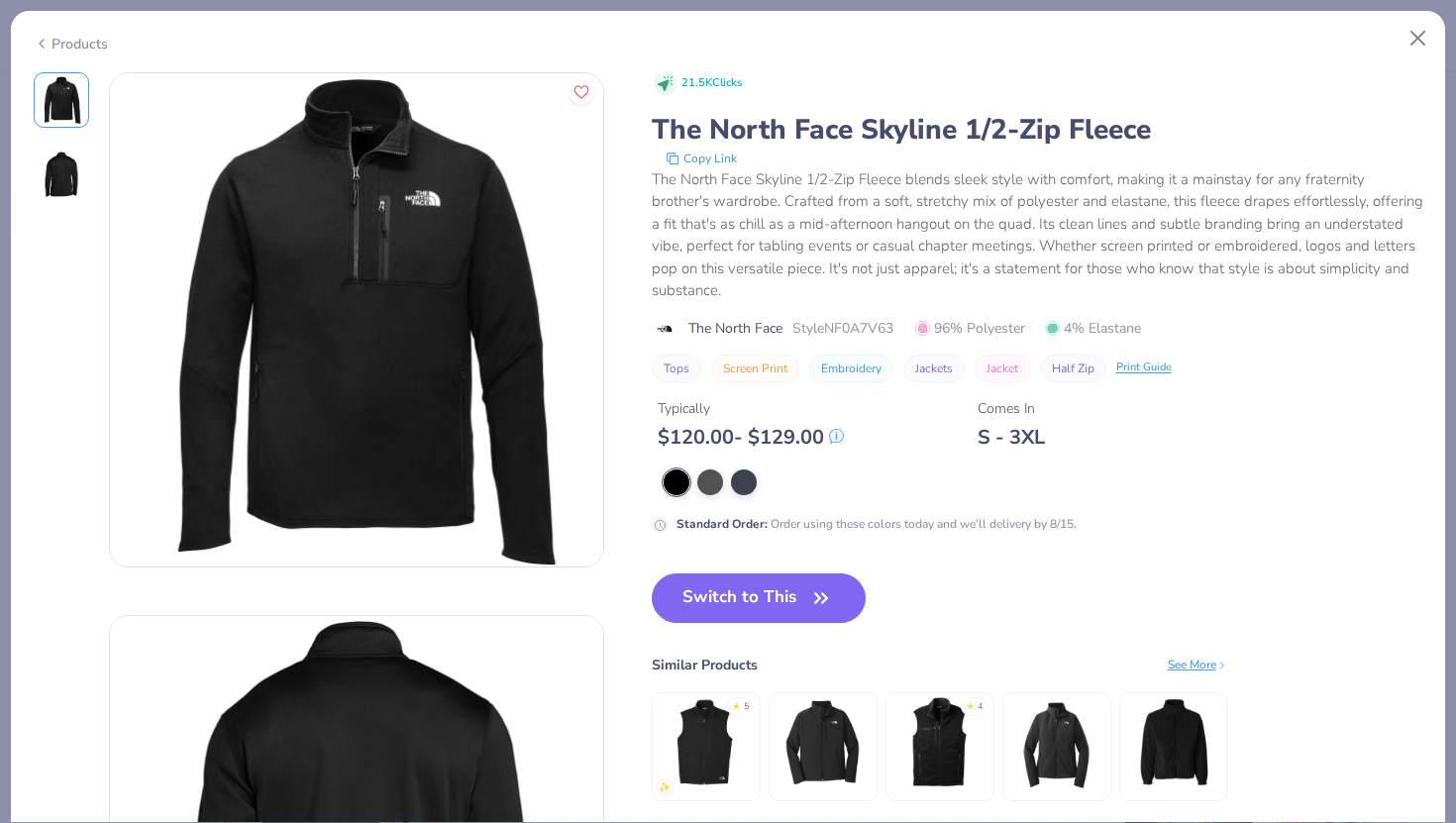 click at bounding box center (61, 175) 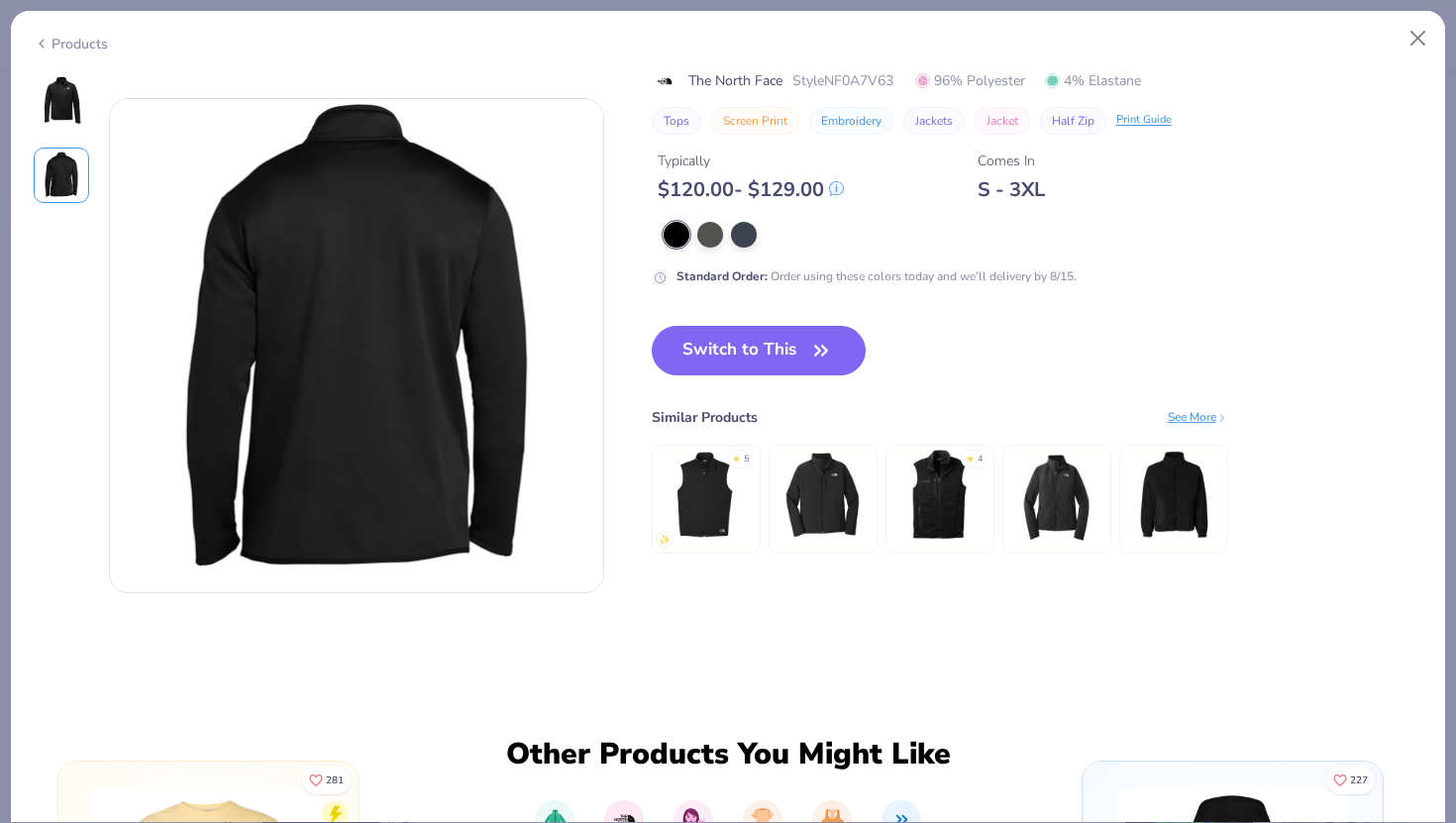 scroll, scrollTop: 543, scrollLeft: 0, axis: vertical 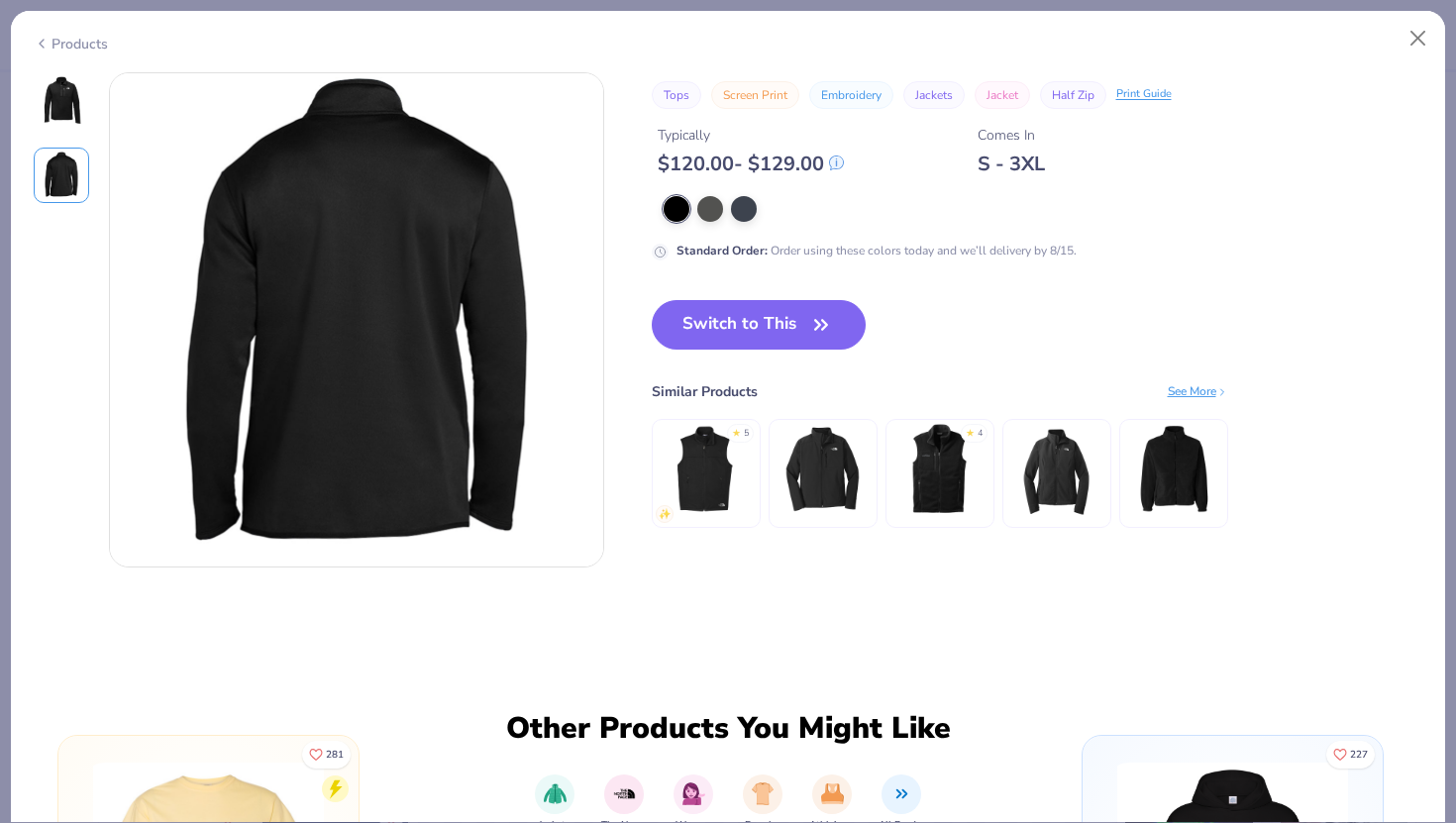 click at bounding box center [61, 100] 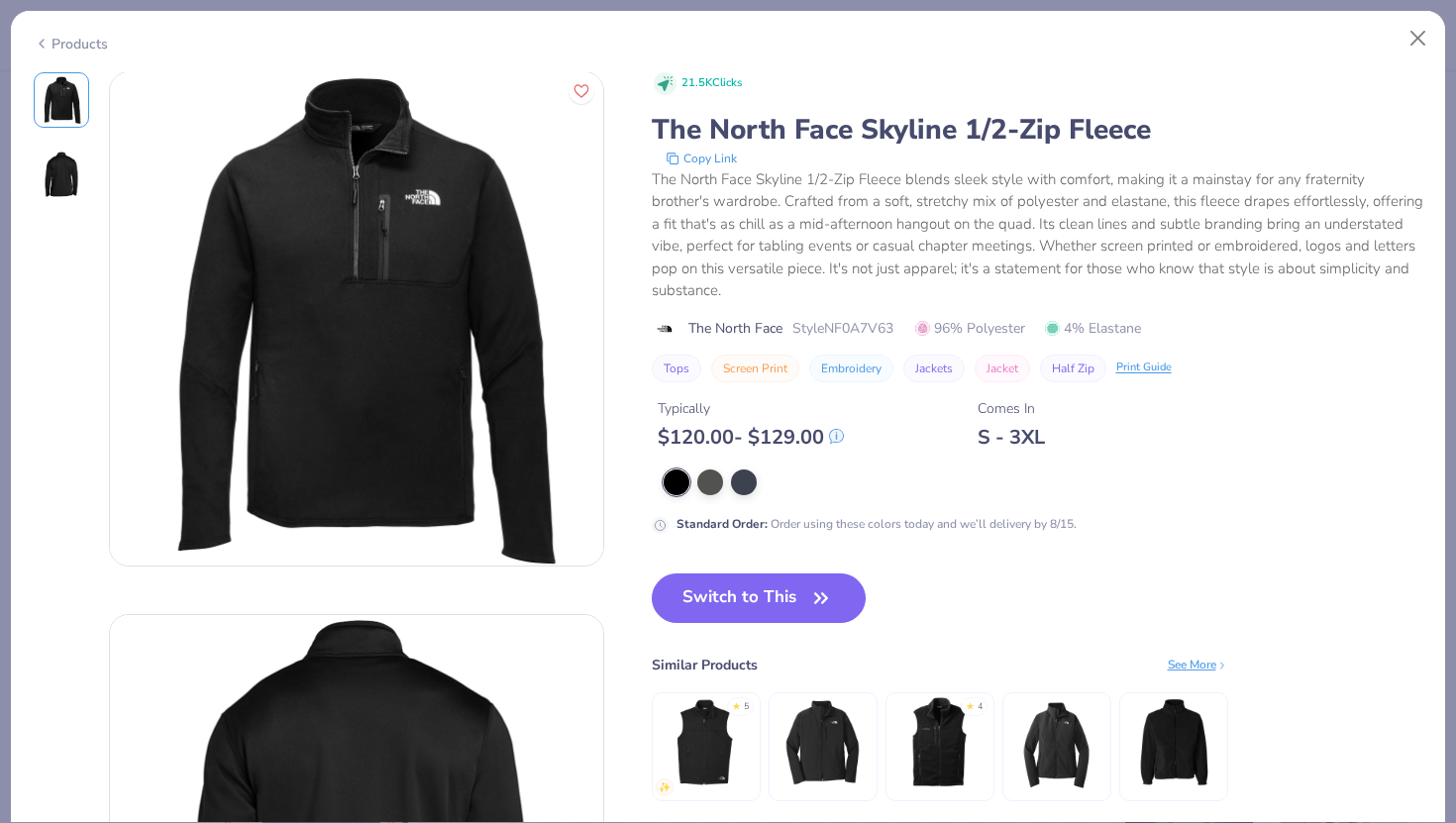 scroll, scrollTop: 0, scrollLeft: 0, axis: both 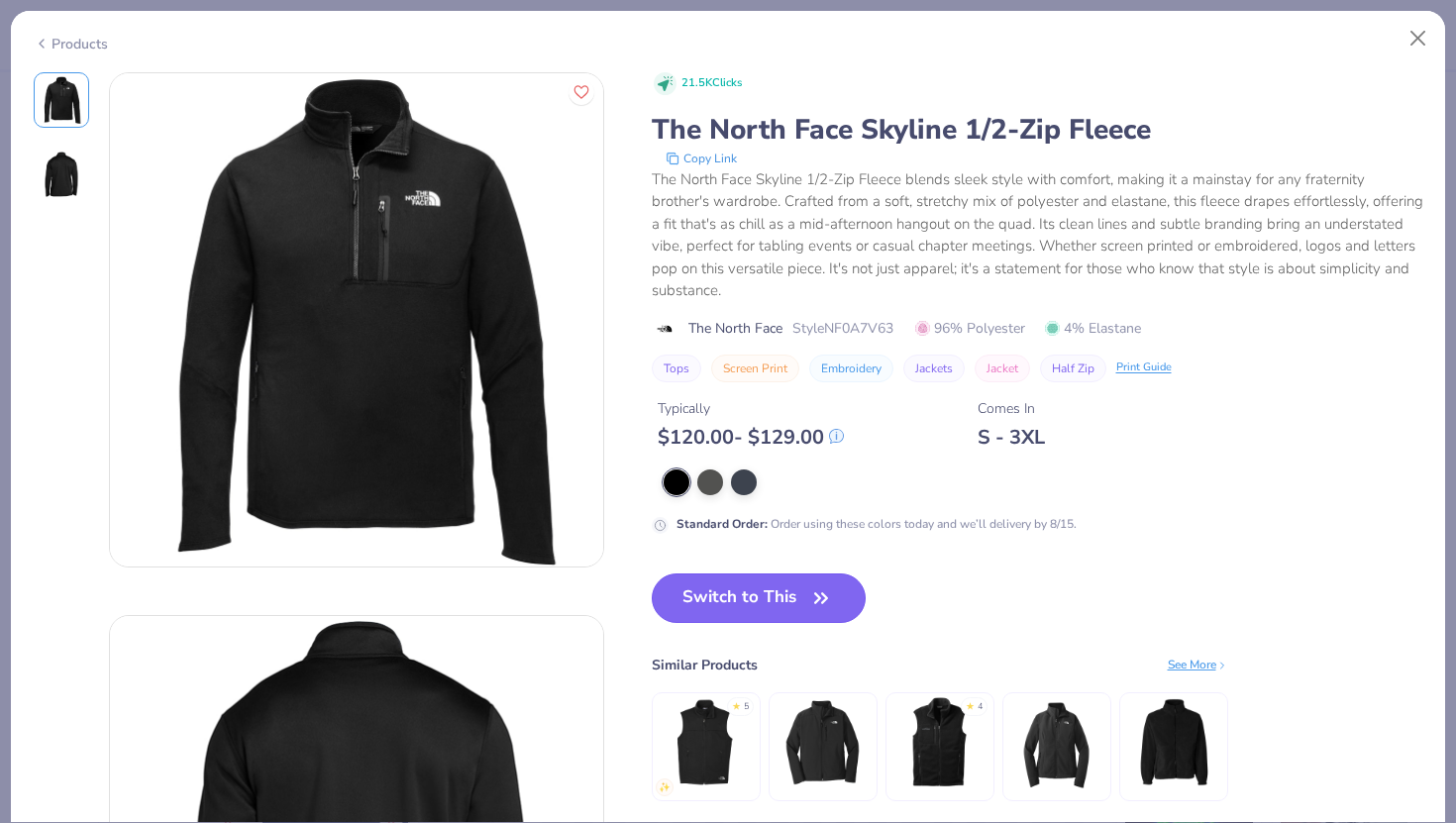 click on "Switch to This" at bounding box center [759, 598] 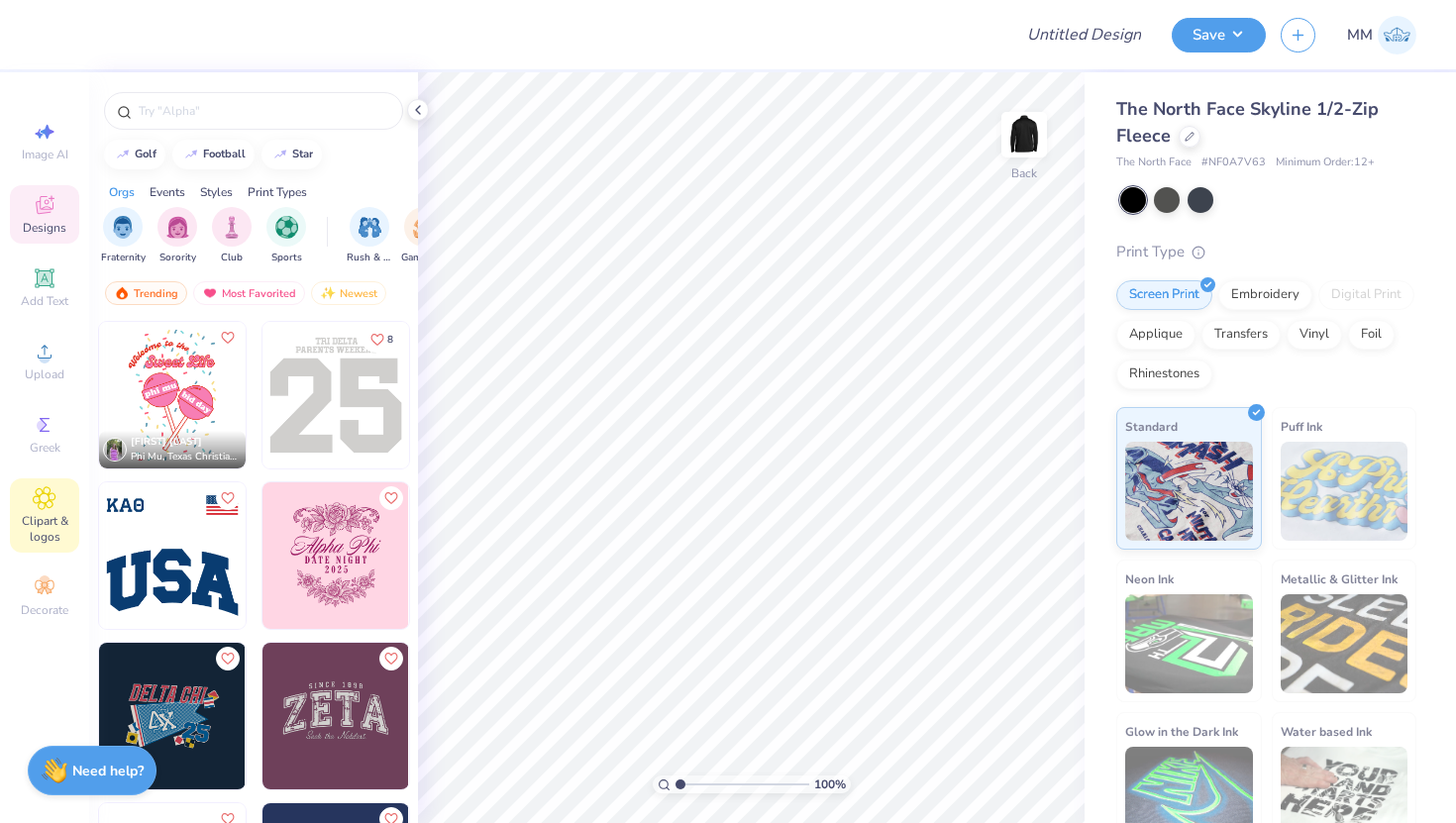 click on "Clipart & logos" at bounding box center [45, 529] 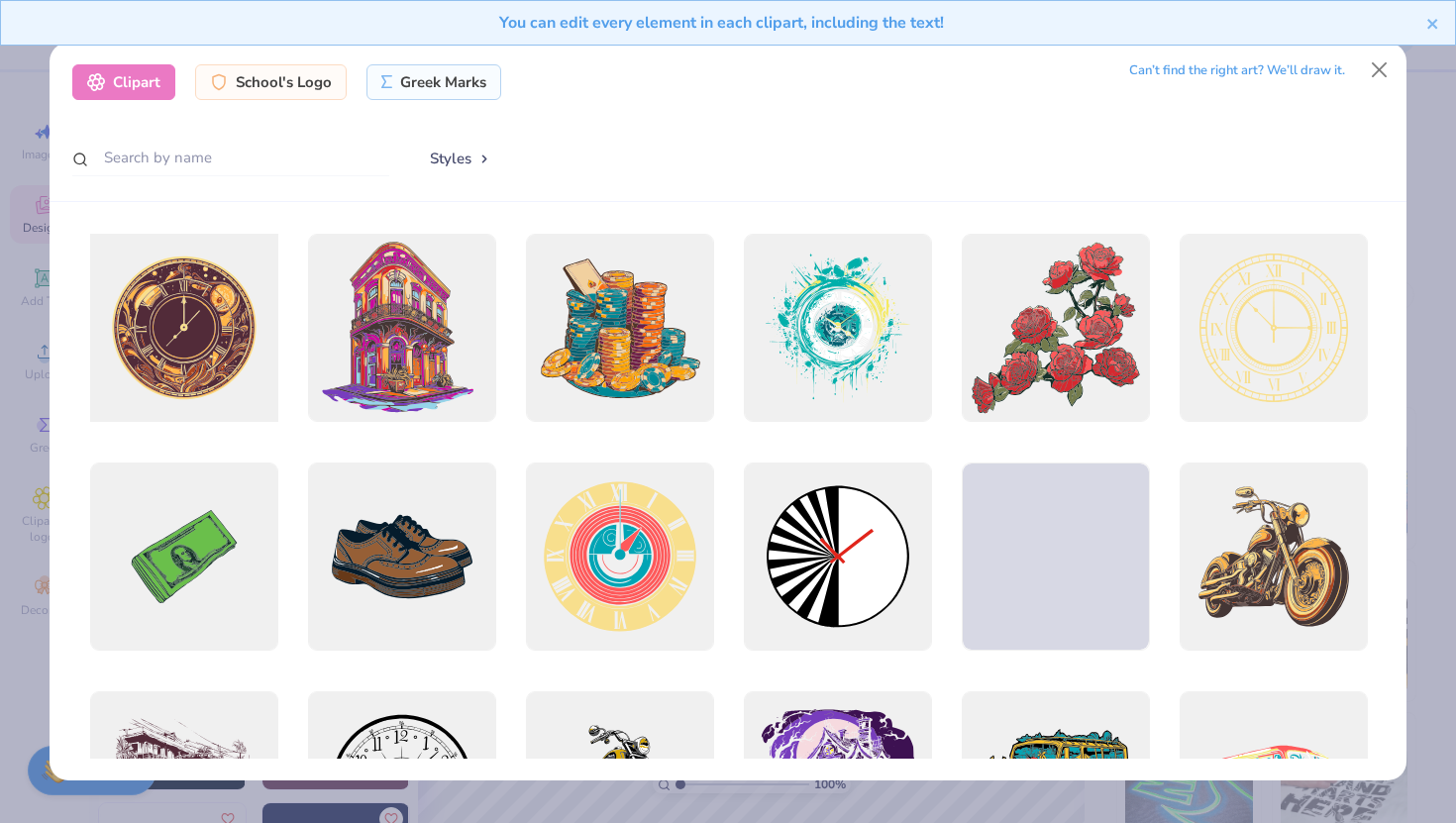 click at bounding box center (183, 328) 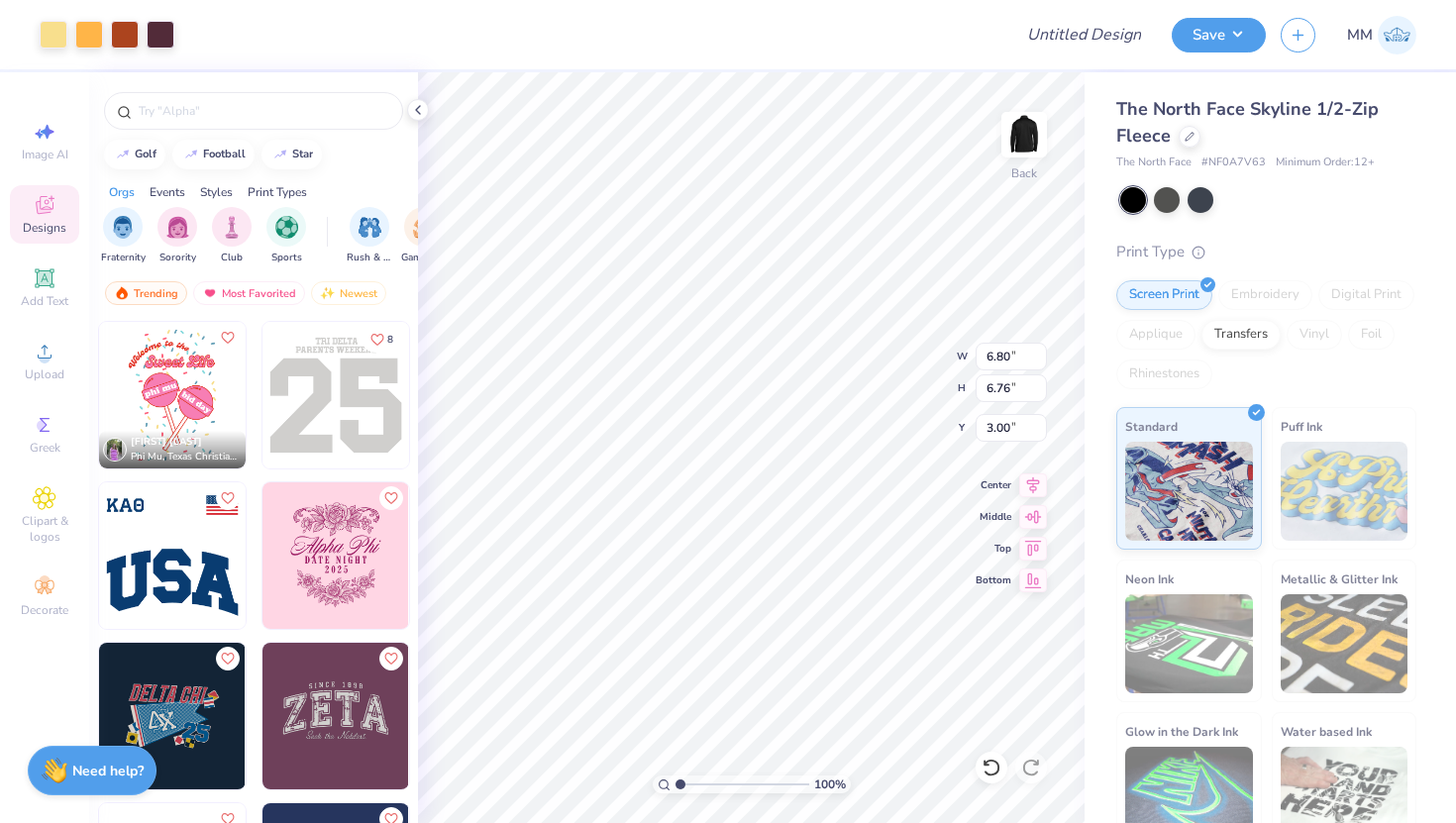 type on "2.65" 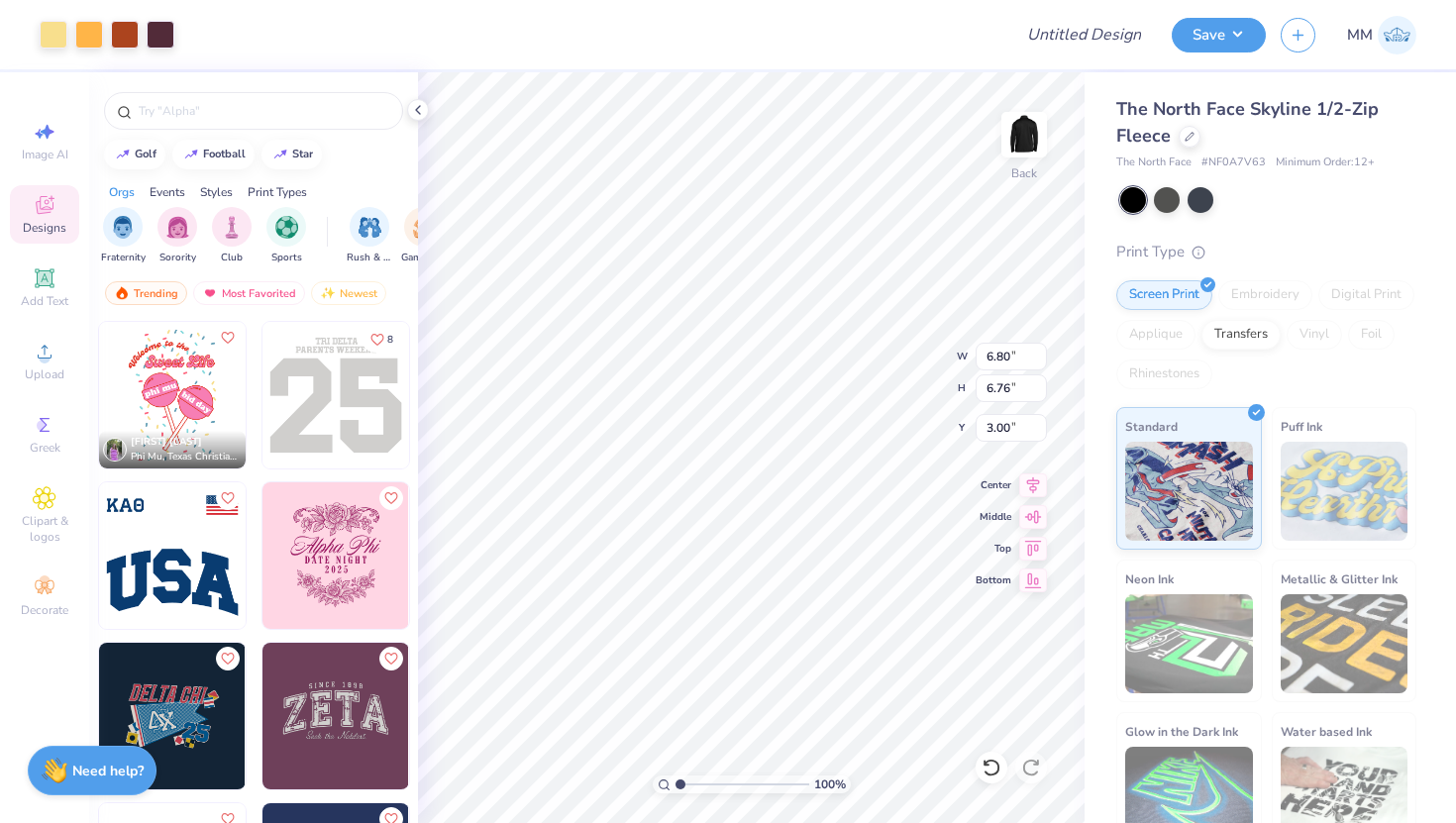 type on "2.63" 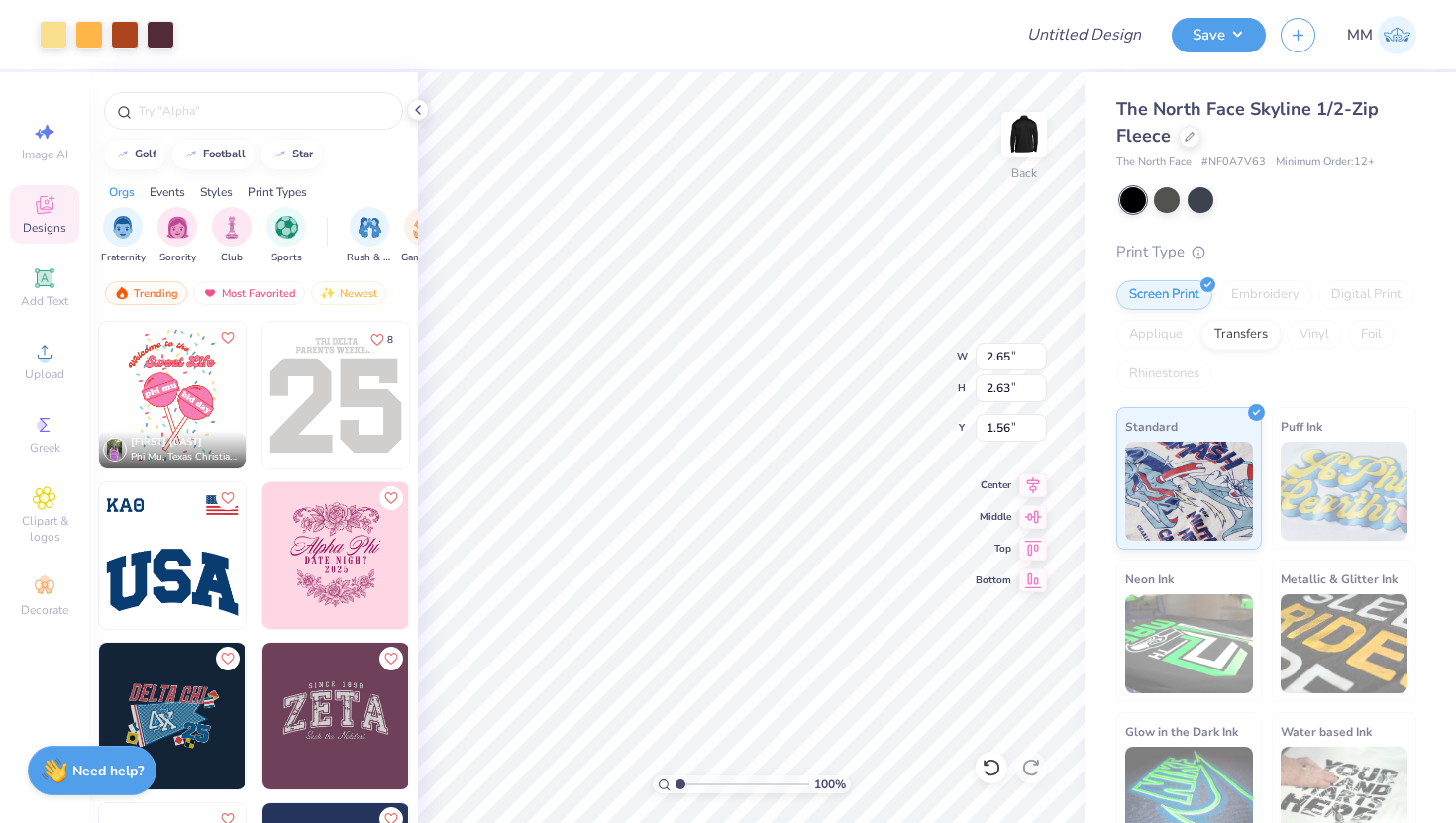 type on "3.00" 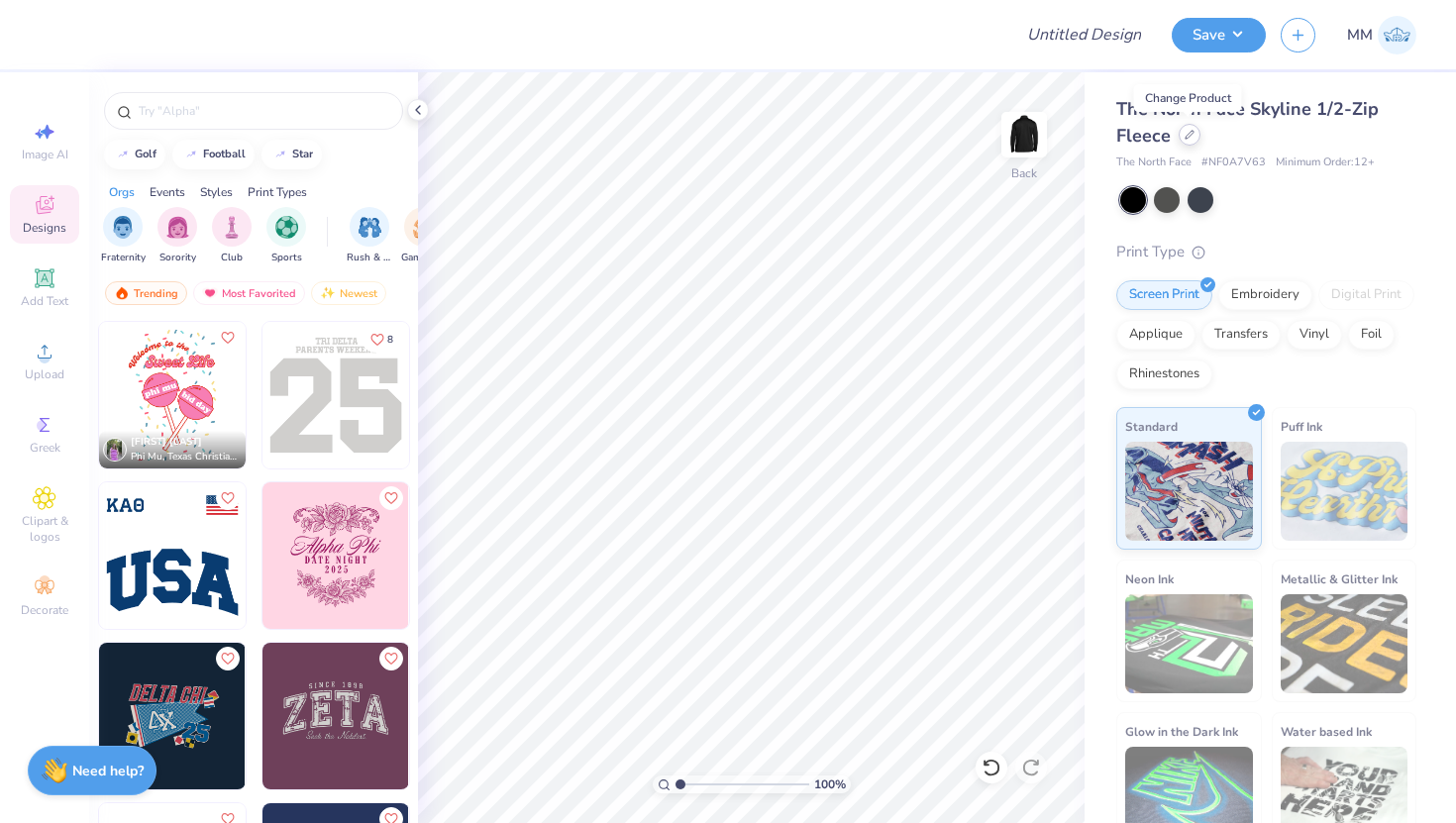 click 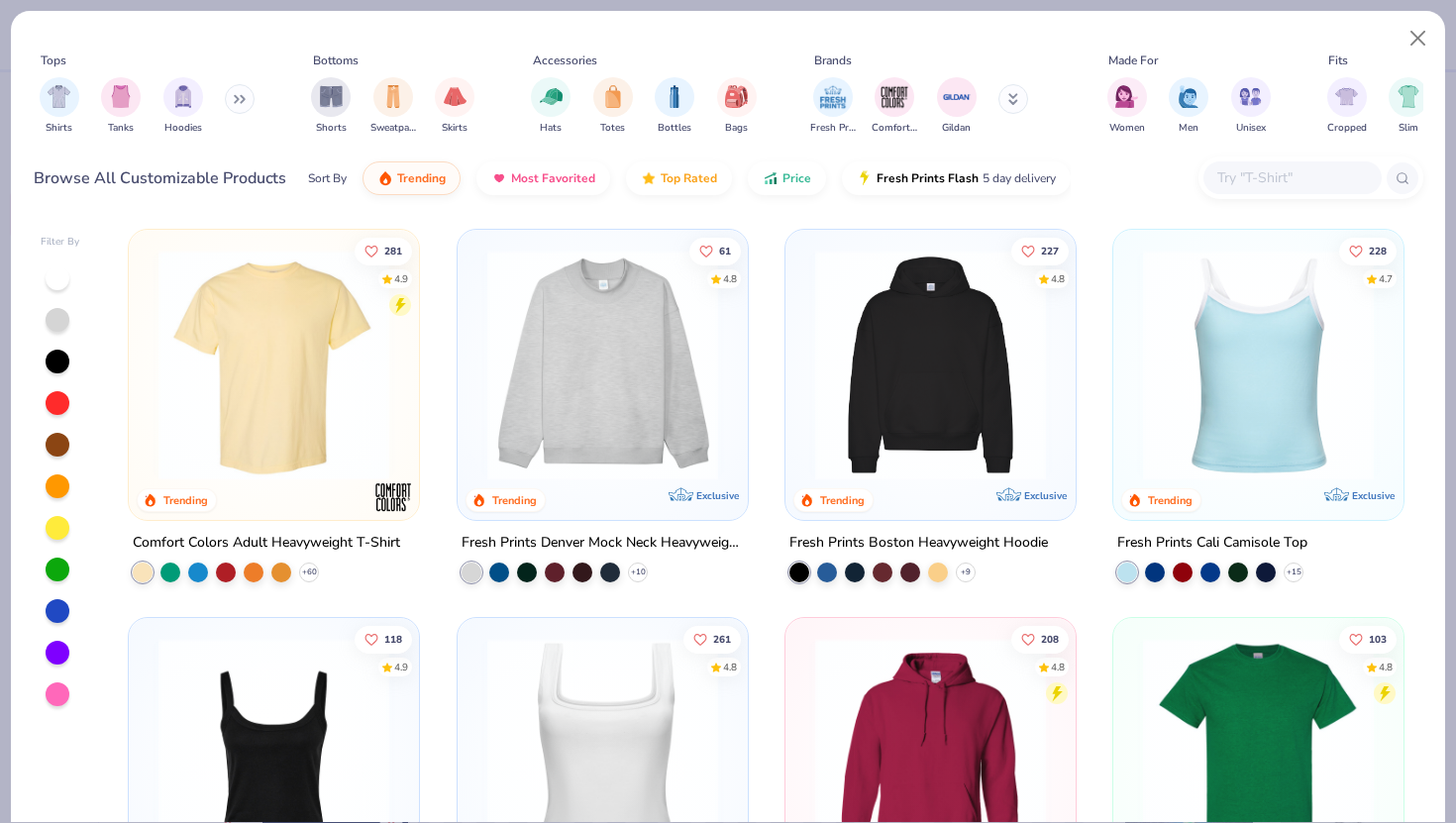 click on "Fresh Prints Comfort Colors Gildan" at bounding box center [932, 106] 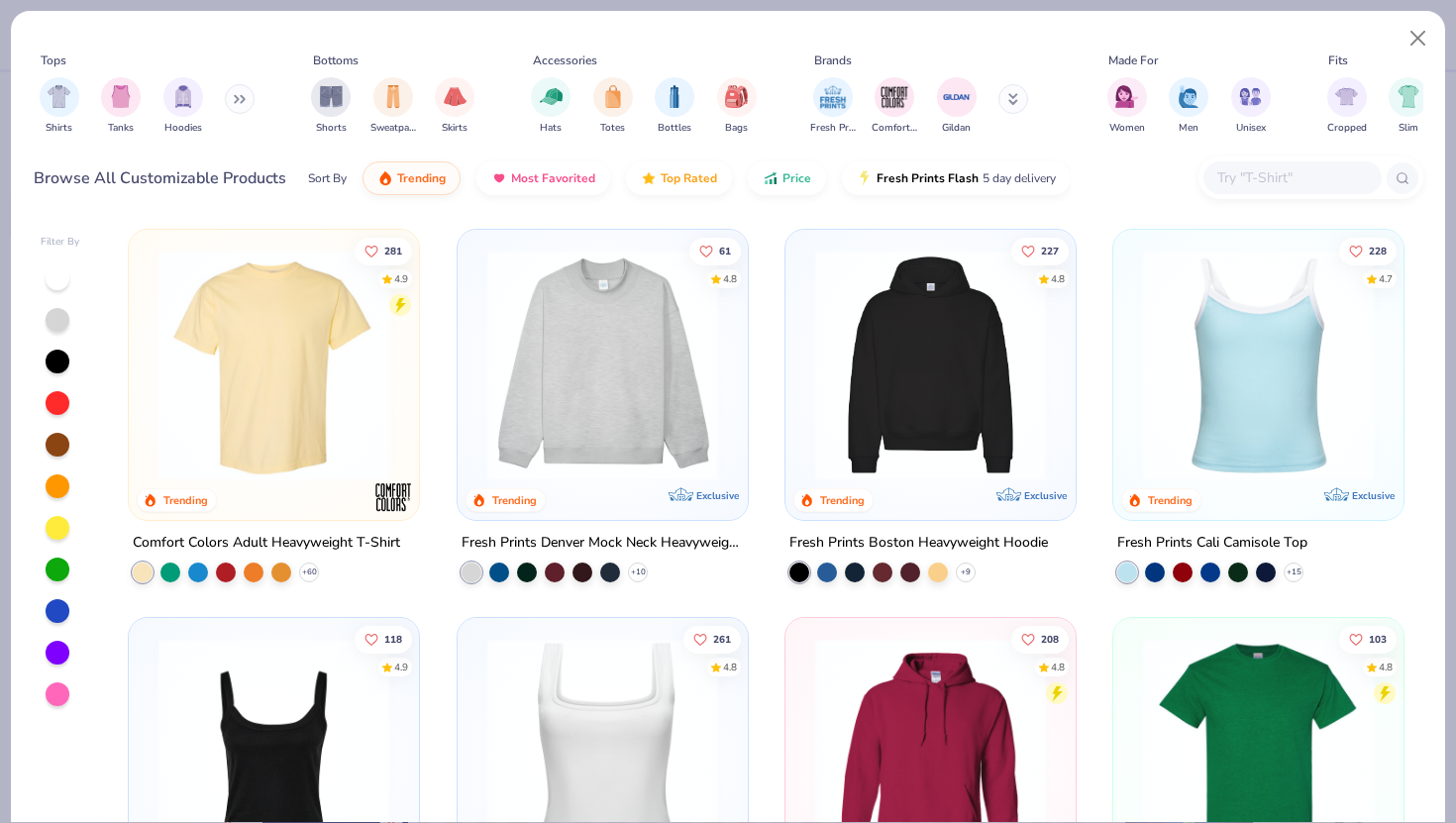 click 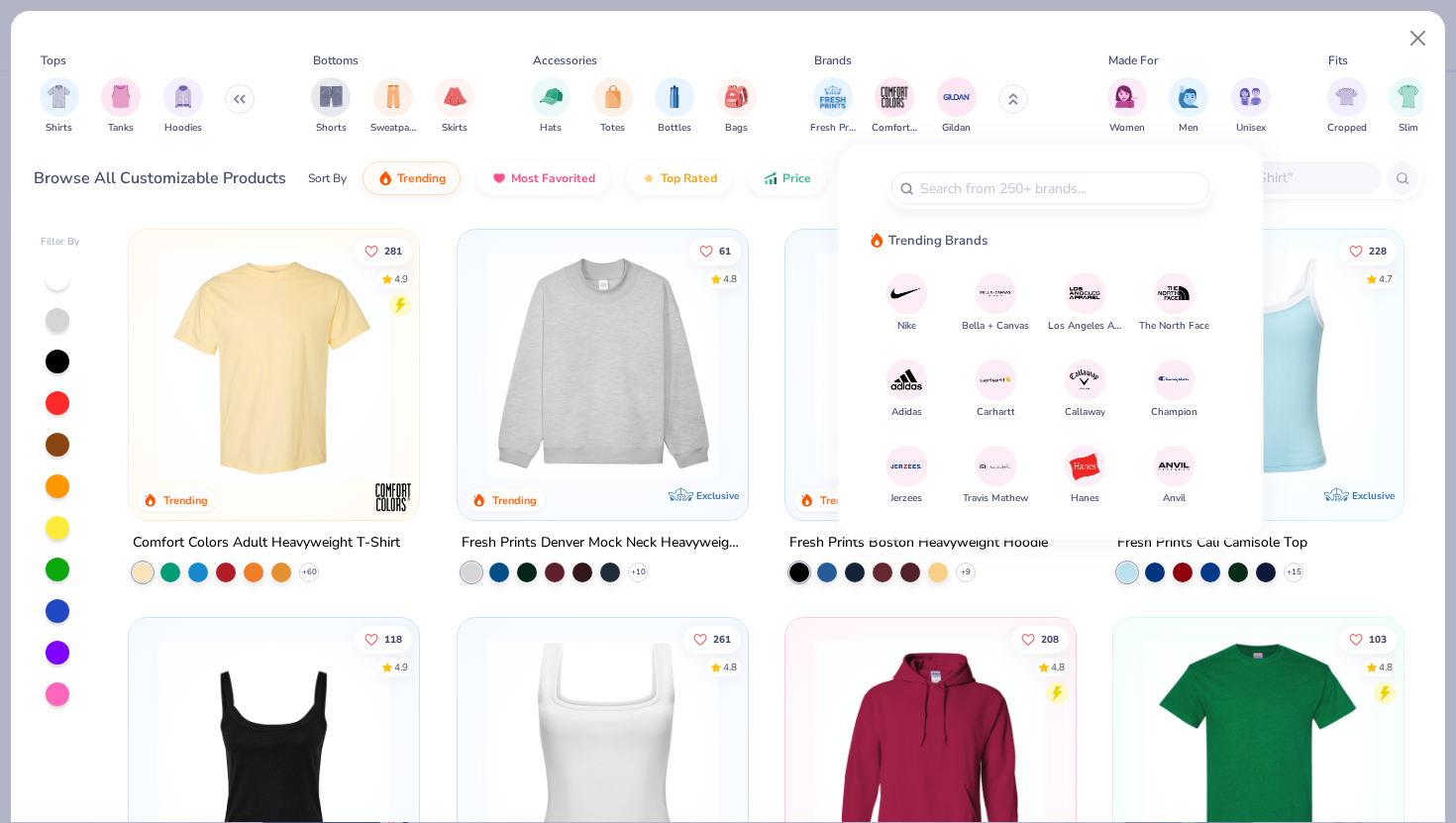 click at bounding box center (906, 293) 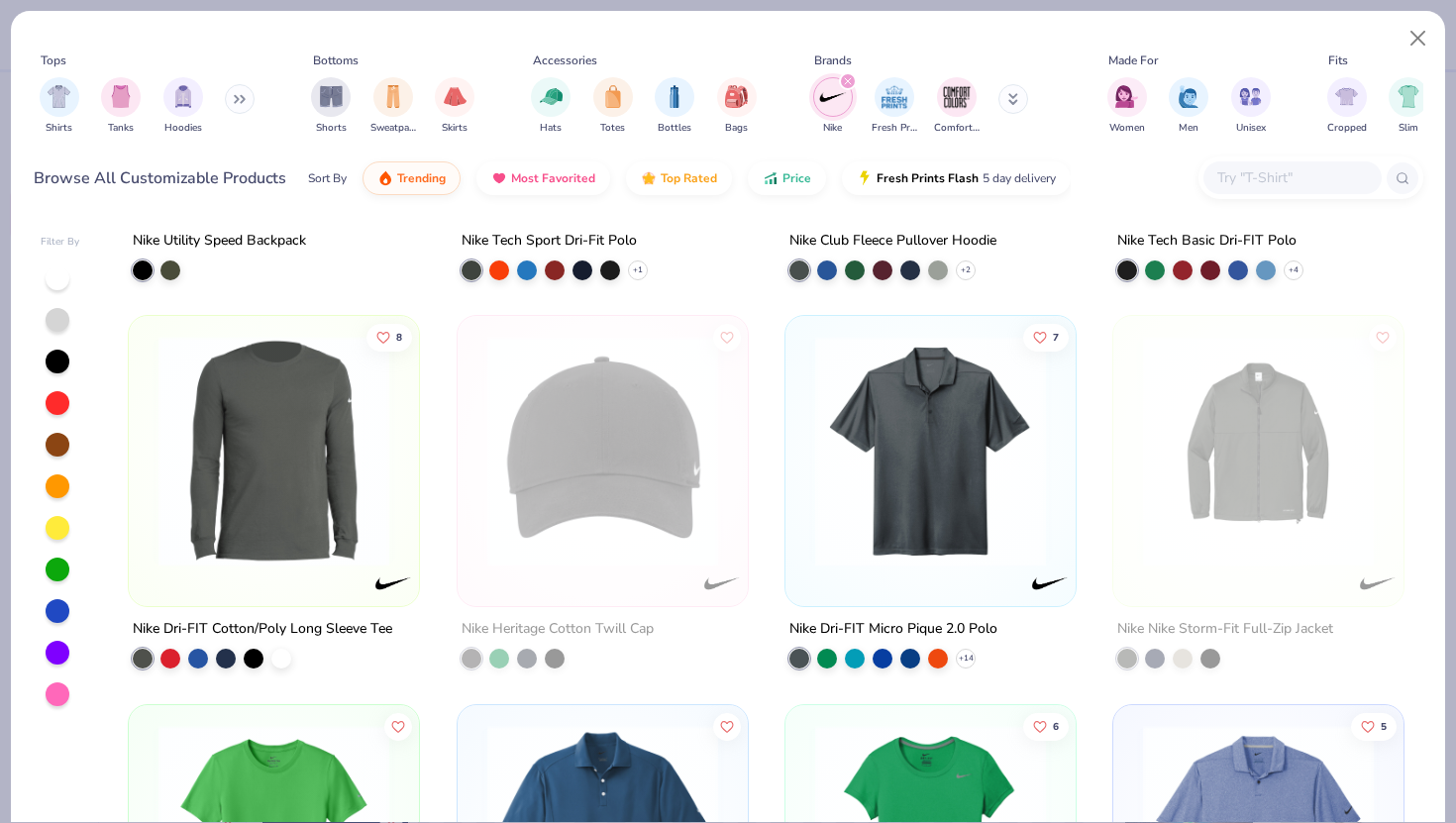 scroll, scrollTop: 300, scrollLeft: 0, axis: vertical 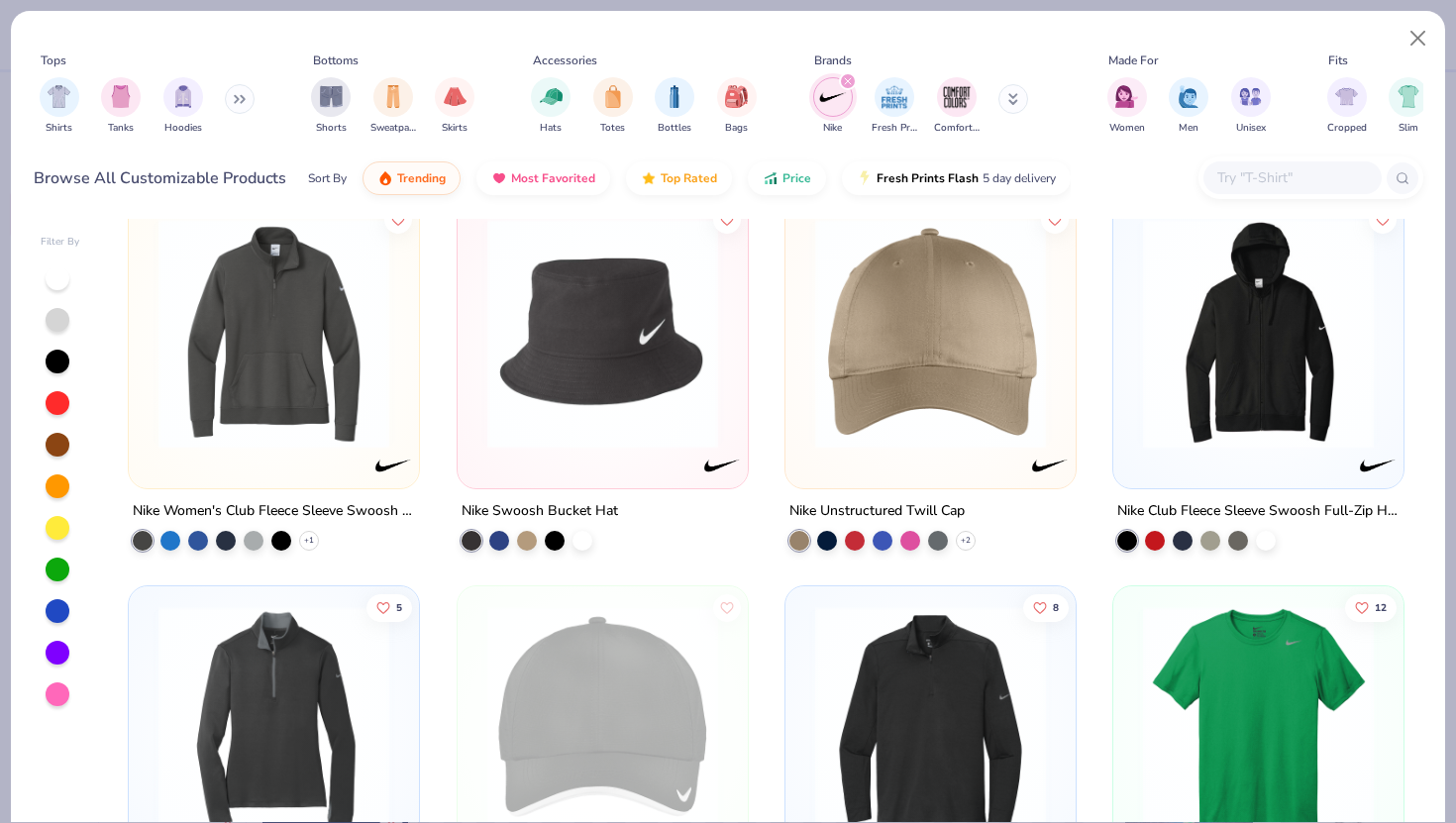 click at bounding box center (1258, 333) 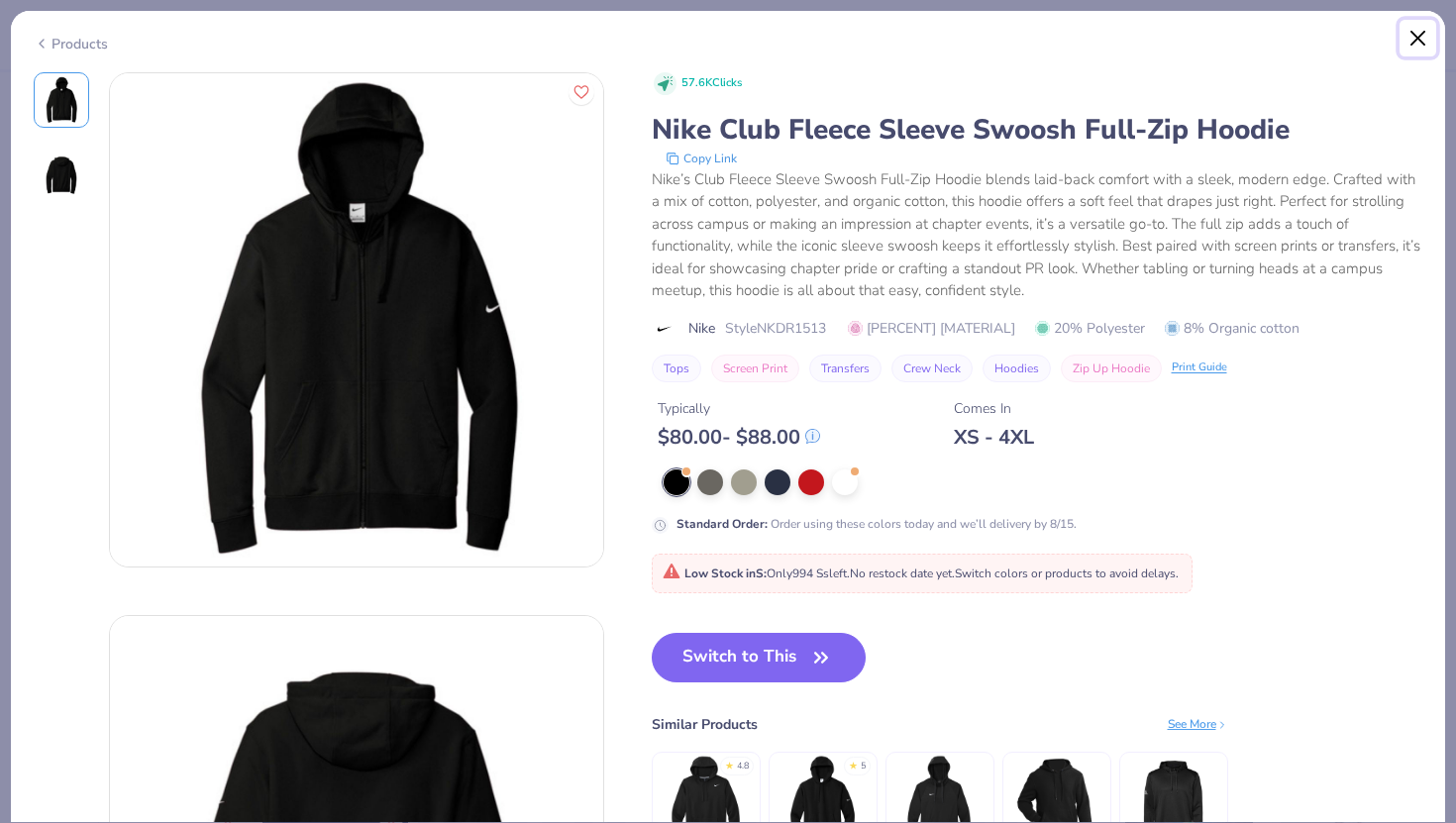 click at bounding box center (1418, 39) 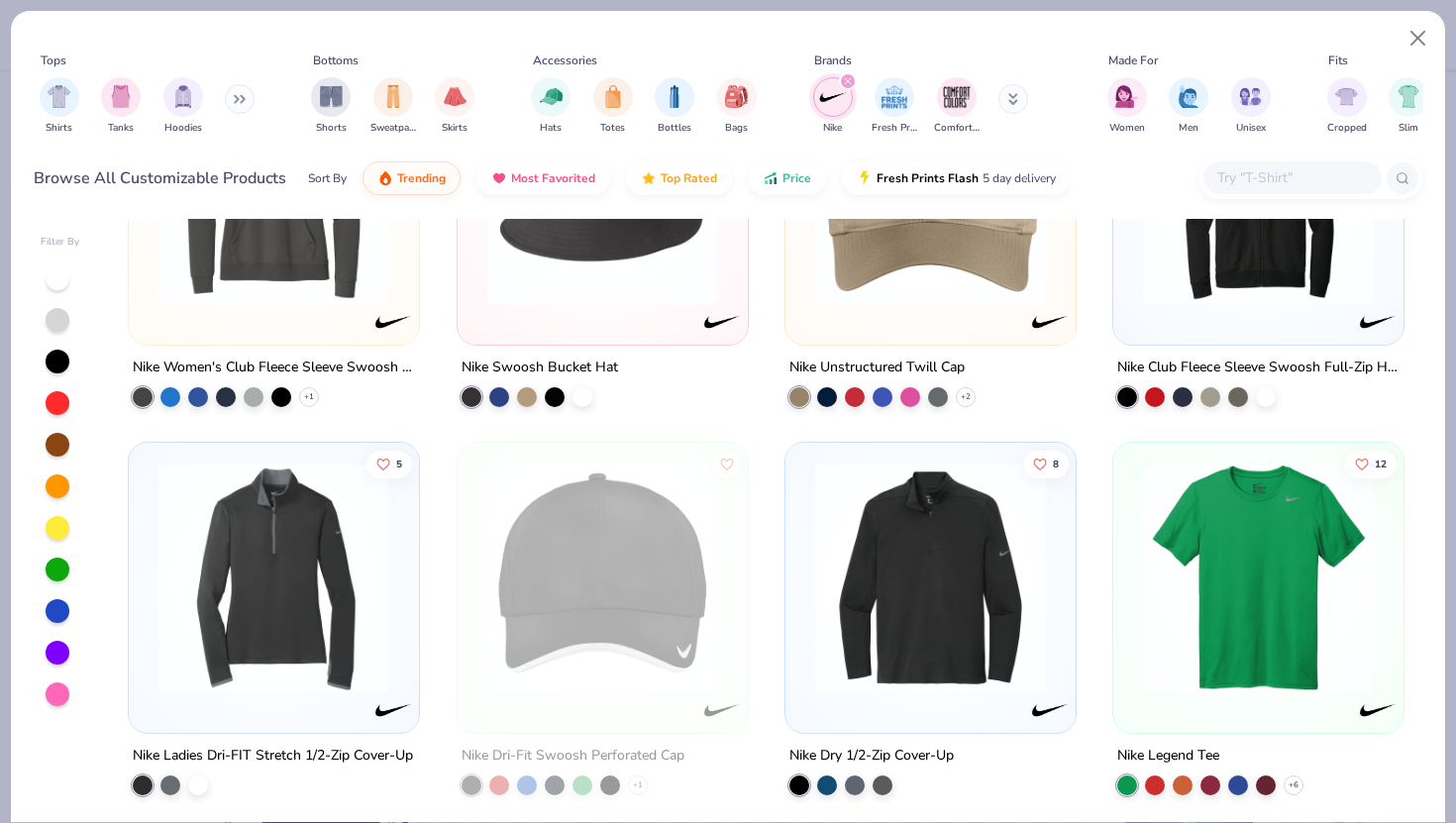 scroll, scrollTop: 1484, scrollLeft: 0, axis: vertical 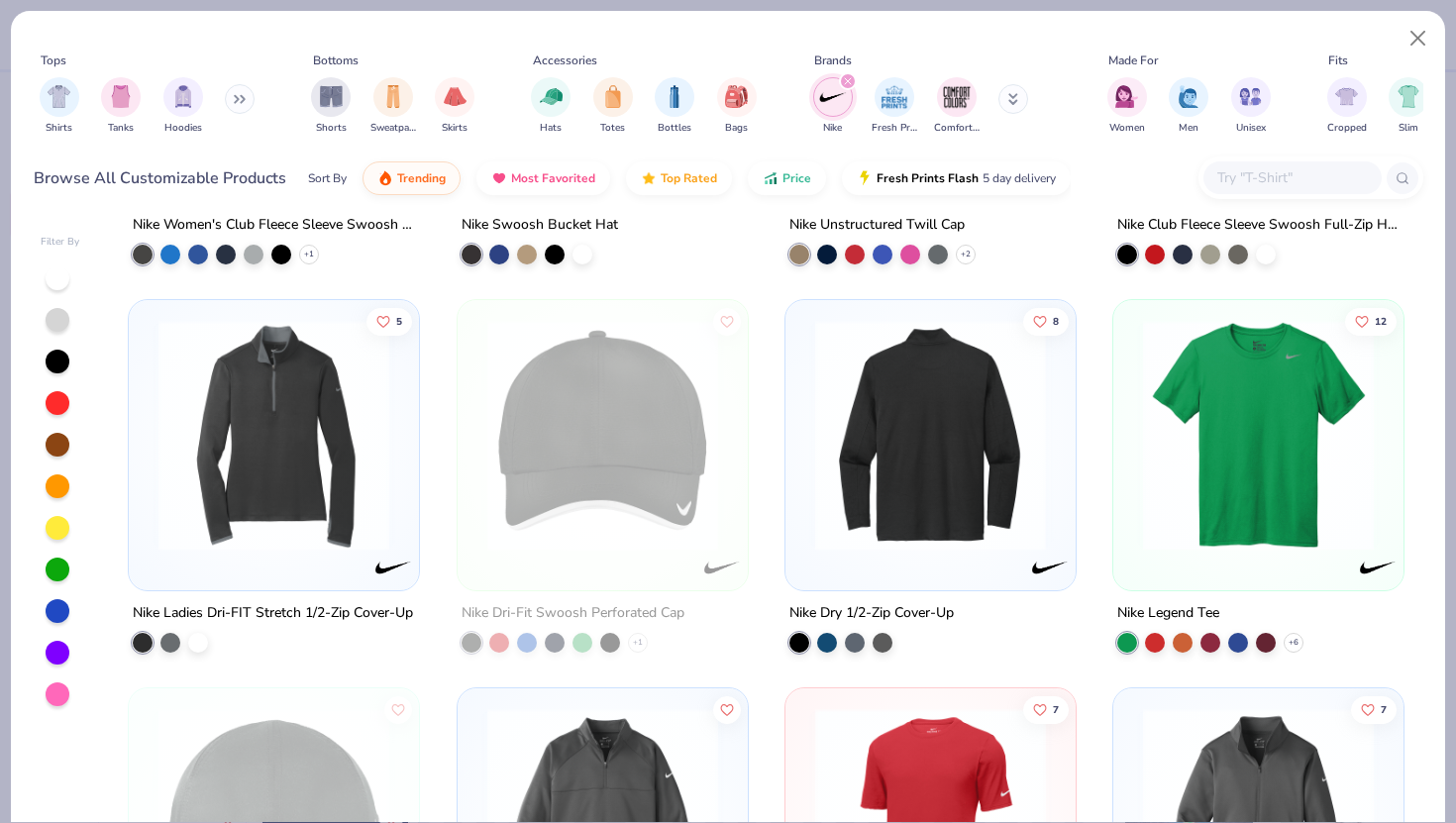 click at bounding box center (679, 435) 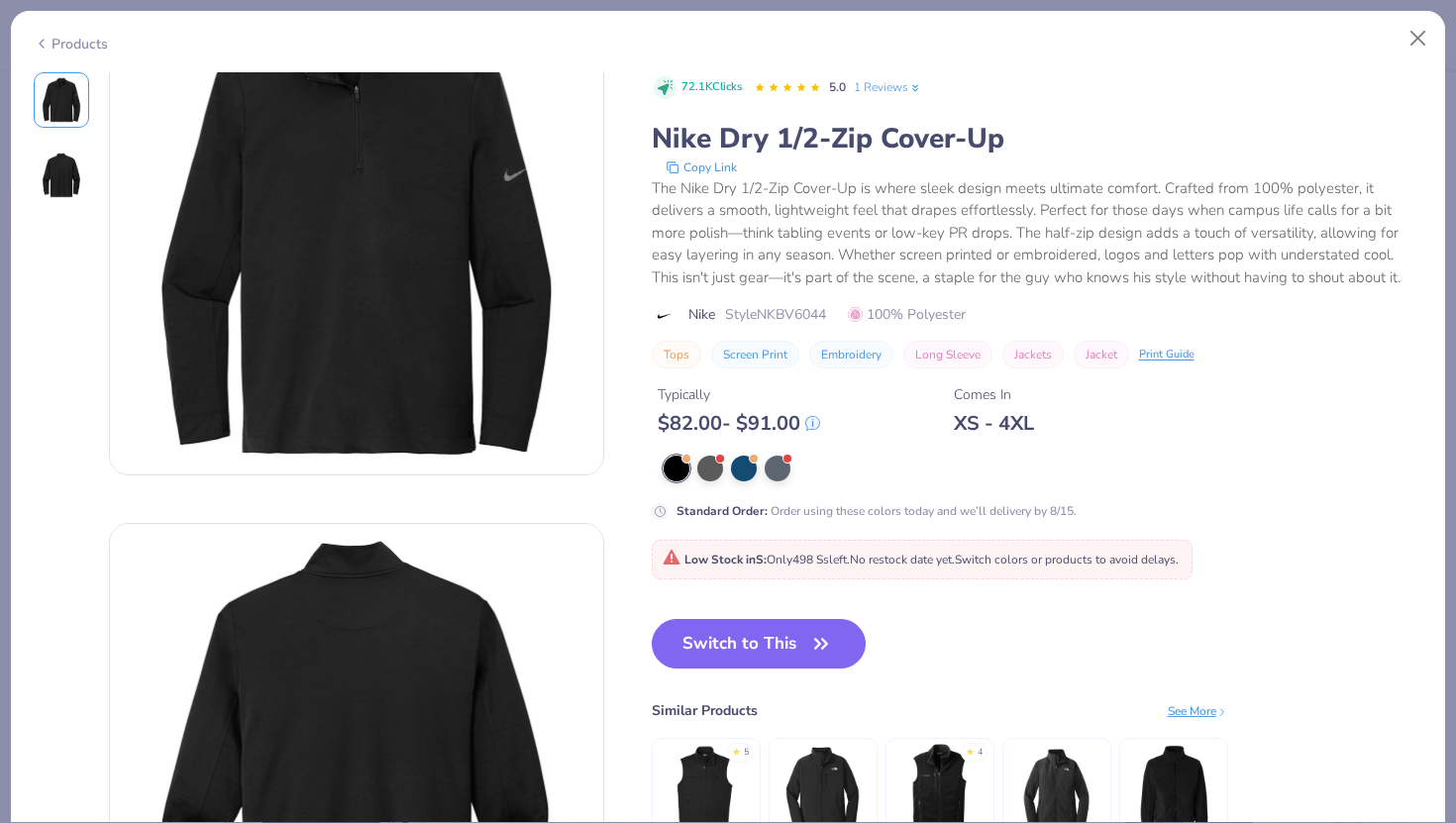 scroll, scrollTop: 0, scrollLeft: 0, axis: both 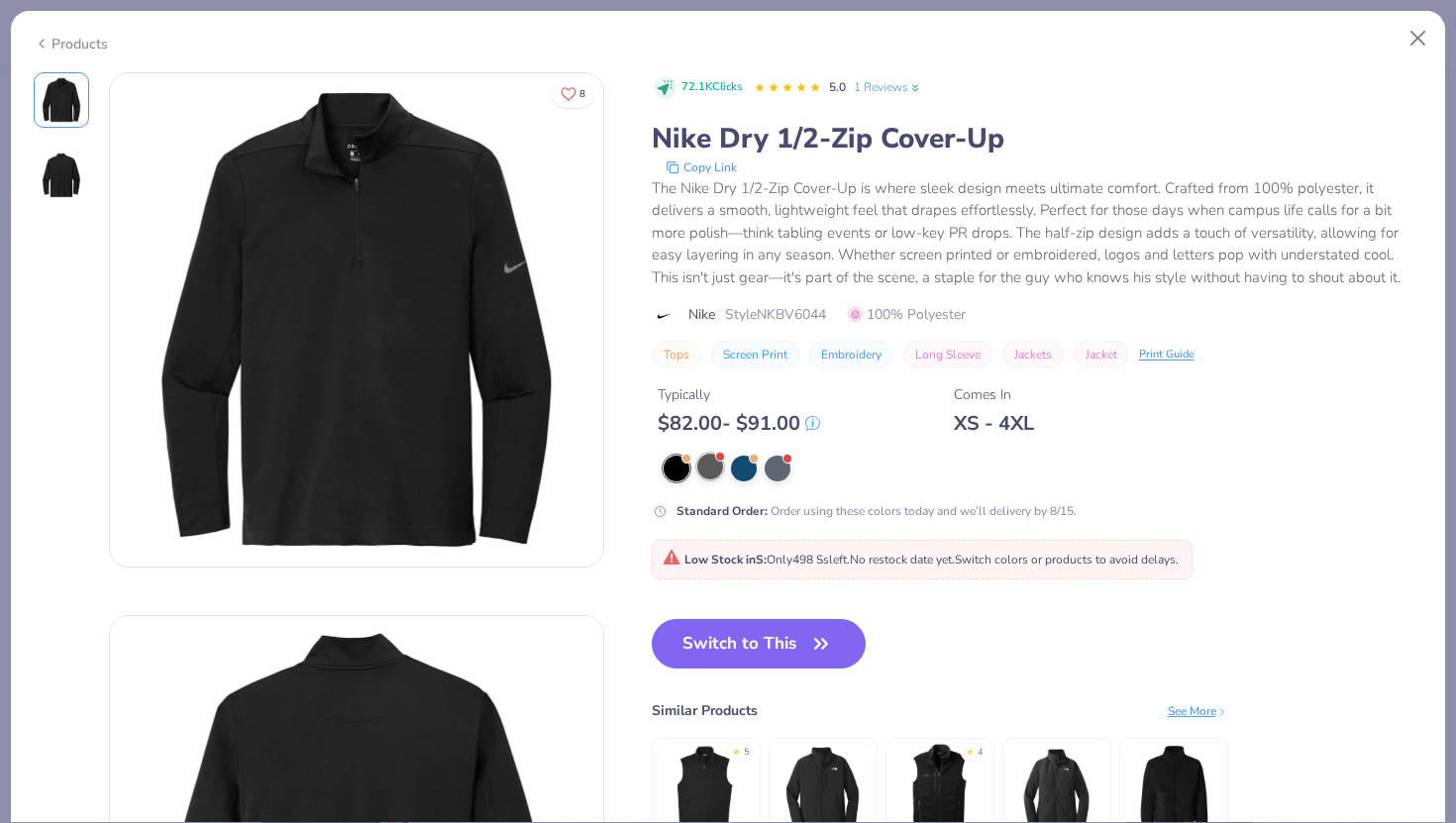 click at bounding box center (710, 466) 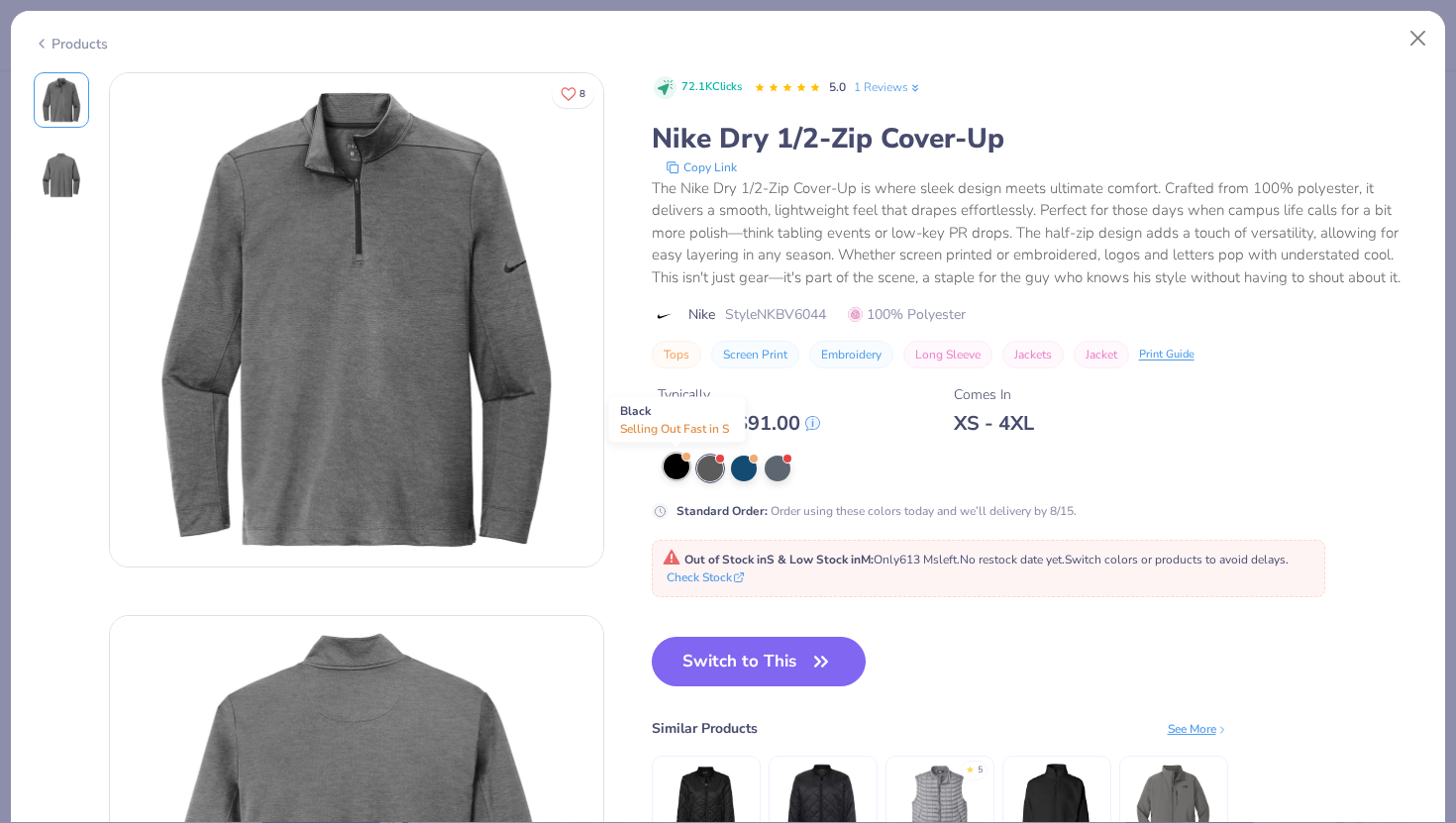 click at bounding box center (686, 456) 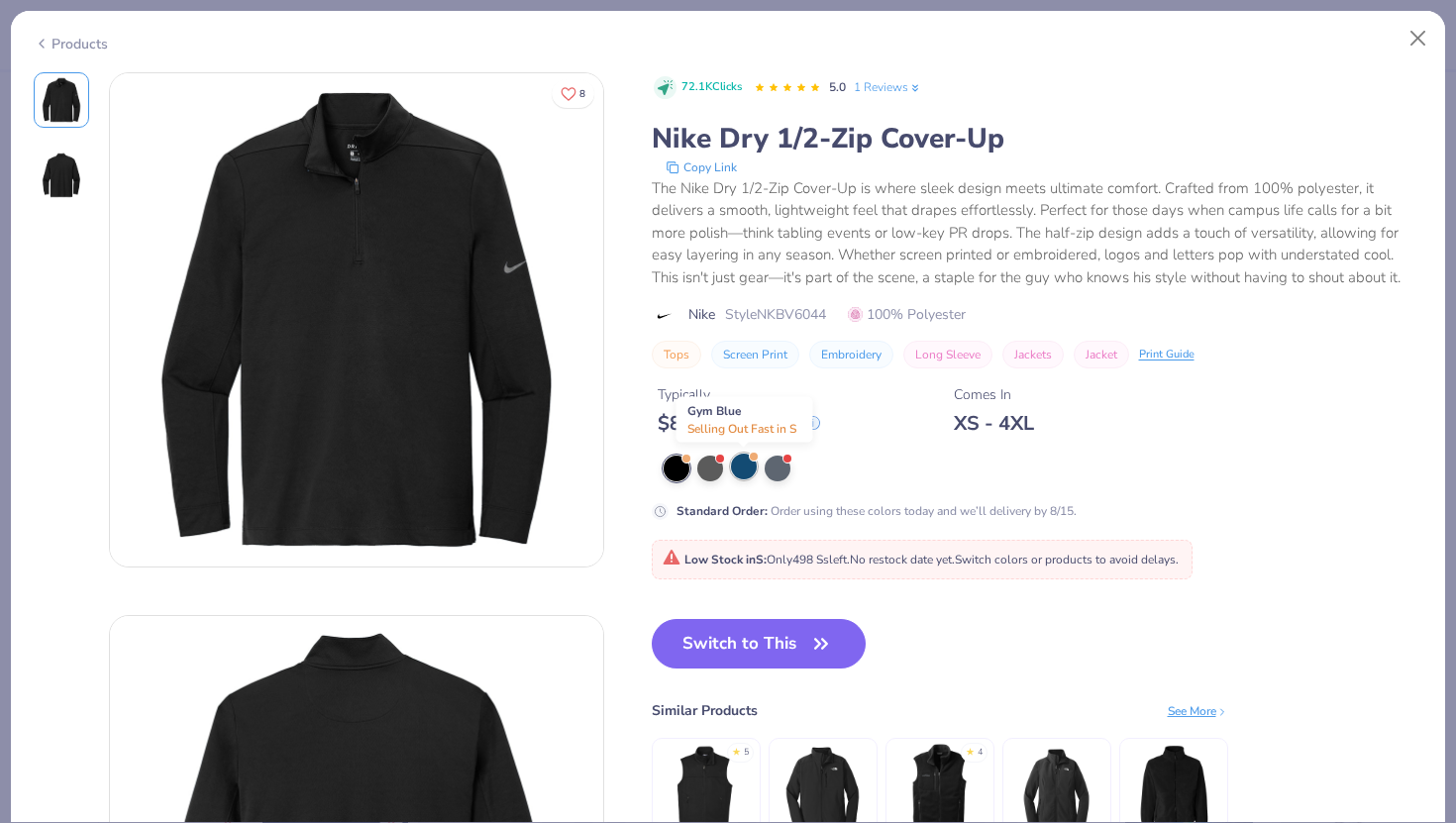 click at bounding box center [744, 466] 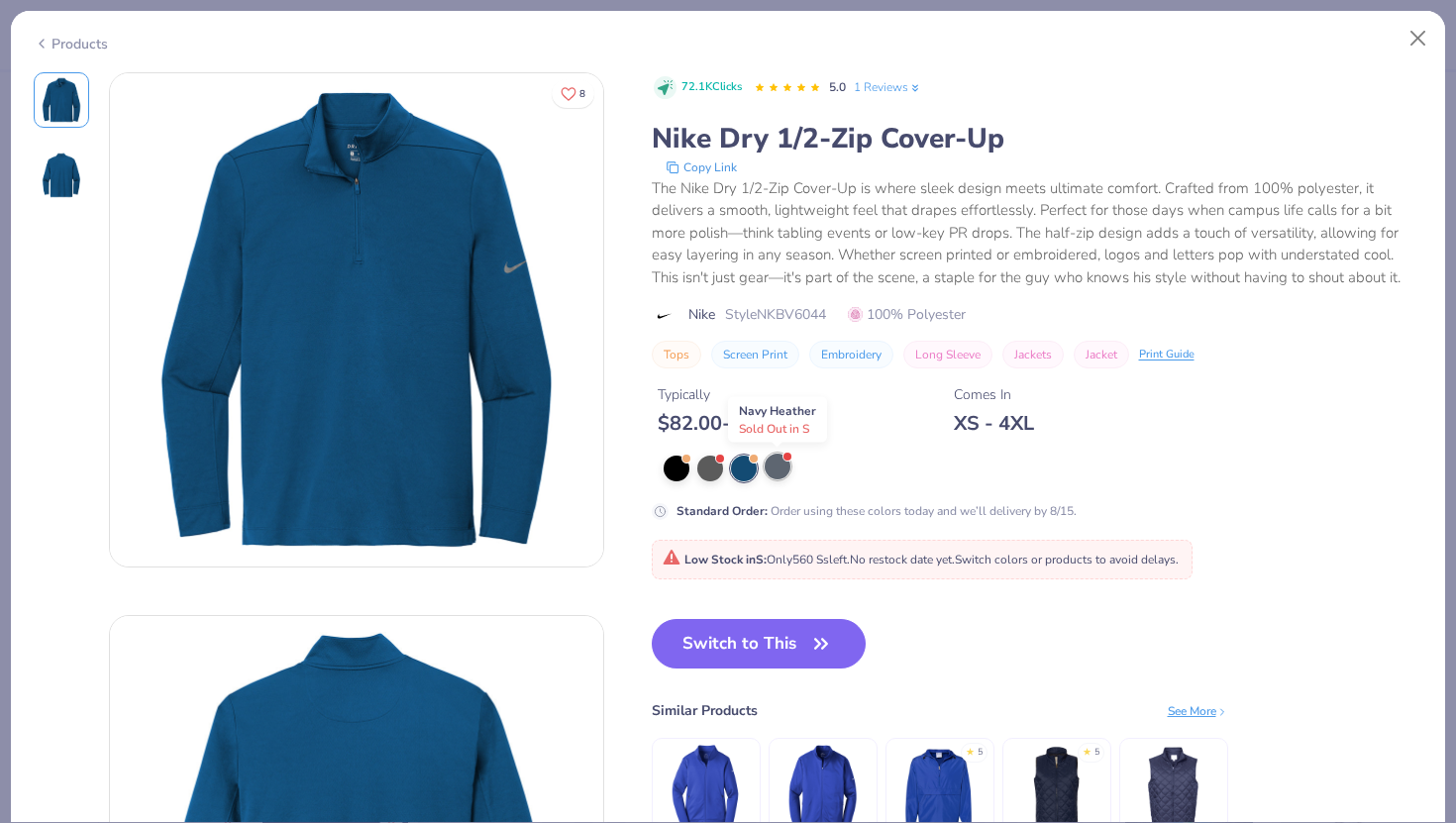 click at bounding box center [778, 466] 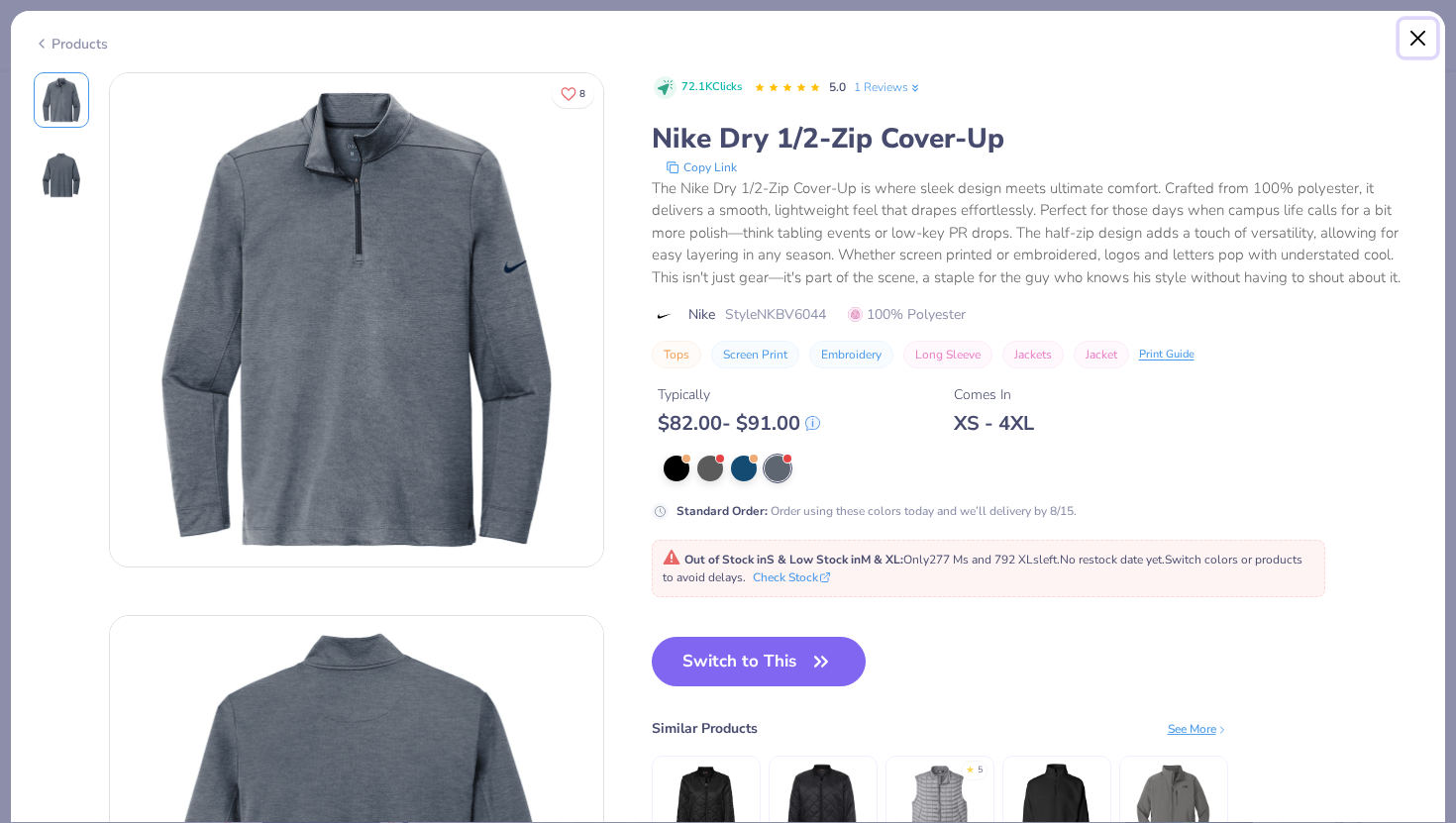 click at bounding box center (1418, 39) 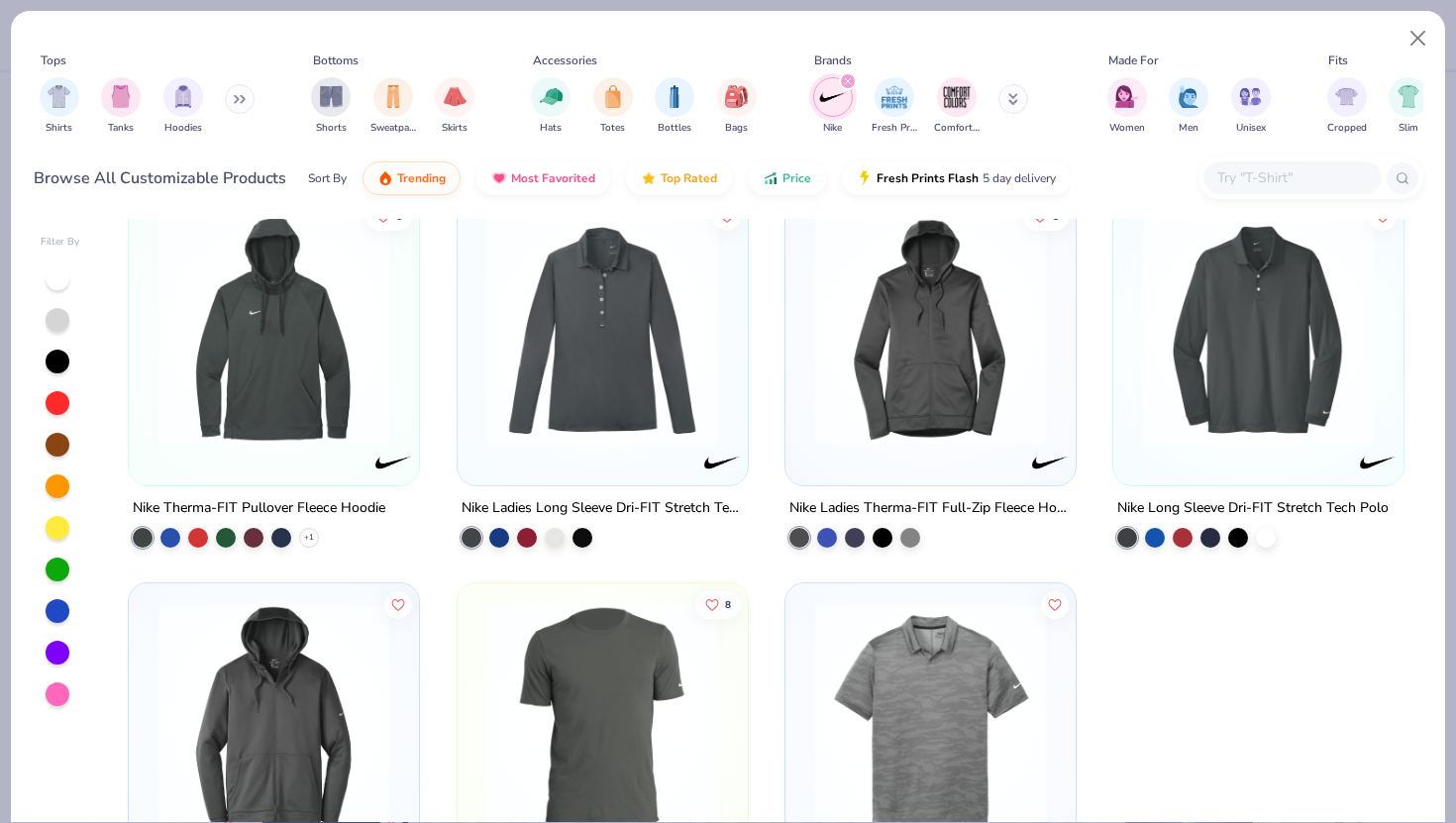 scroll, scrollTop: 5494, scrollLeft: 0, axis: vertical 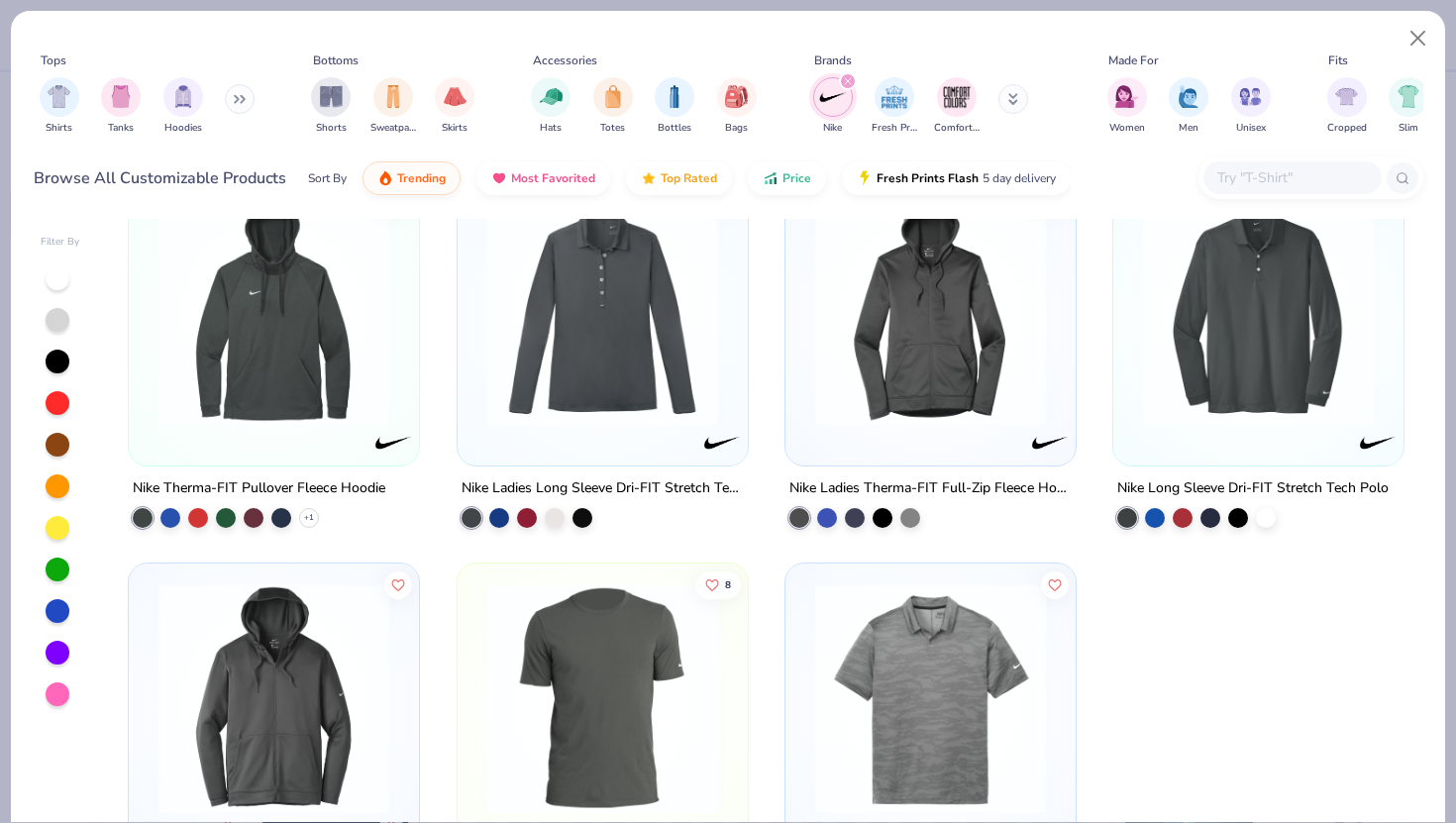 click 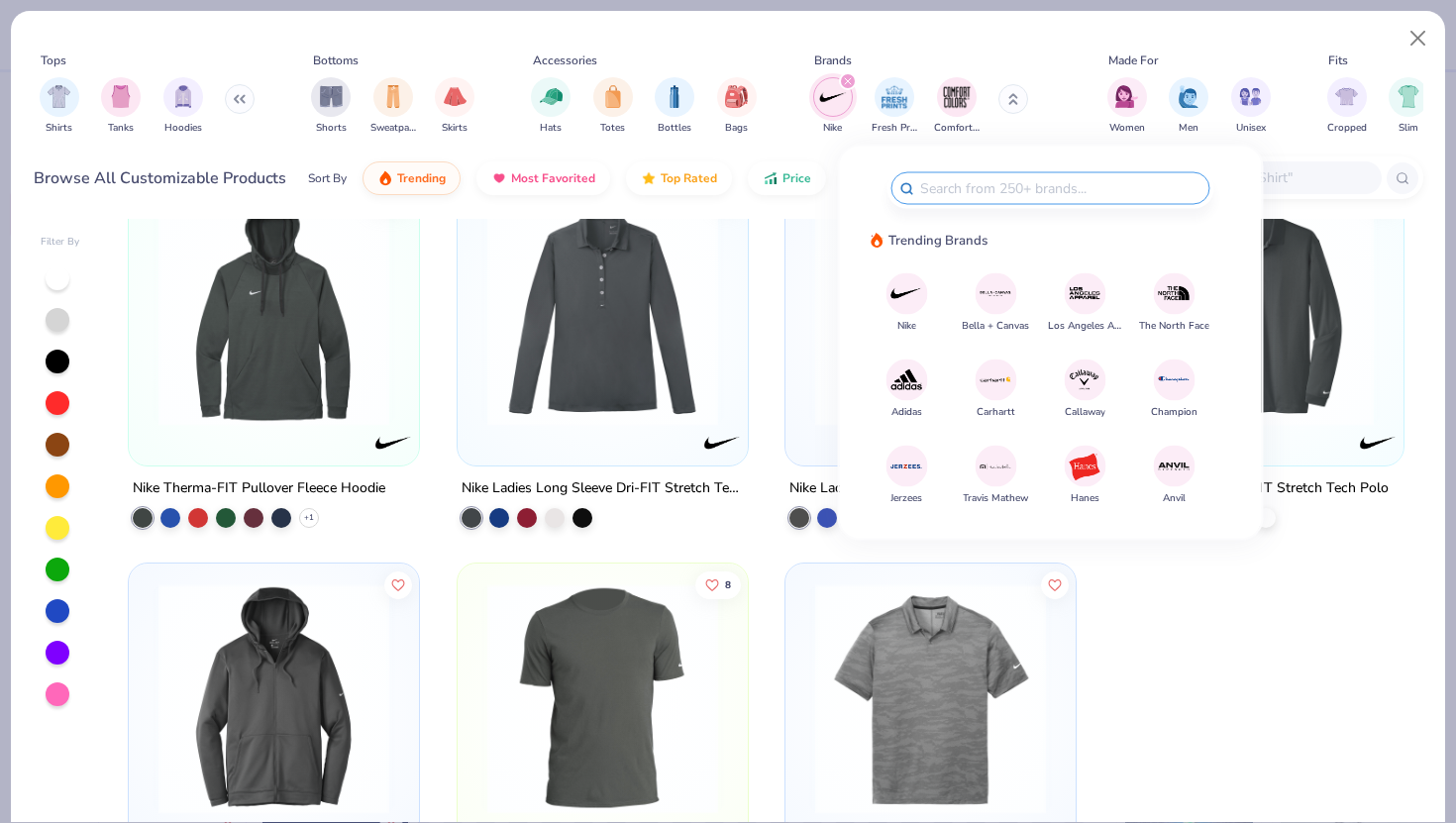 click at bounding box center (995, 379) 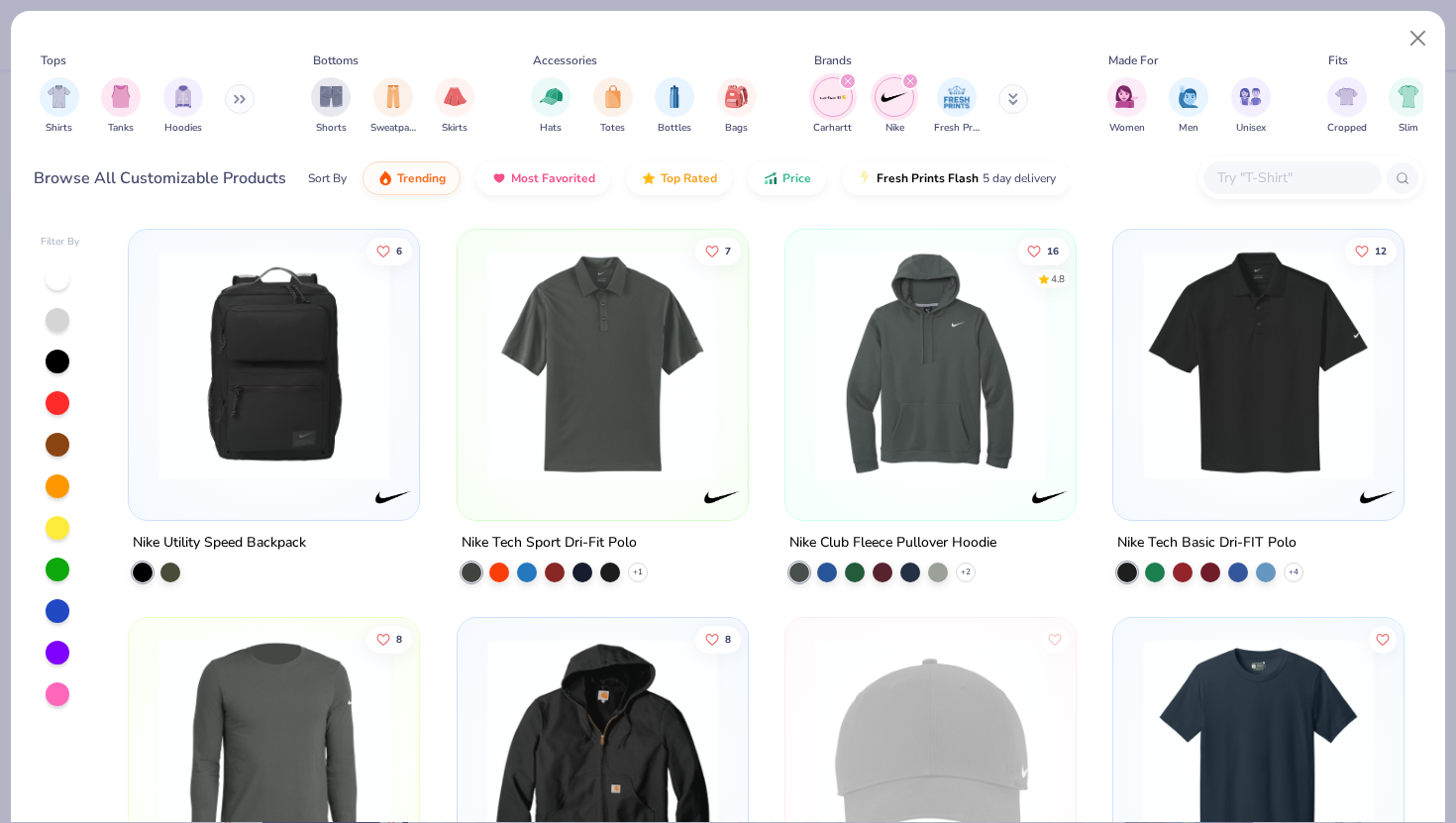 click on "Shirts Tanks Hoodies" at bounding box center (148, 106) 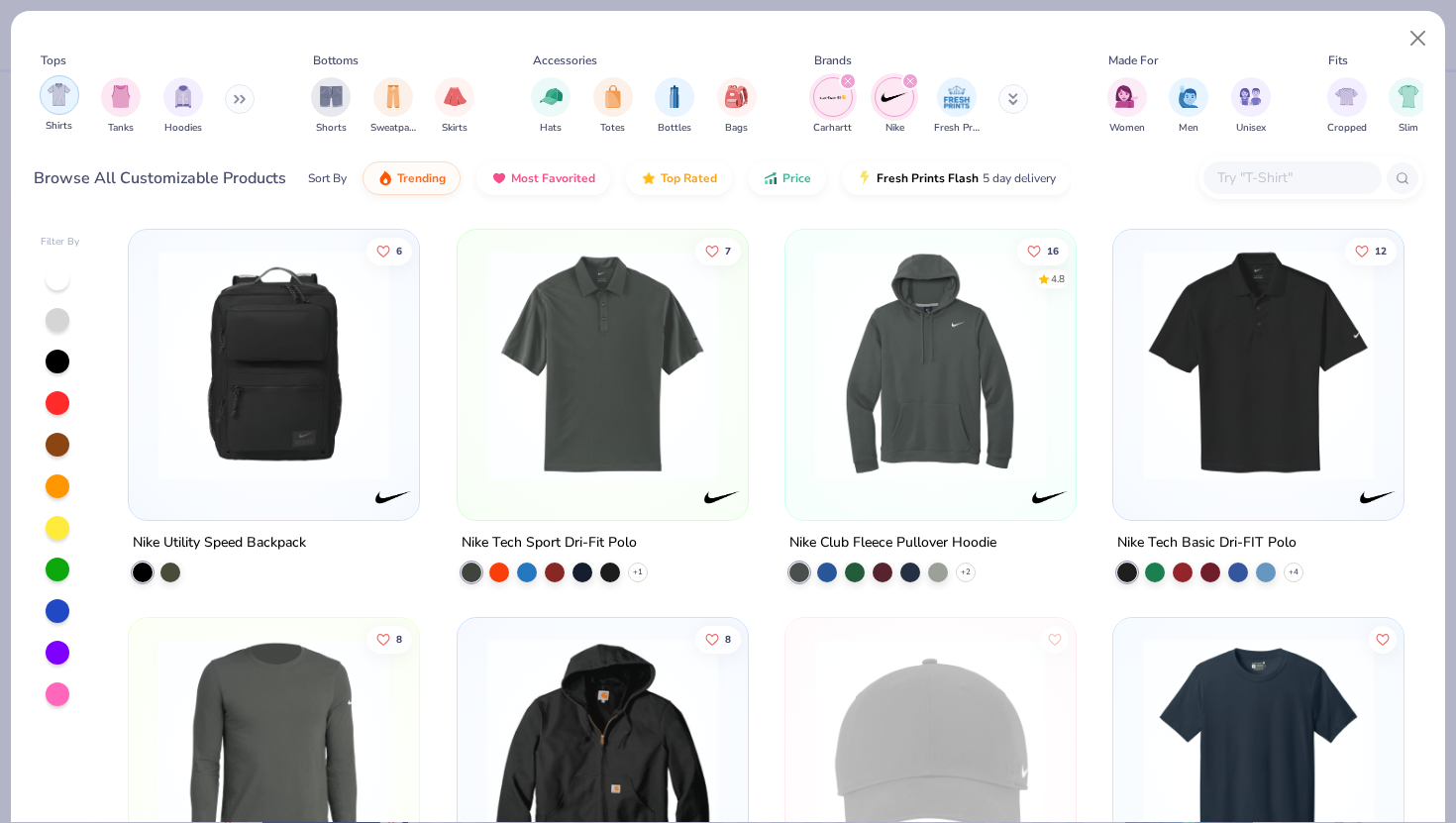 click at bounding box center [58, 94] 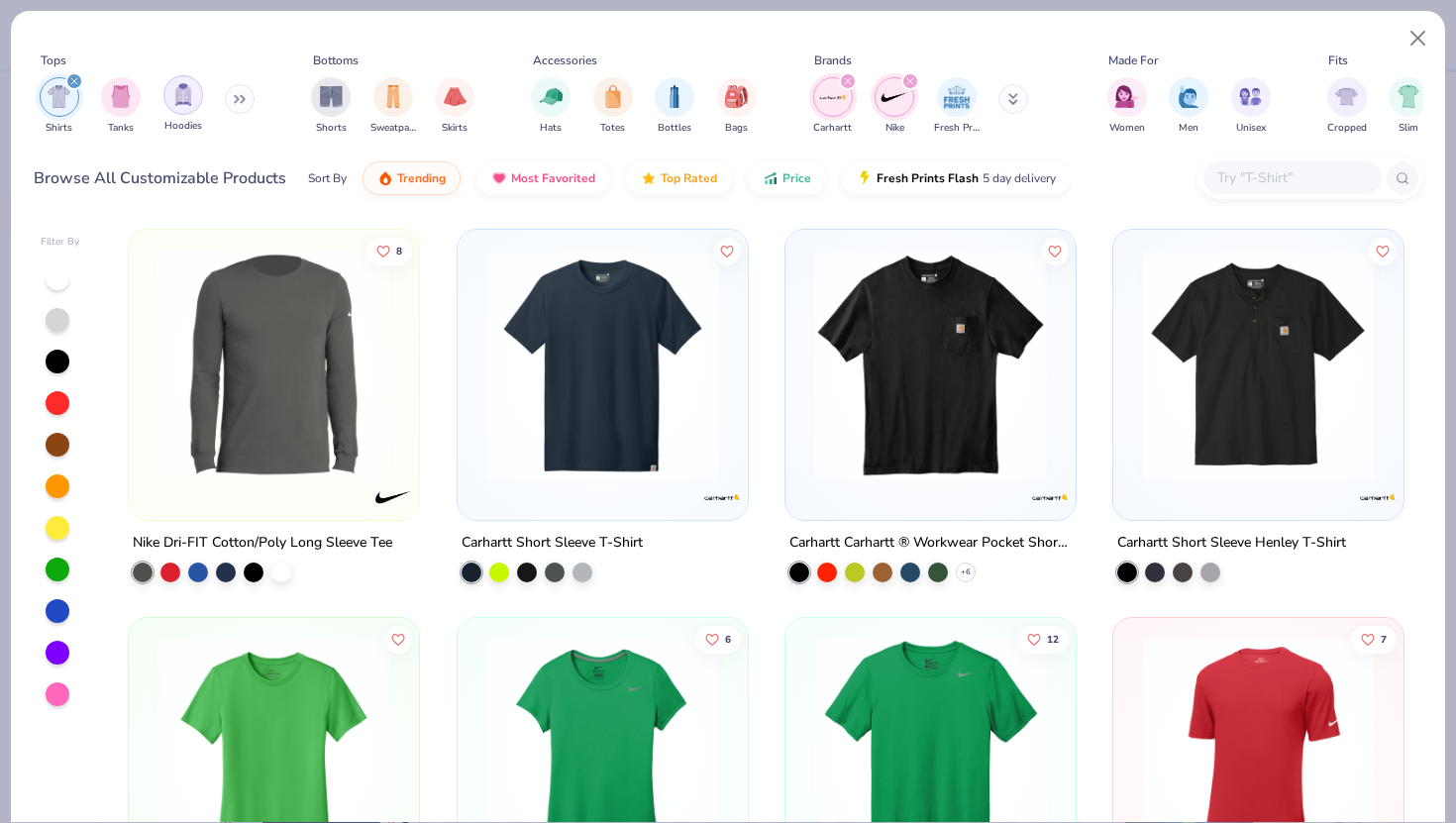 click at bounding box center (183, 95) 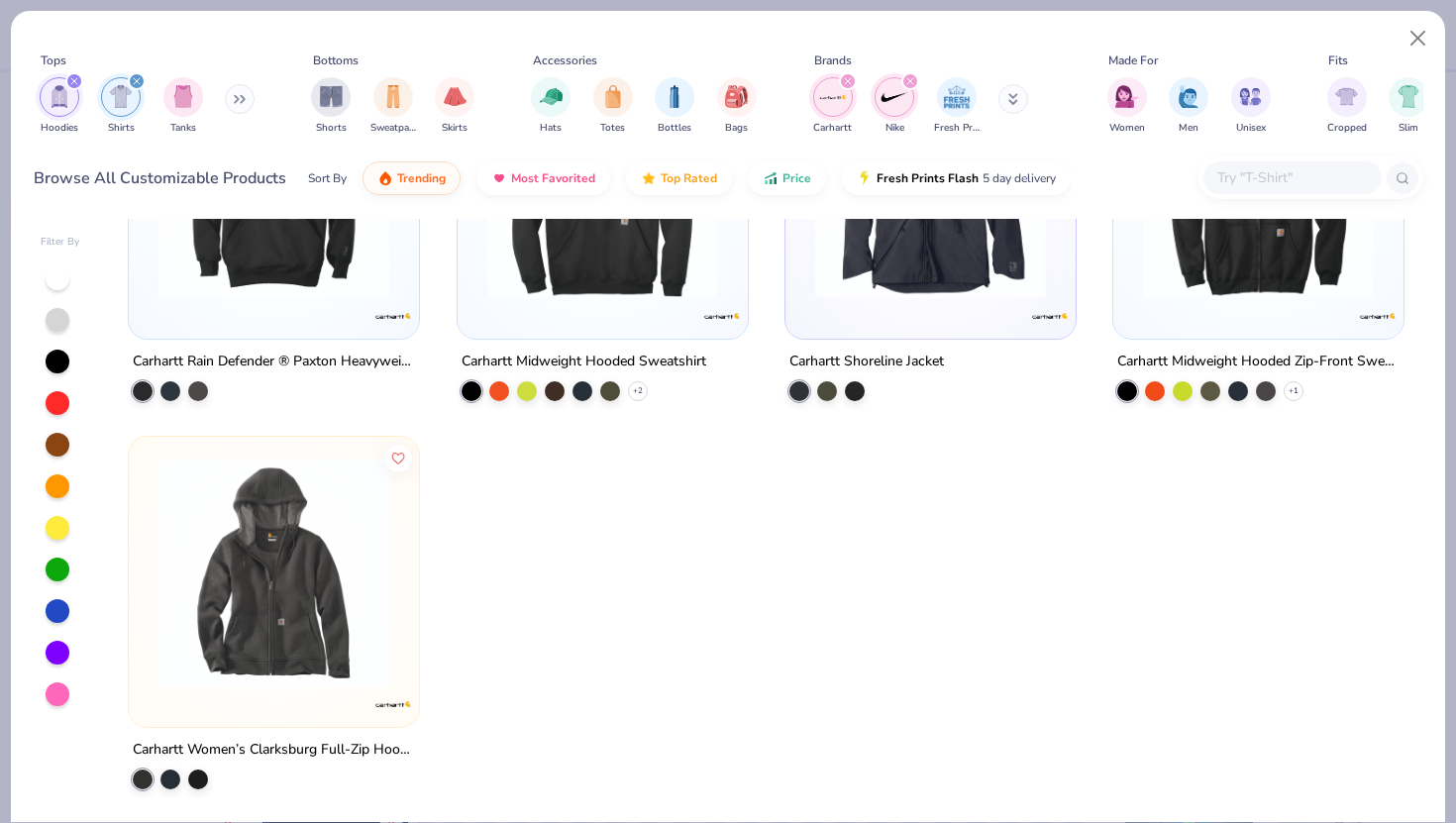 scroll, scrollTop: 1714, scrollLeft: 0, axis: vertical 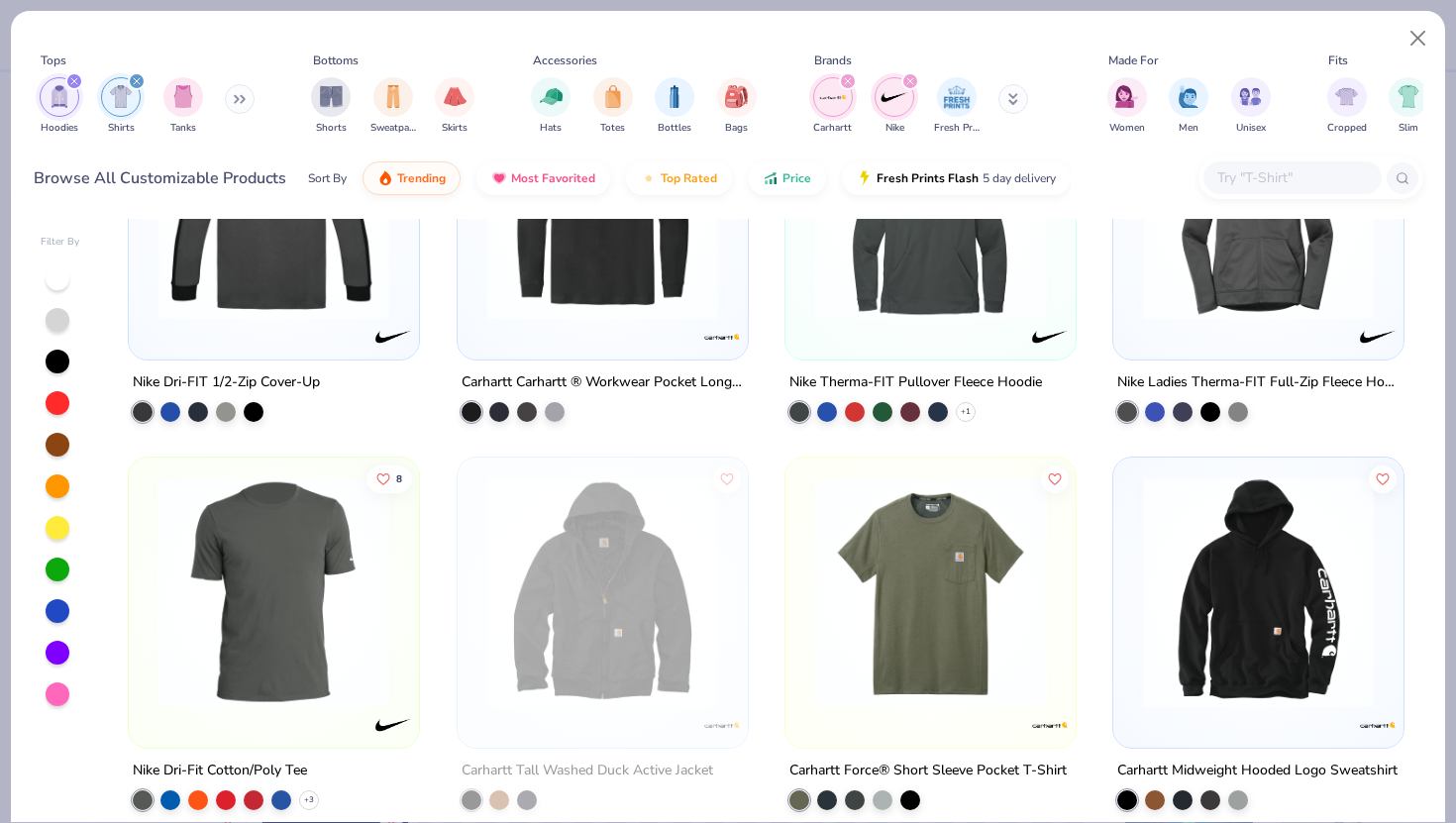 click at bounding box center (848, 81) 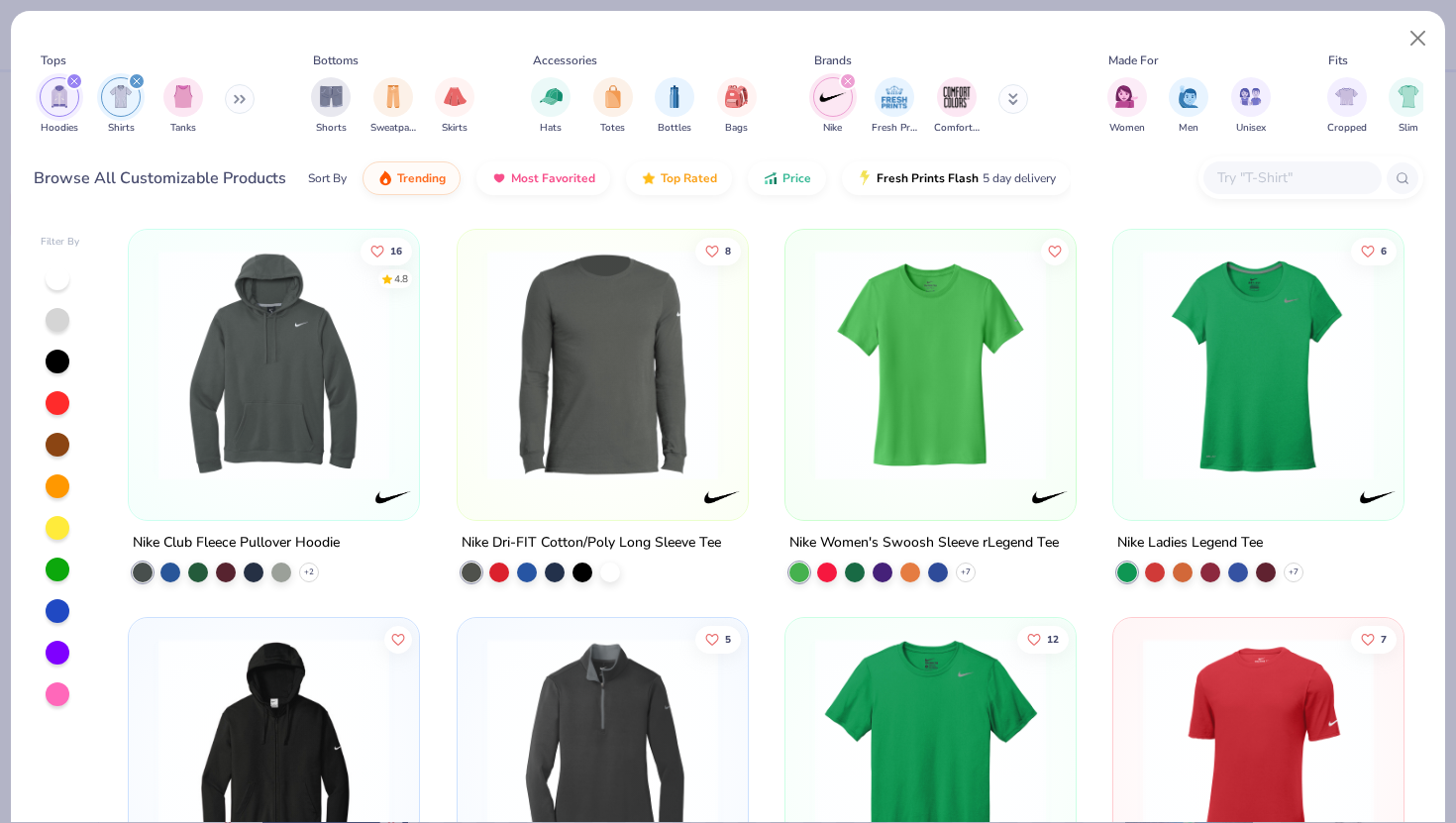 click at bounding box center (1013, 99) 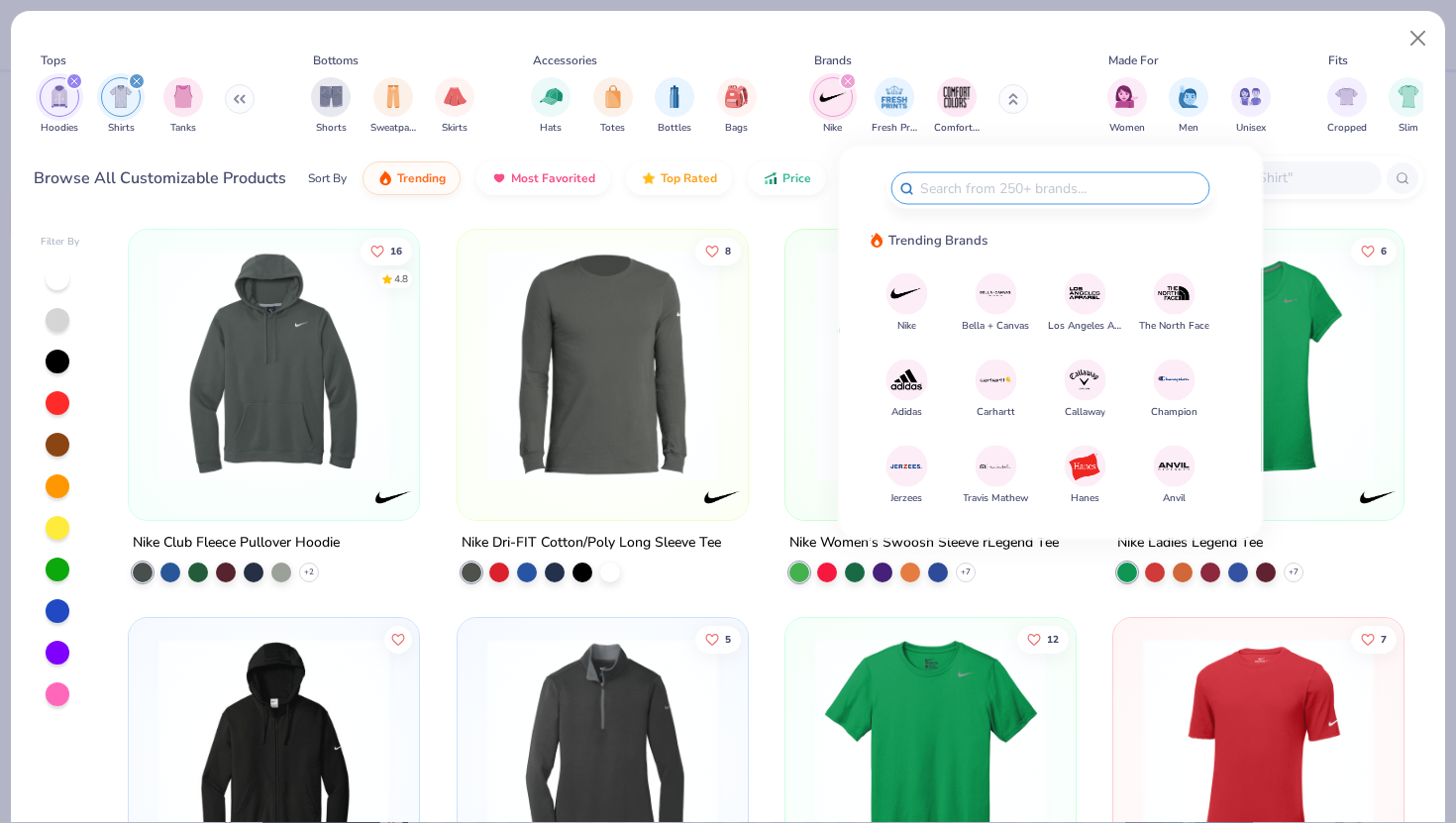 click on "Bella + Canvas" at bounding box center [995, 325] 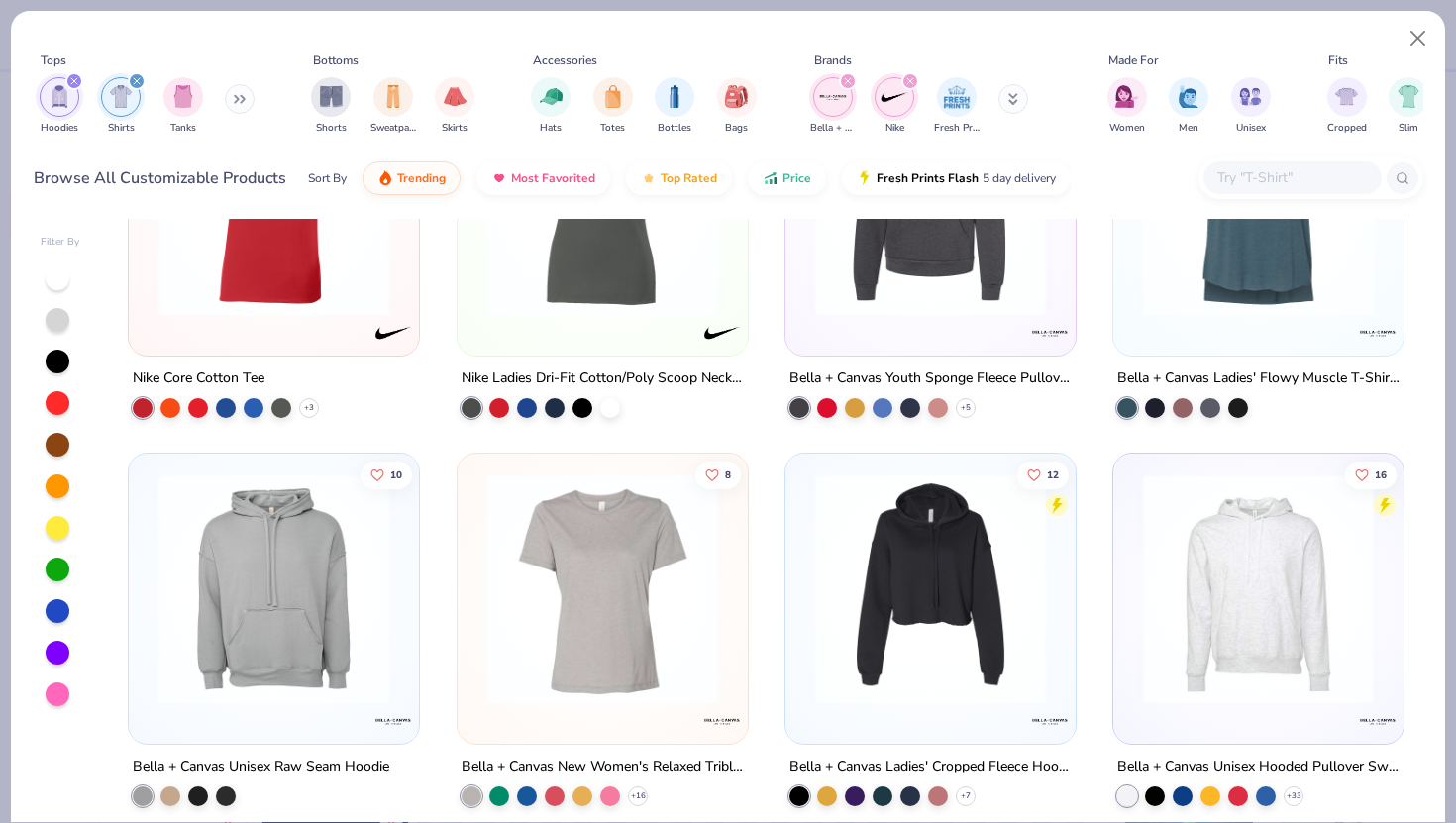 scroll, scrollTop: 2522, scrollLeft: 0, axis: vertical 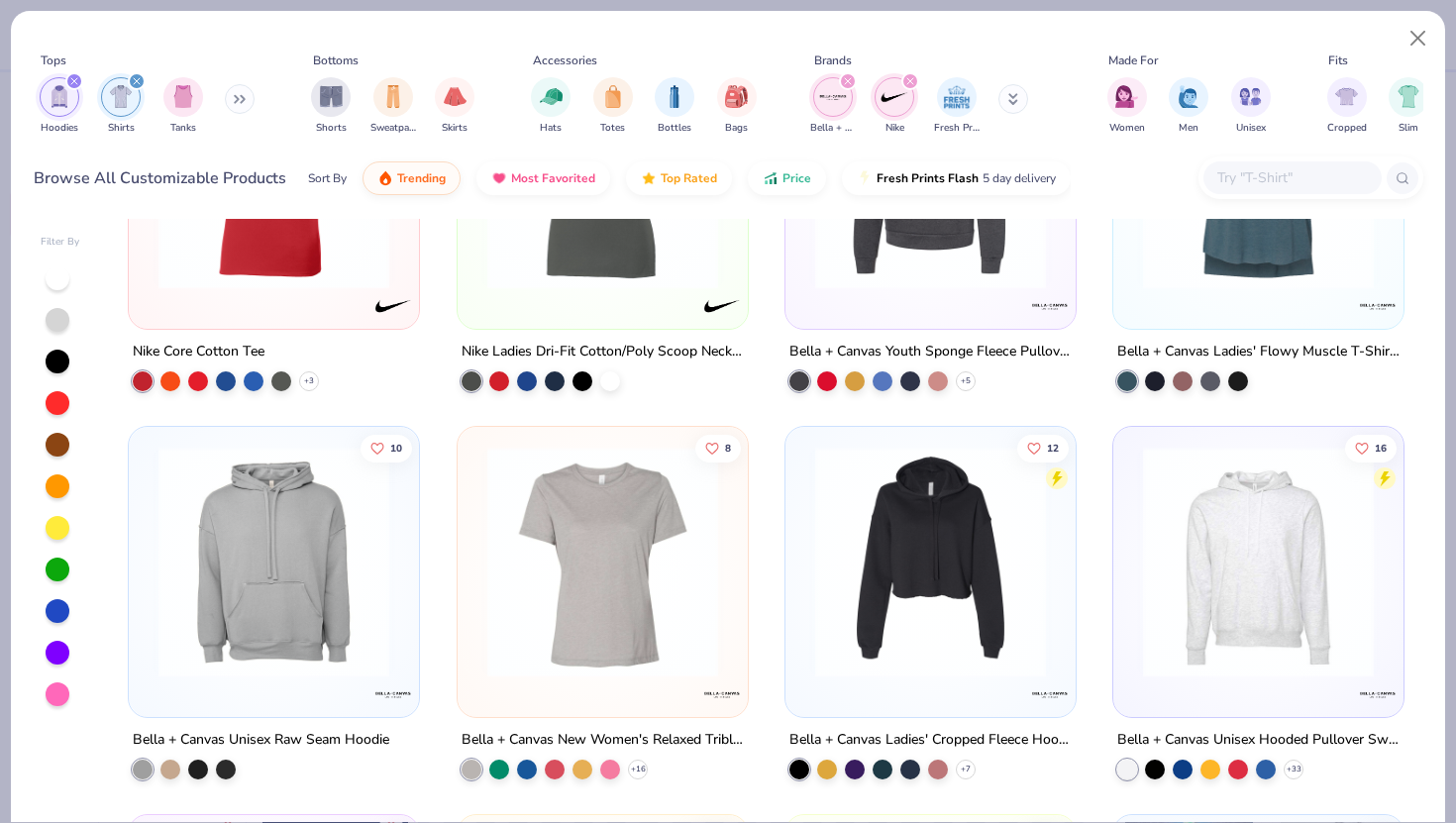 click 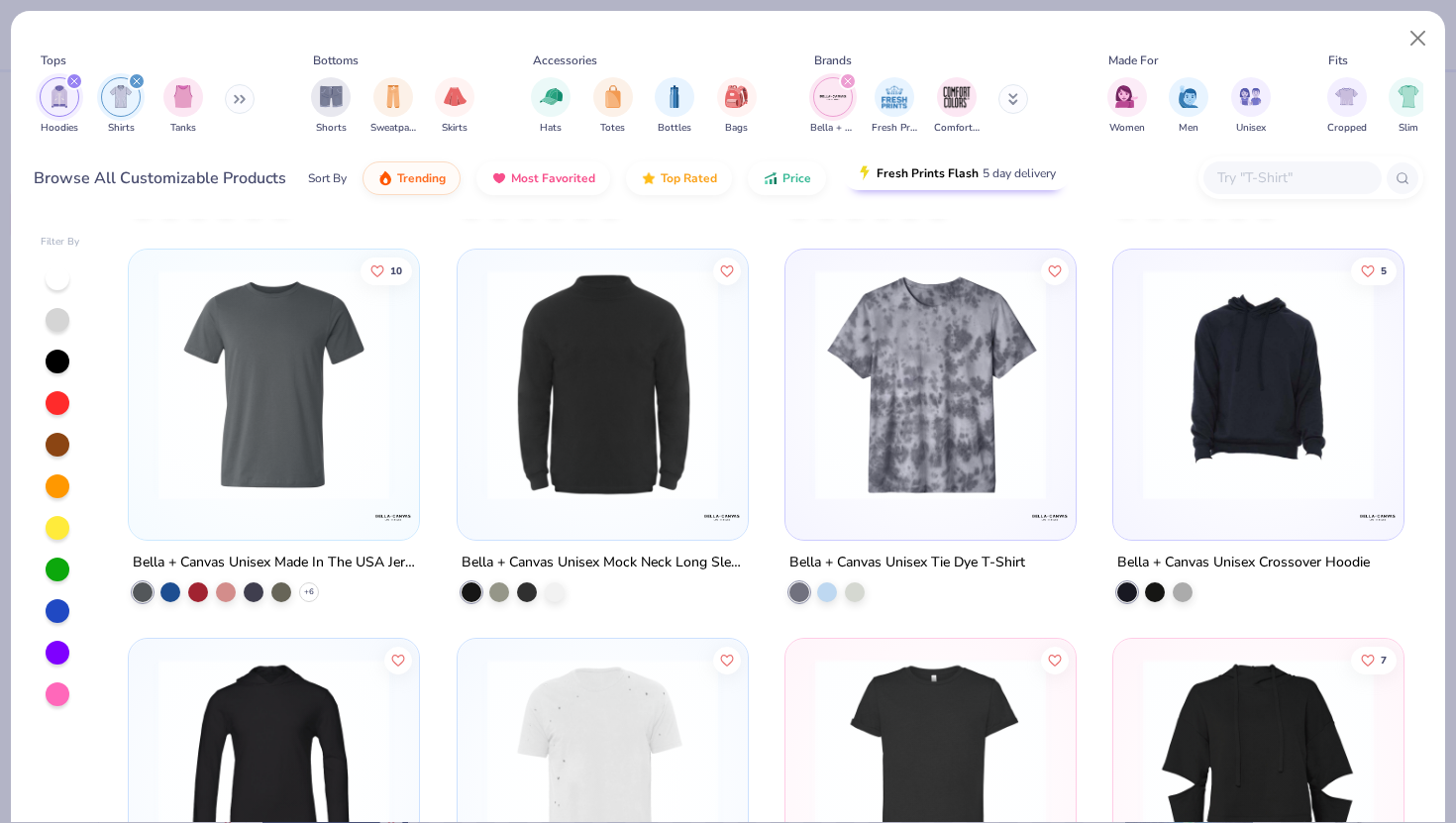 scroll, scrollTop: 3453, scrollLeft: 0, axis: vertical 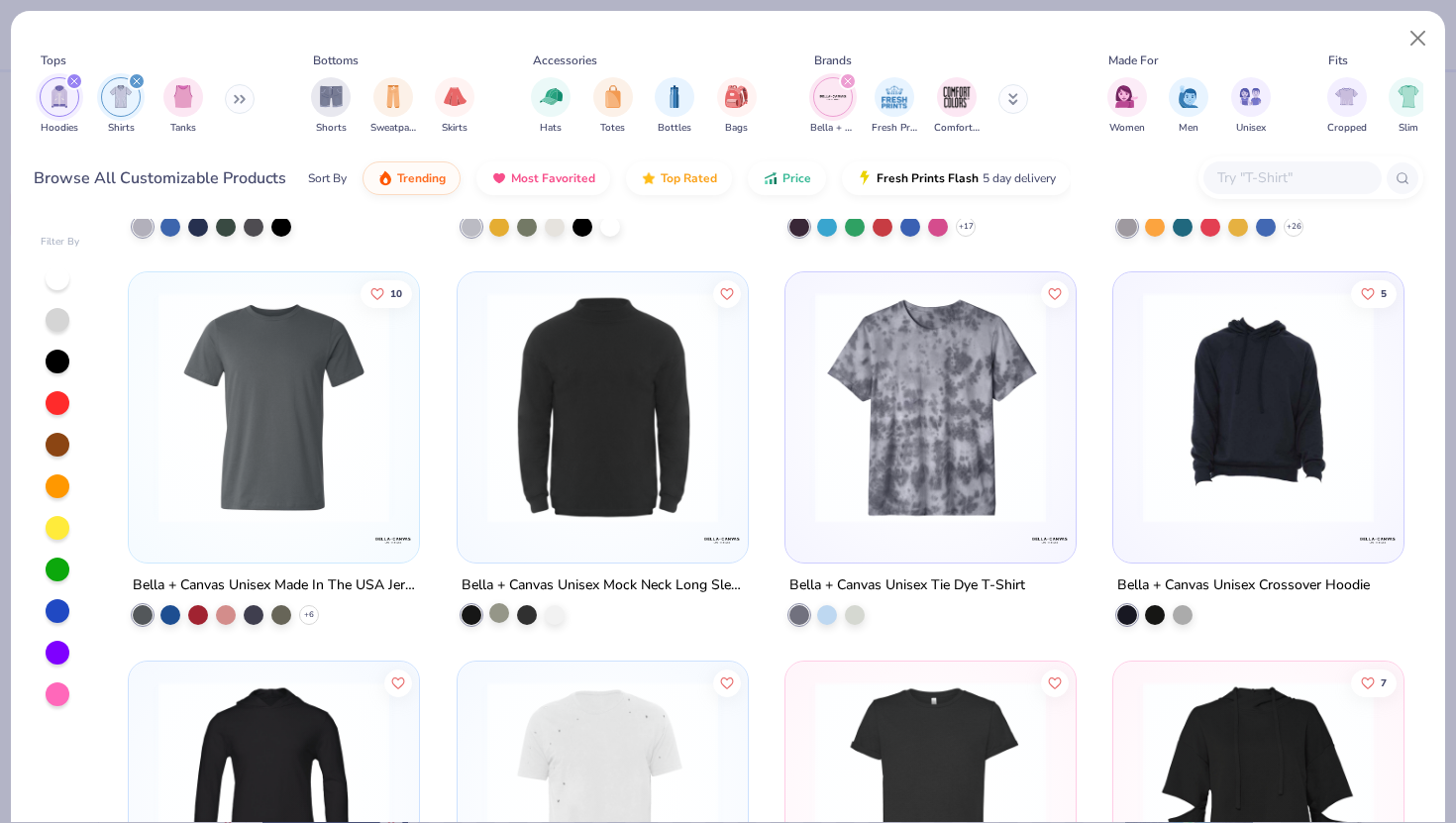 click at bounding box center (499, 613) 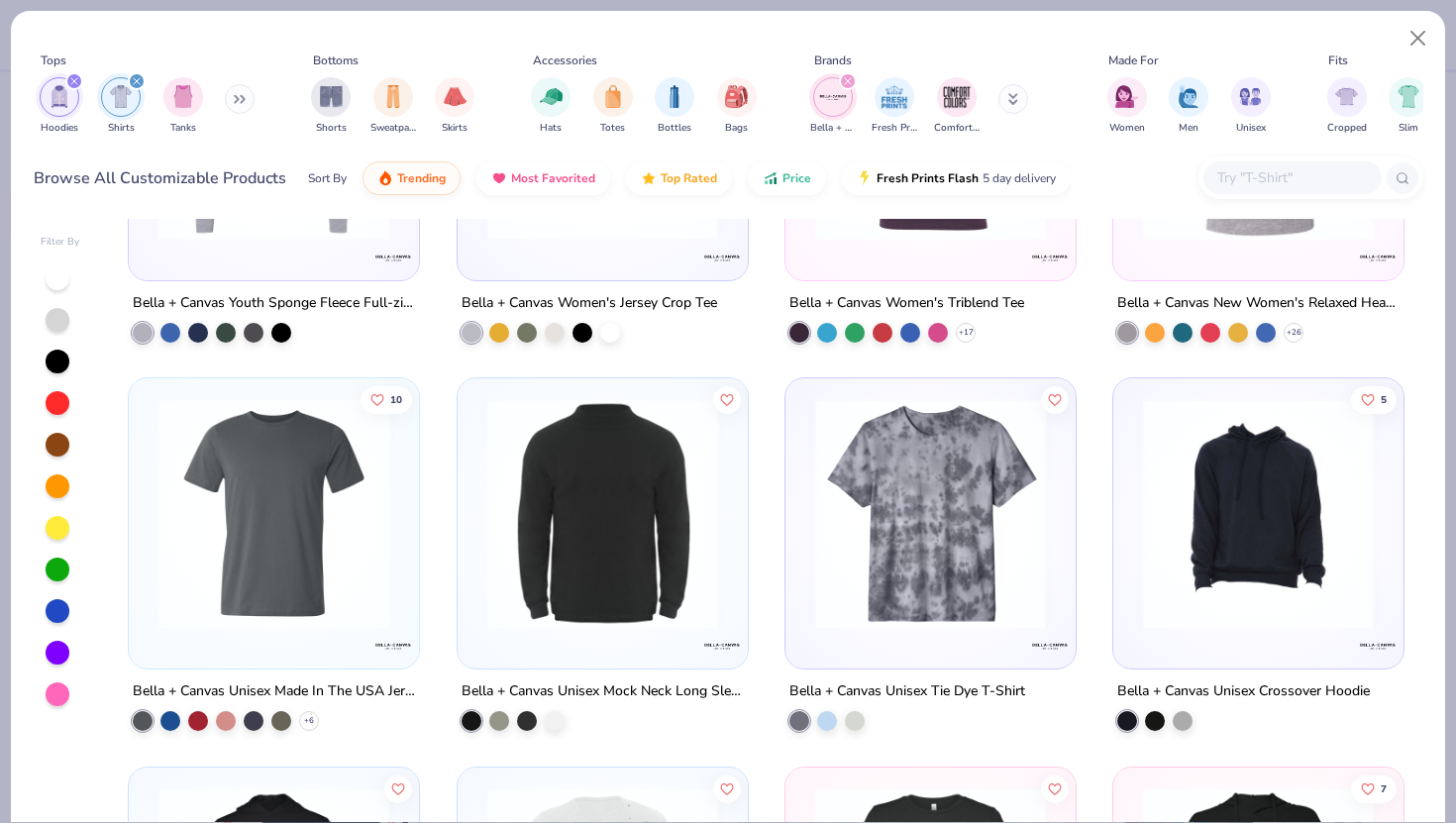 scroll, scrollTop: 3337, scrollLeft: 0, axis: vertical 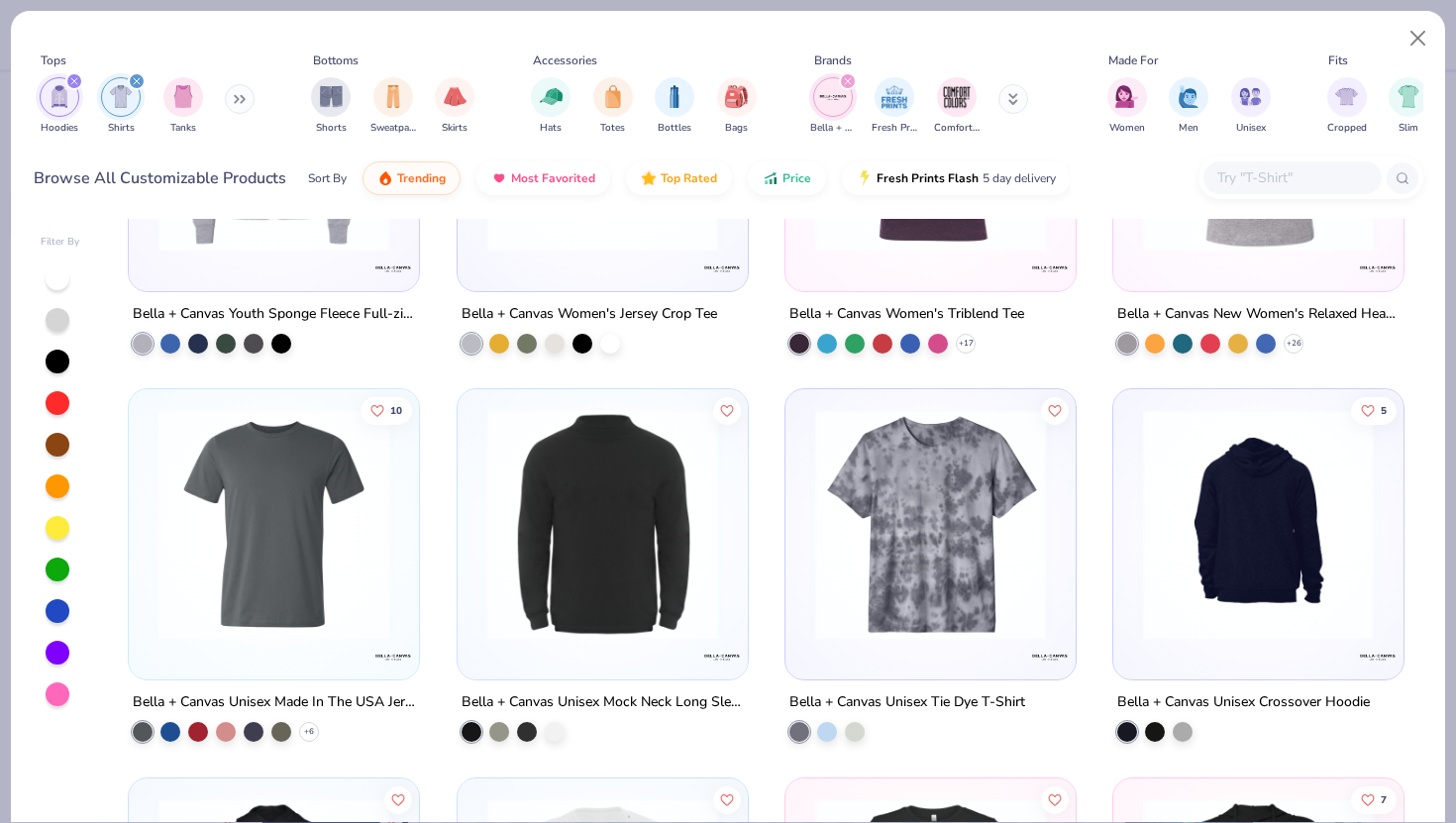 click at bounding box center (1258, 524) 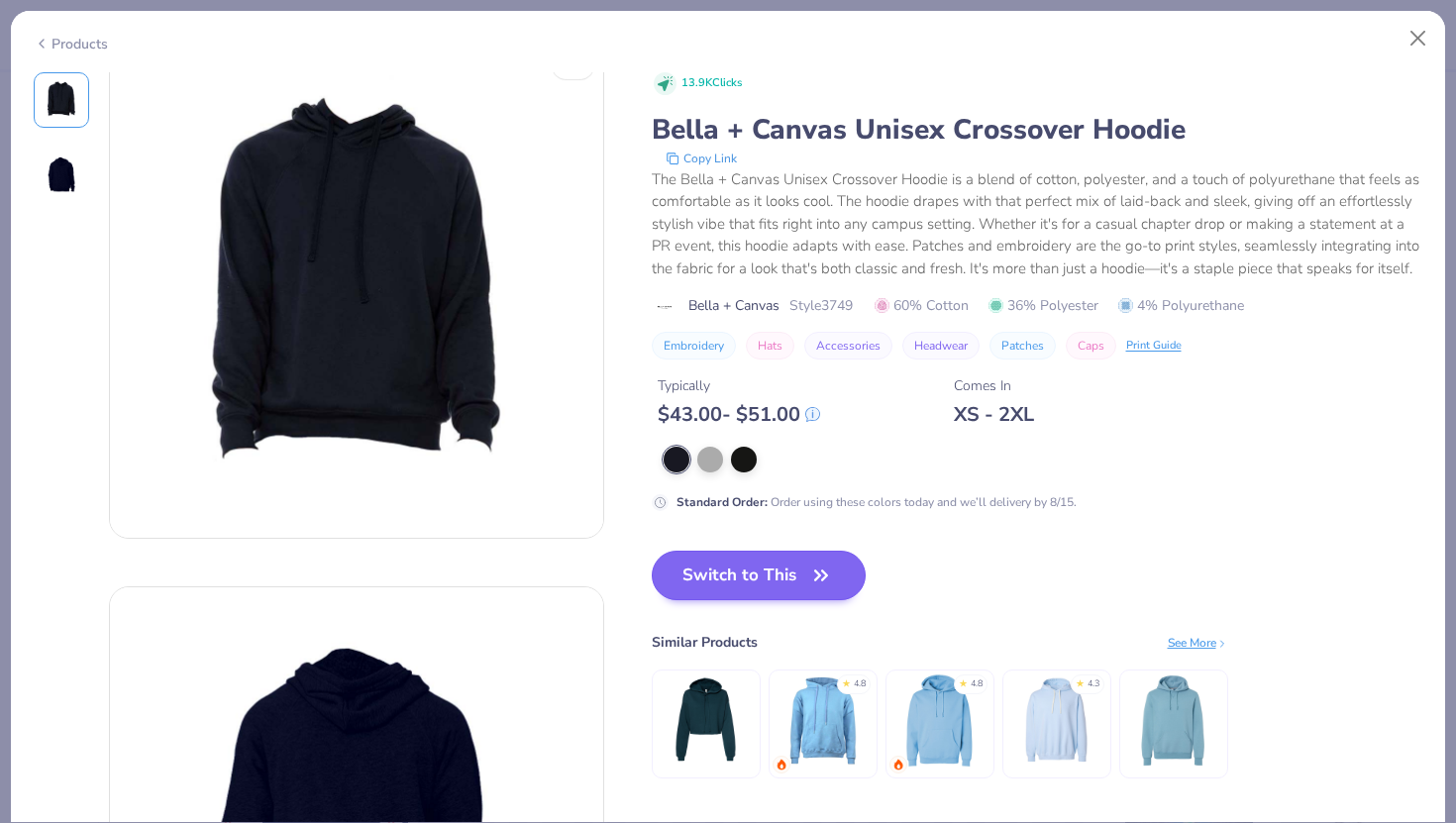 scroll, scrollTop: 11, scrollLeft: 0, axis: vertical 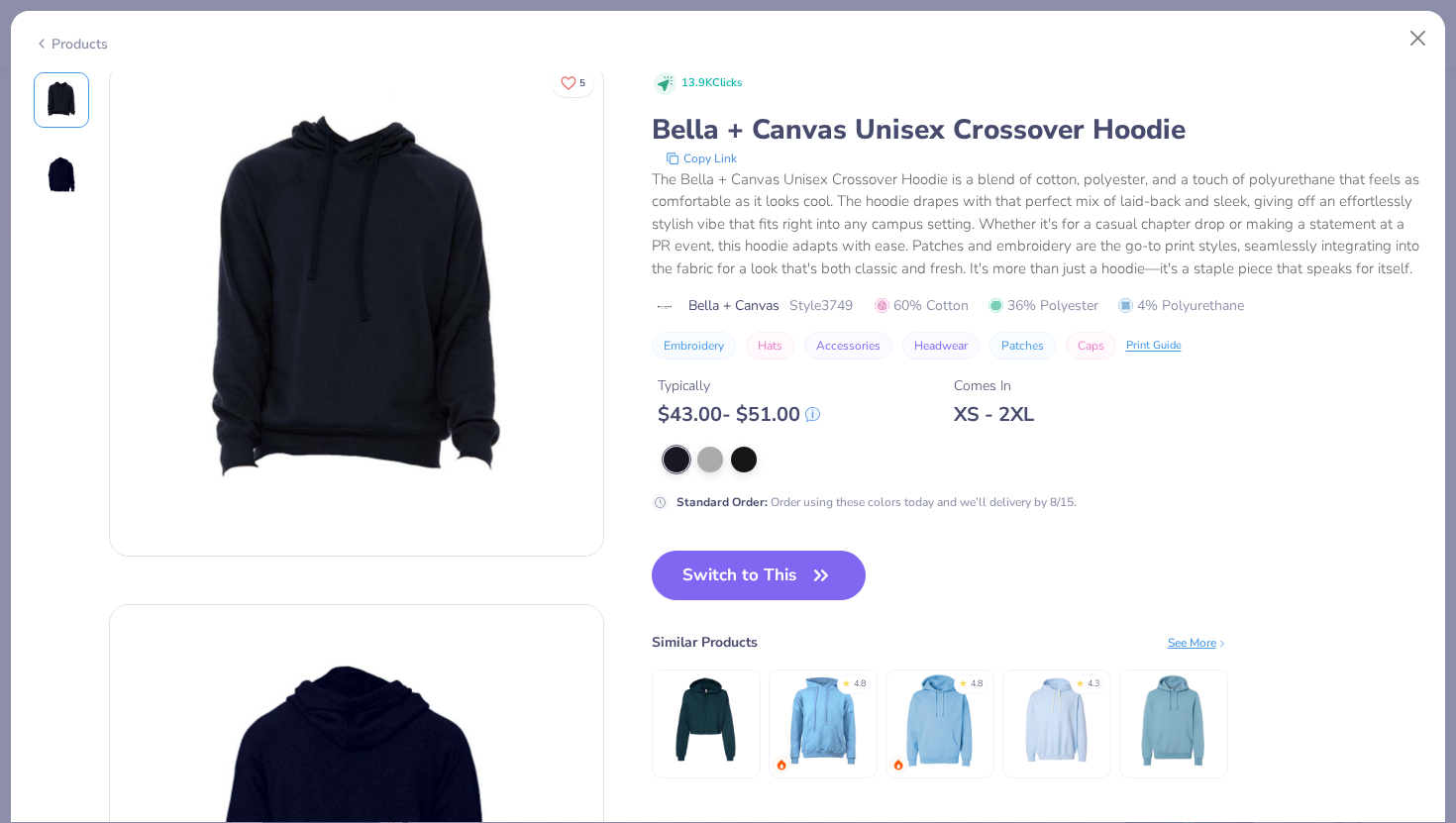 click at bounding box center (61, 175) 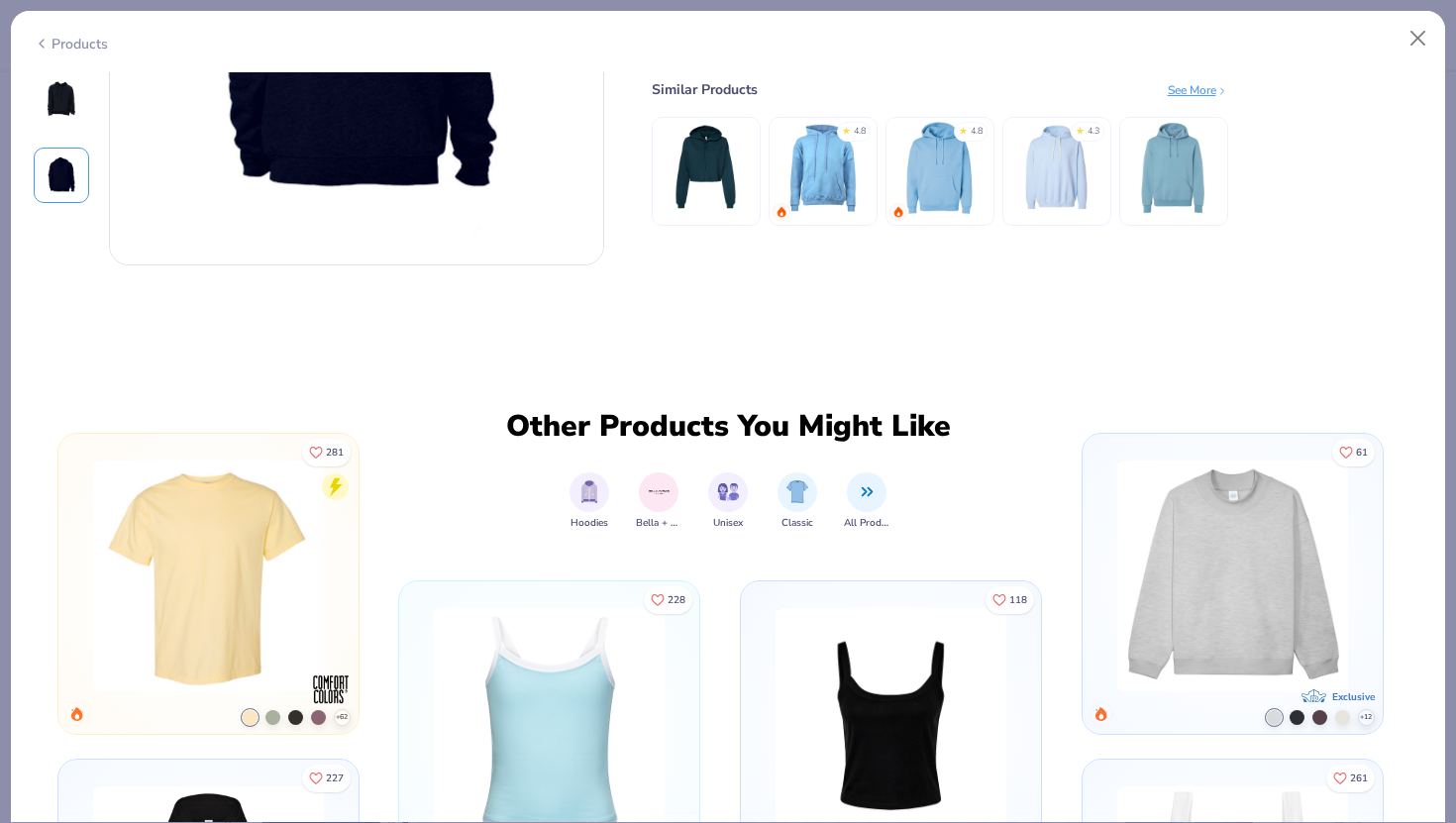 scroll, scrollTop: 0, scrollLeft: 0, axis: both 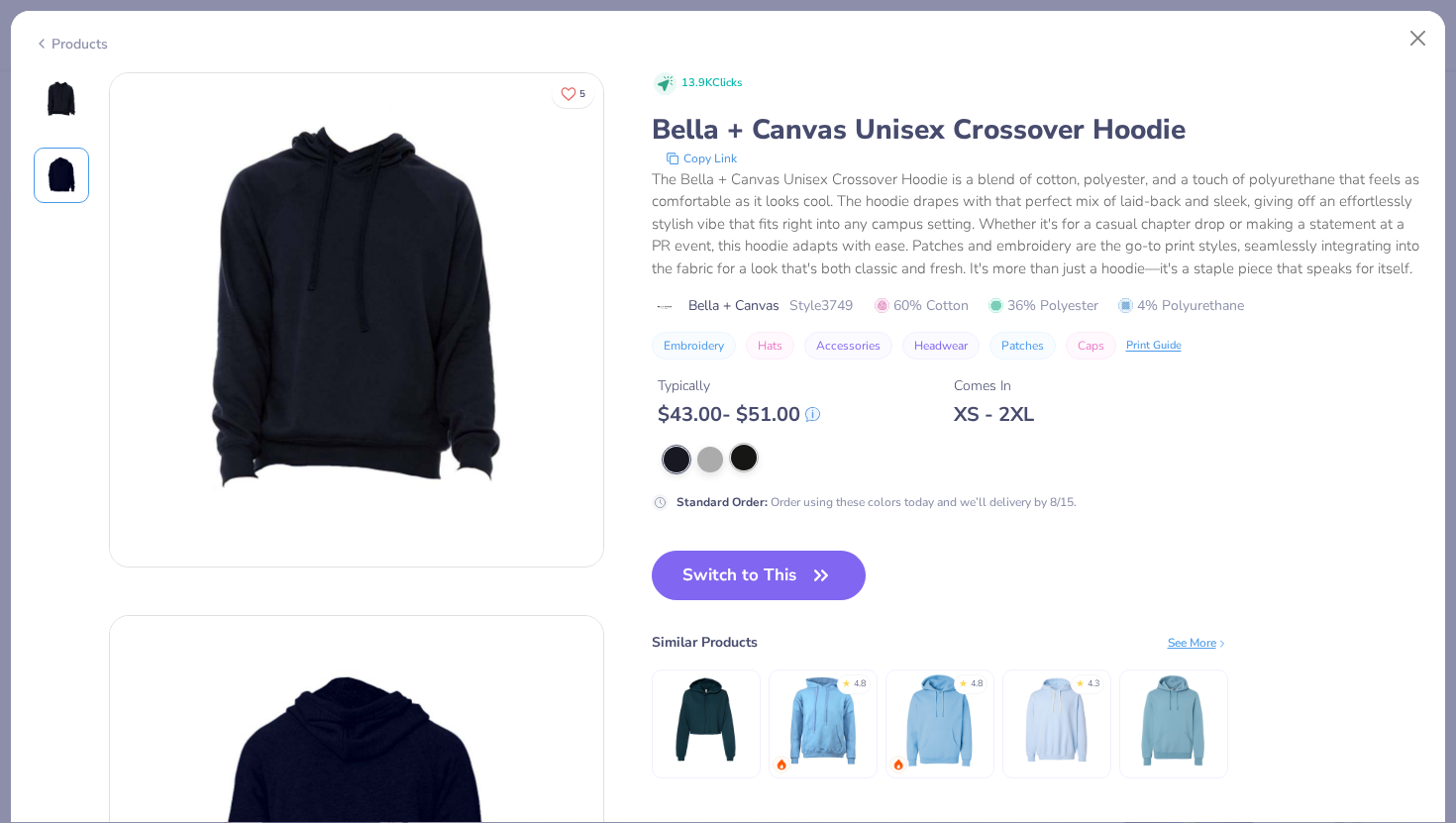 click at bounding box center [744, 458] 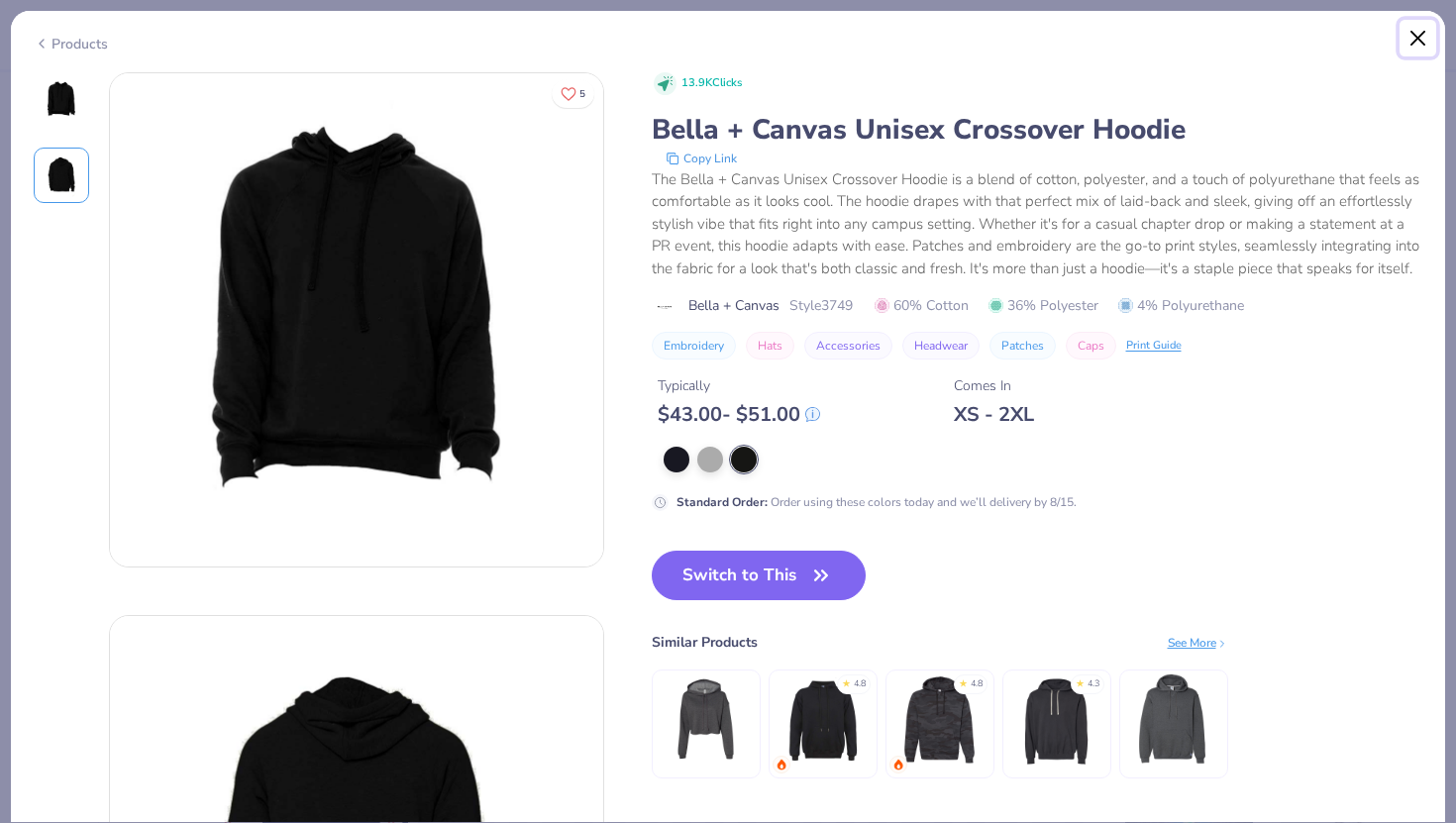 click at bounding box center (1418, 39) 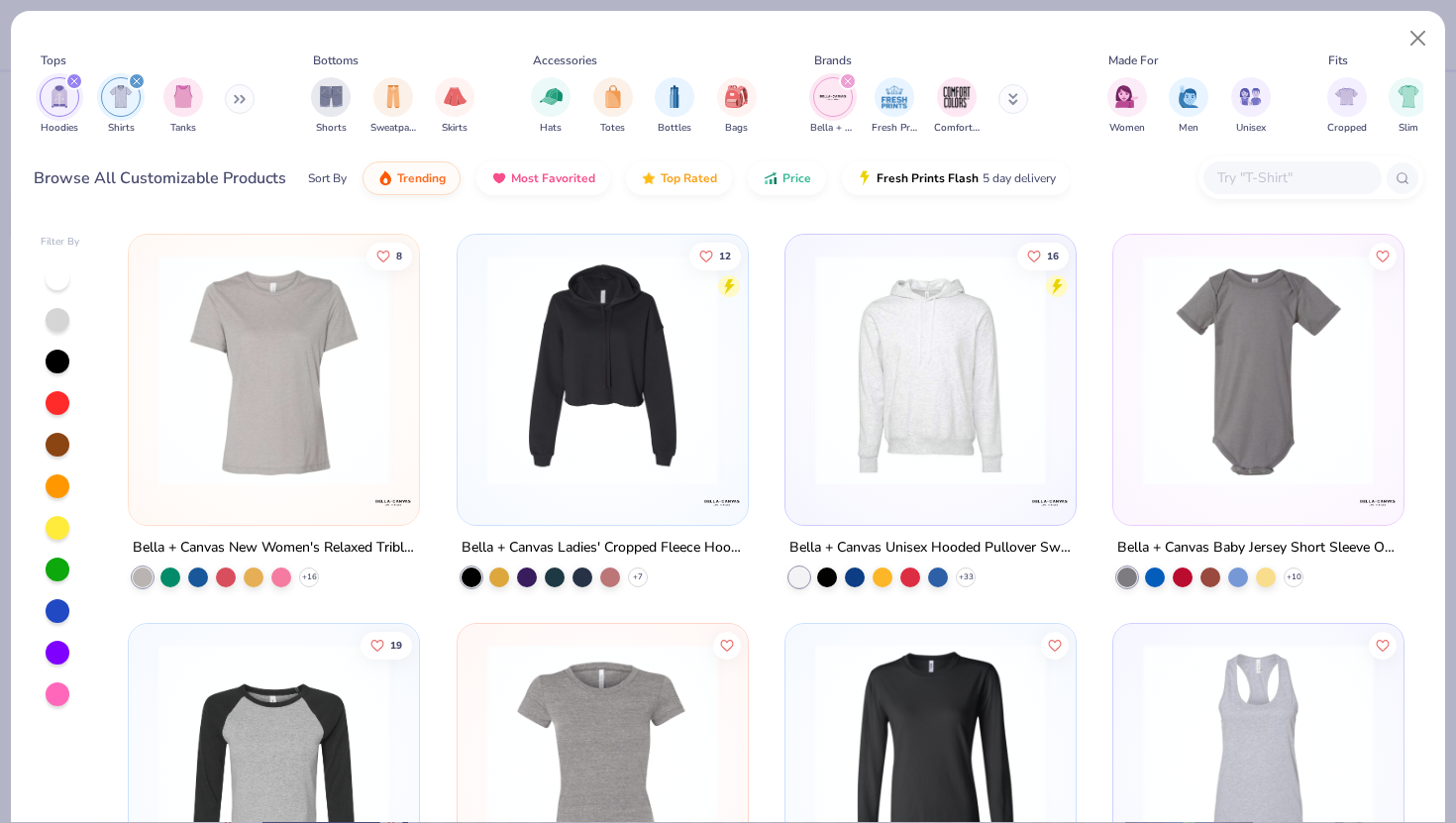 scroll, scrollTop: 1928, scrollLeft: 0, axis: vertical 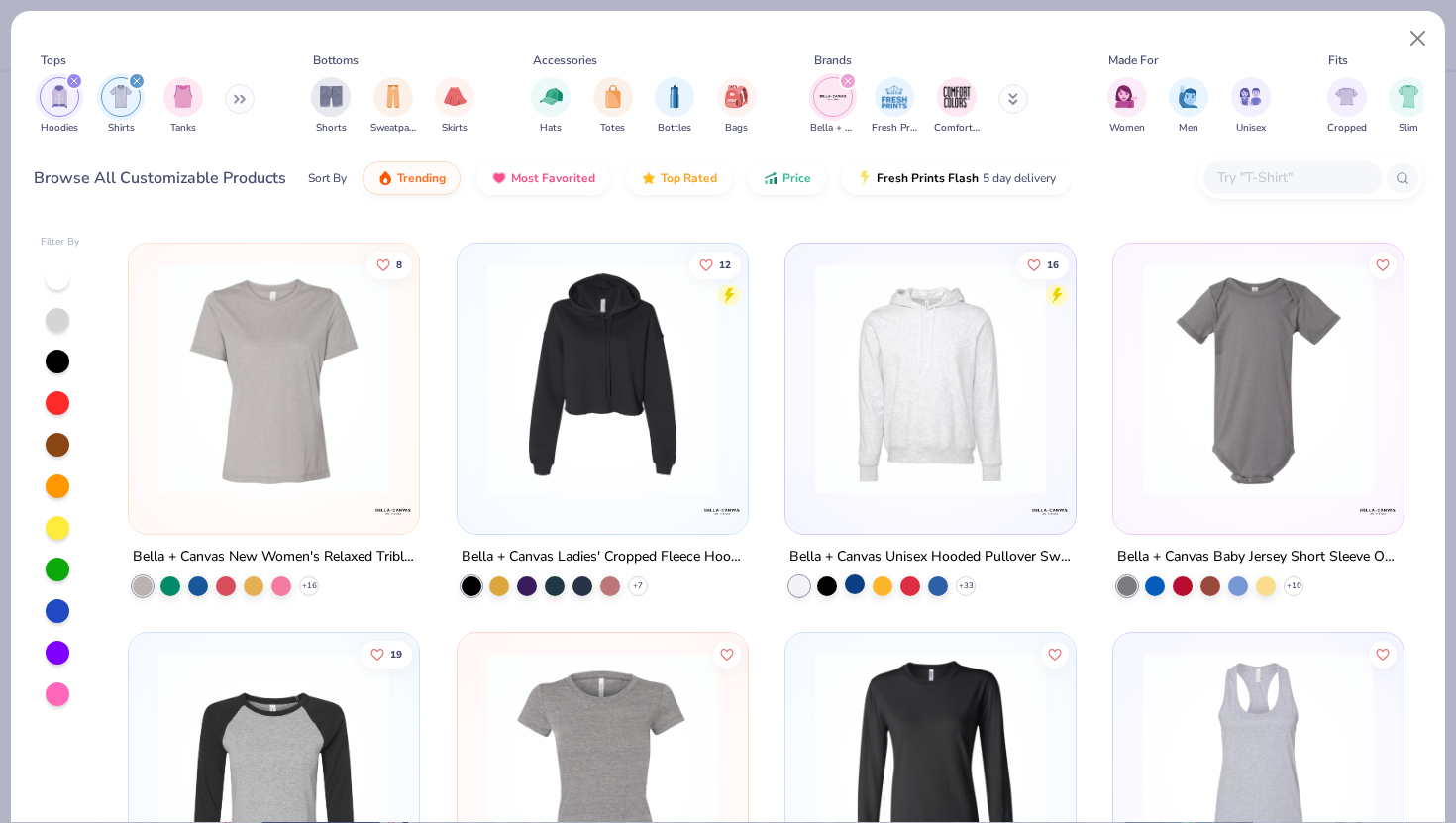 click at bounding box center (855, 584) 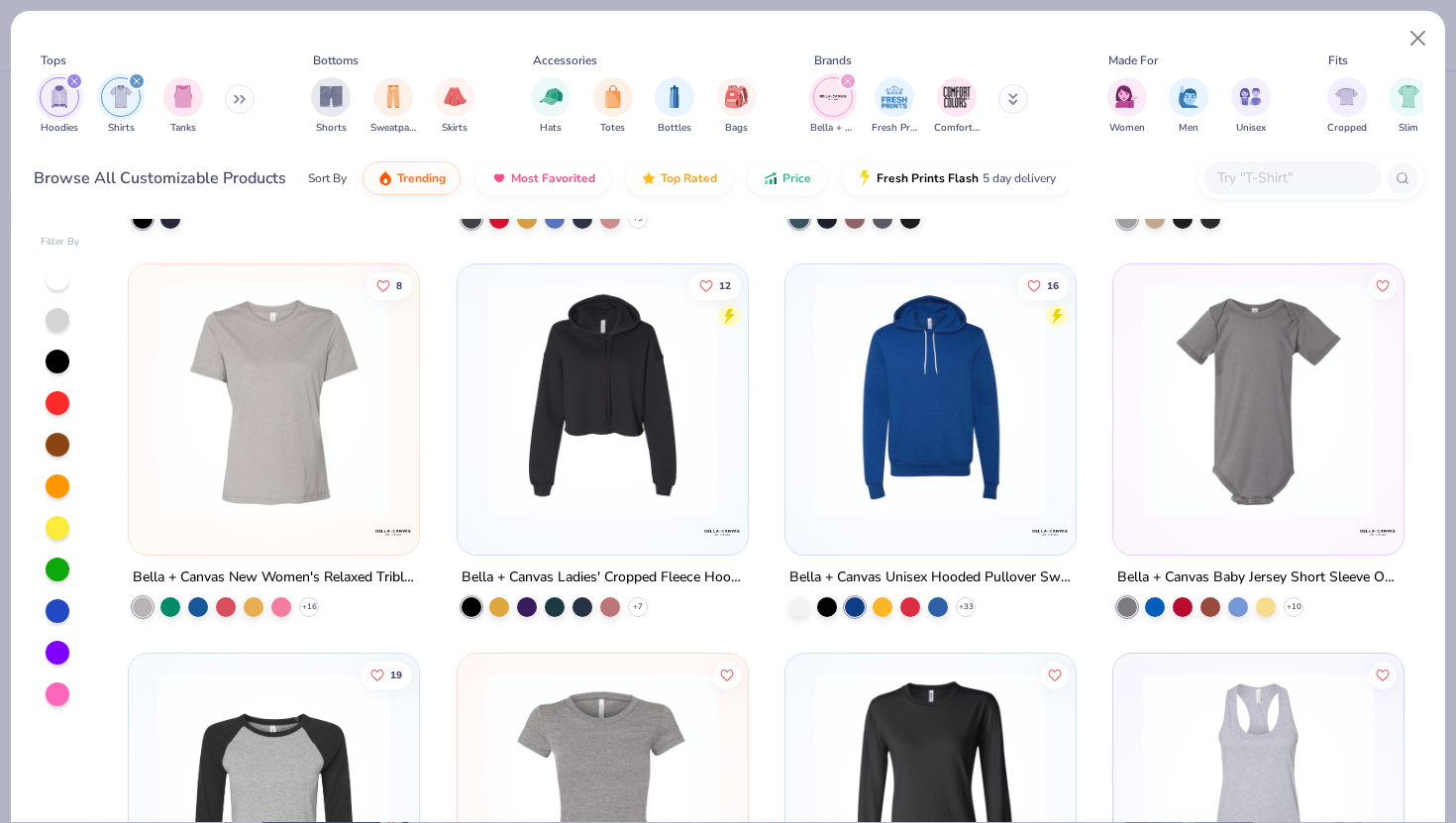 scroll, scrollTop: 1931, scrollLeft: 0, axis: vertical 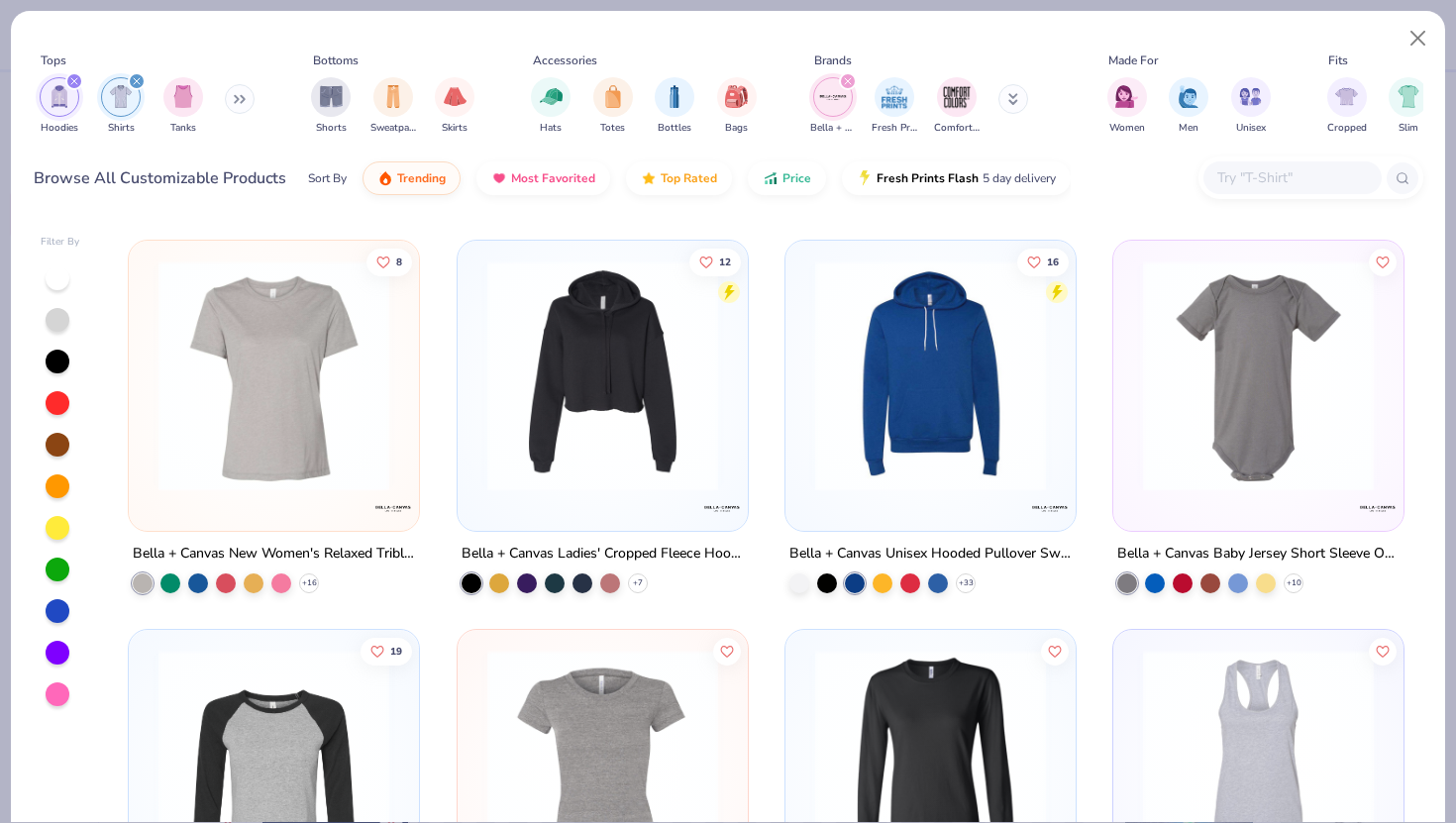 click at bounding box center (930, 375) 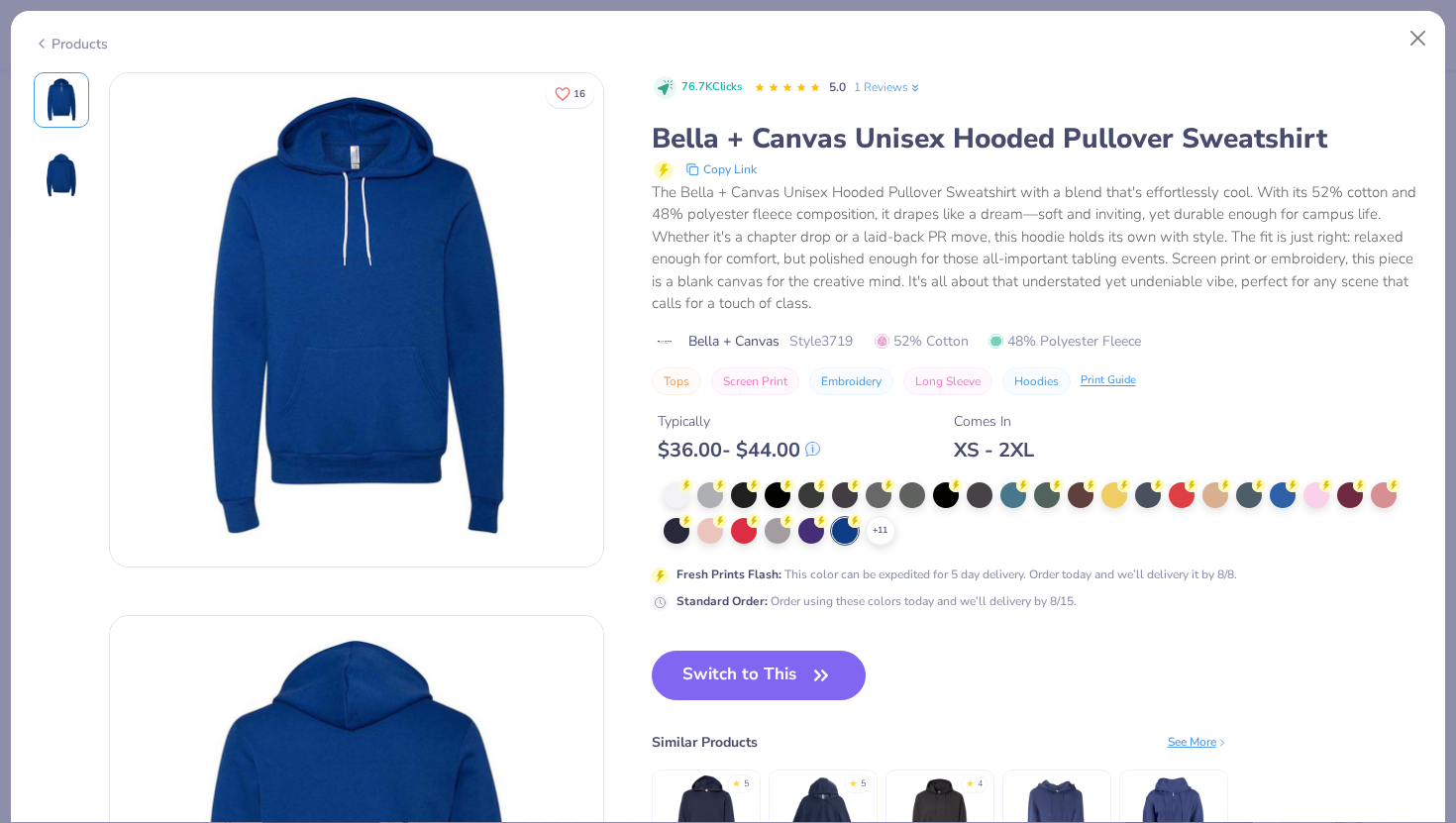 scroll, scrollTop: 38, scrollLeft: 0, axis: vertical 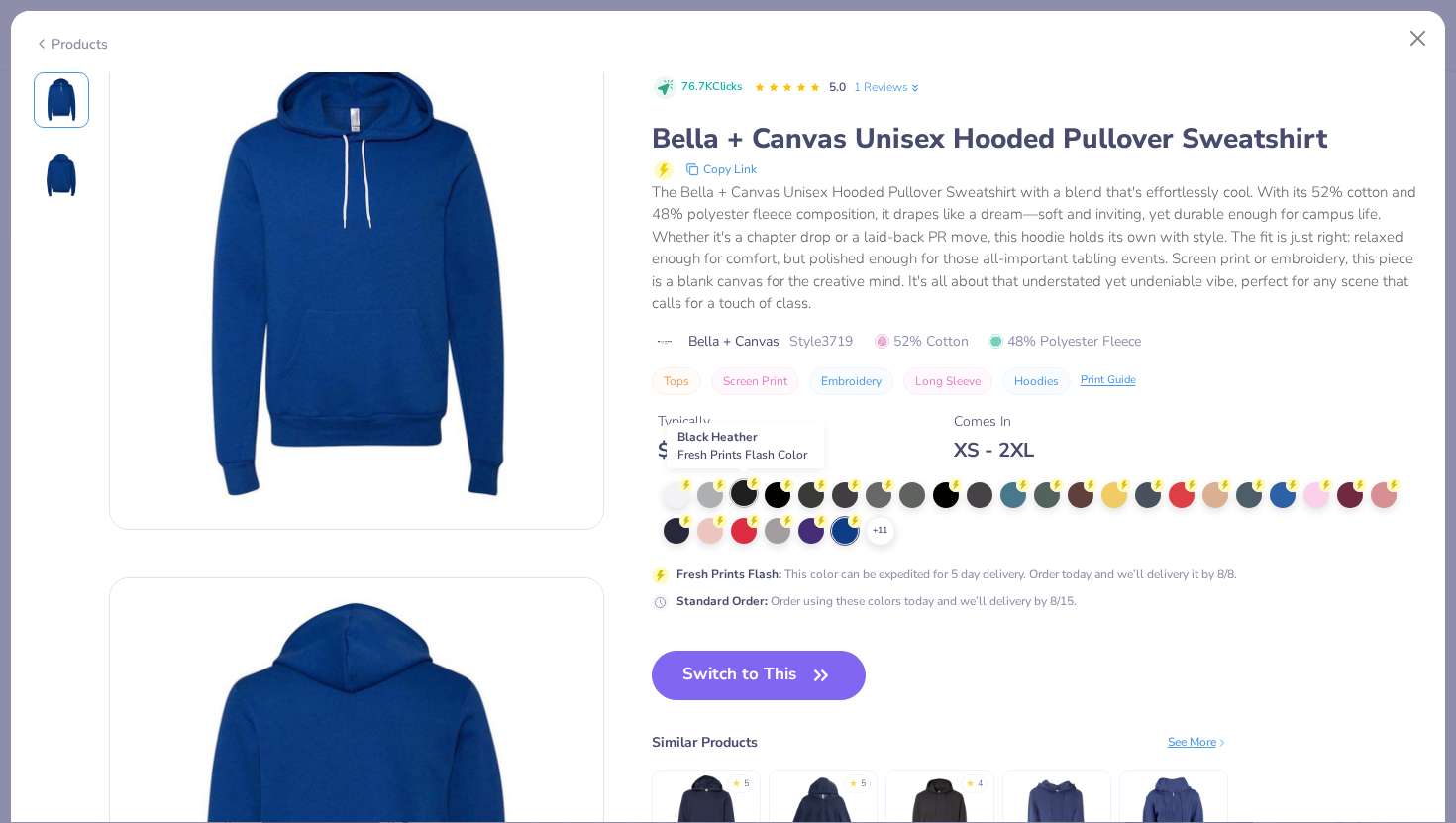 click at bounding box center (744, 493) 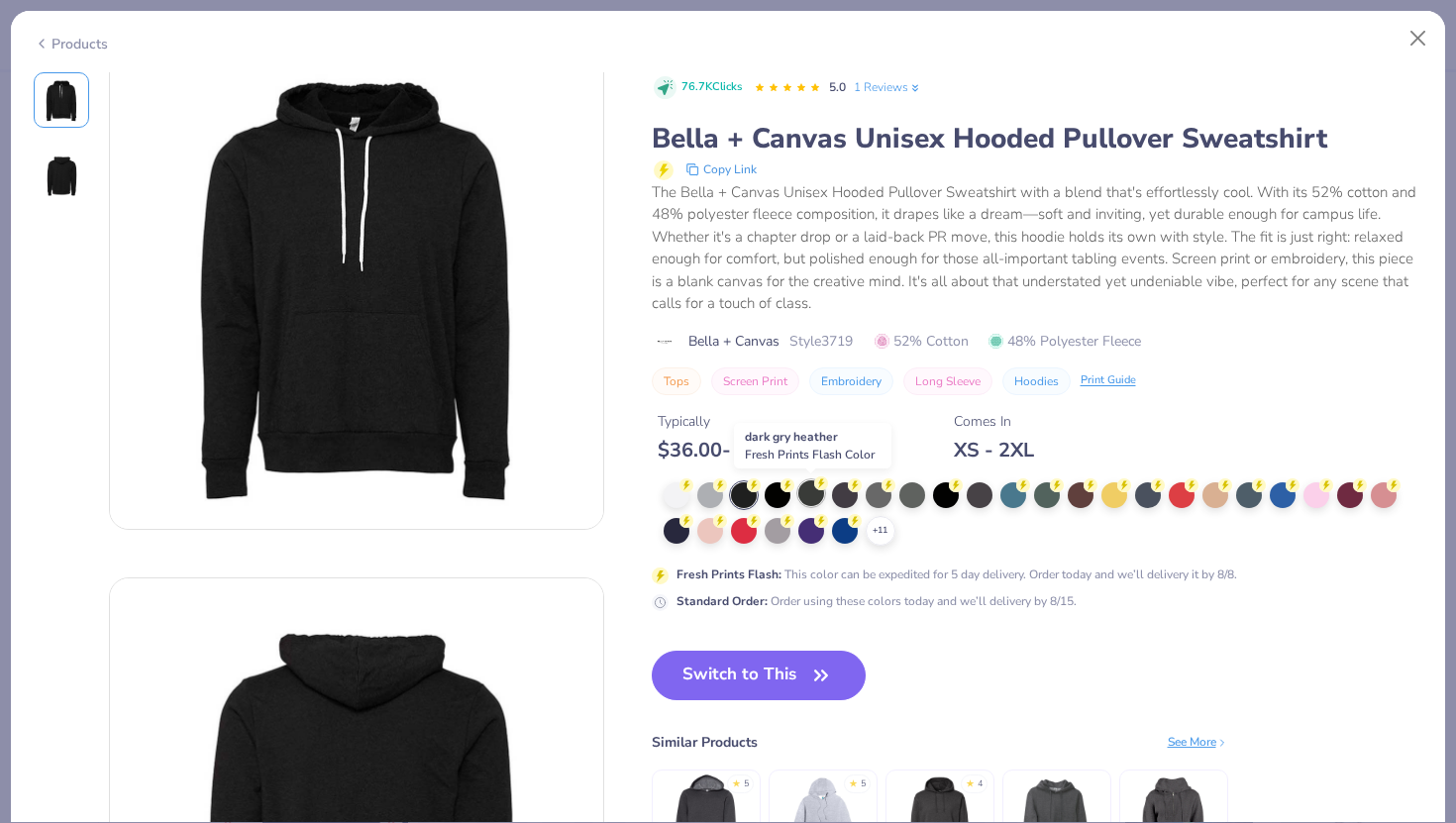 click at bounding box center [811, 493] 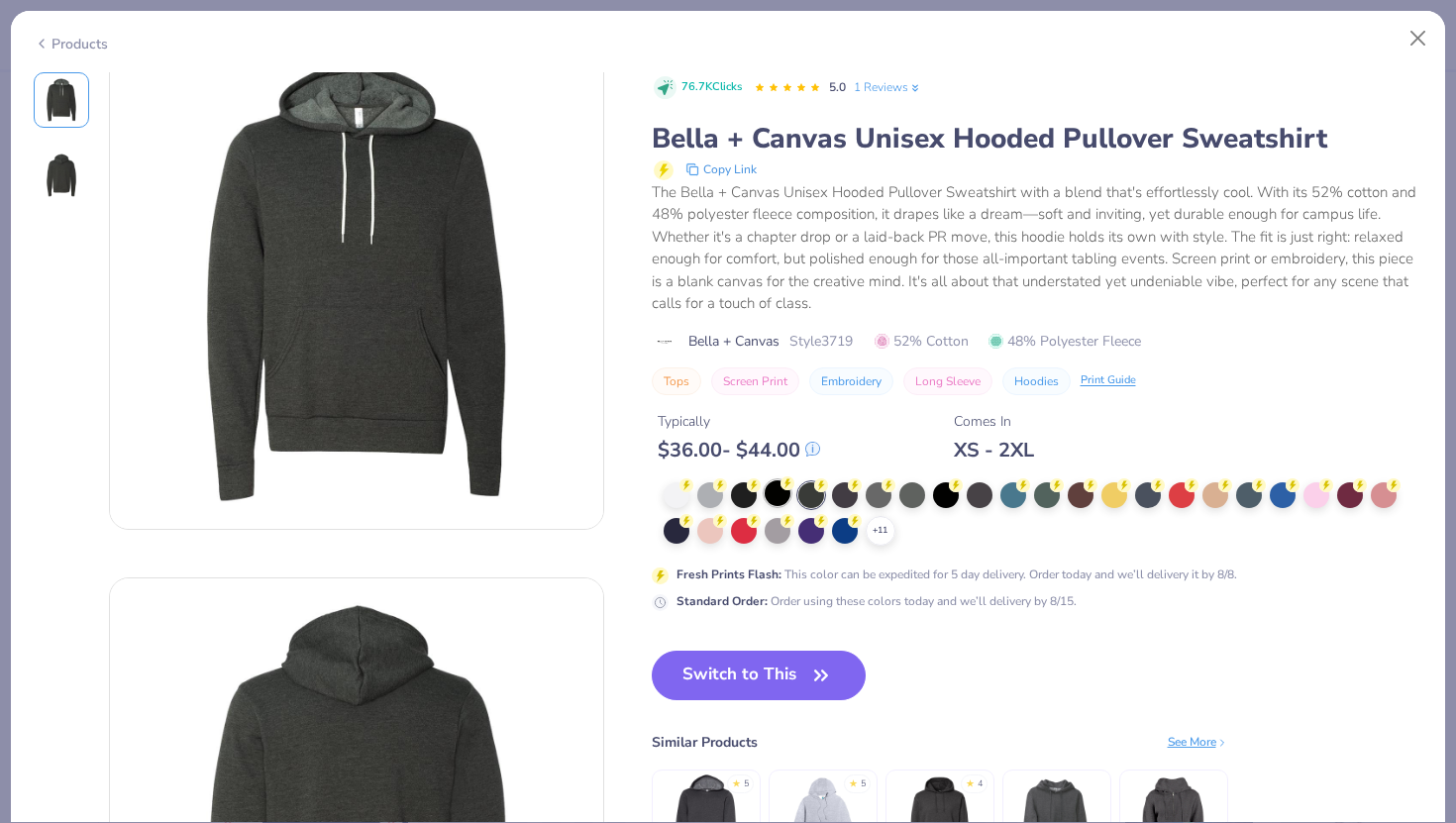 click 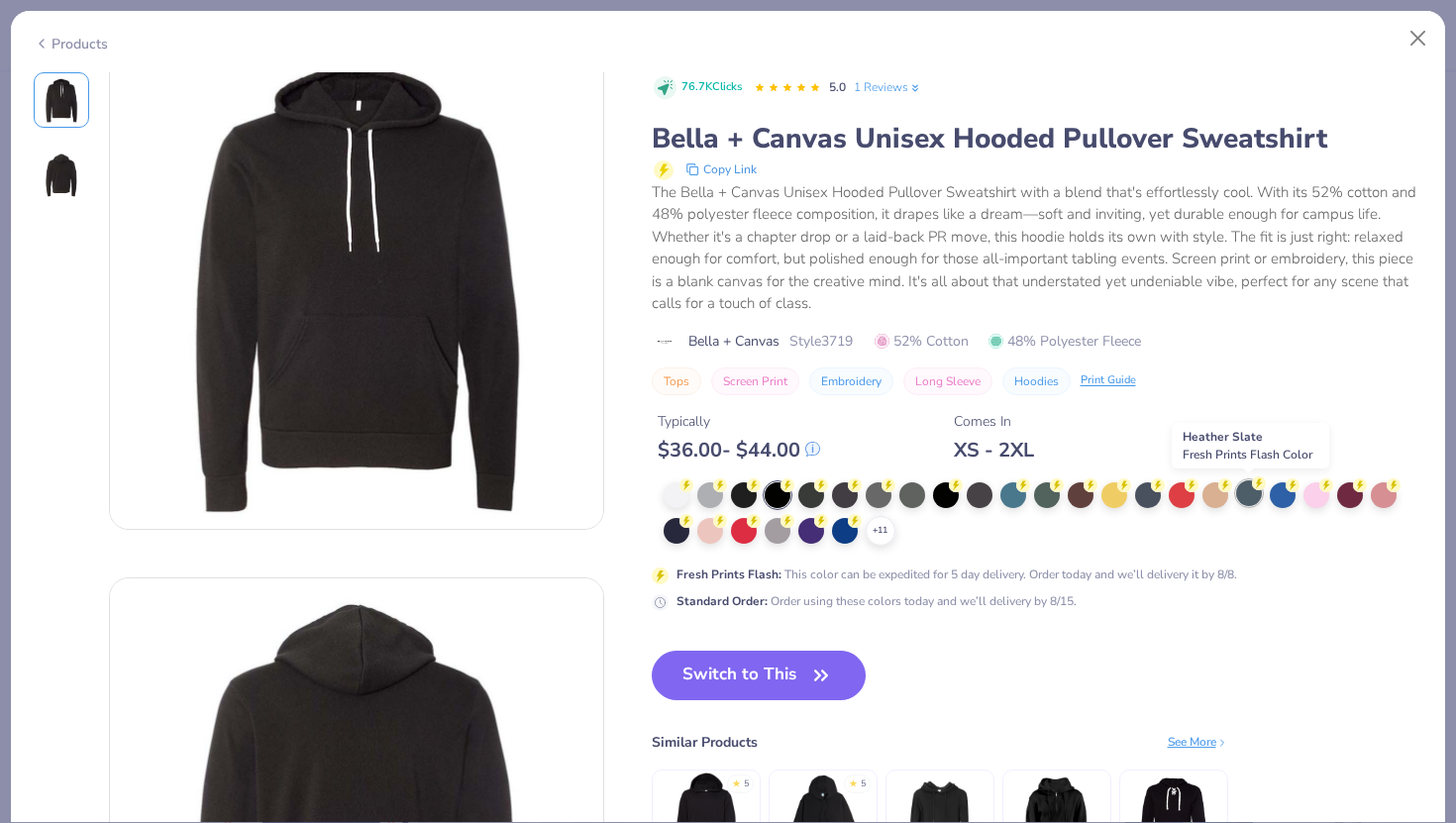 click at bounding box center (1249, 493) 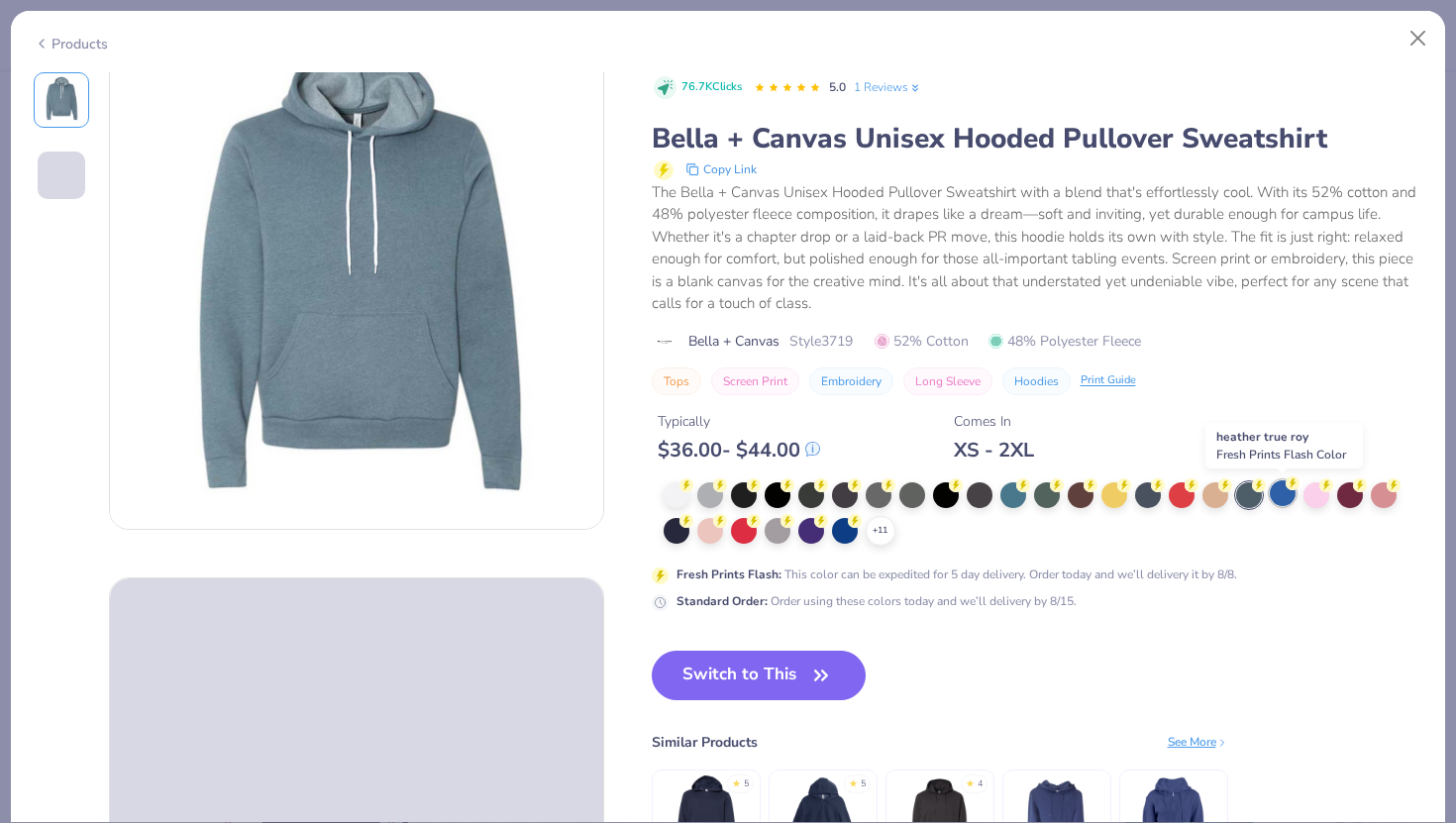 click at bounding box center (1283, 493) 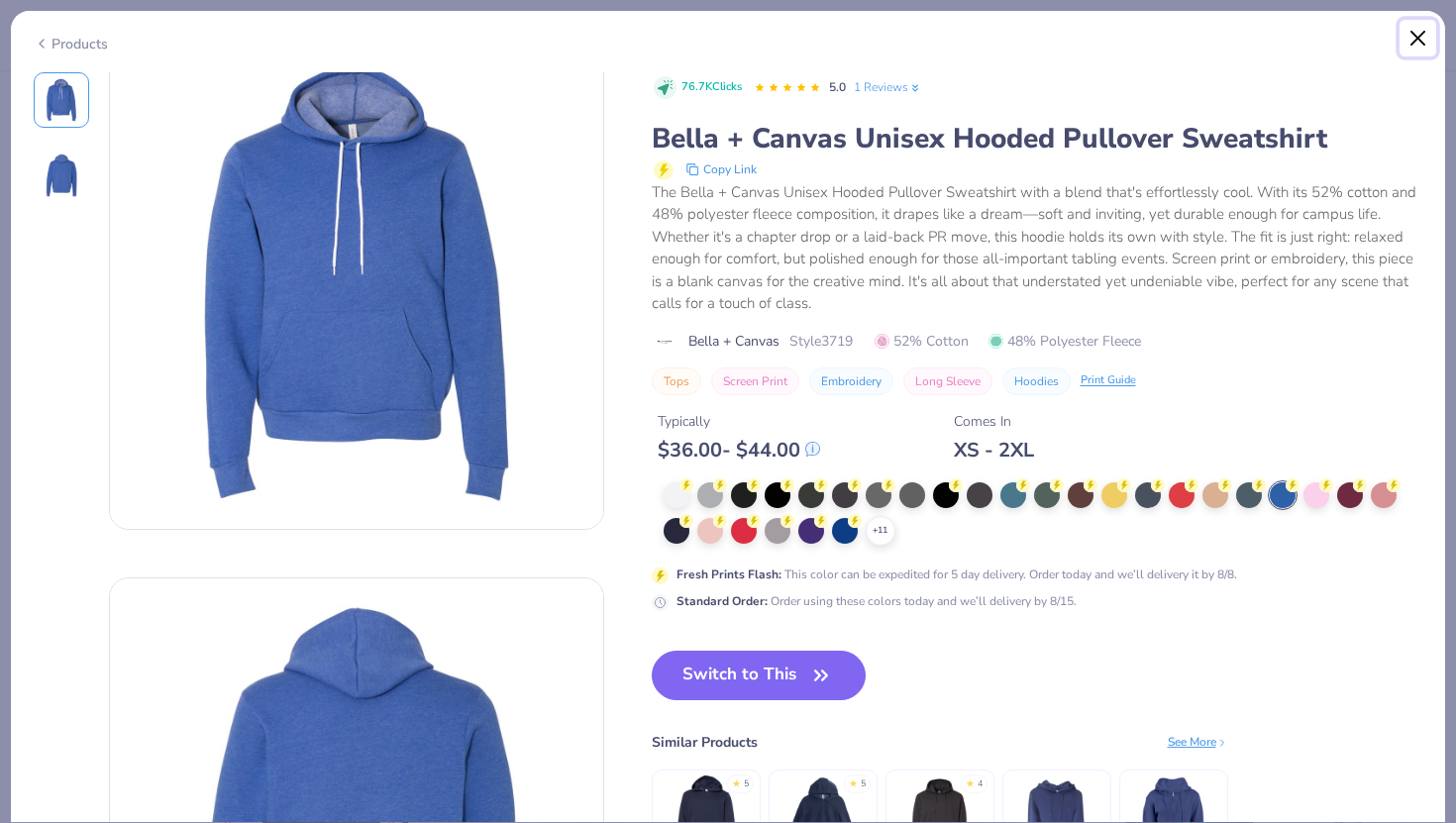 click at bounding box center [1418, 39] 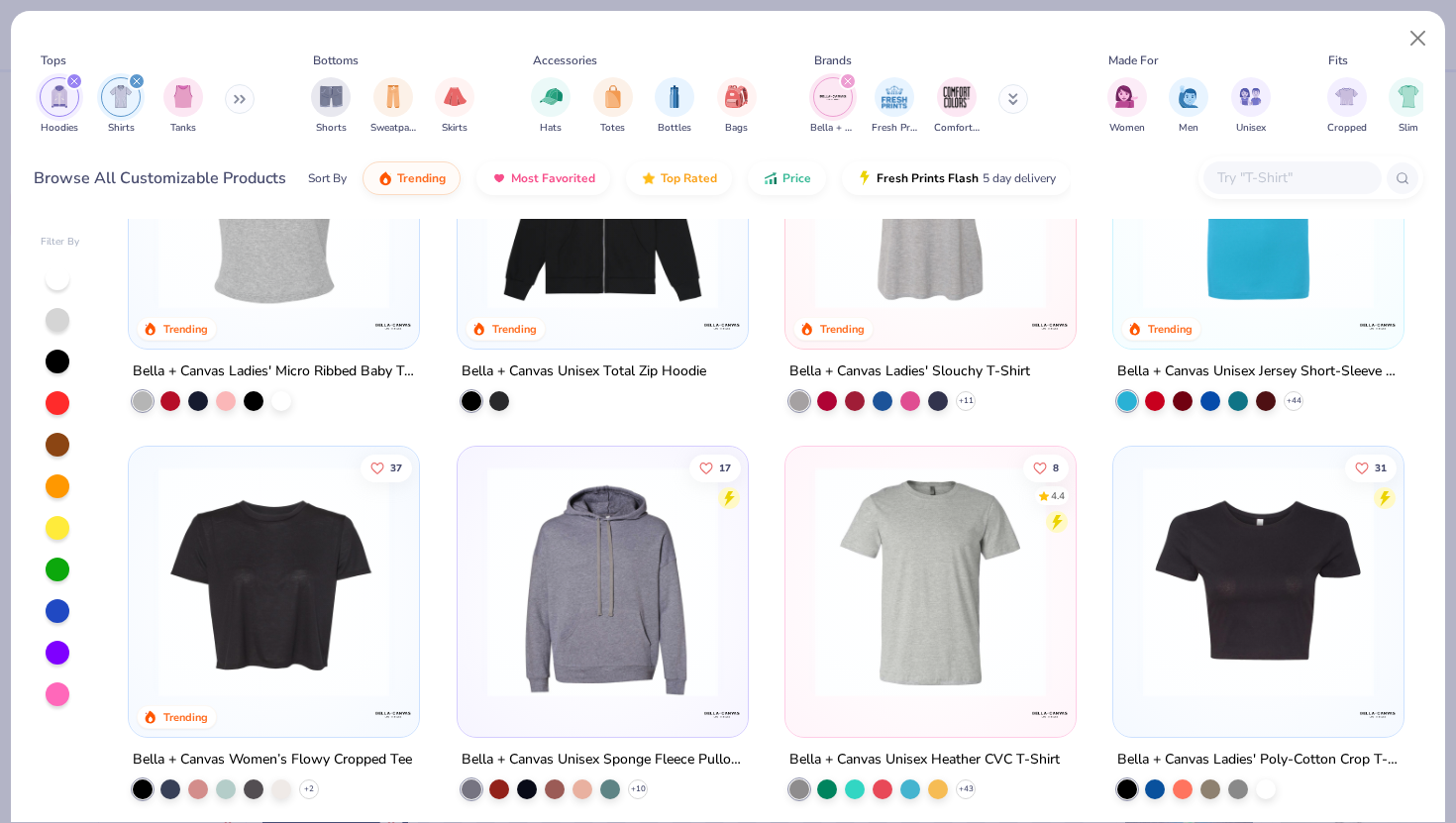 scroll, scrollTop: 131, scrollLeft: 0, axis: vertical 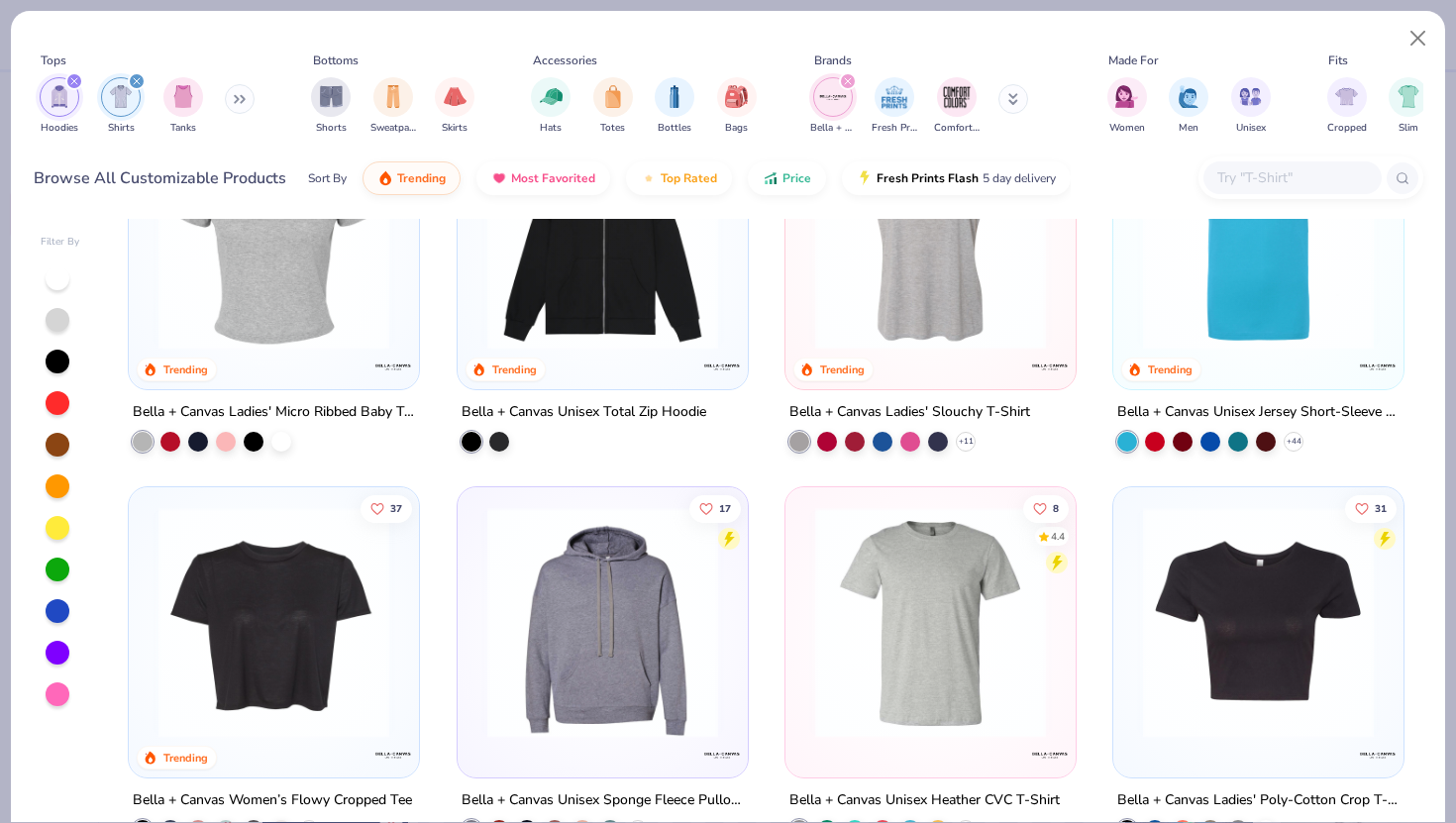 click 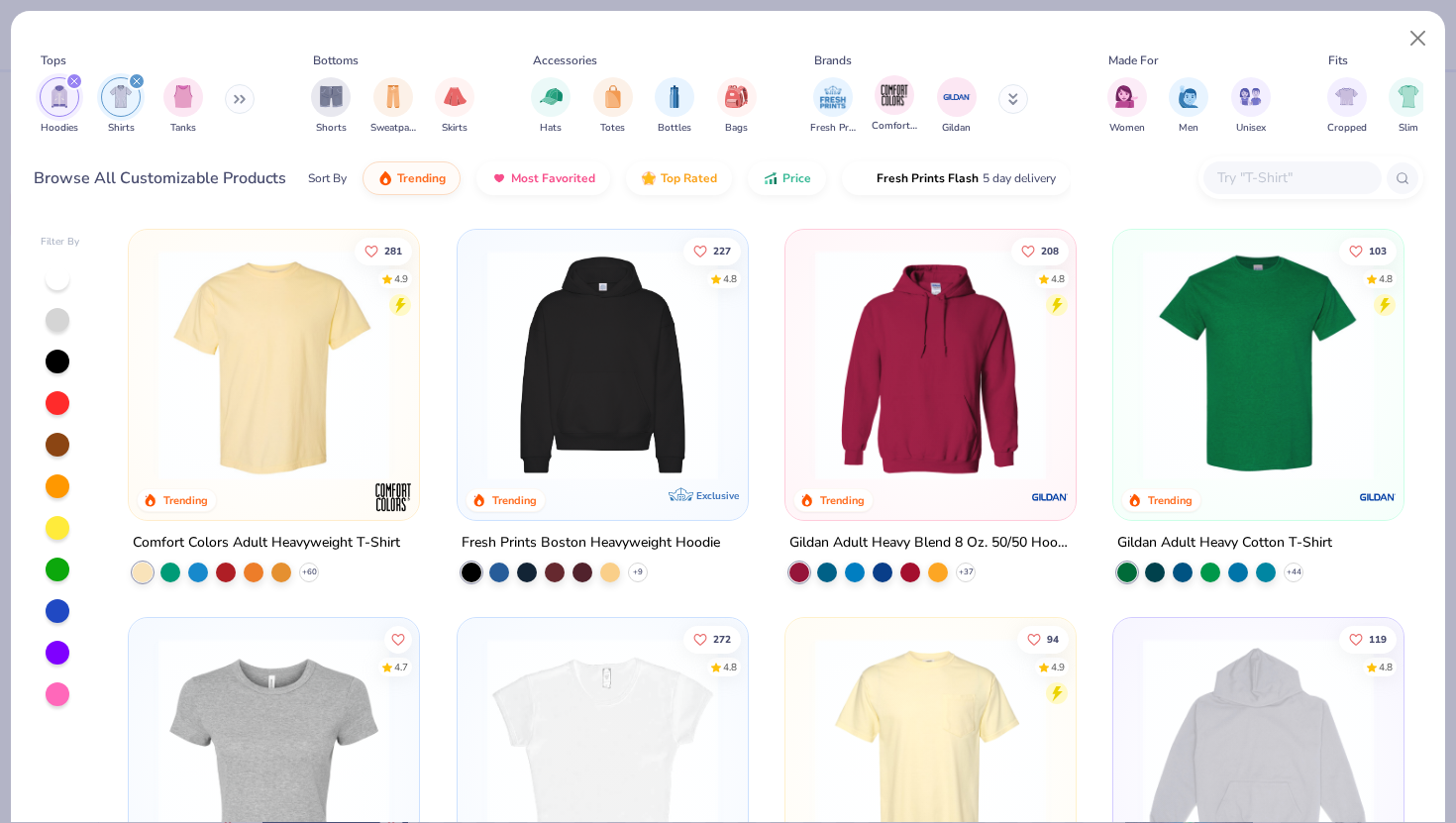 click on "Comfort Colors" at bounding box center [894, 104] 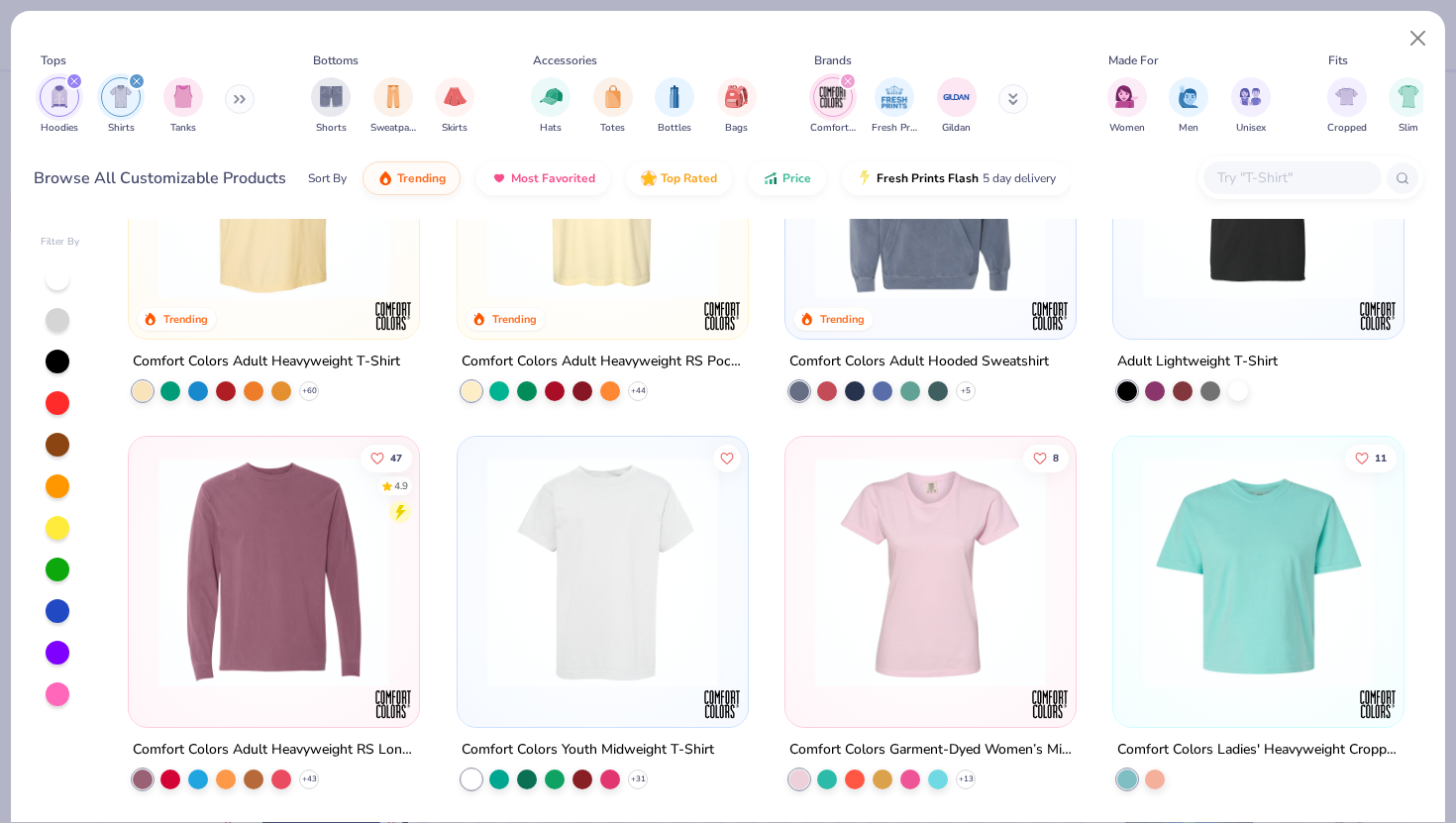 scroll, scrollTop: 0, scrollLeft: 0, axis: both 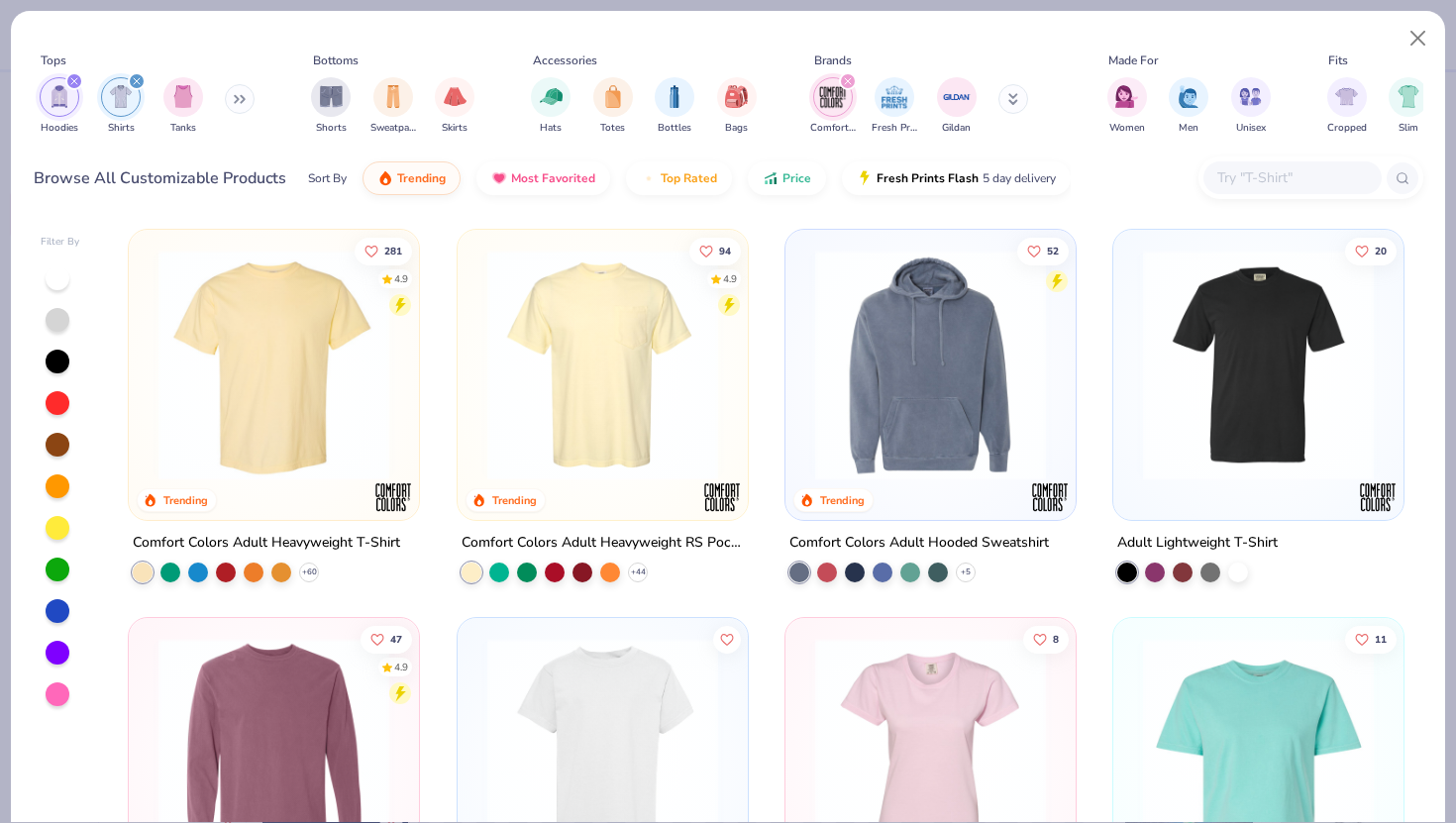 click at bounding box center (848, 81) 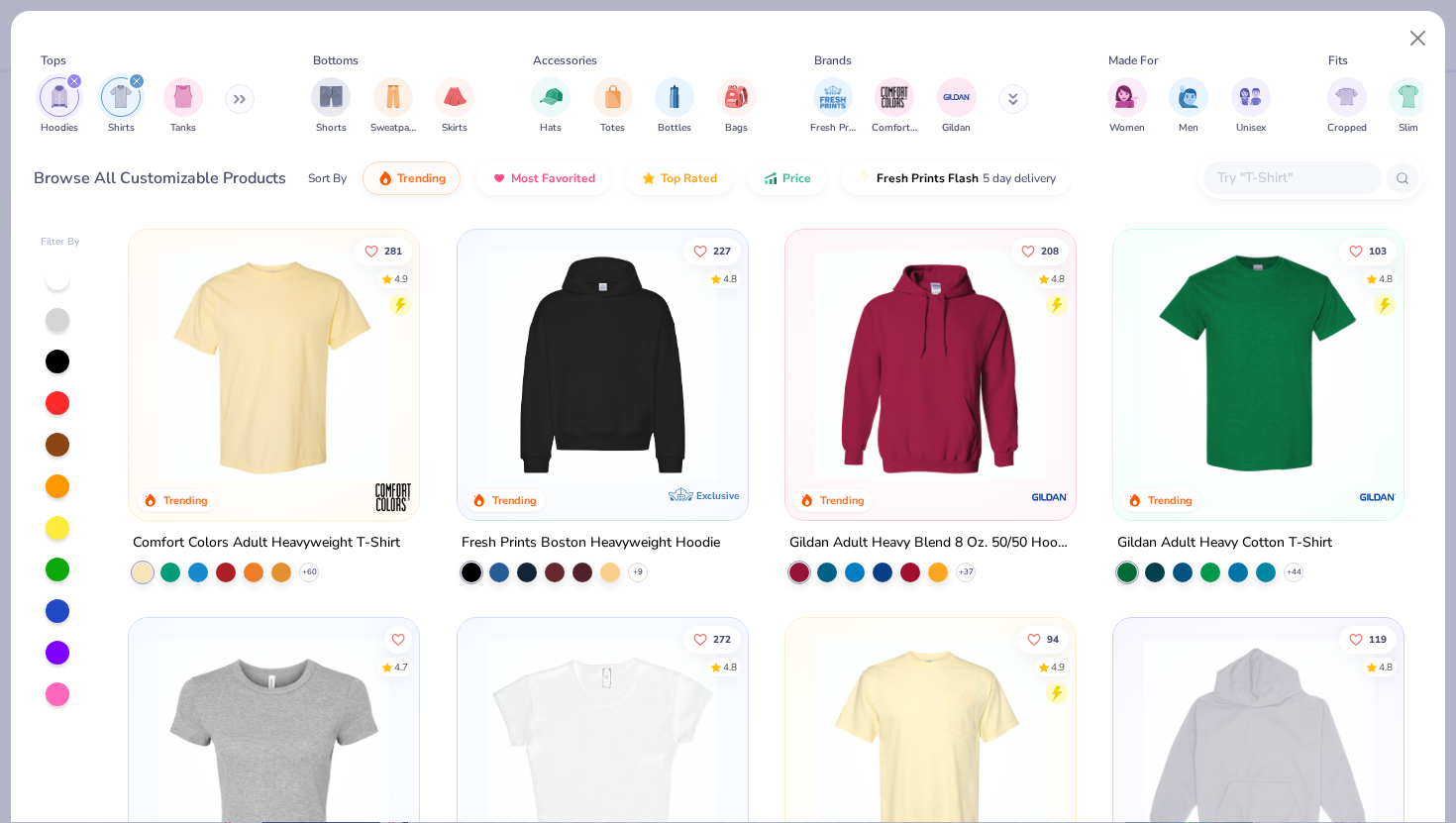 click at bounding box center (1013, 99) 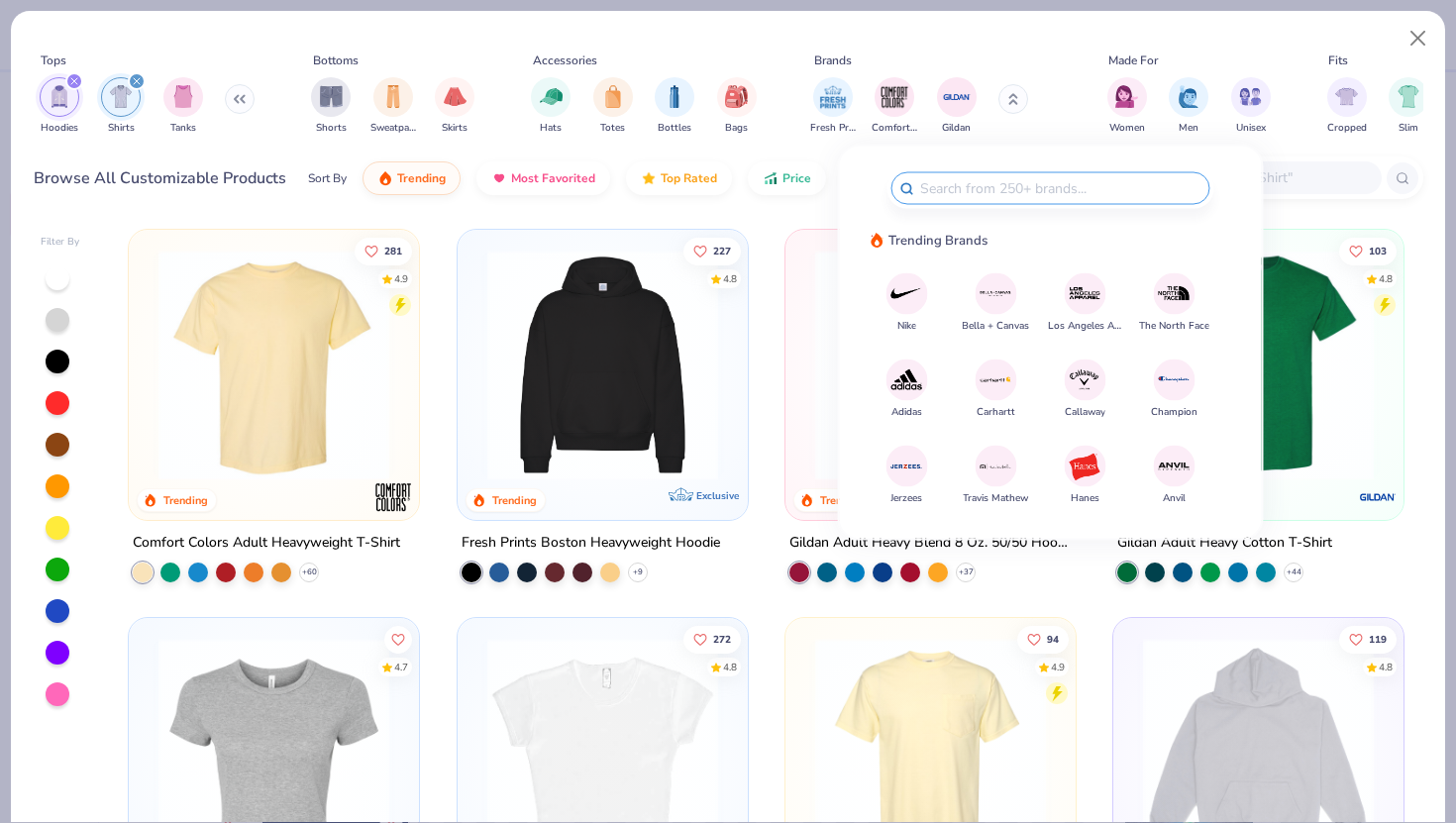 click at bounding box center [74, 81] 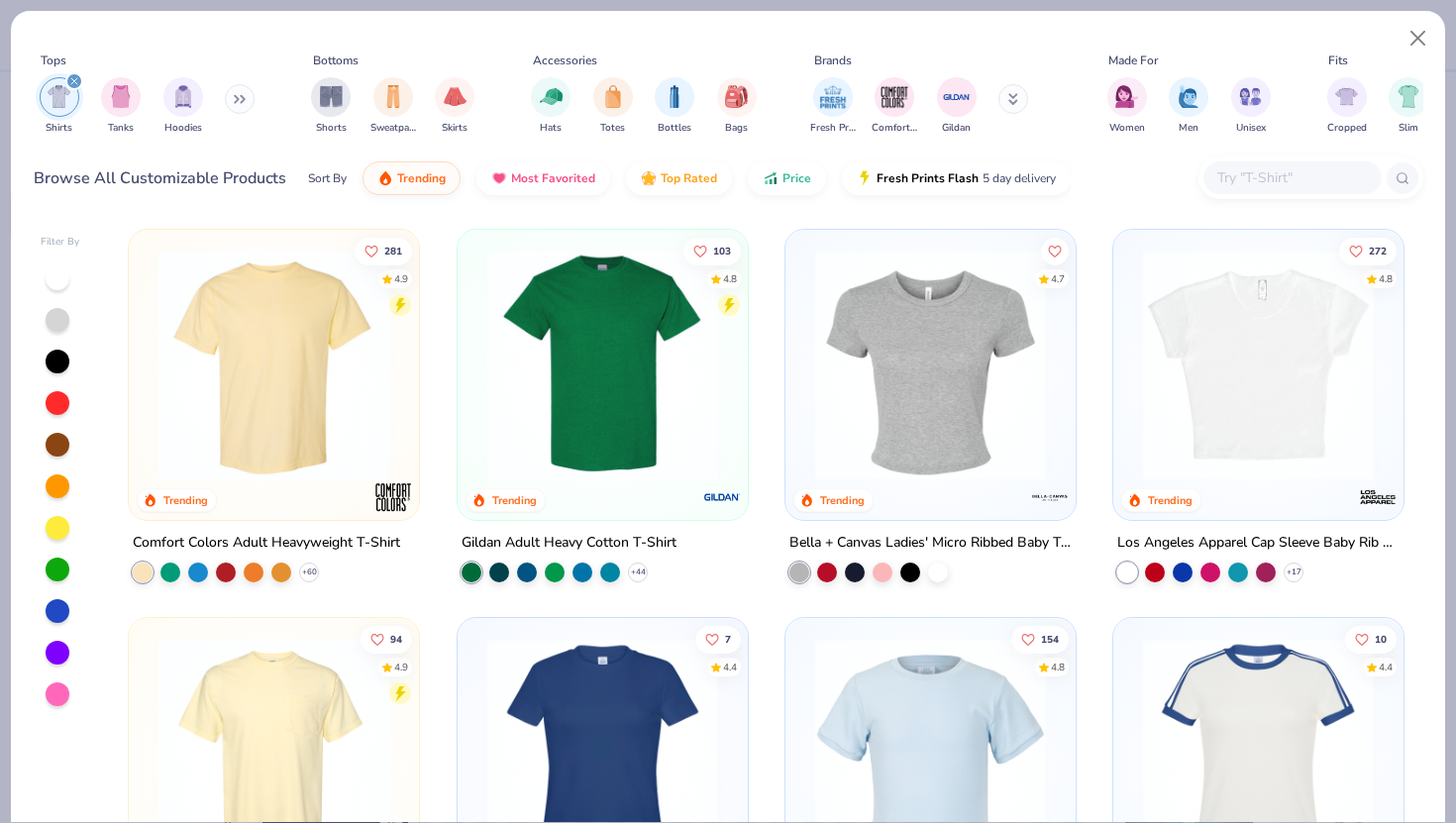 click 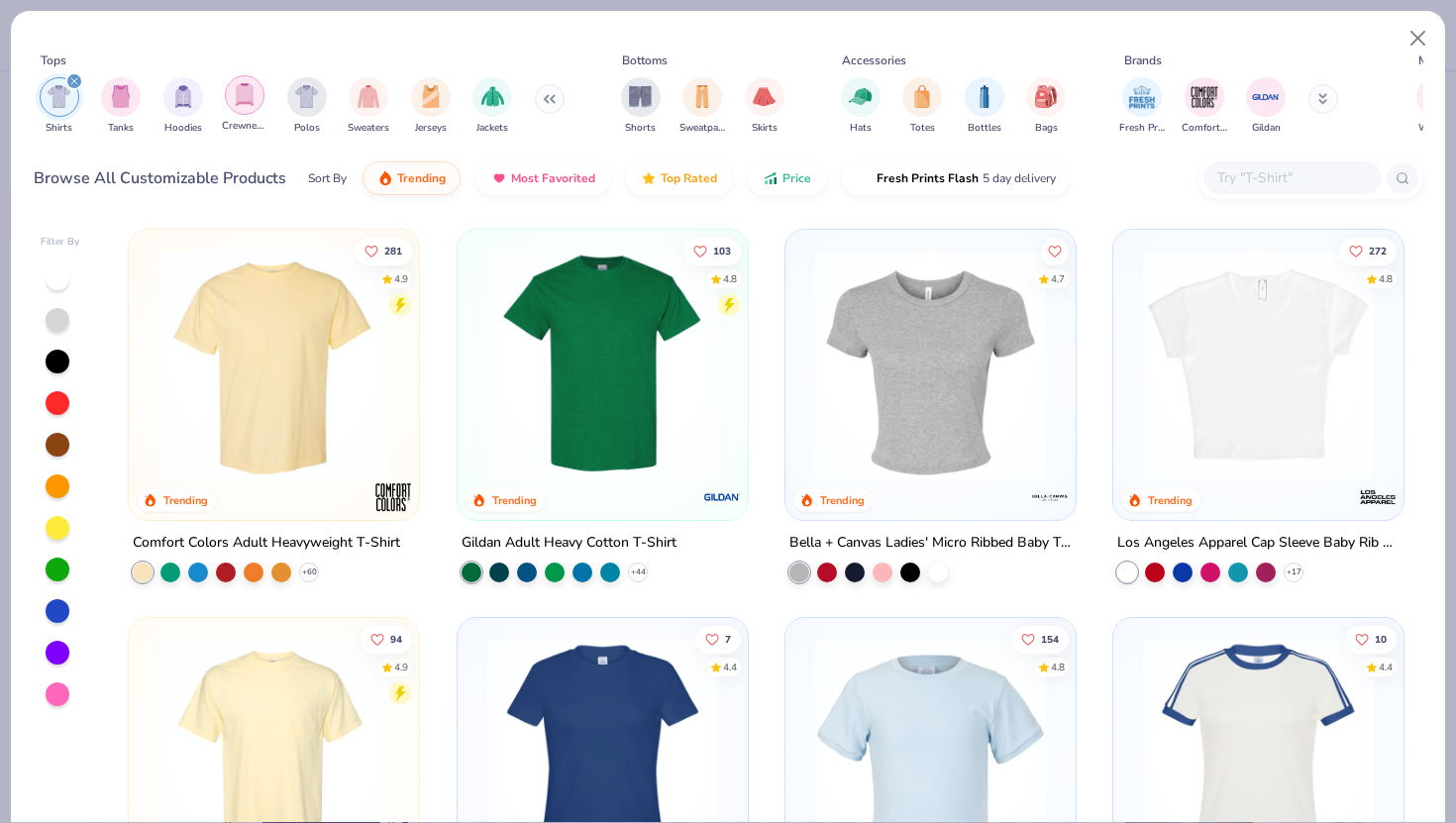 click at bounding box center [245, 94] 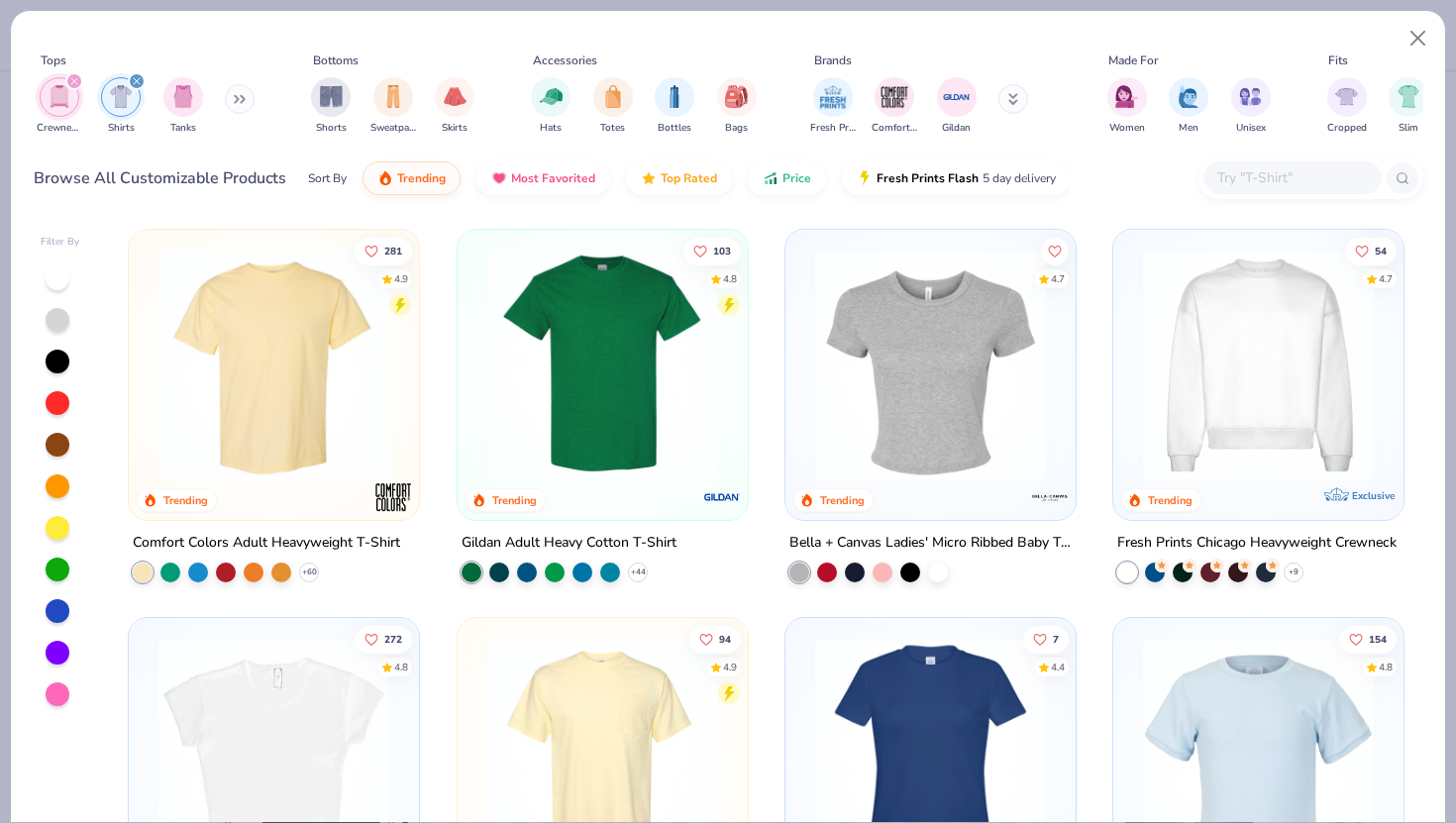 click at bounding box center [137, 81] 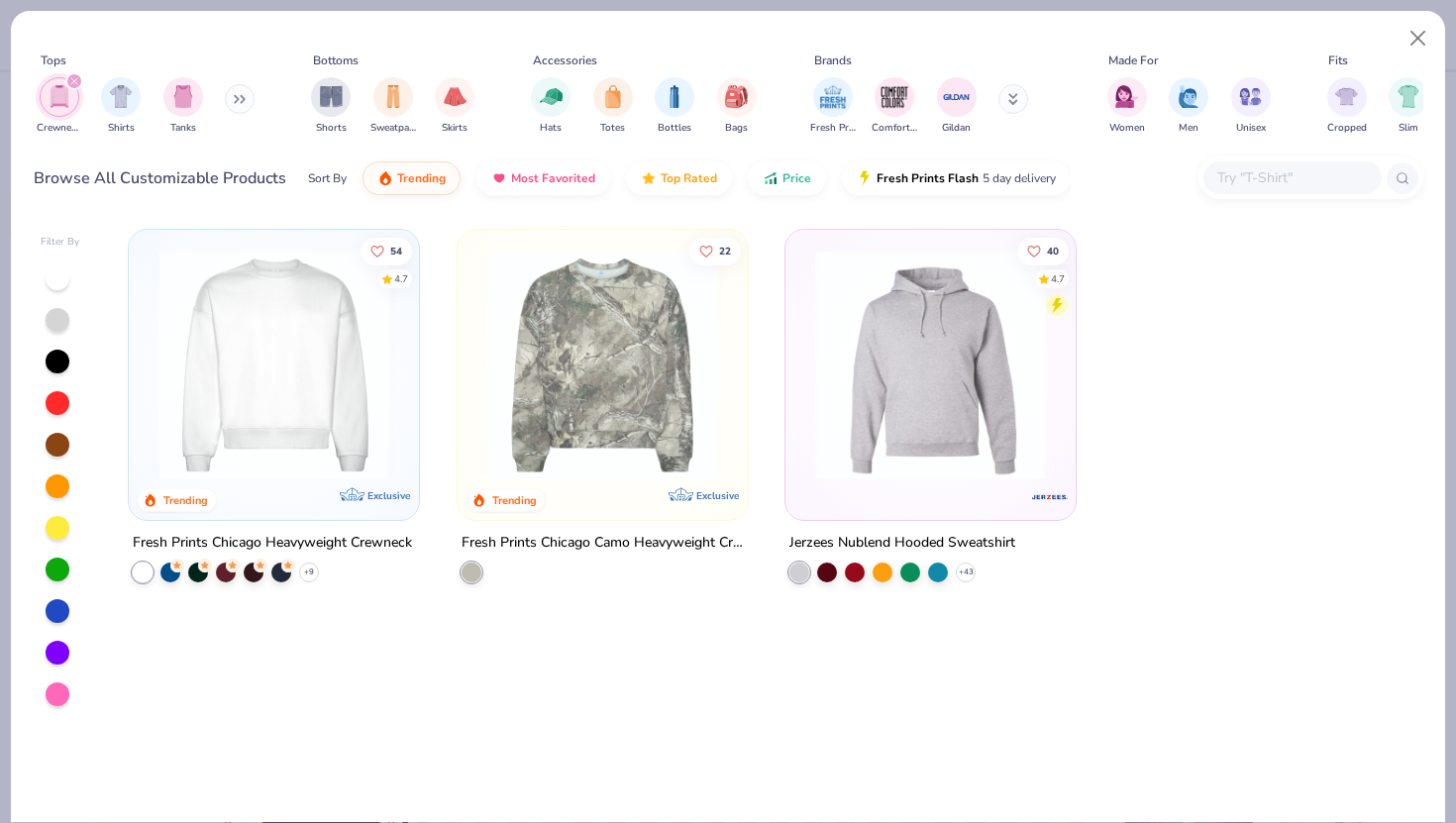 click 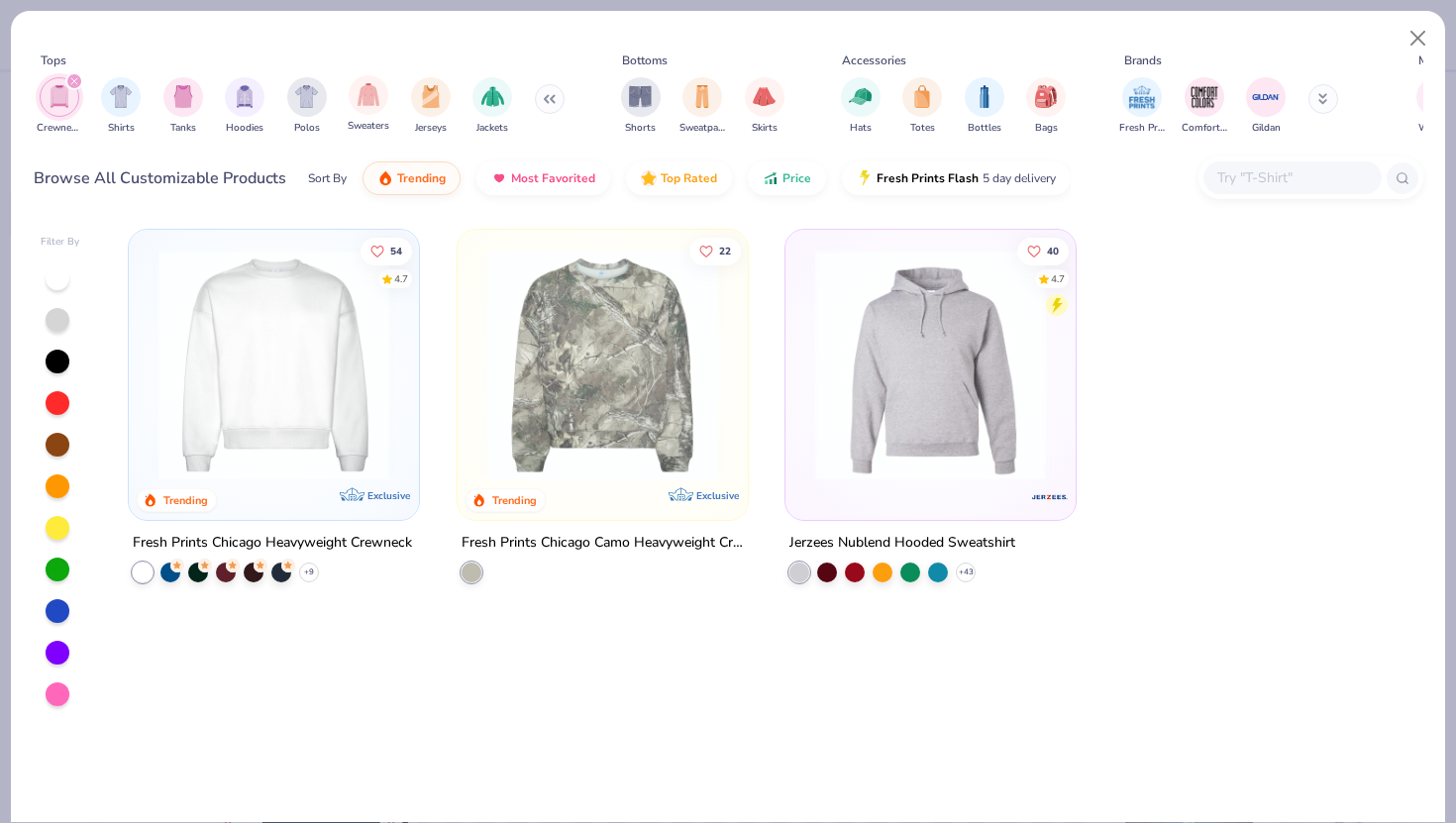 click on "Sweaters" at bounding box center [368, 126] 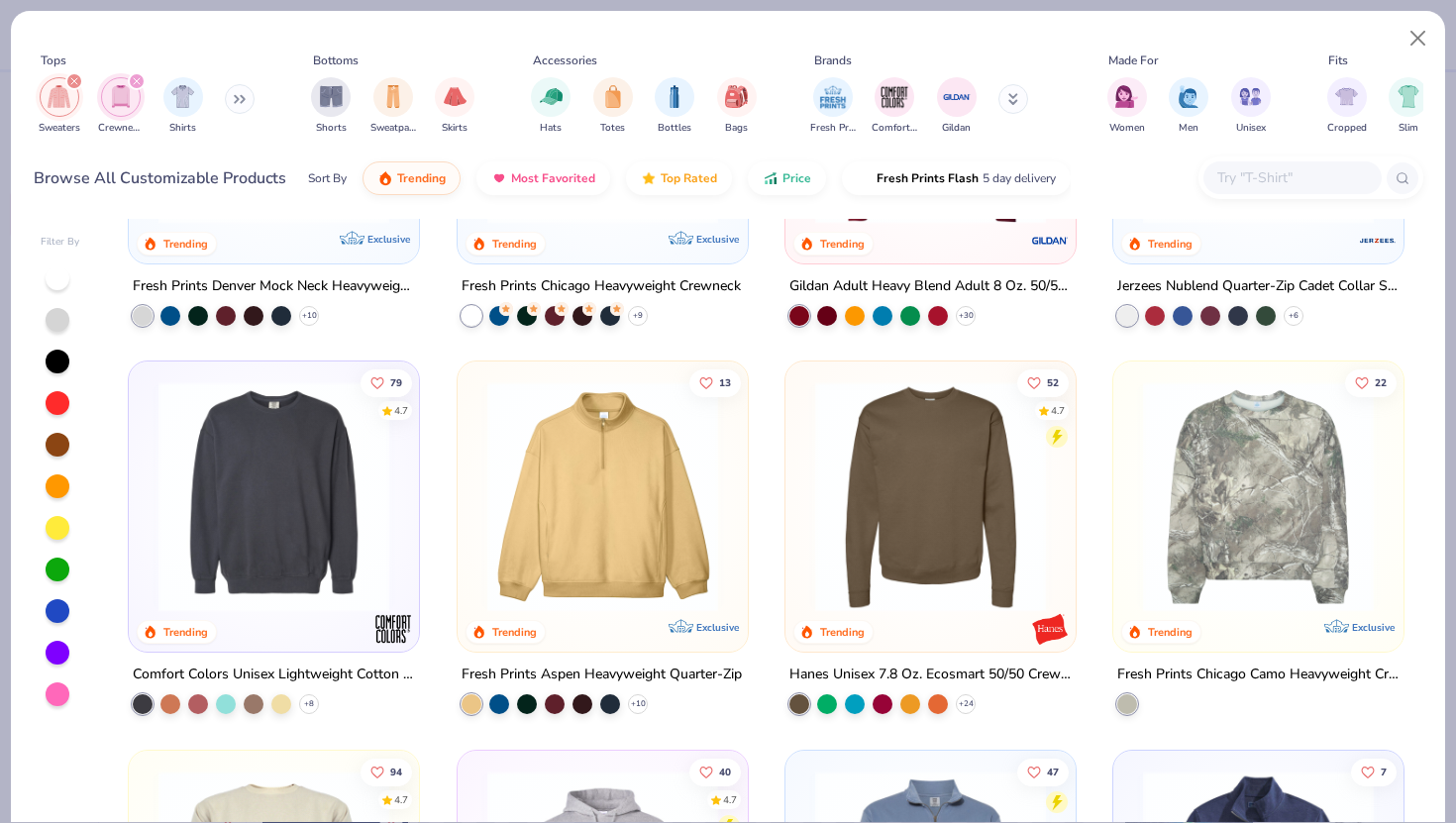 scroll, scrollTop: 271, scrollLeft: 0, axis: vertical 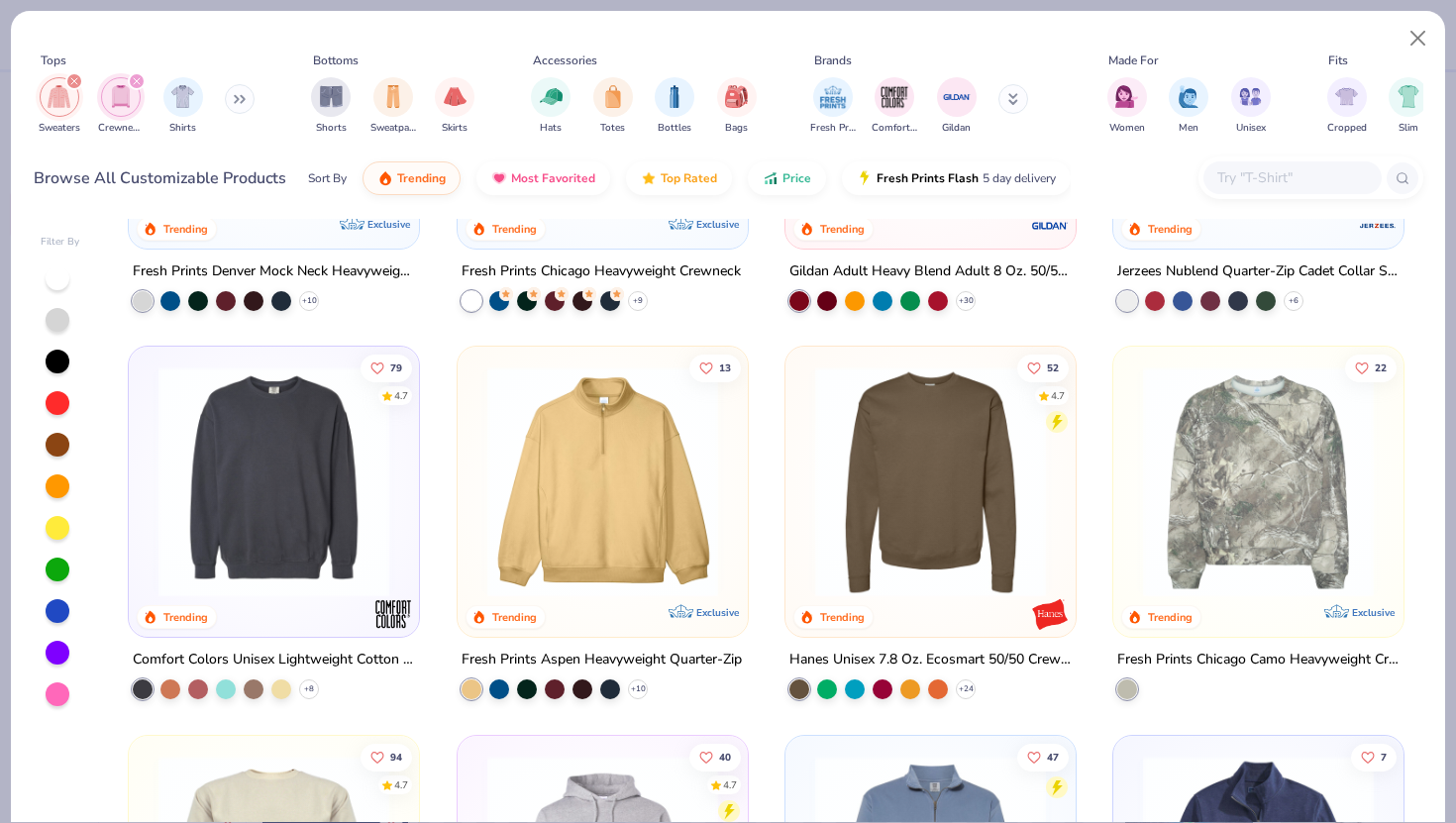 click at bounding box center (273, 481) 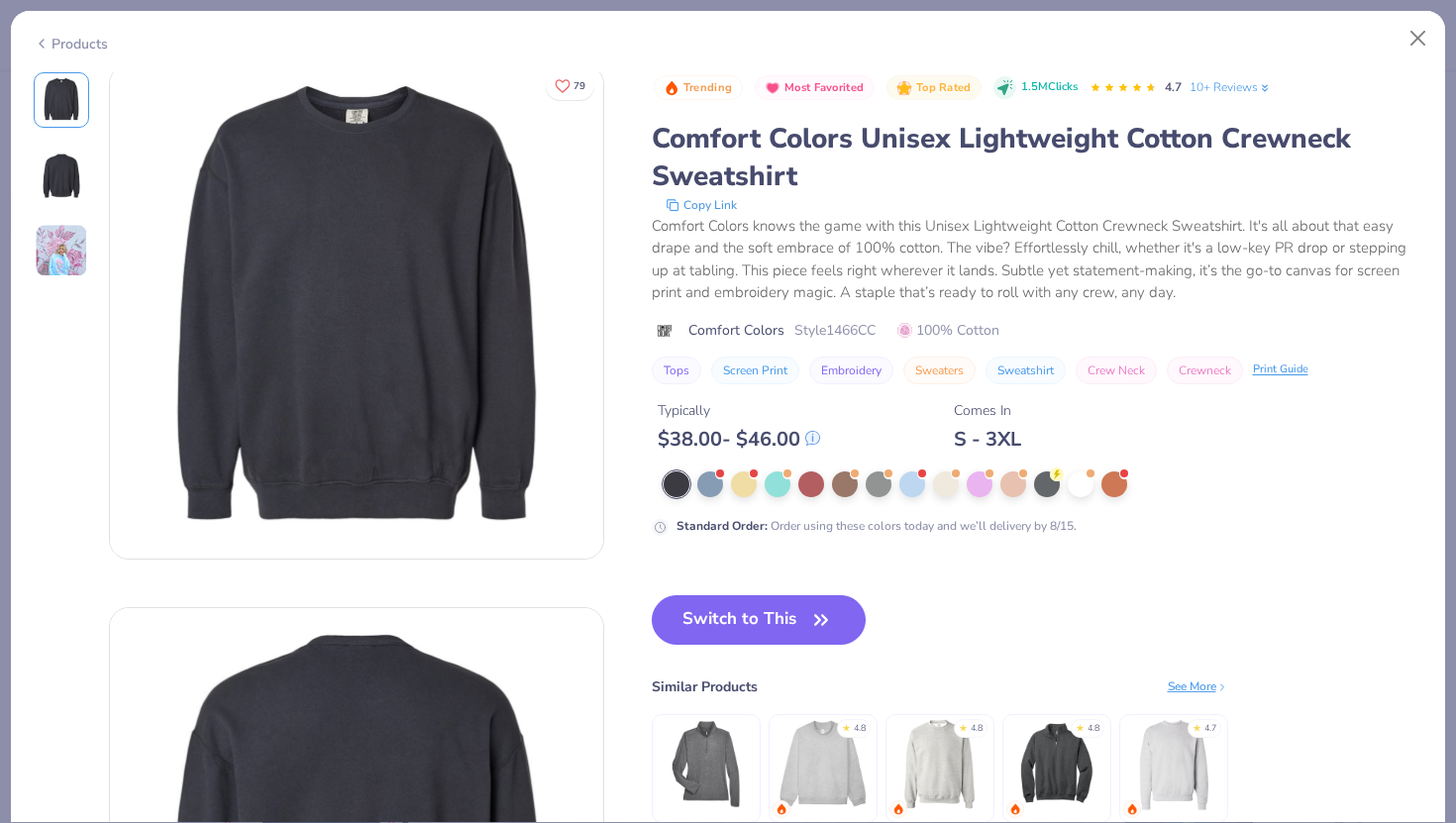scroll, scrollTop: 0, scrollLeft: 0, axis: both 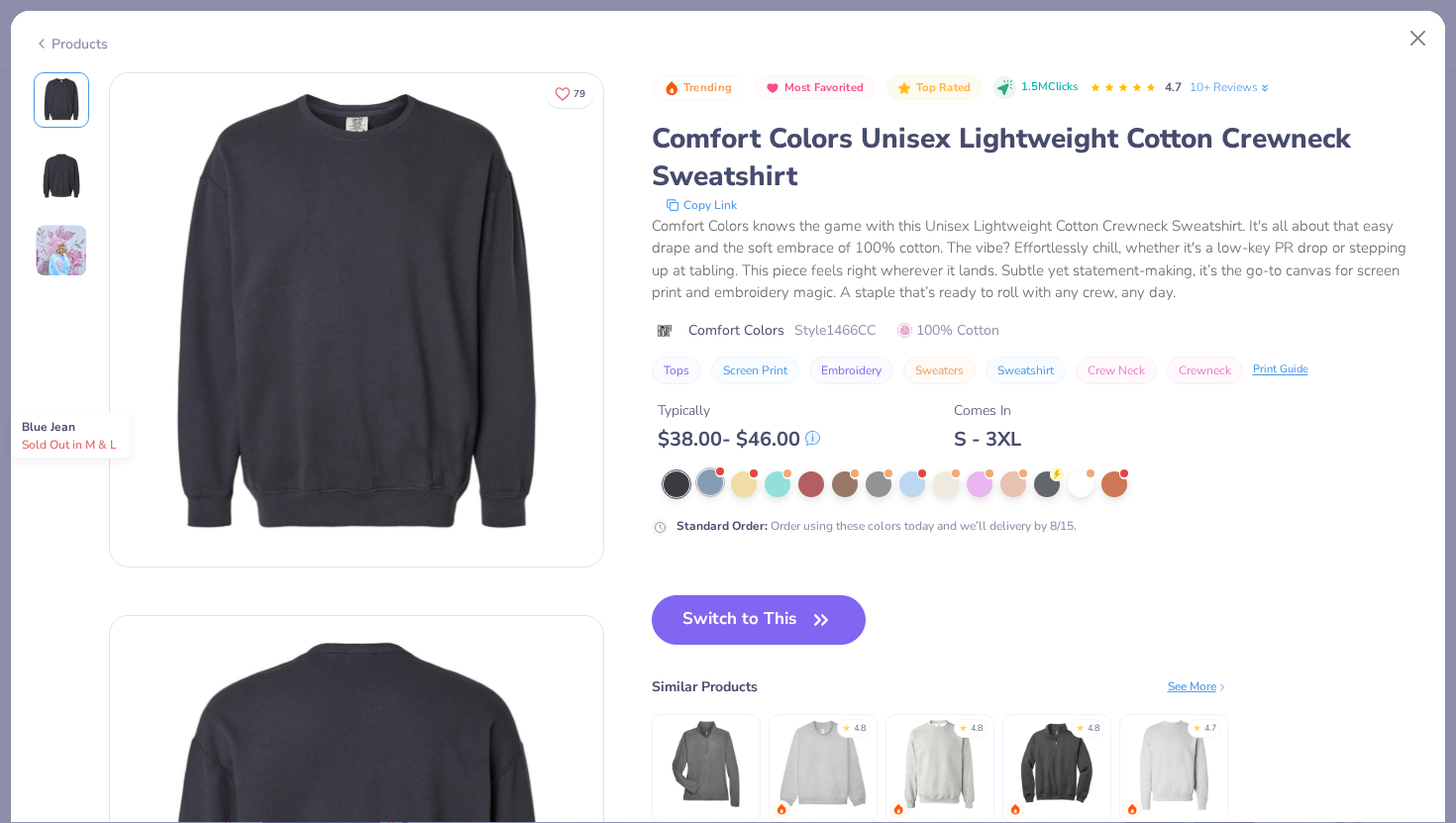 click at bounding box center (710, 482) 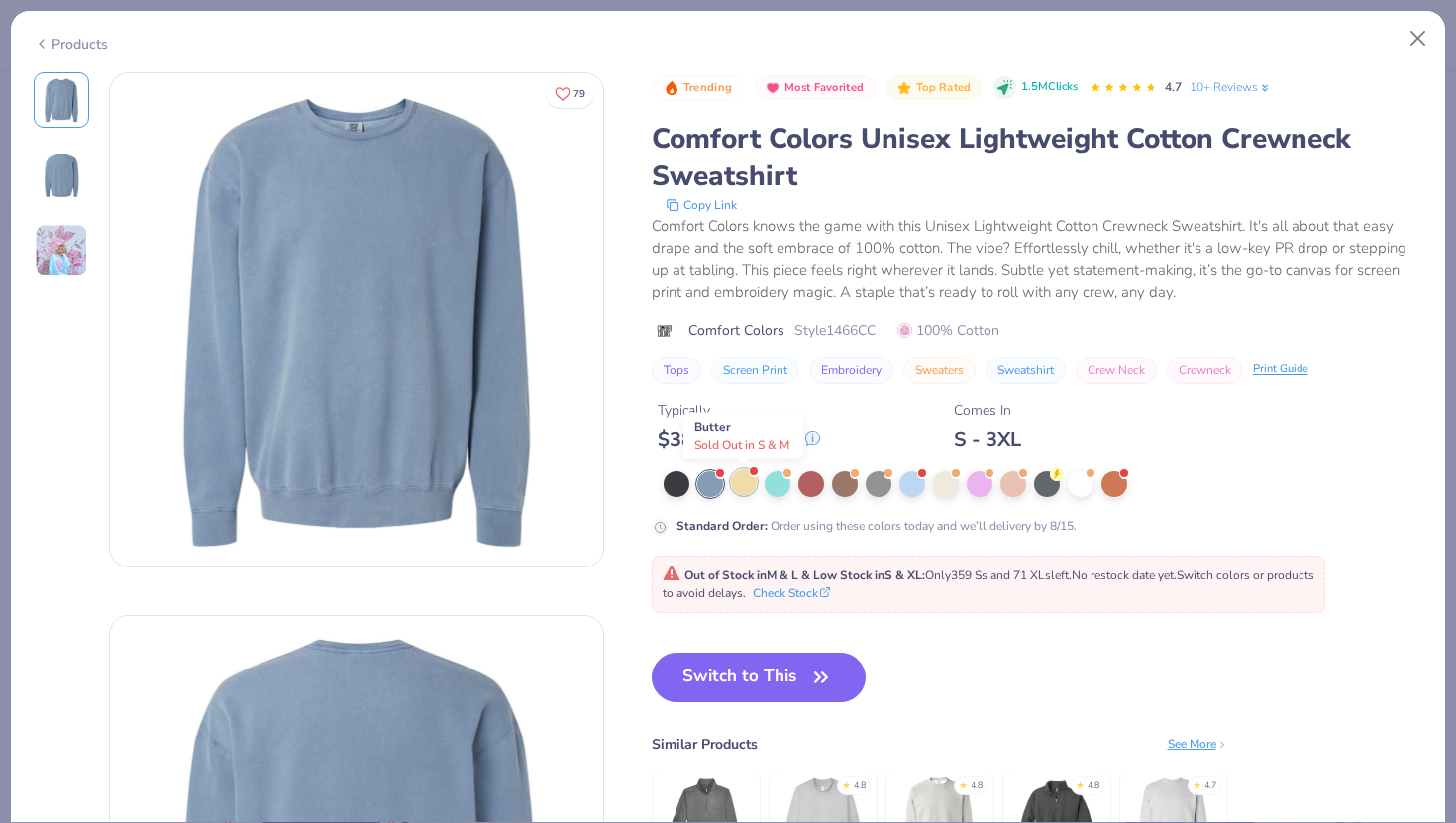 click at bounding box center [744, 482] 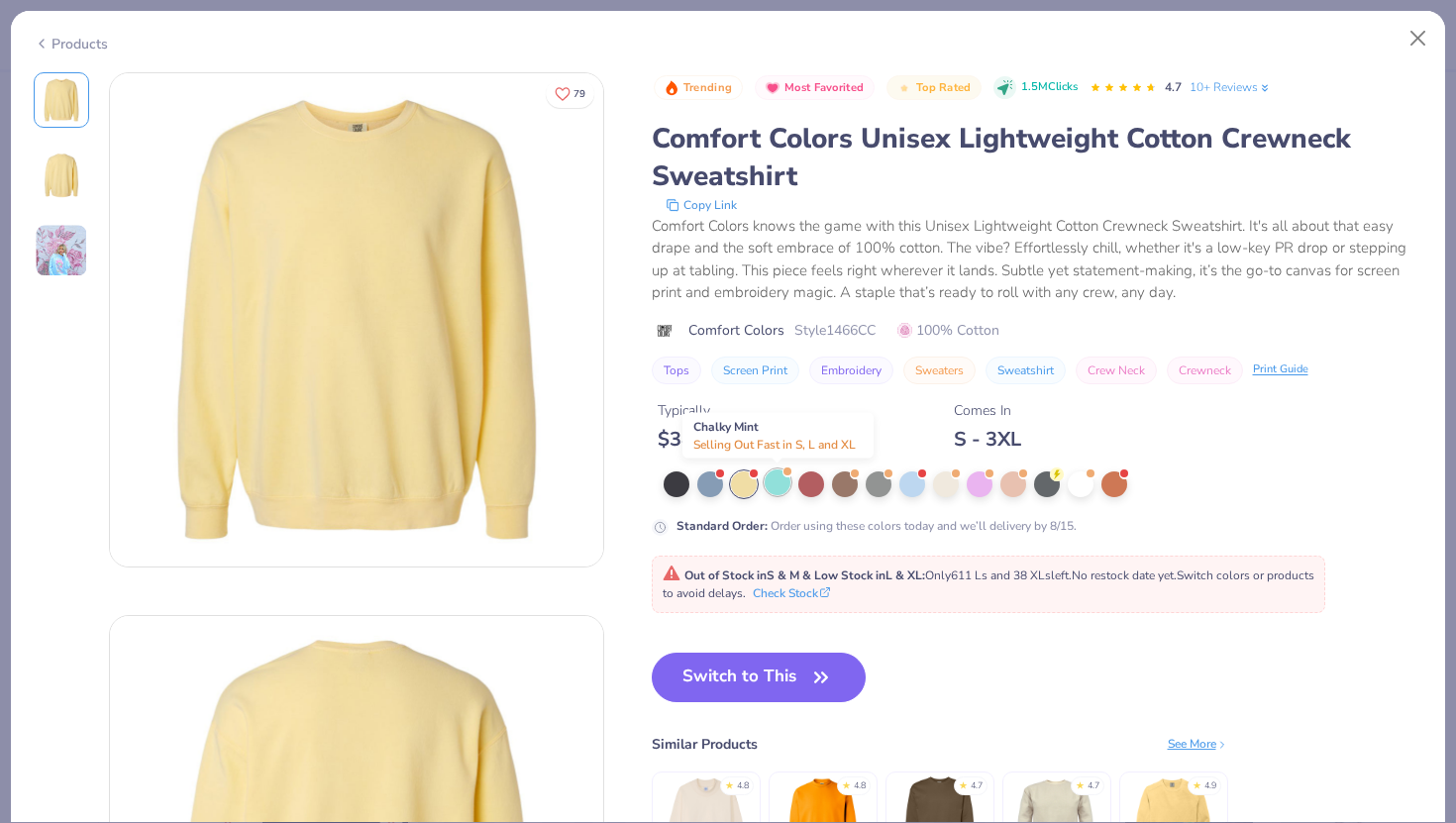 click at bounding box center (778, 482) 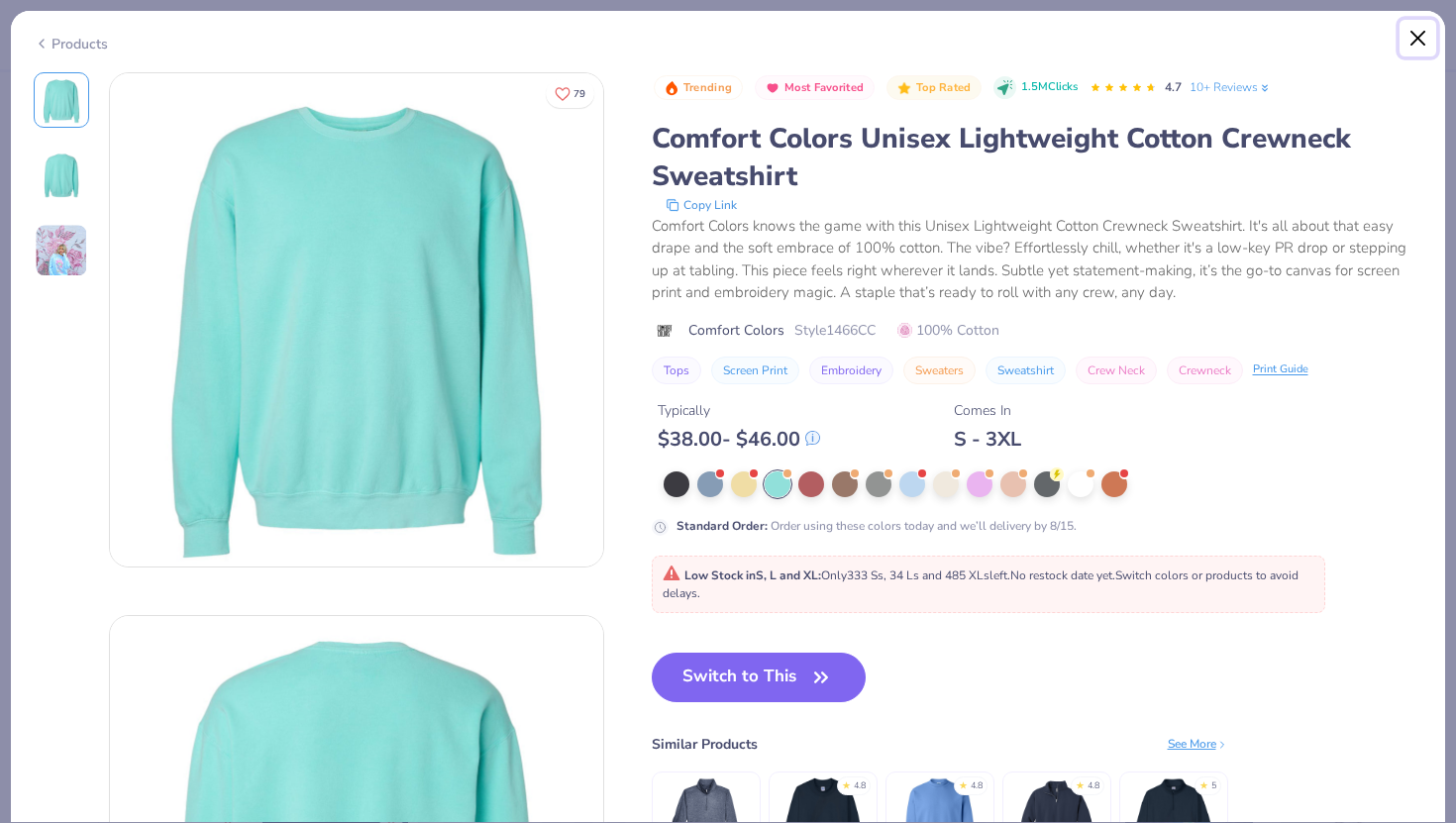 click at bounding box center [1418, 39] 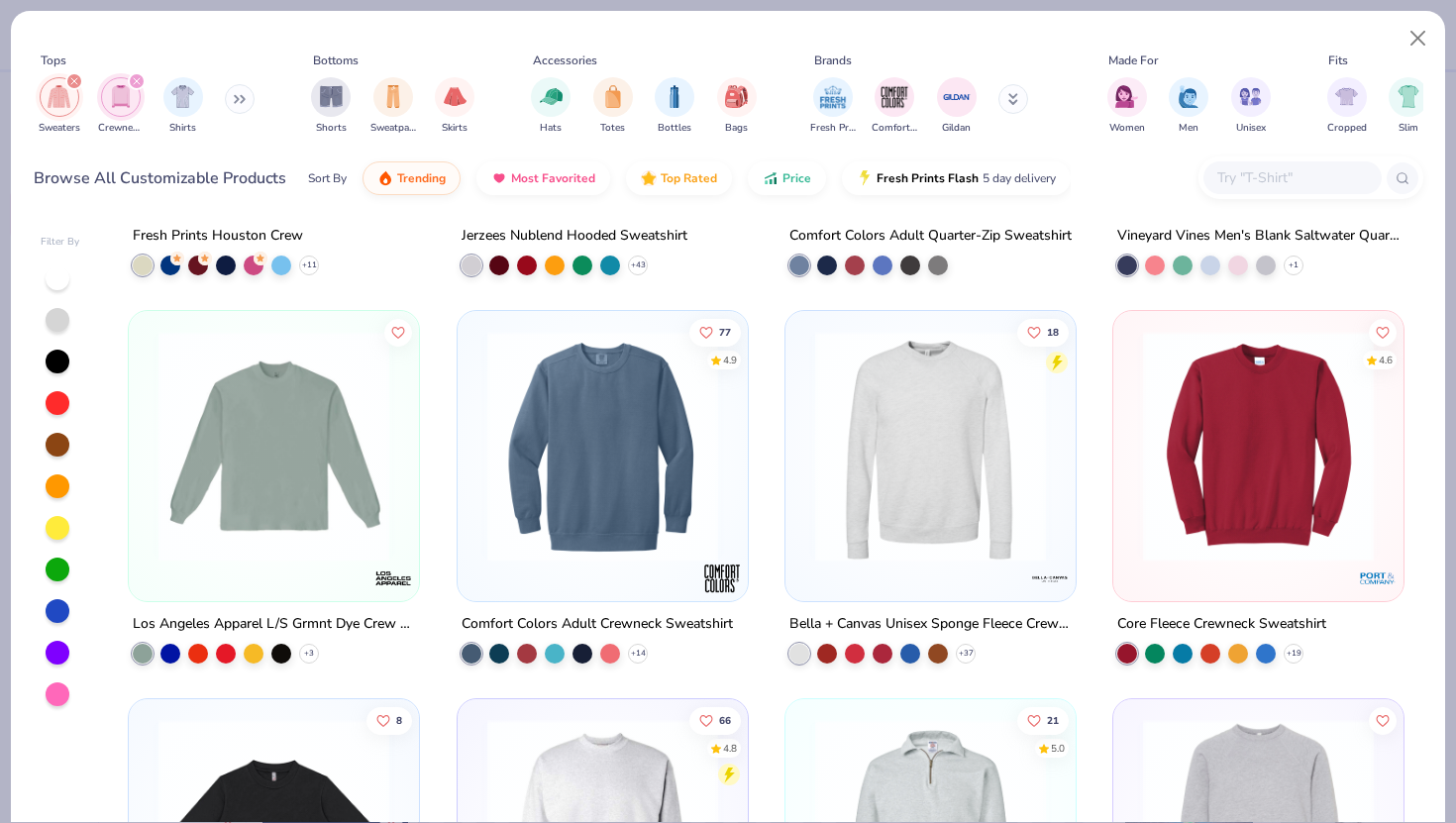 scroll, scrollTop: 1139, scrollLeft: 0, axis: vertical 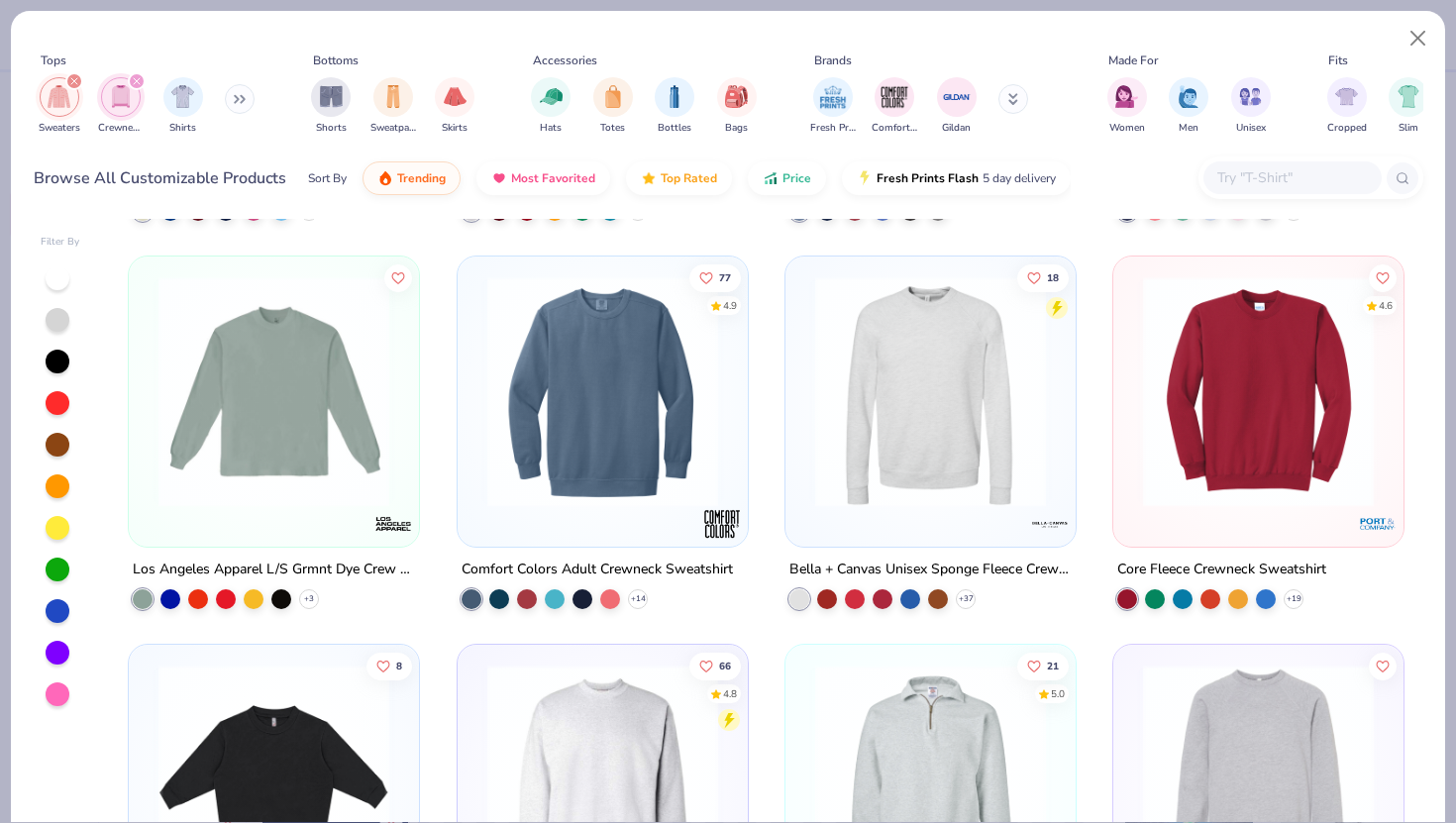 click at bounding box center [930, 391] 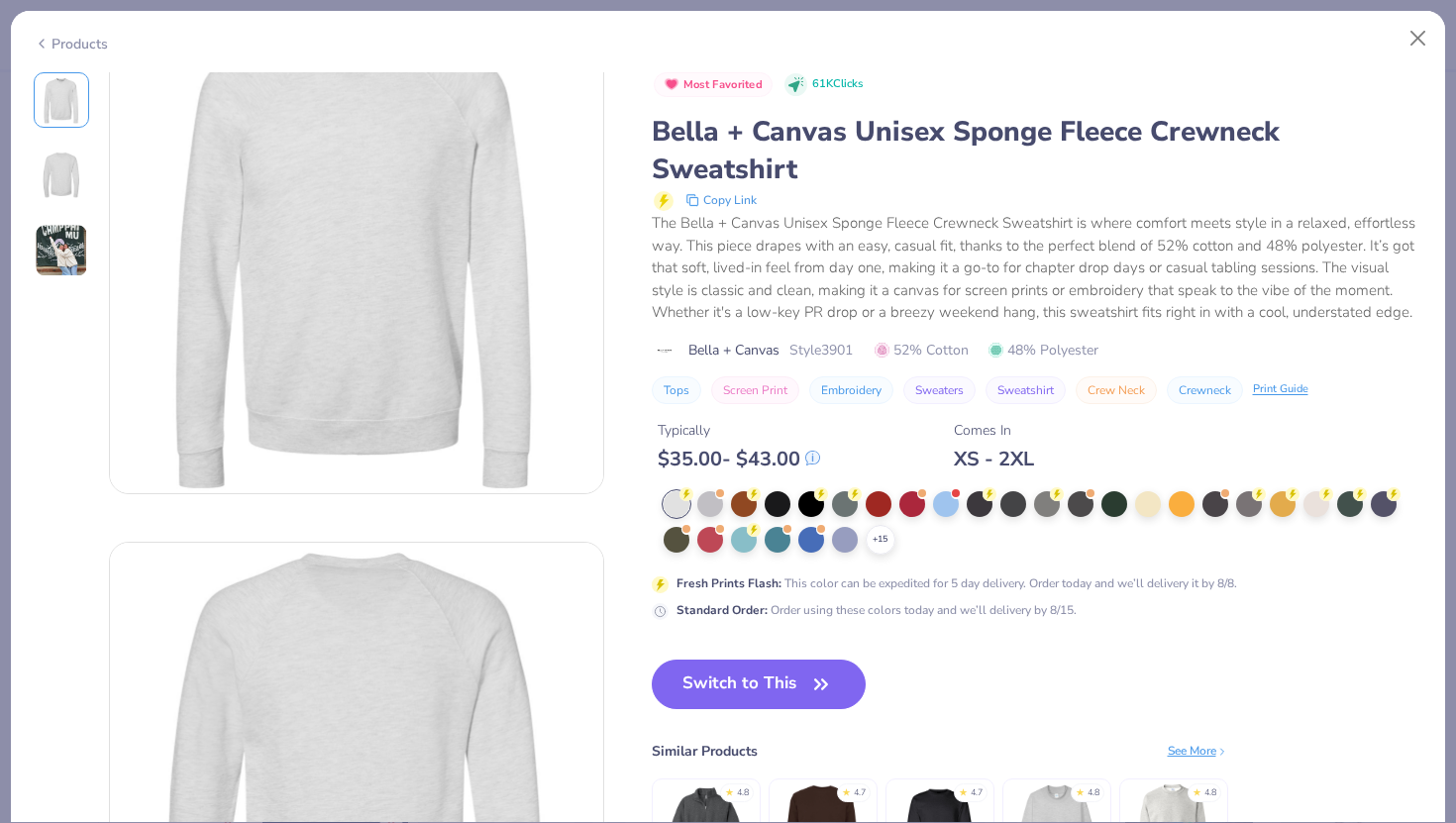 scroll, scrollTop: 0, scrollLeft: 0, axis: both 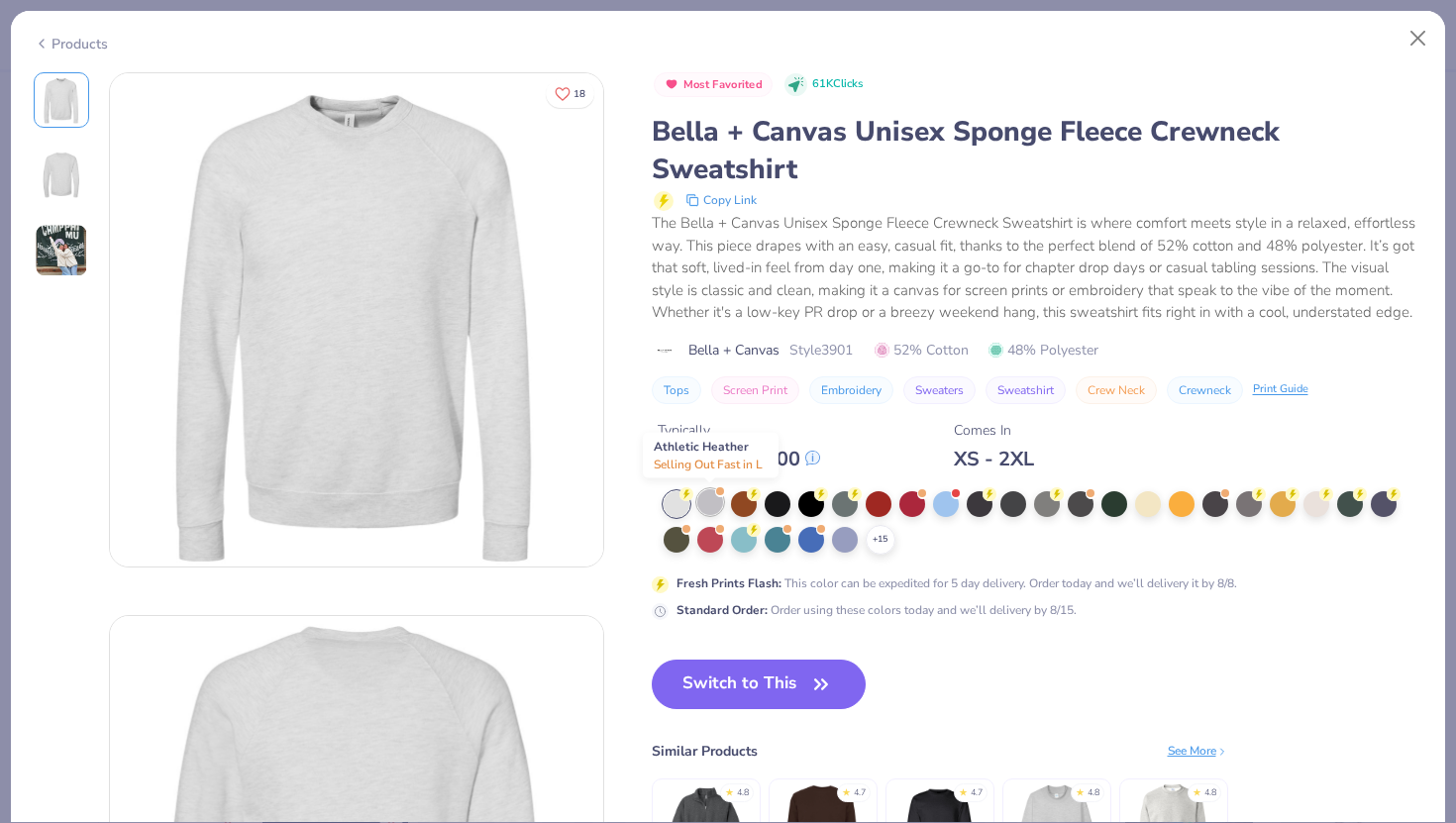 click at bounding box center [710, 502] 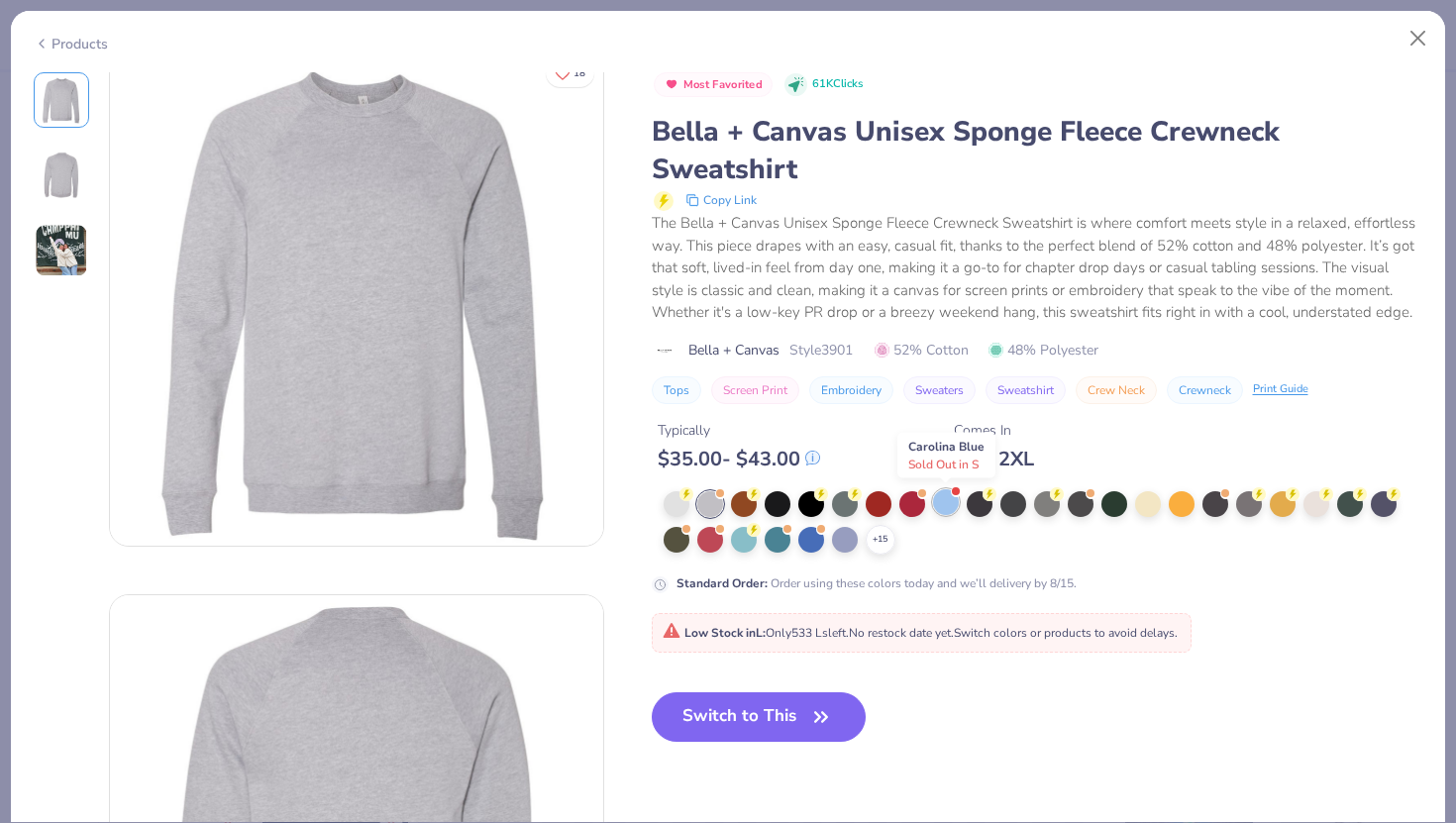 scroll, scrollTop: 0, scrollLeft: 0, axis: both 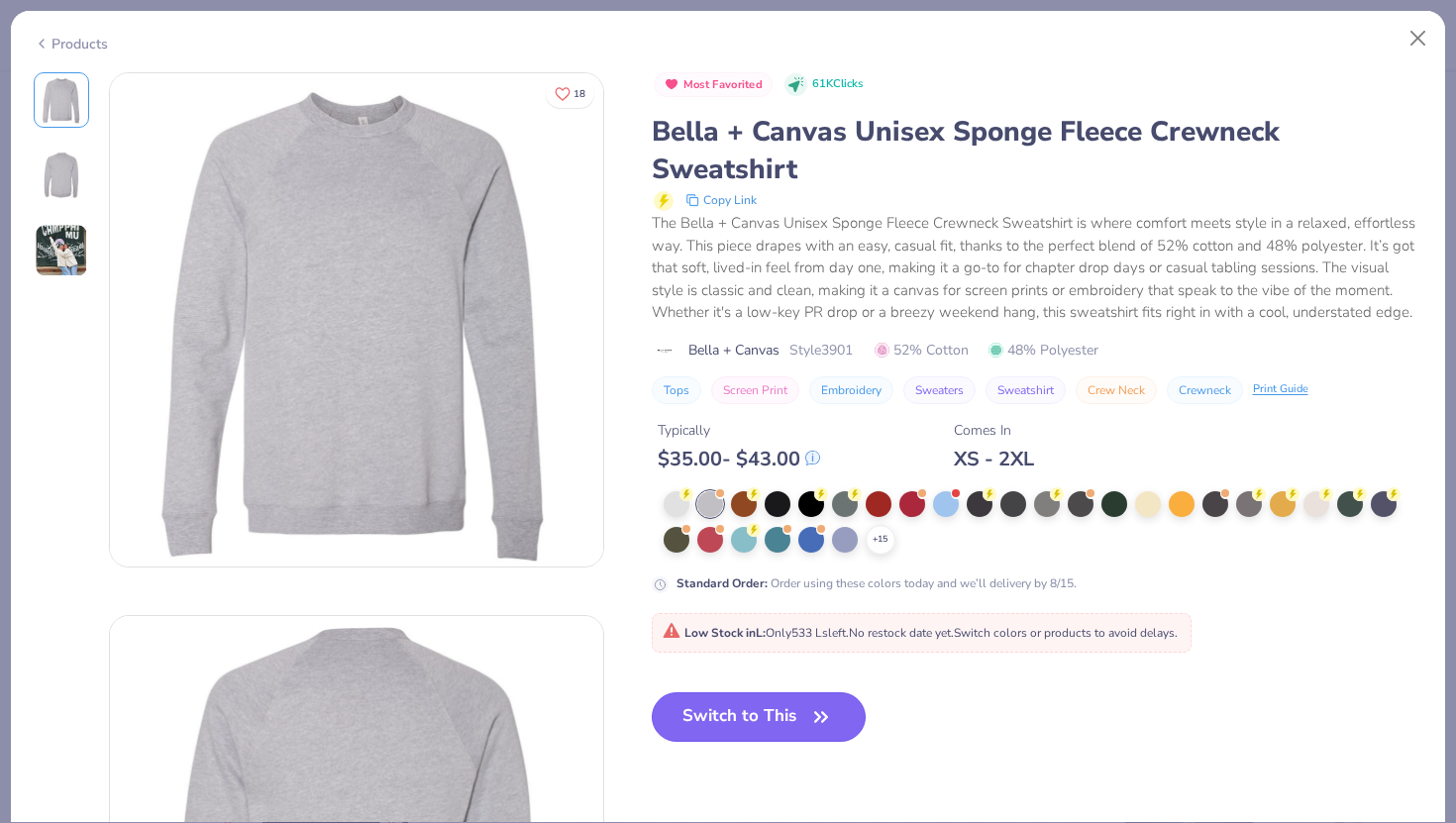 click on "Switch to This" at bounding box center (759, 717) 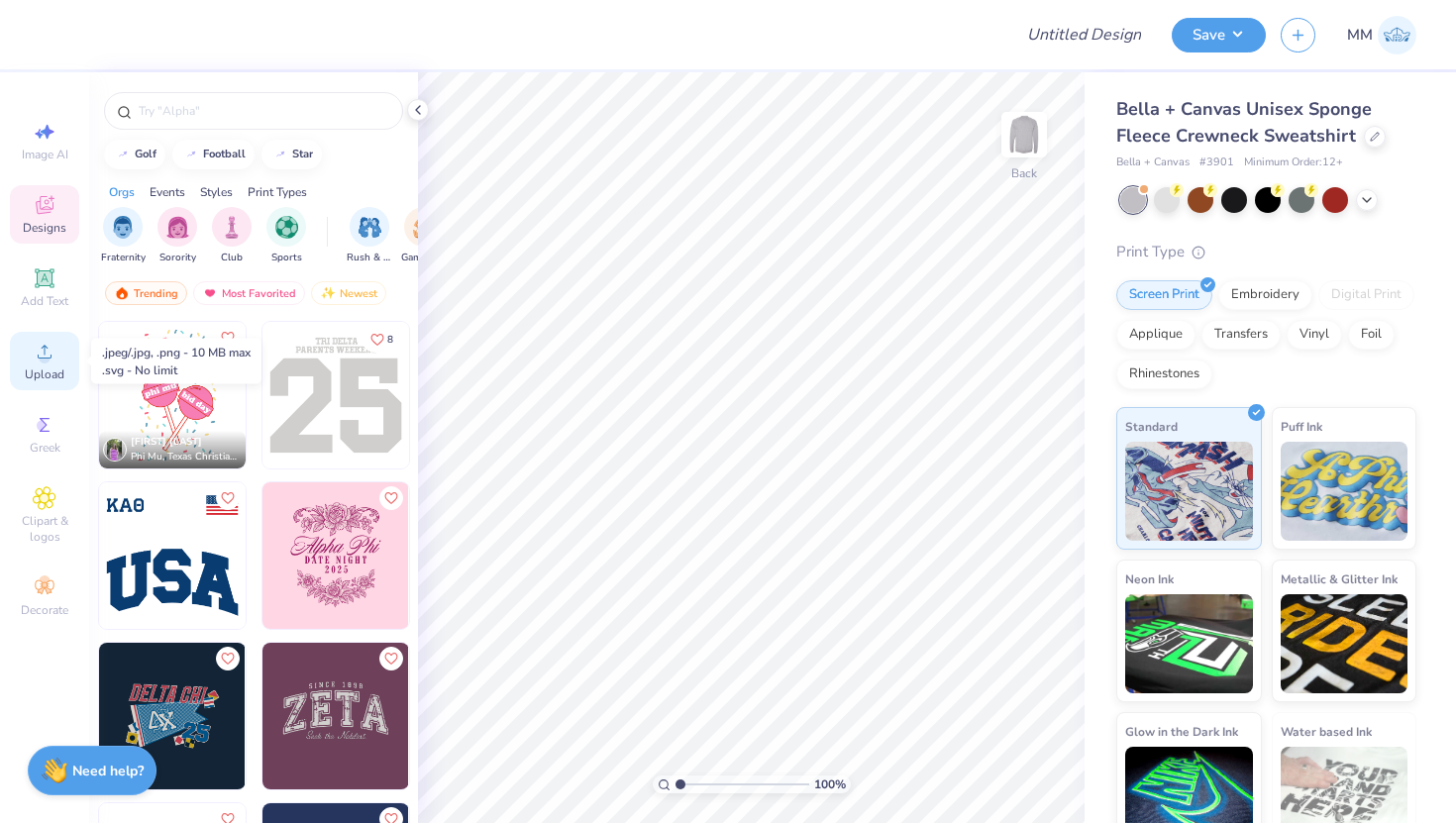 click 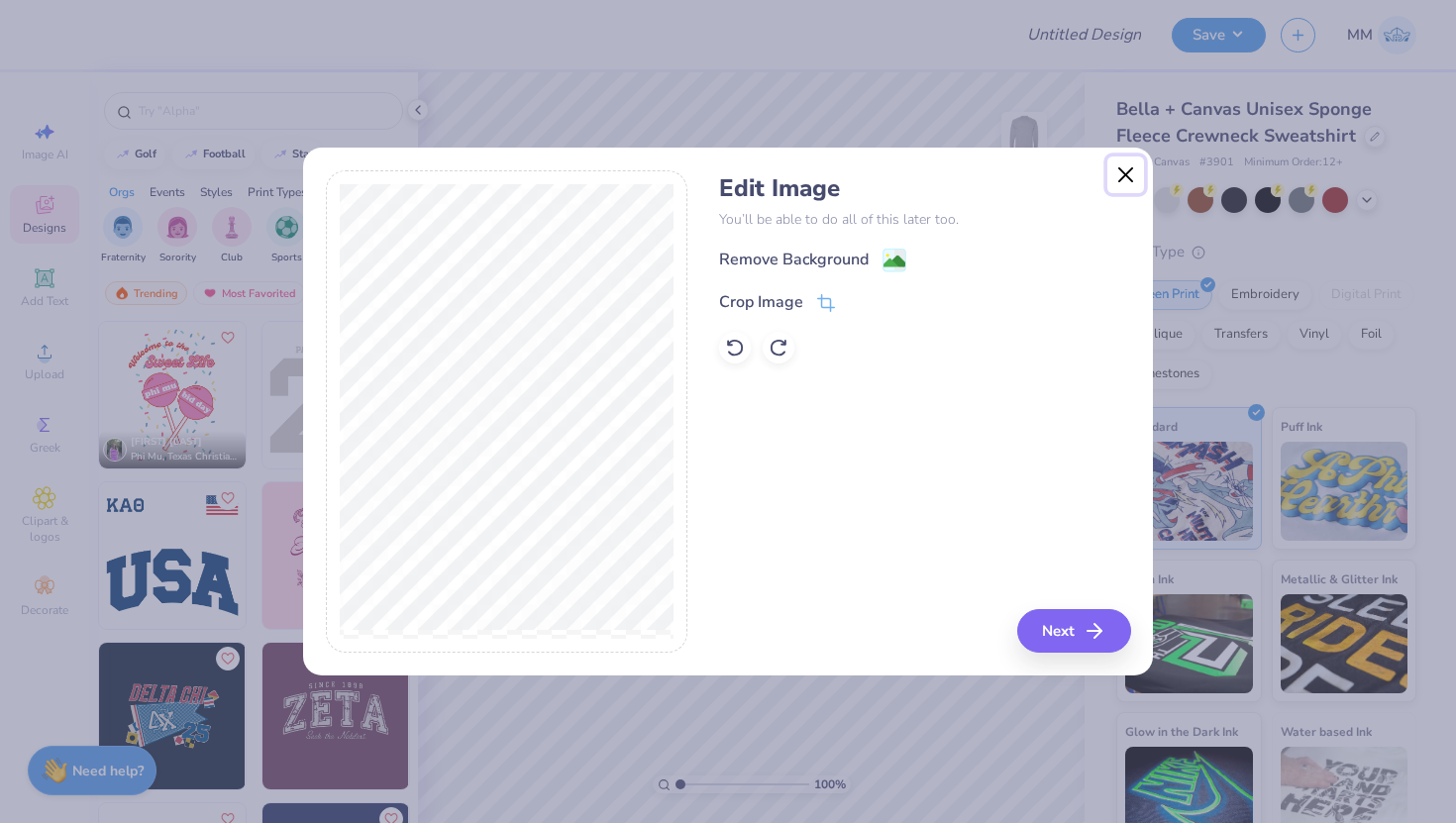 click at bounding box center (1126, 175) 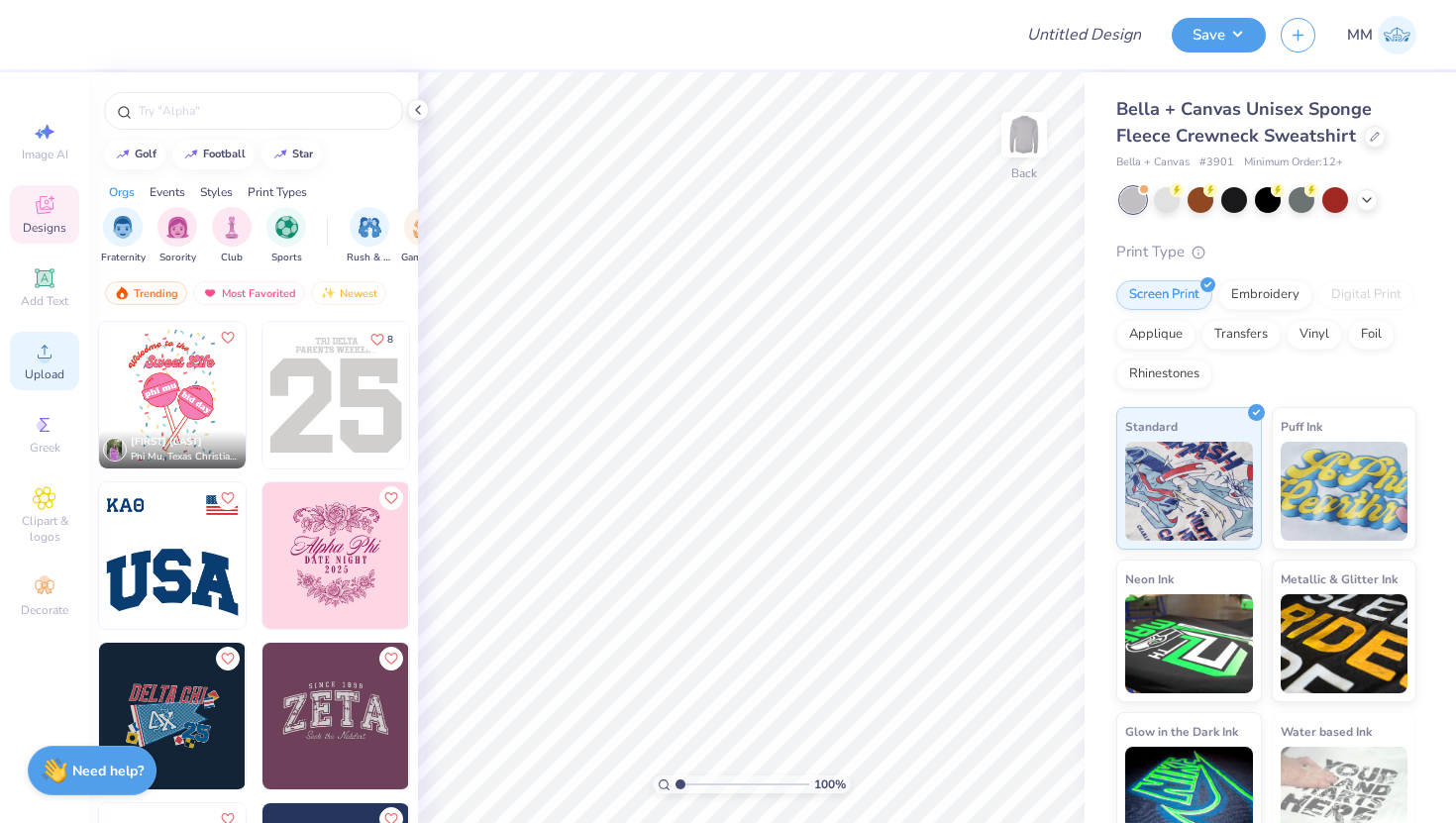 click 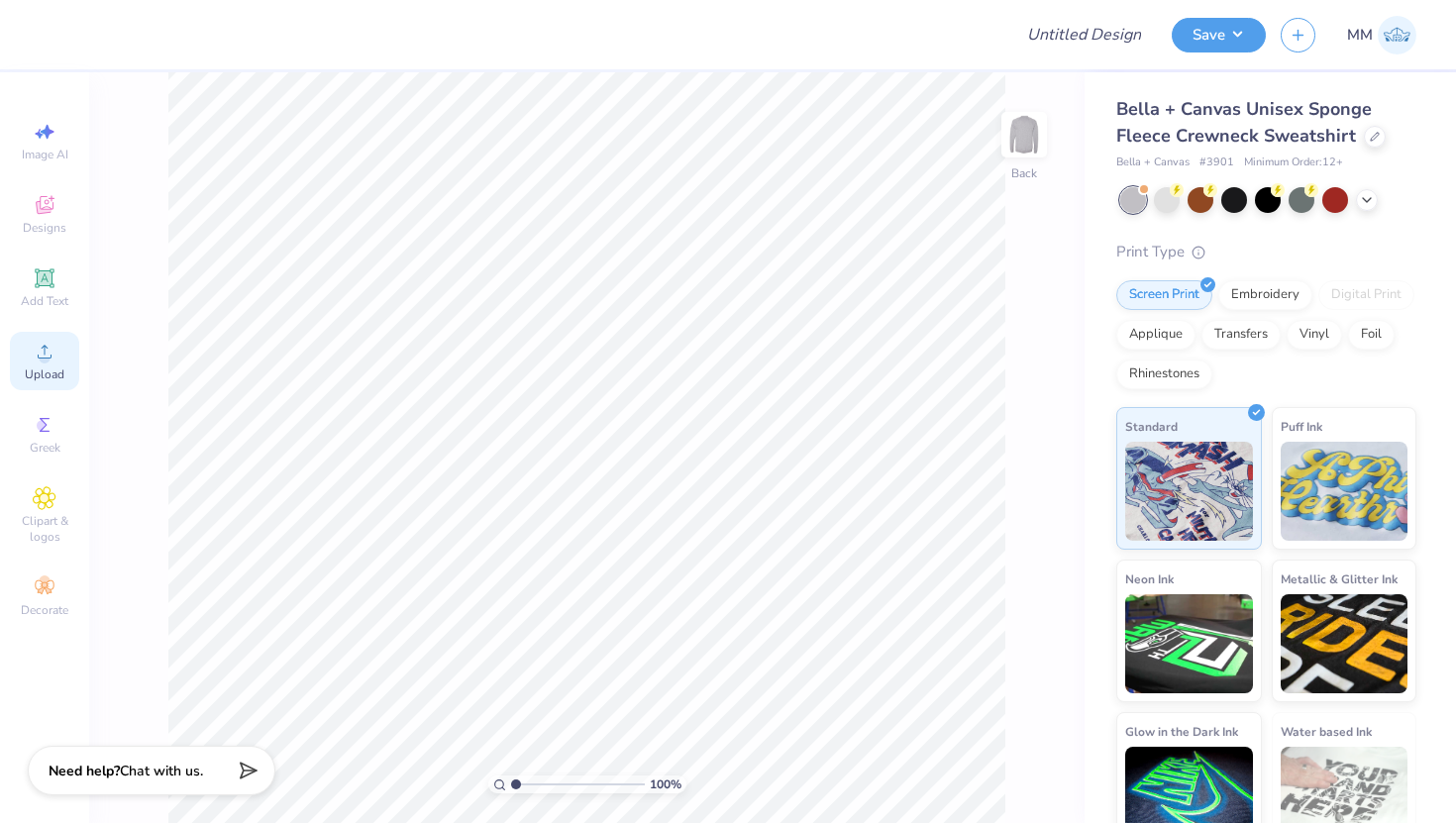 click on "Upload" at bounding box center (45, 374) 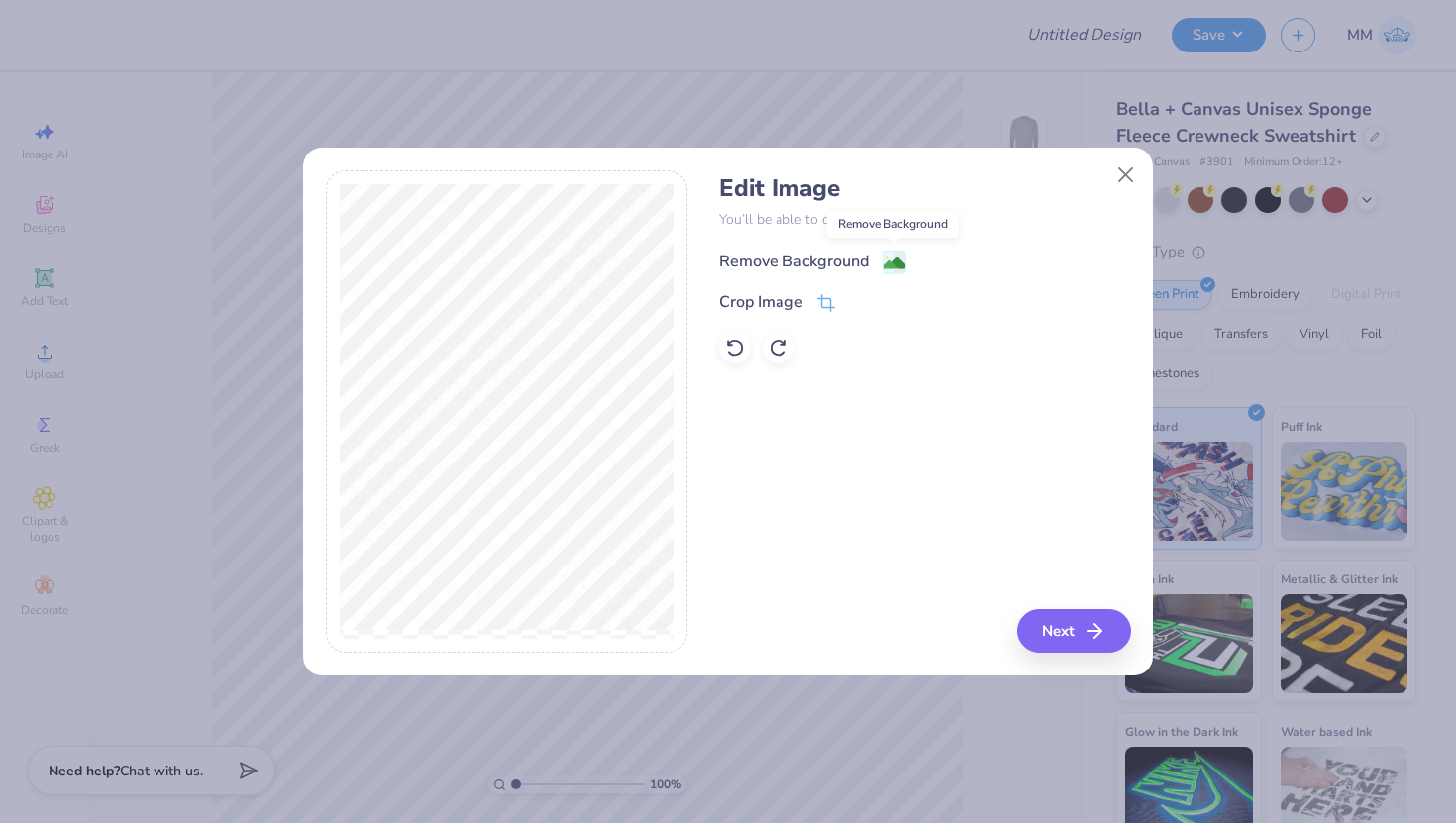 click 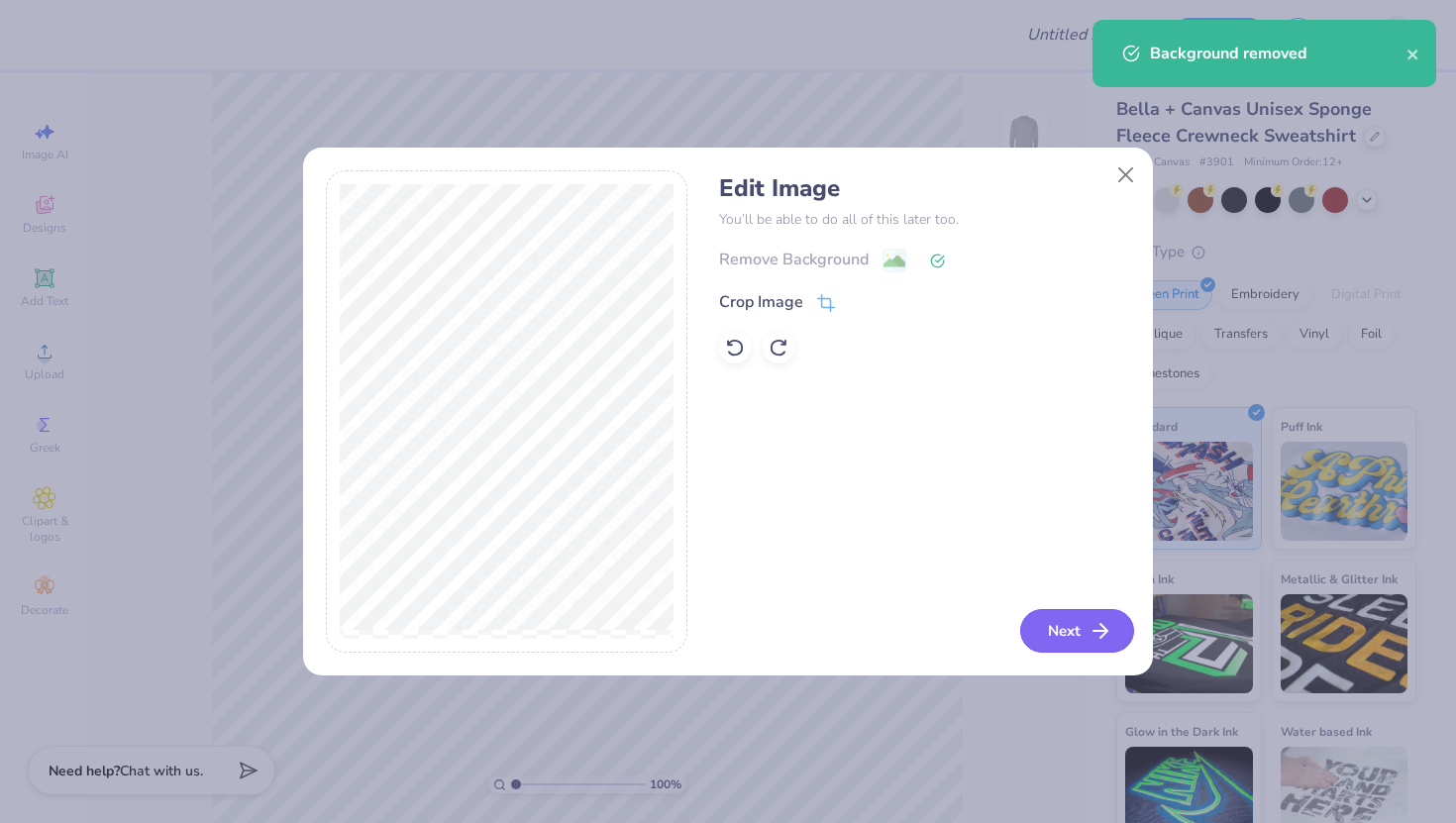 click on "Next" at bounding box center [1077, 631] 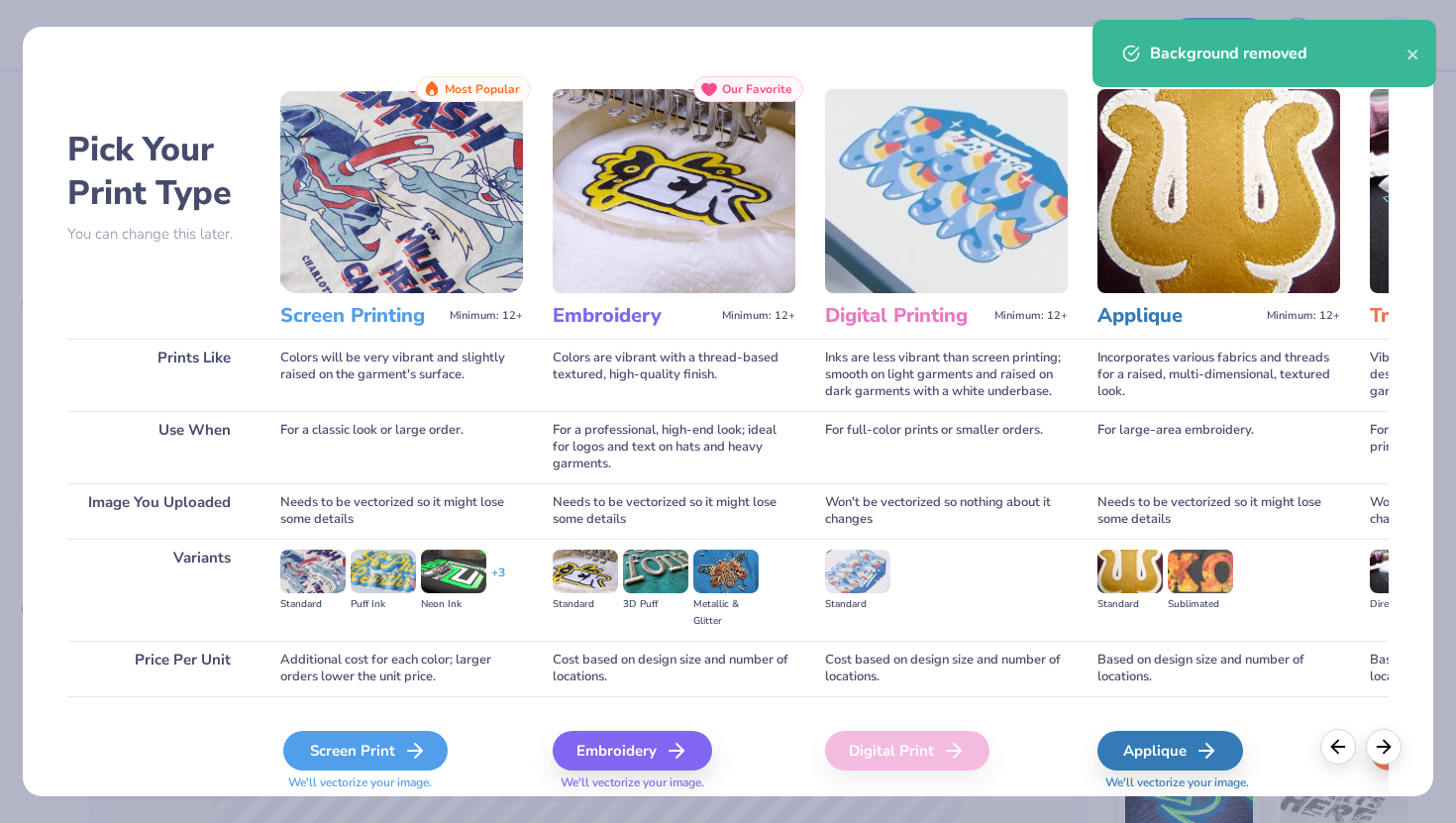 click on "Screen Print" at bounding box center (365, 751) 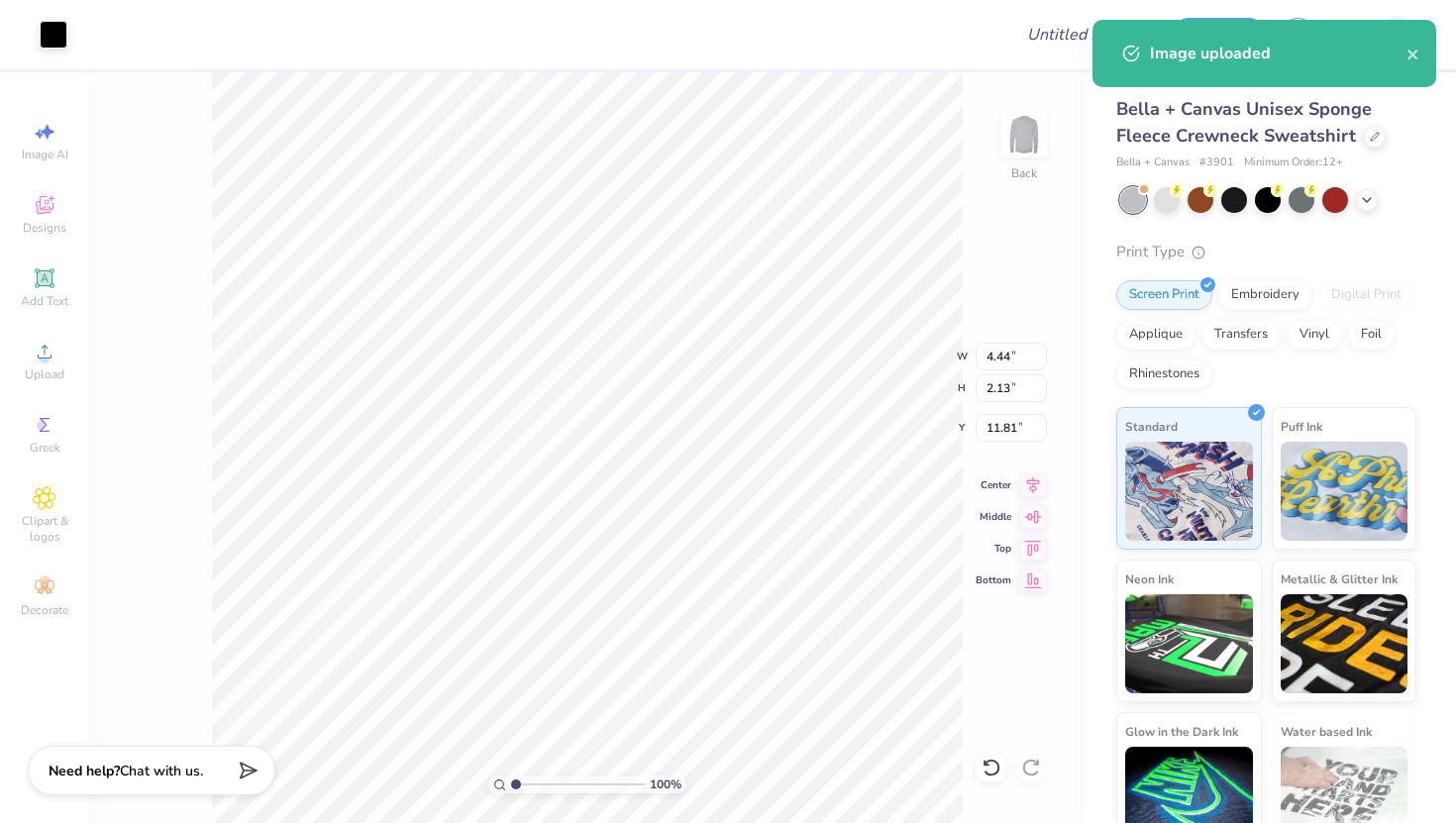 type on "8.39" 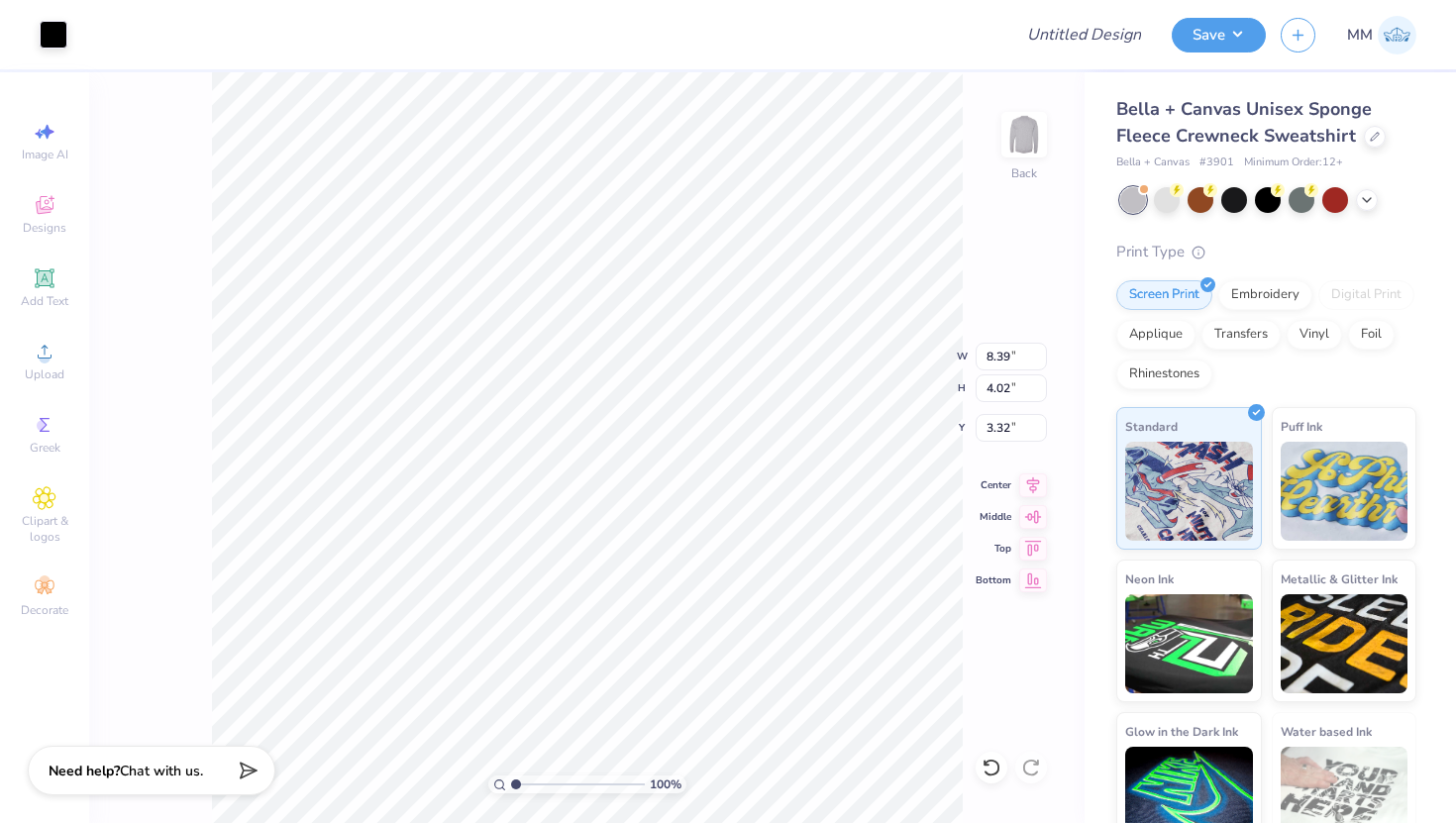 type on "3.32" 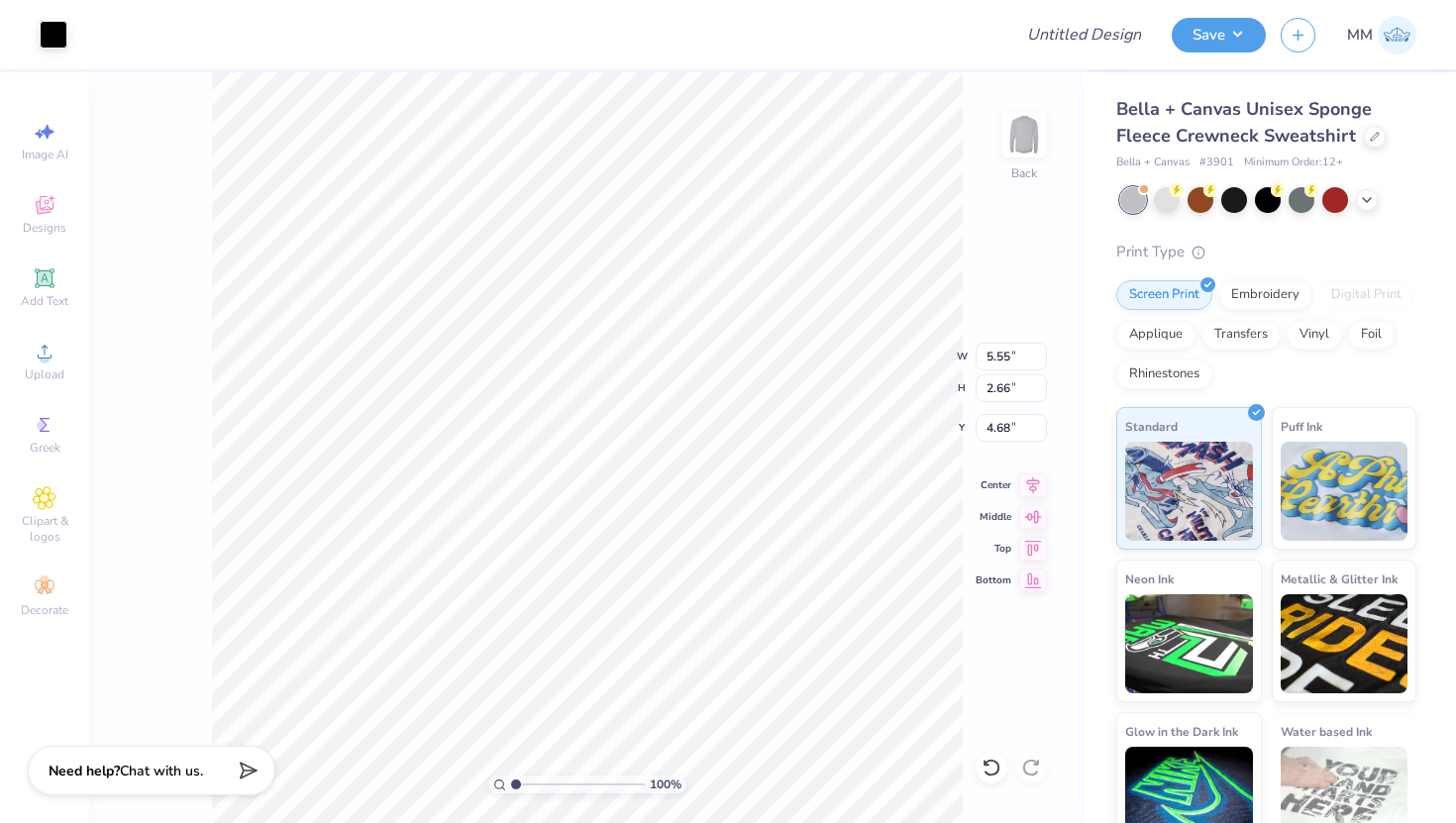 type on "3.56" 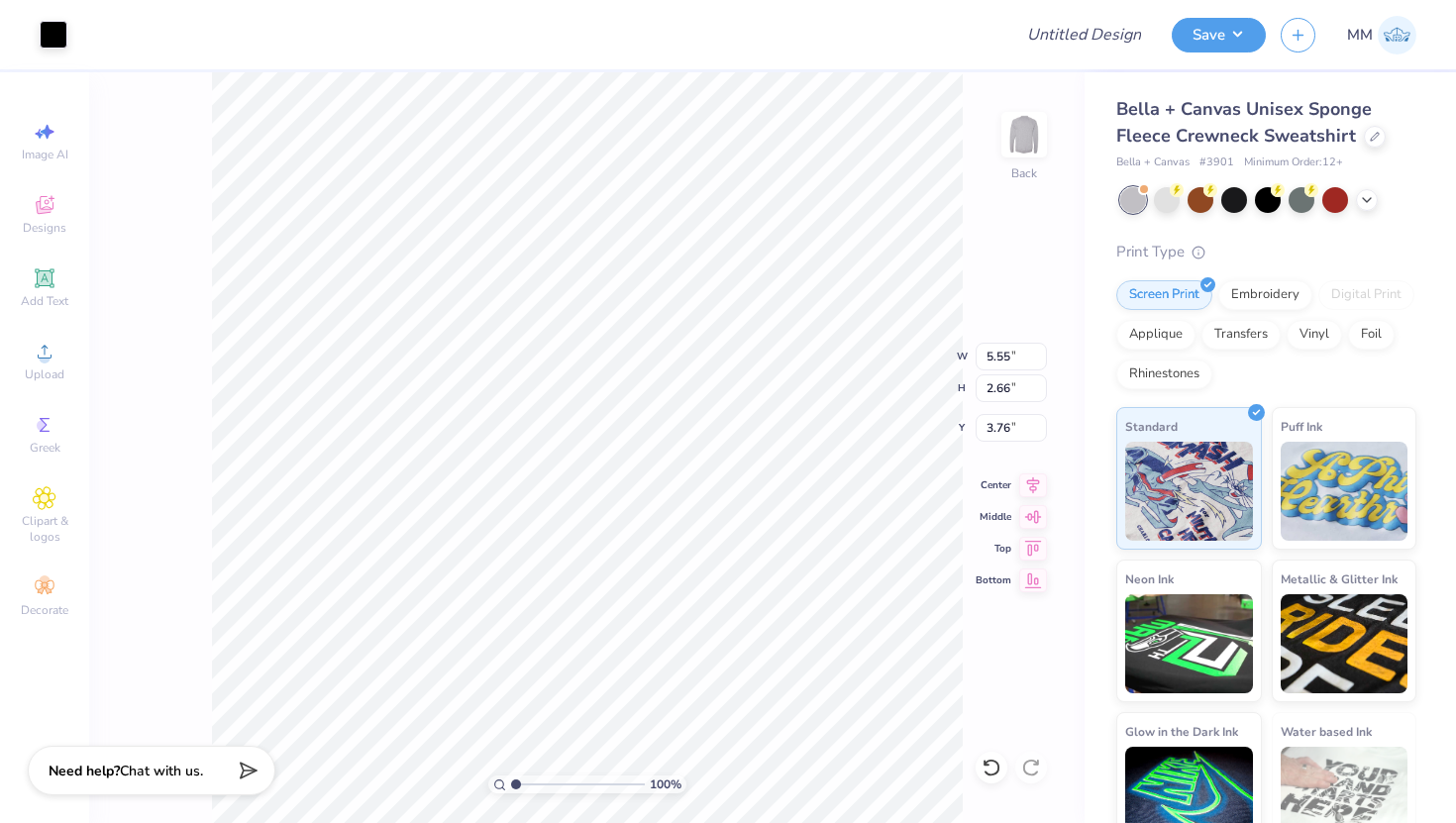 type on "3.77" 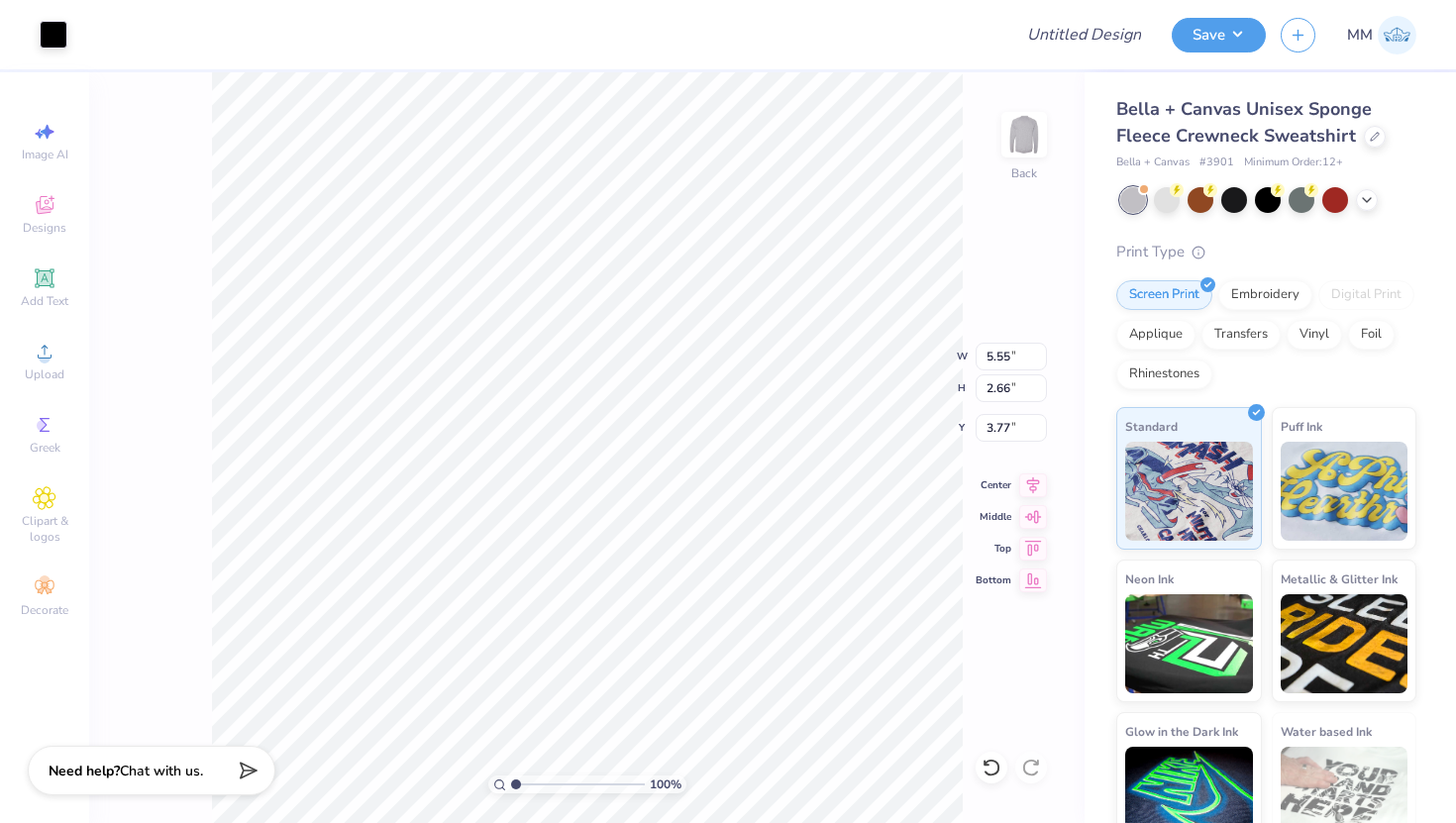 type on "4.29" 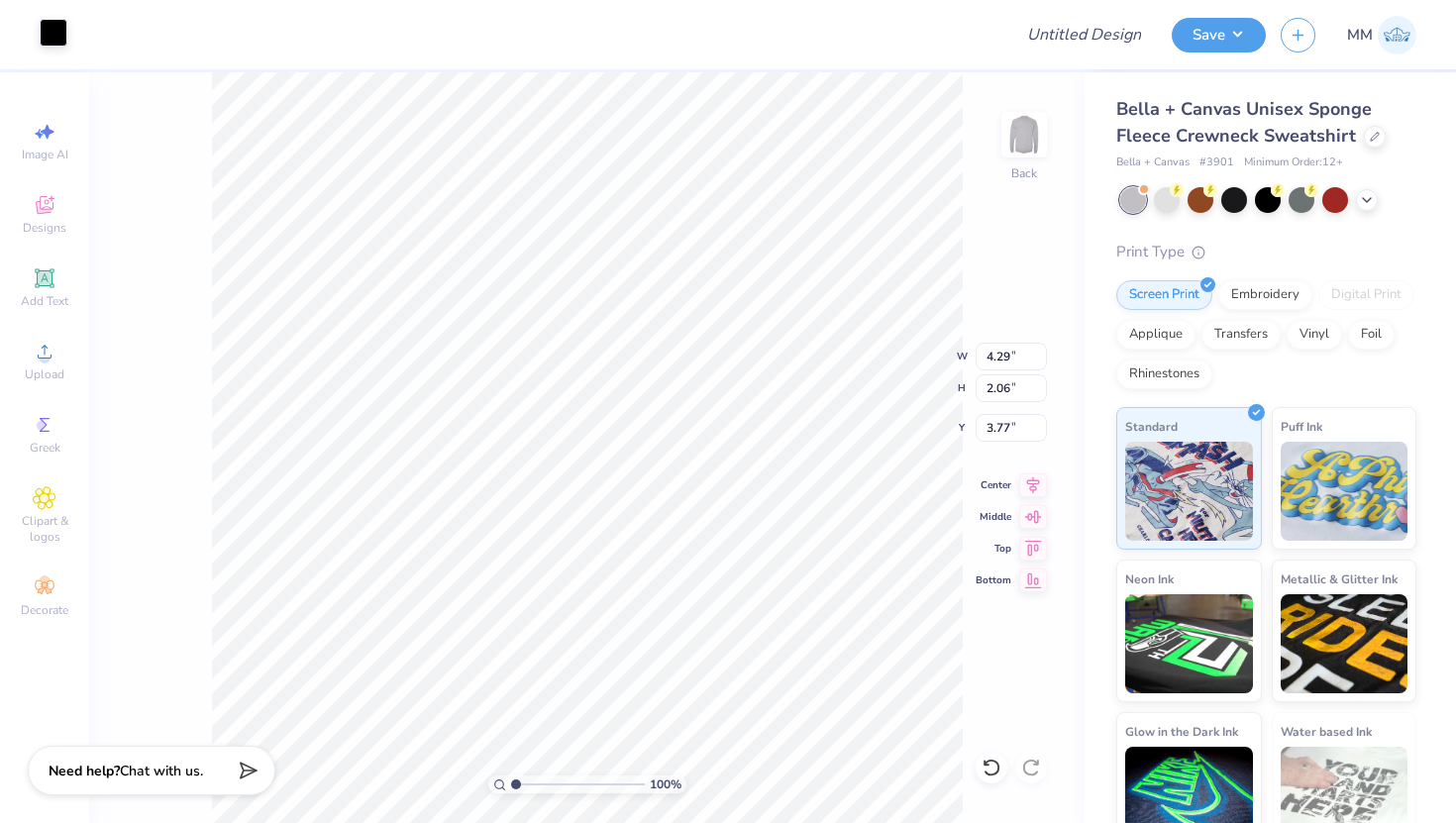 click at bounding box center (53, 33) 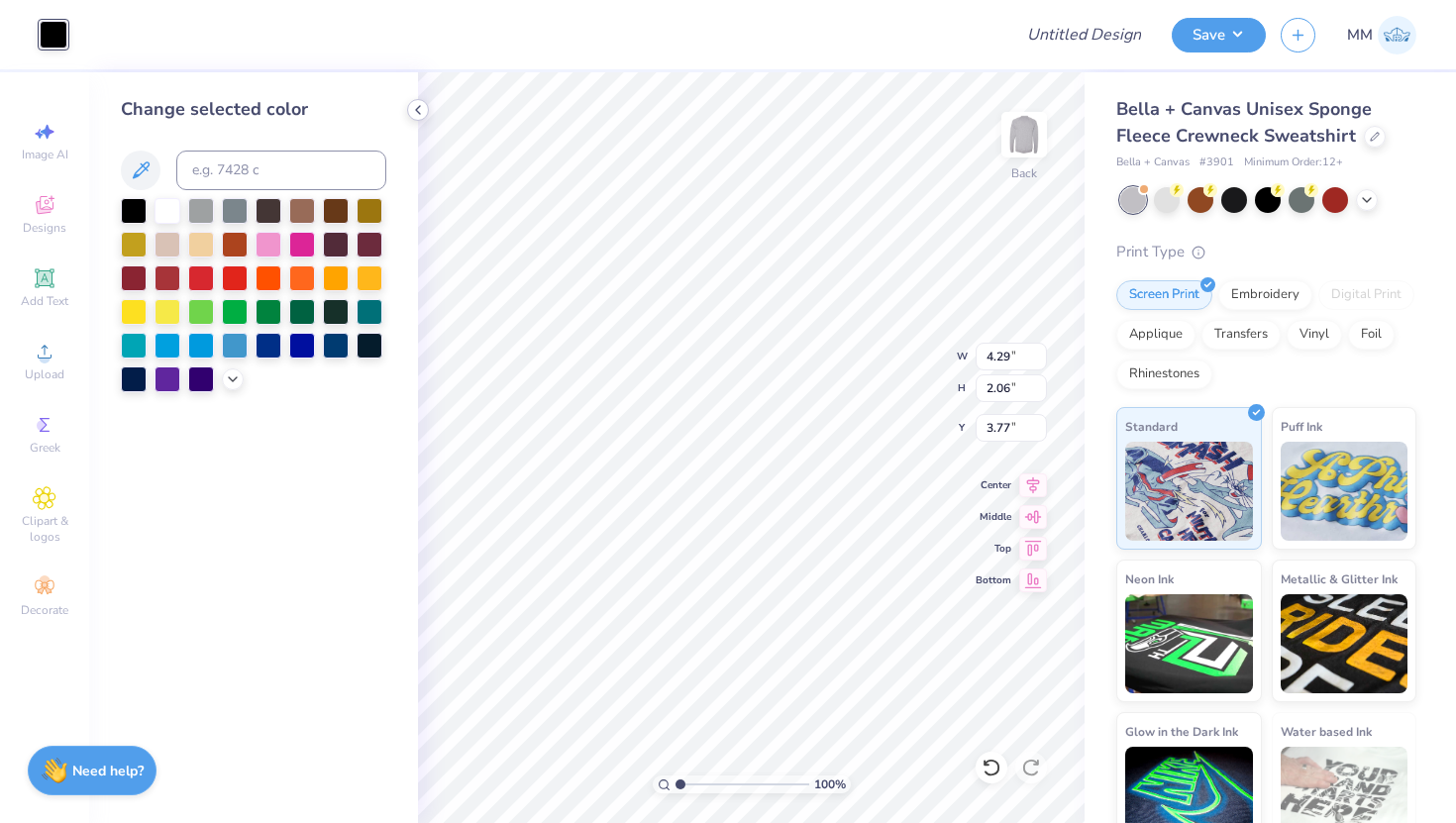 click 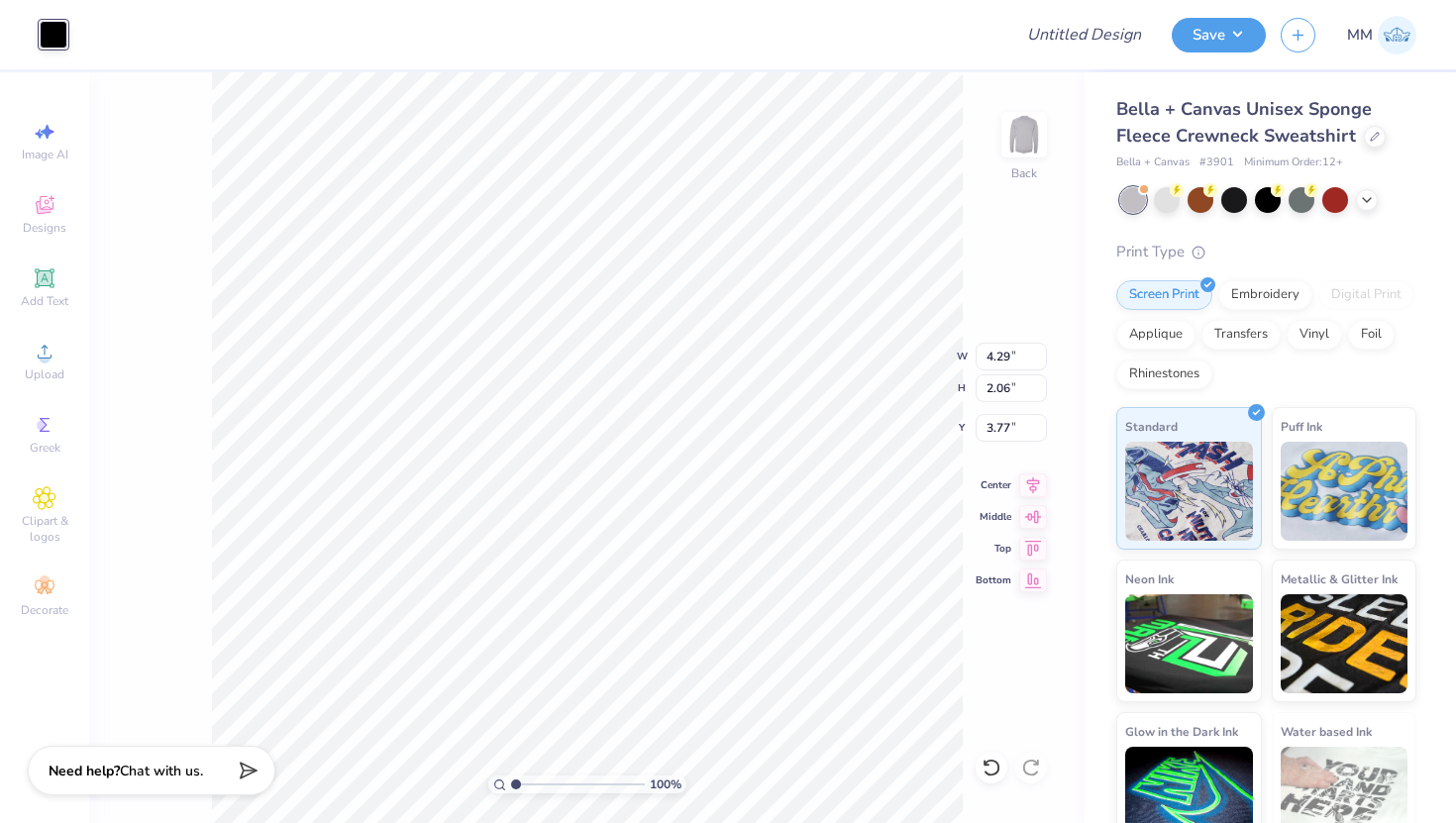 click at bounding box center [53, 35] 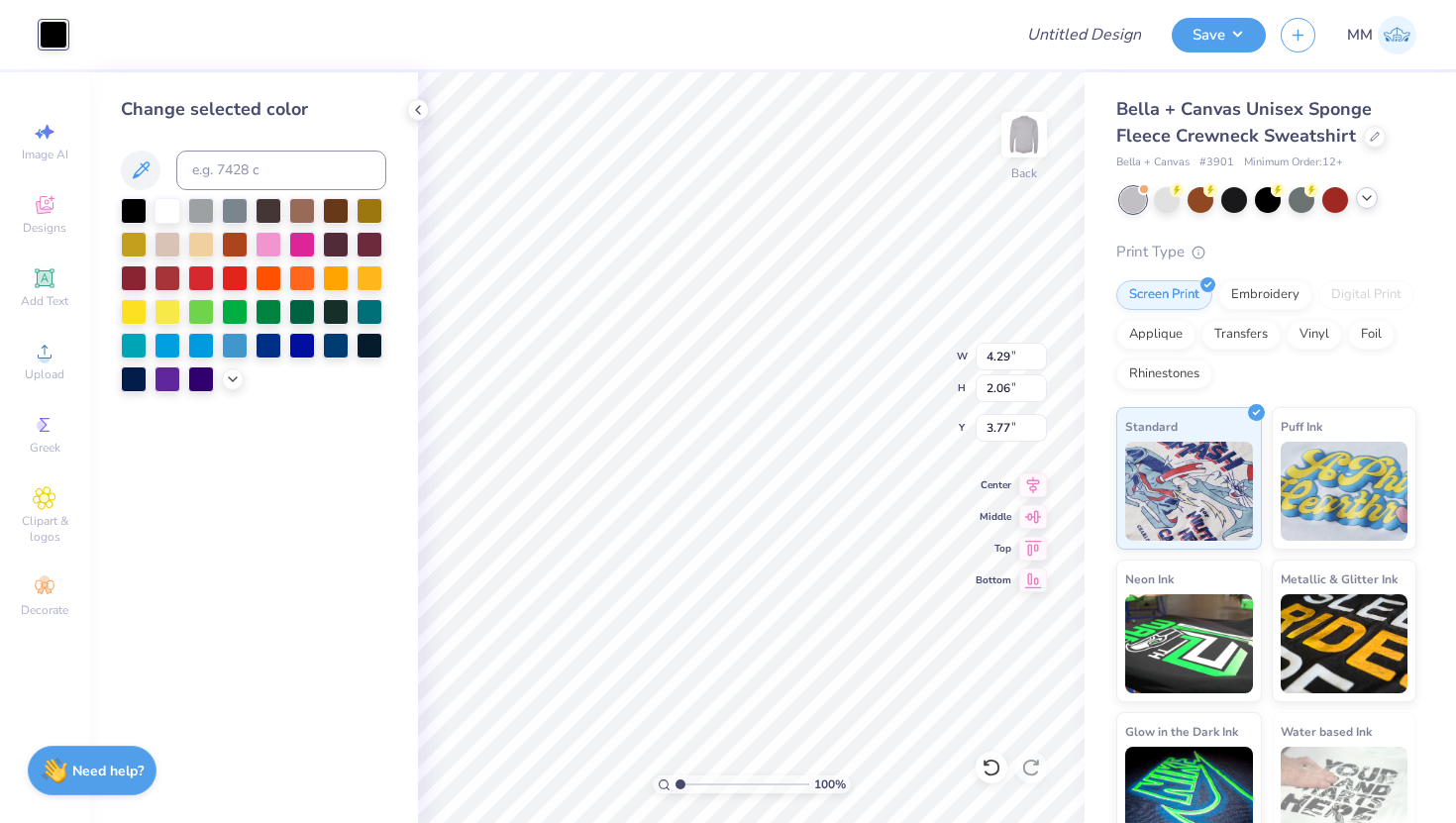 click 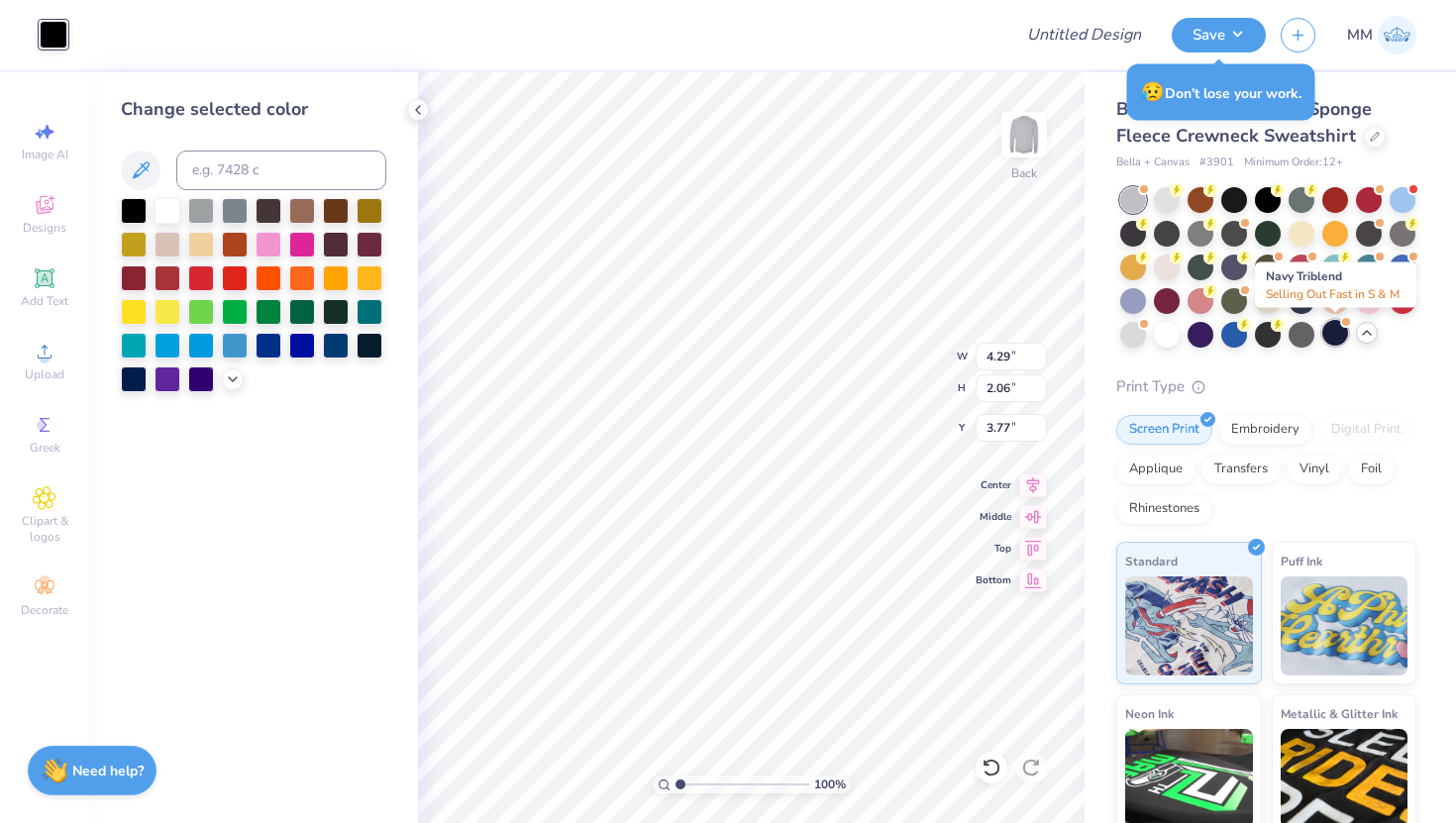 click at bounding box center [1335, 333] 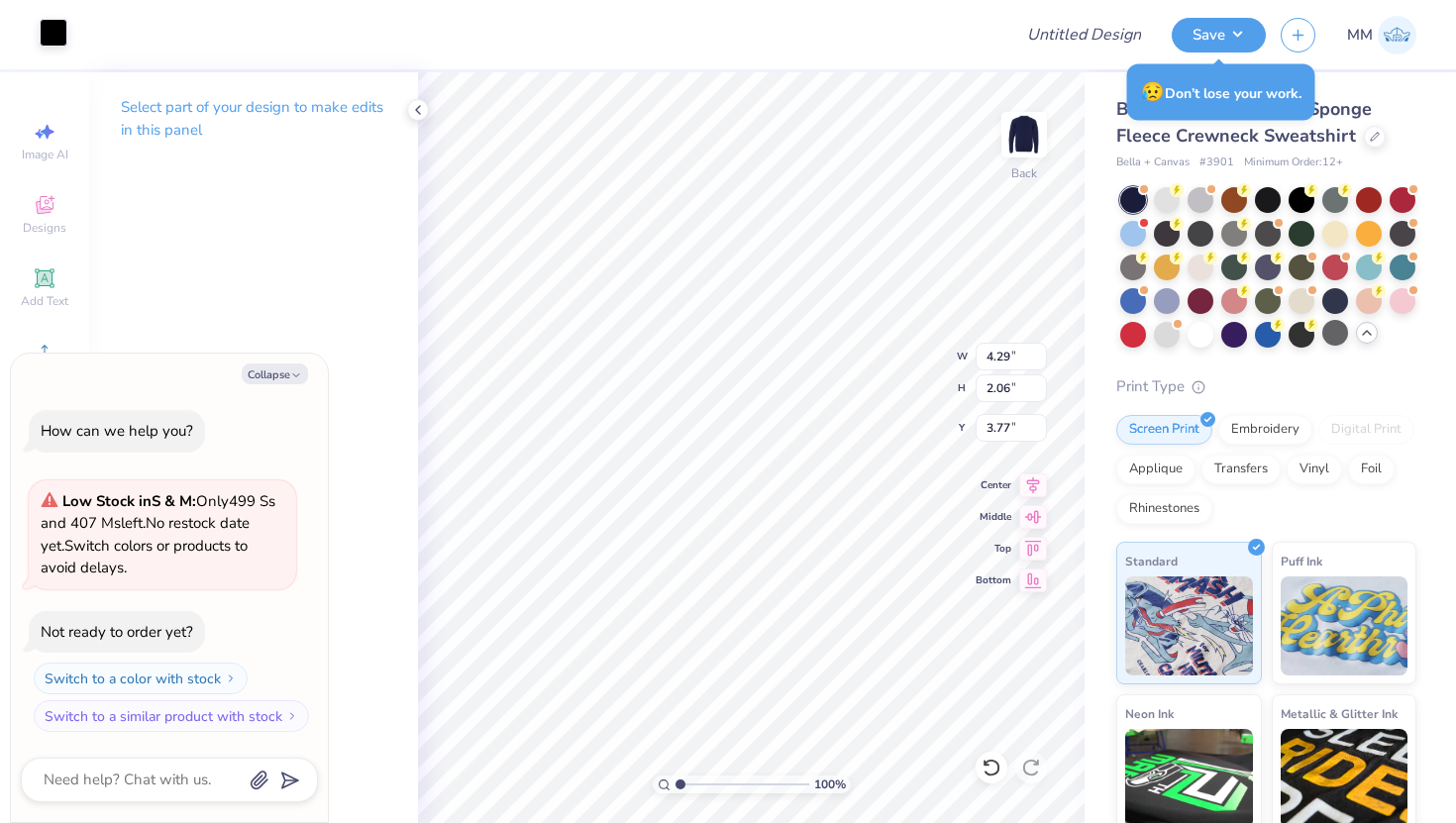 click at bounding box center (53, 33) 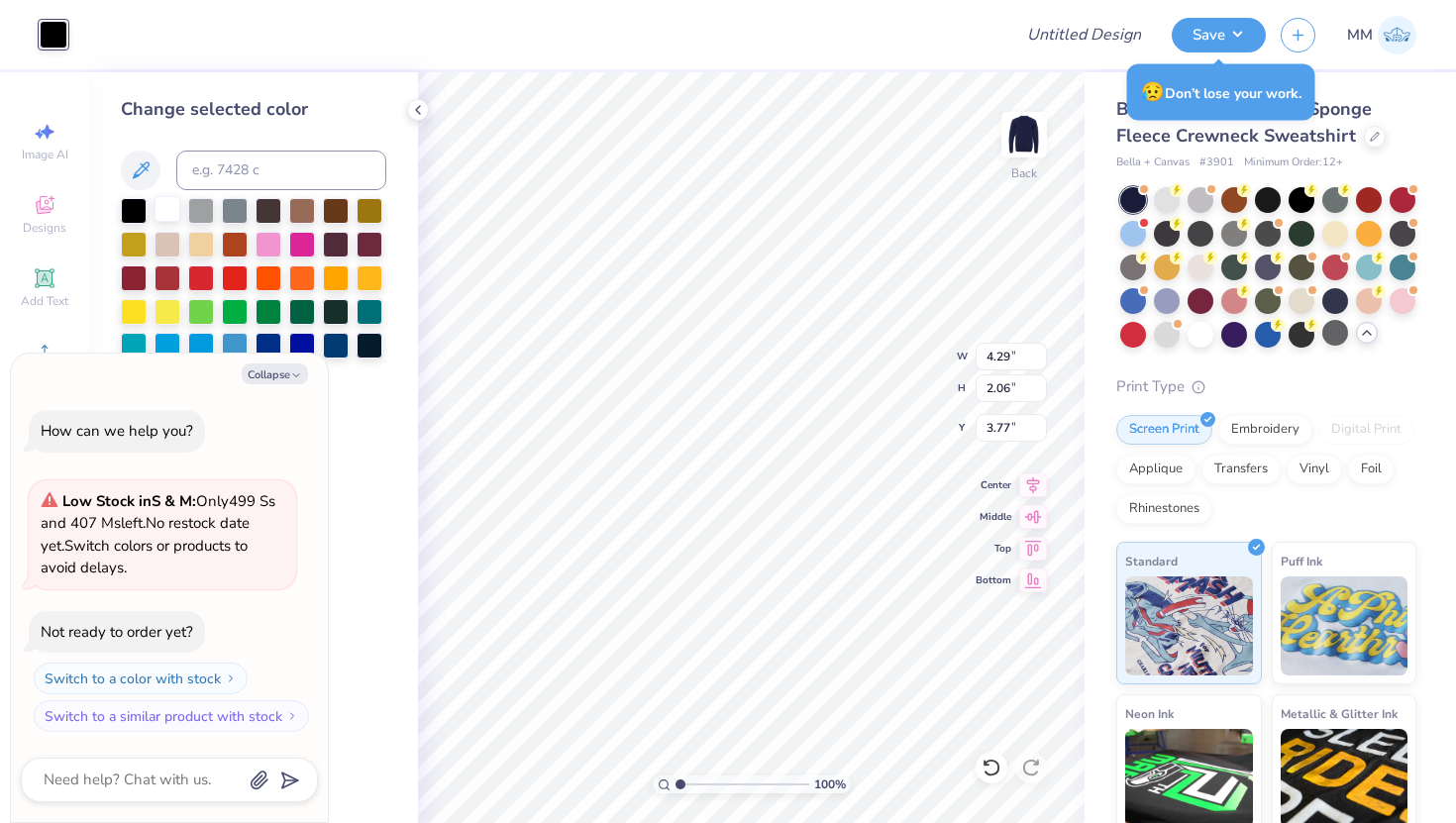 click at bounding box center (167, 209) 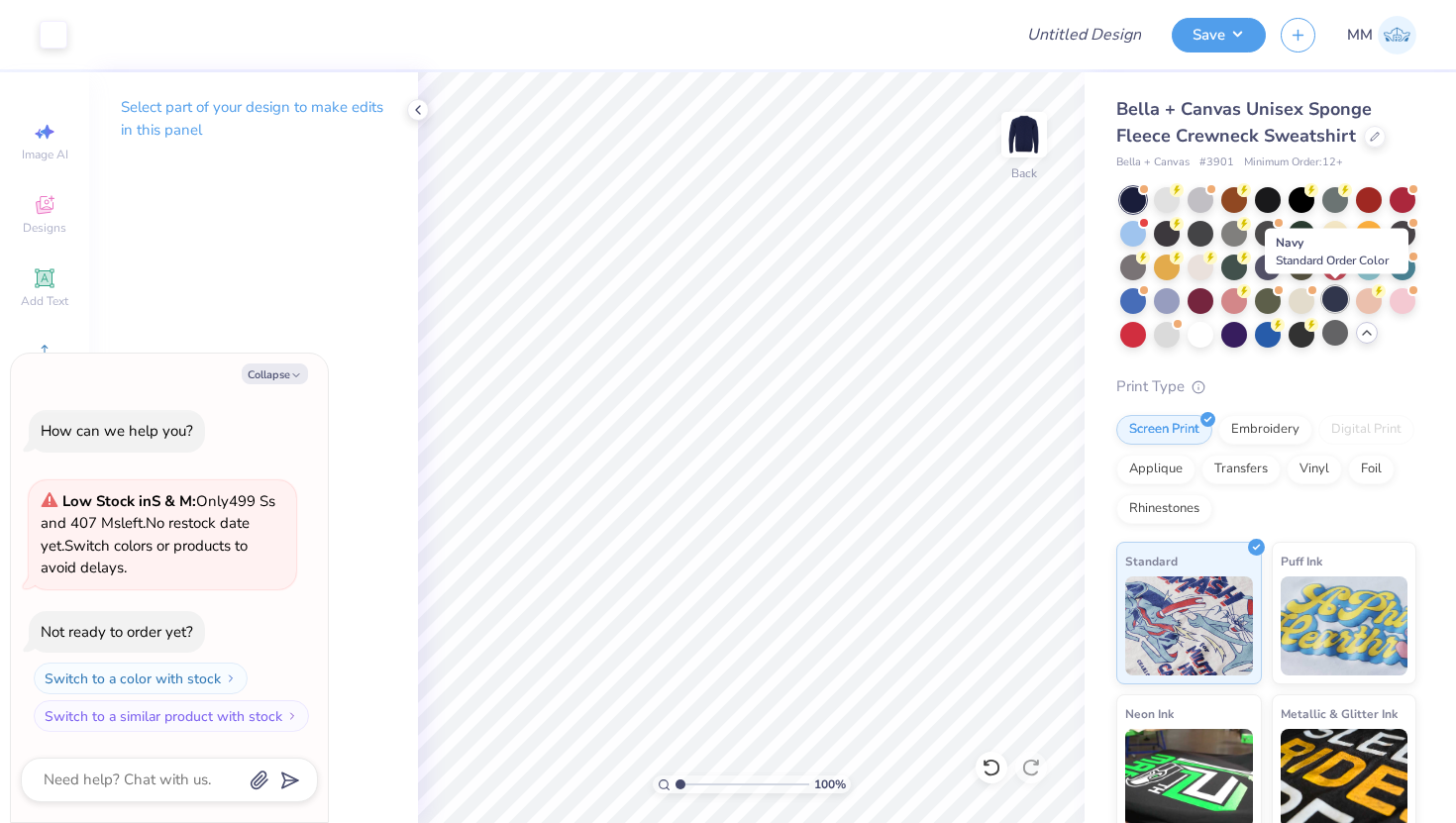 click at bounding box center (1335, 299) 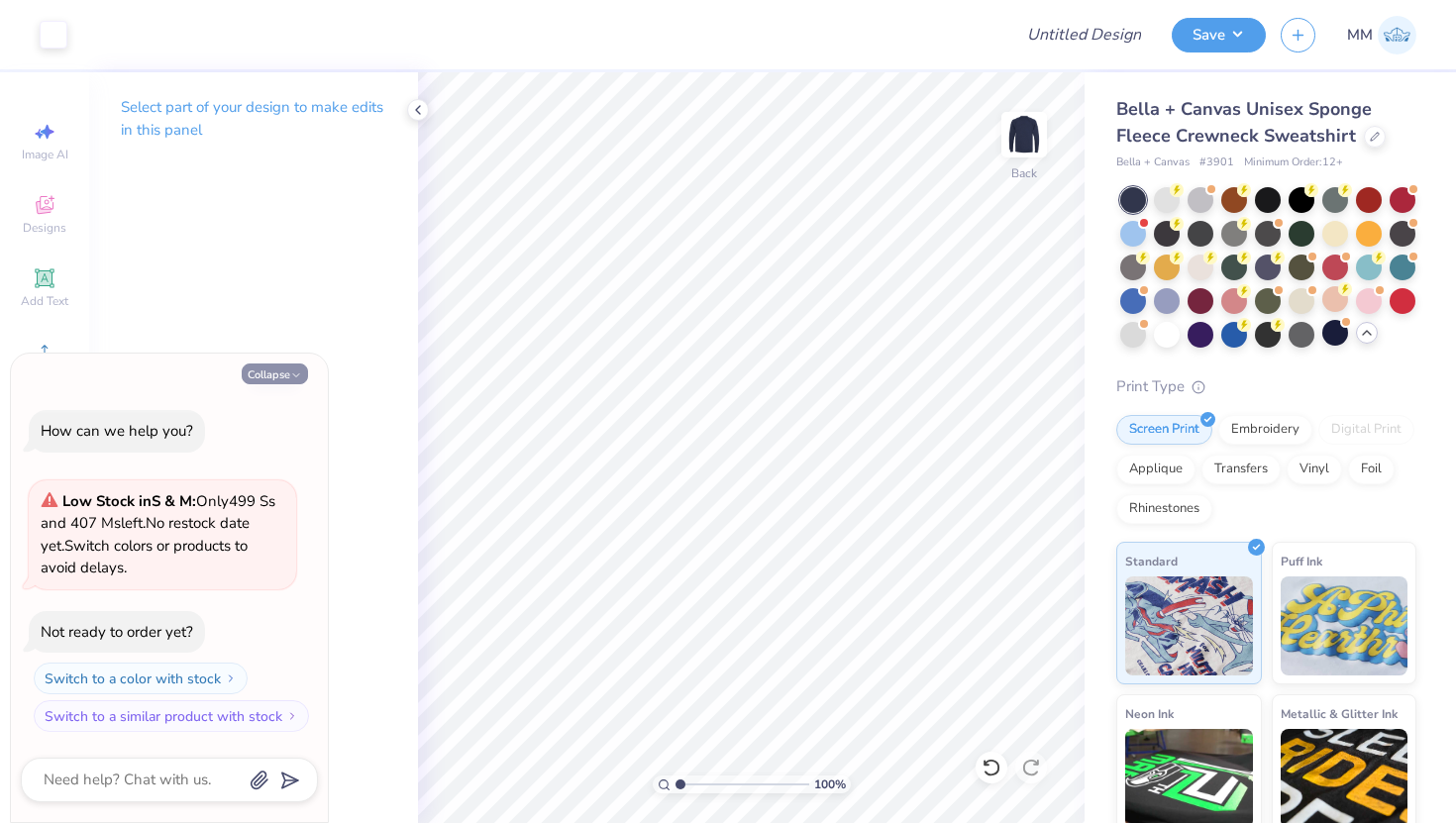 click 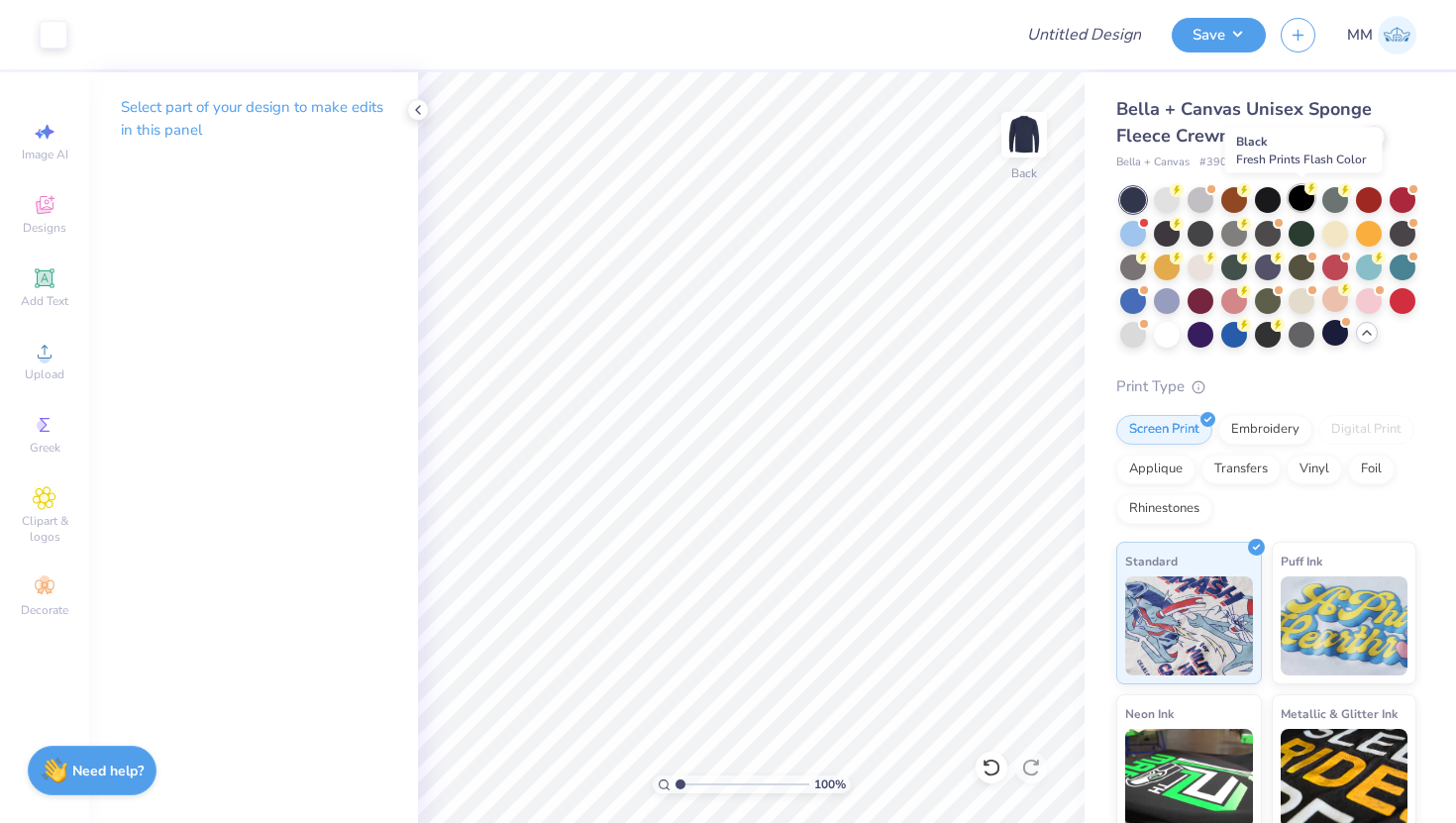 click at bounding box center [1301, 198] 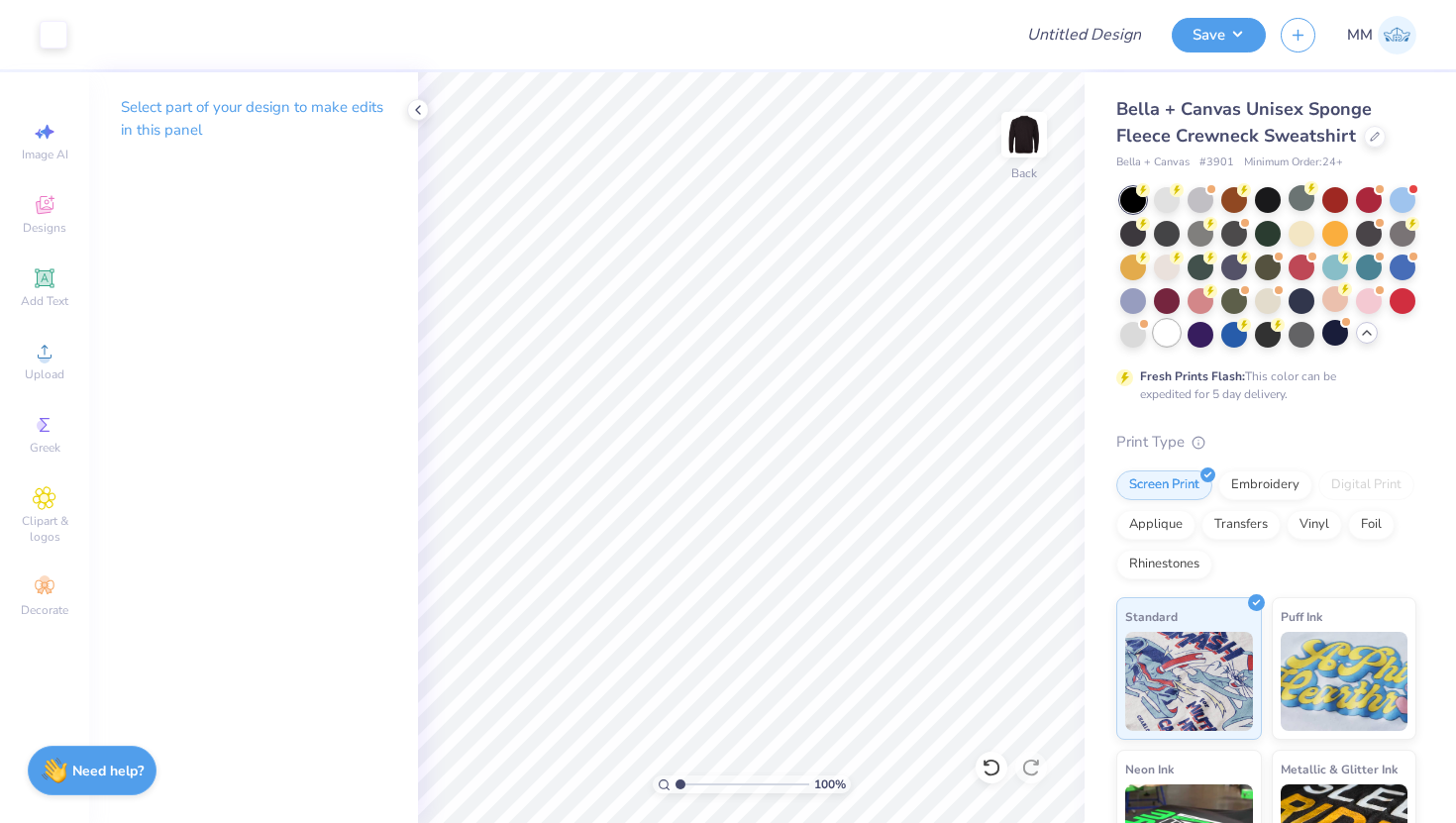 click at bounding box center [1167, 333] 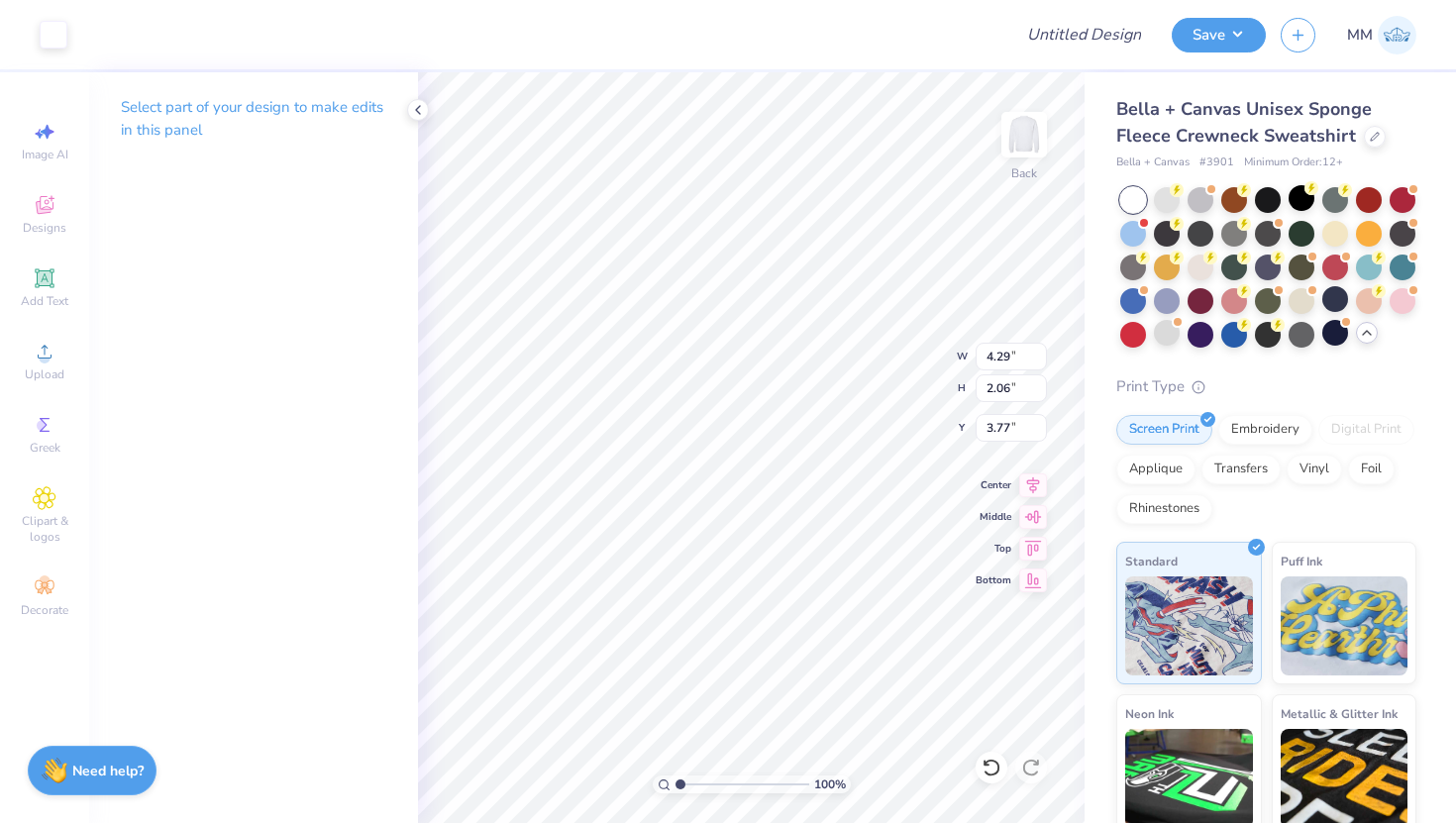 type on "3.78" 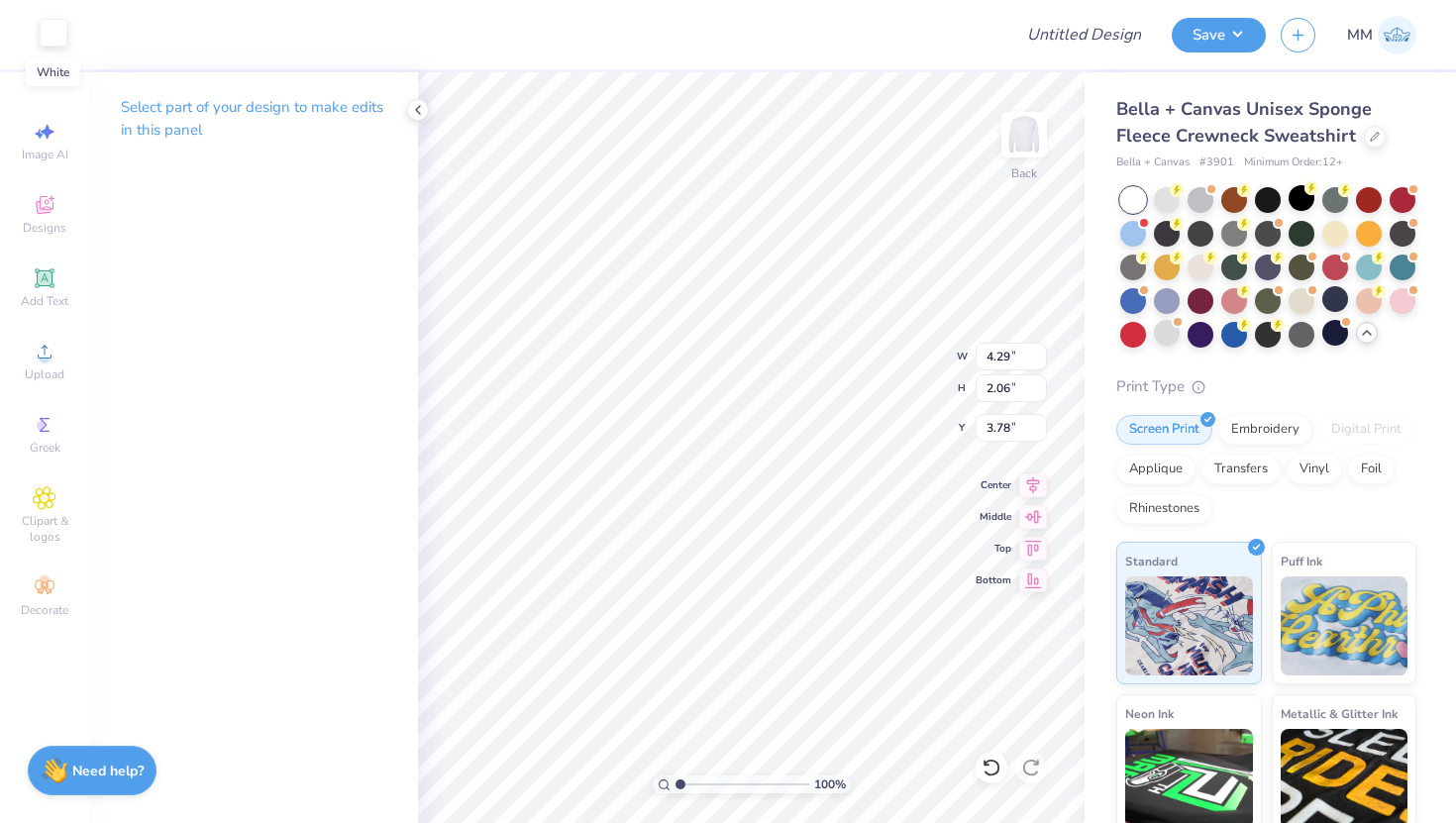 click at bounding box center [53, 33] 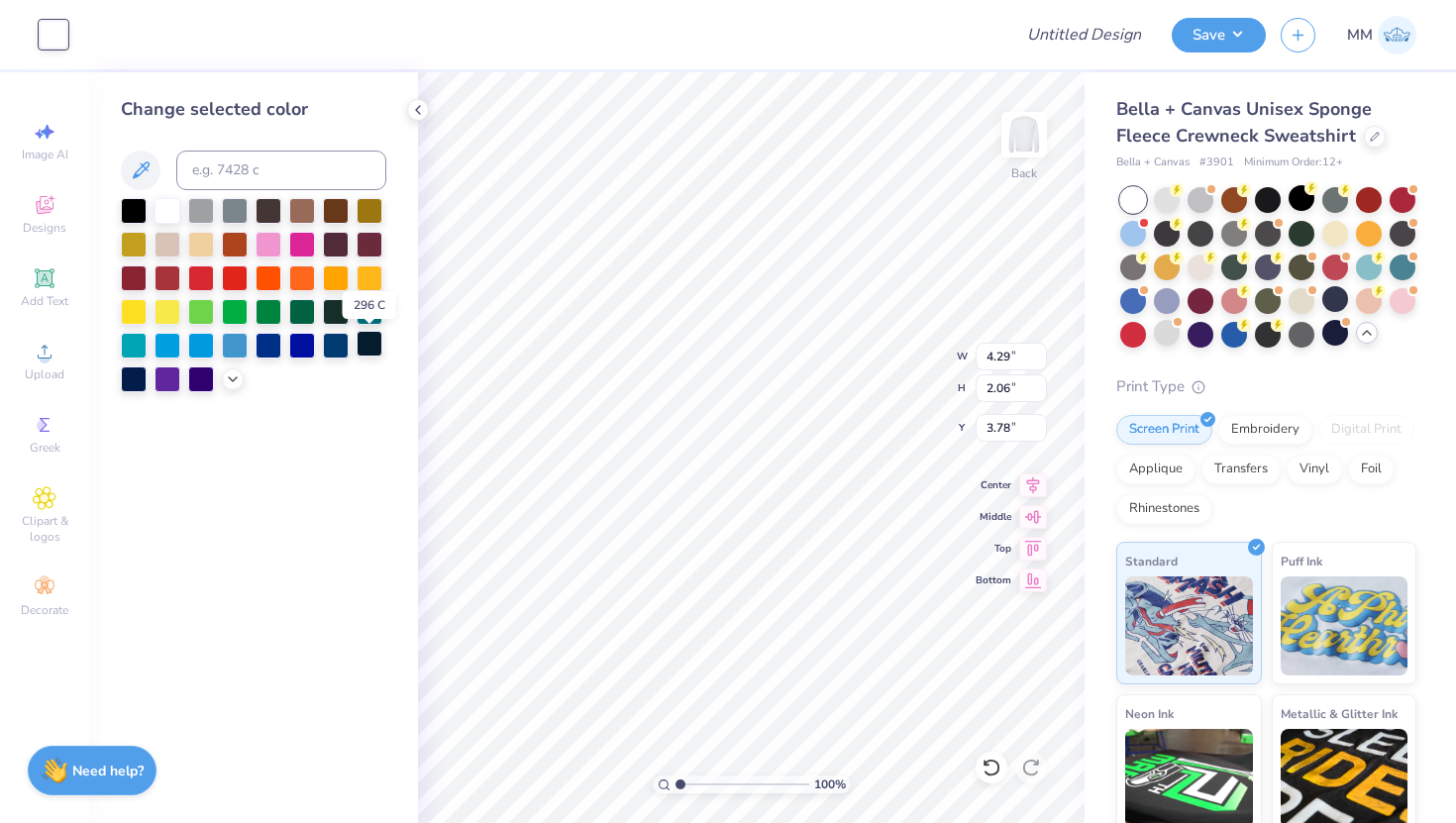 click at bounding box center (369, 344) 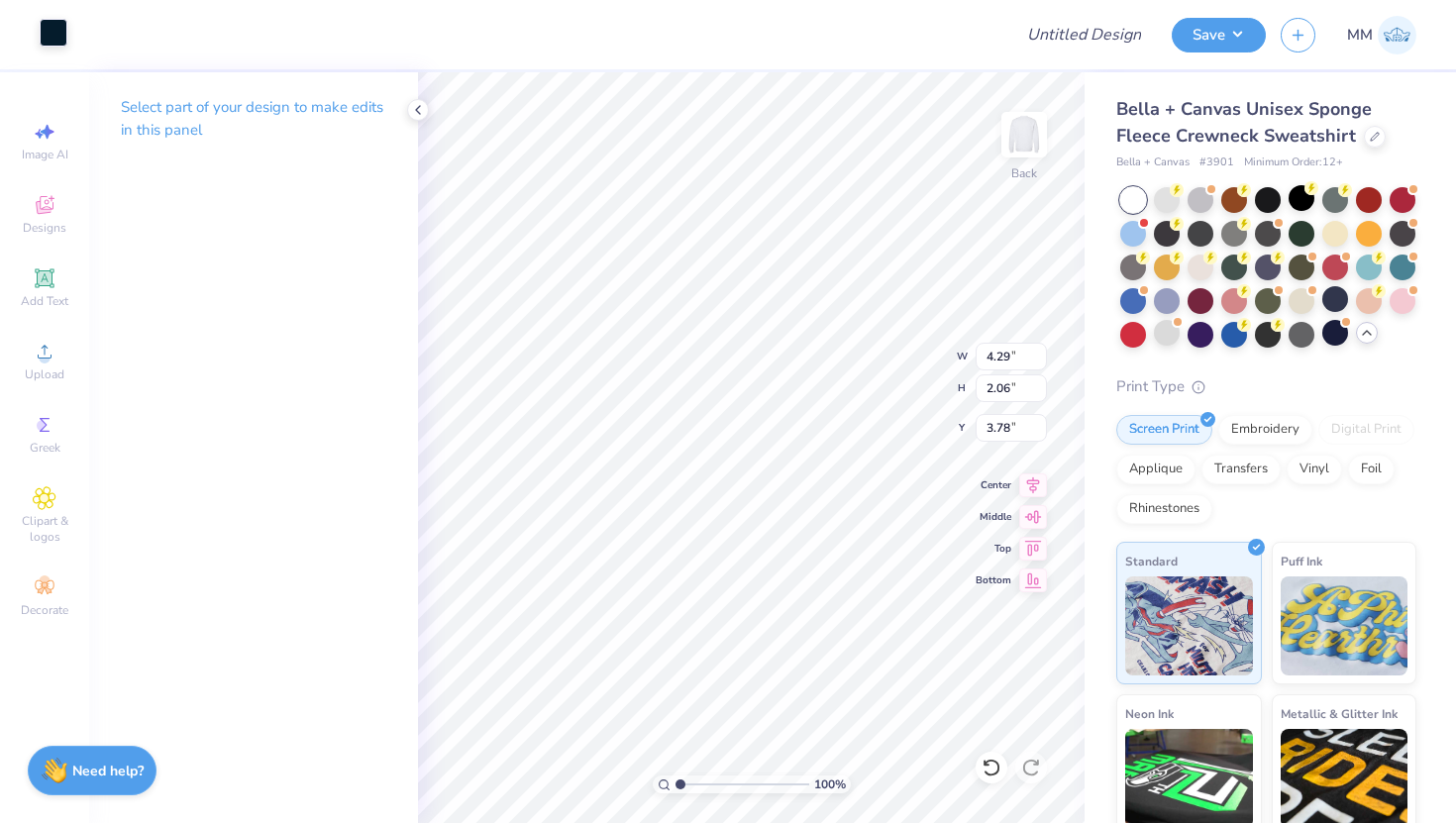 click at bounding box center (53, 33) 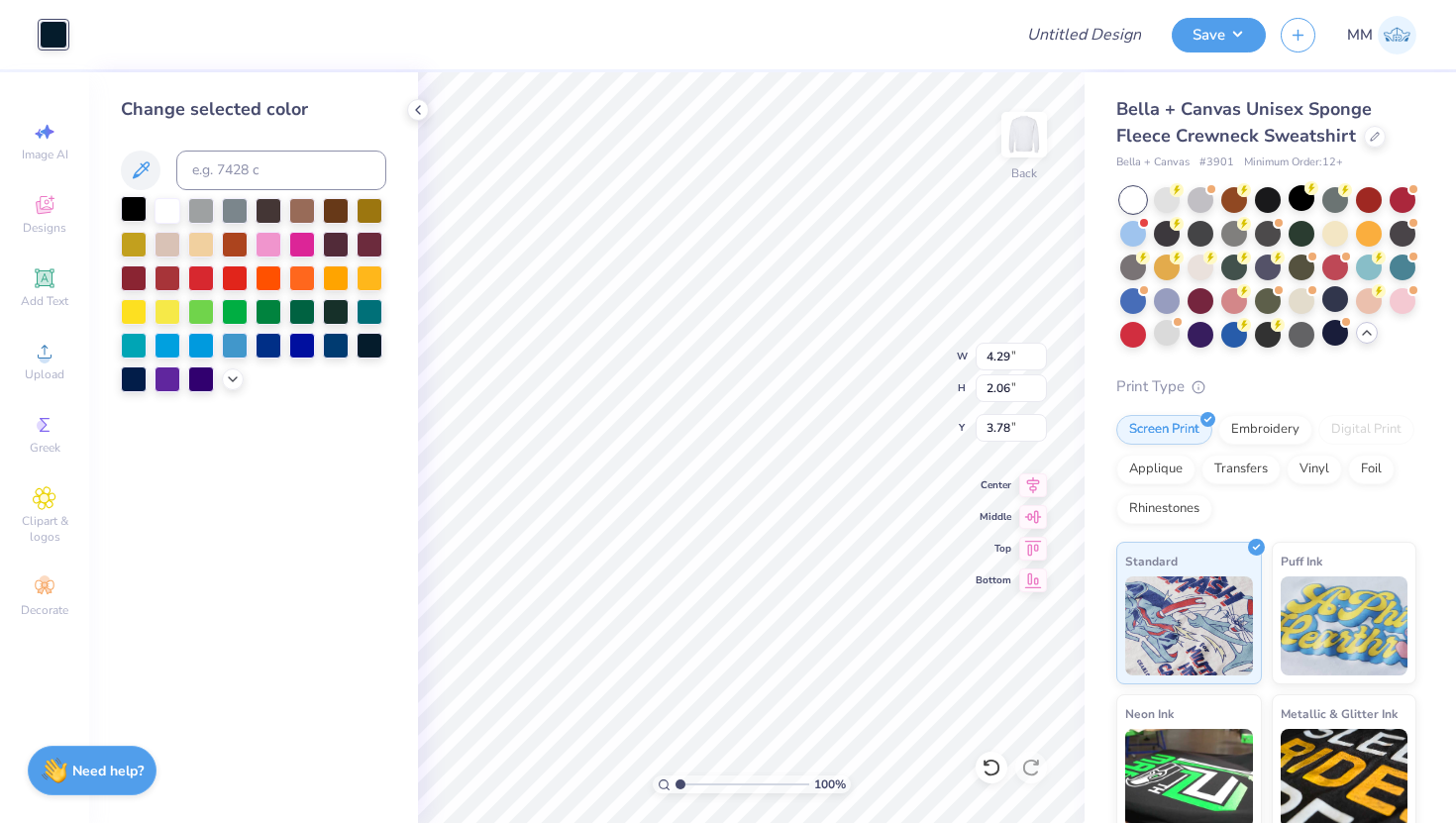 click at bounding box center [134, 209] 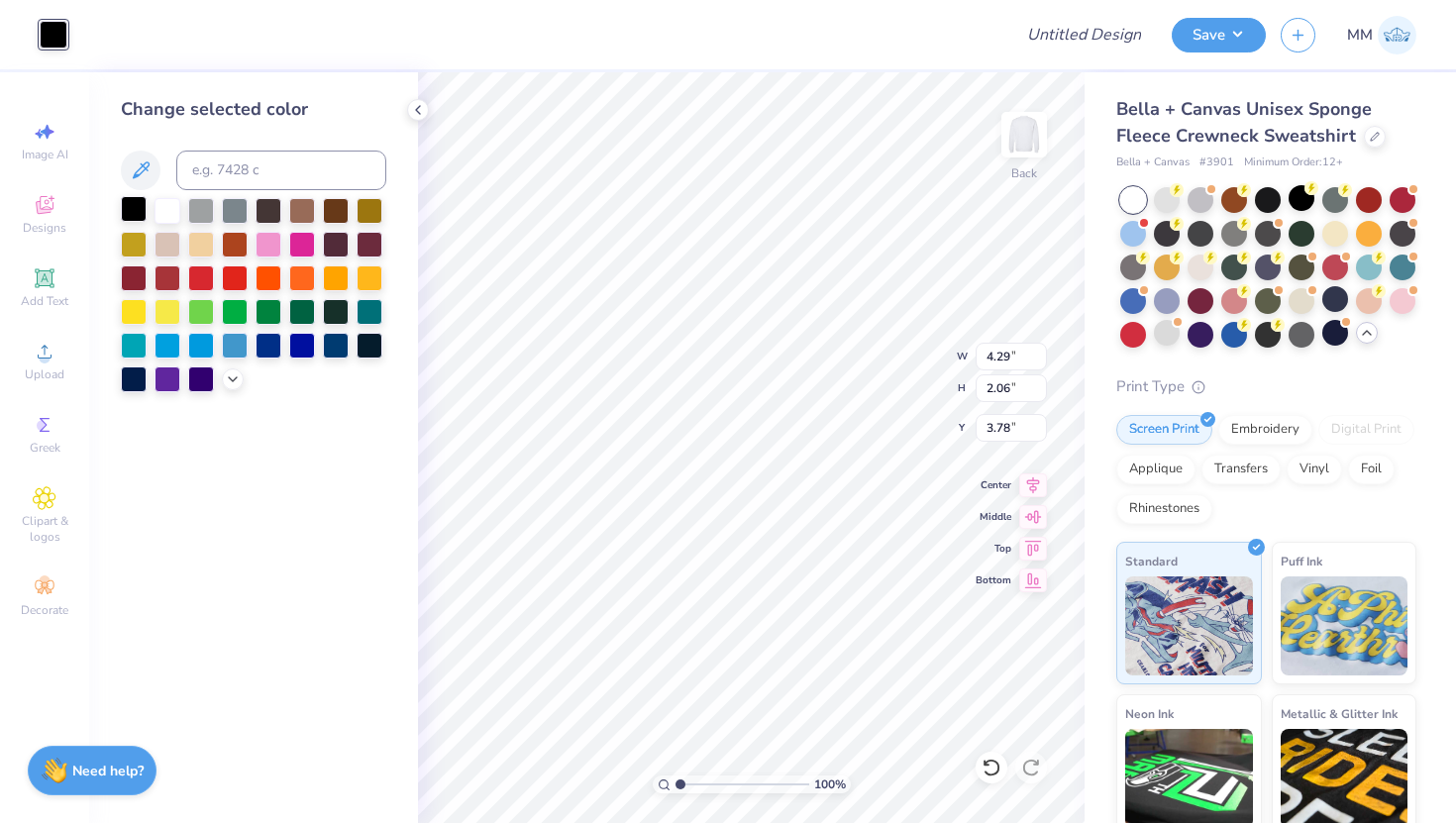 click at bounding box center [134, 209] 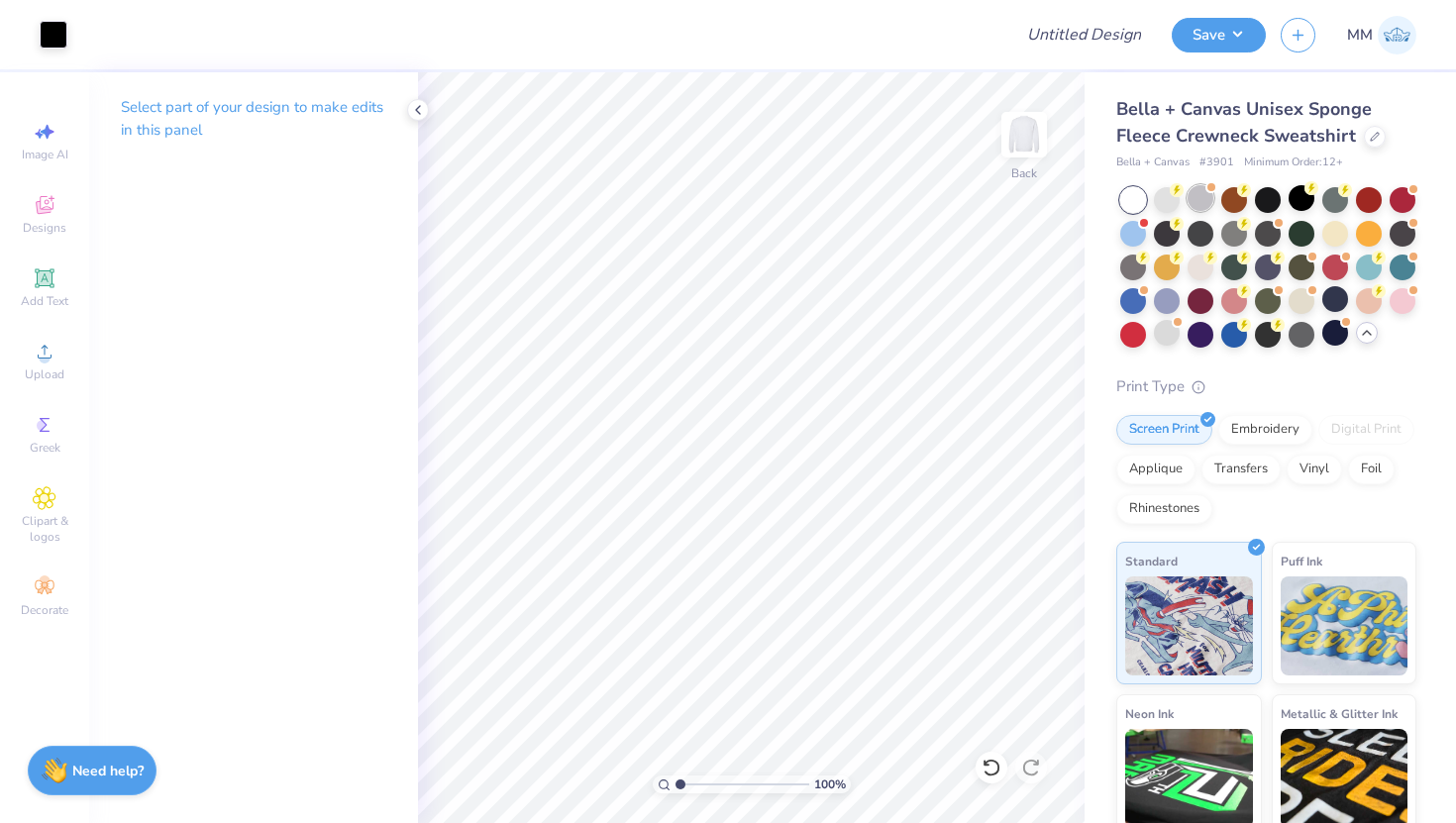 click at bounding box center [1200, 198] 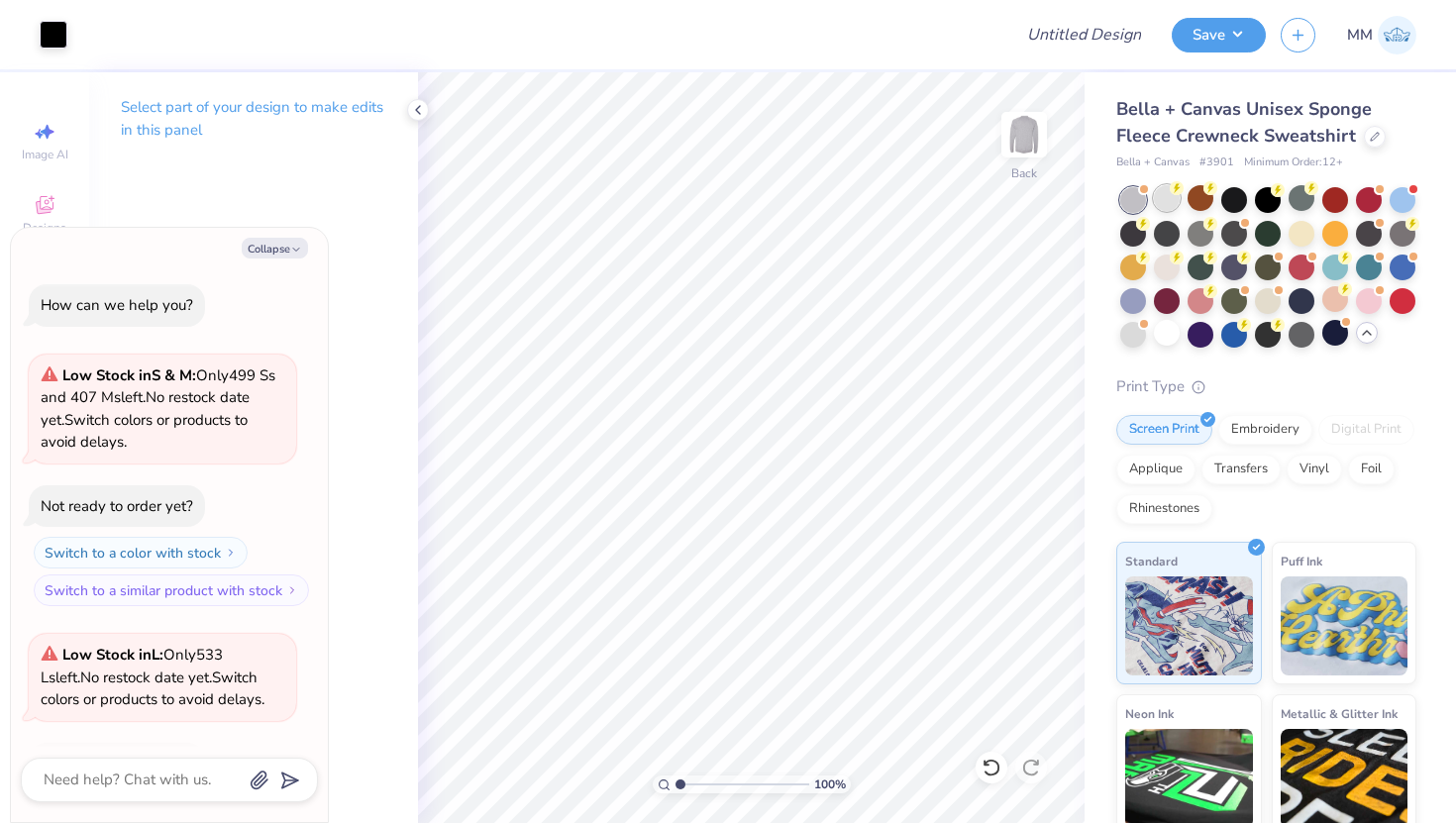 scroll, scrollTop: 132, scrollLeft: 0, axis: vertical 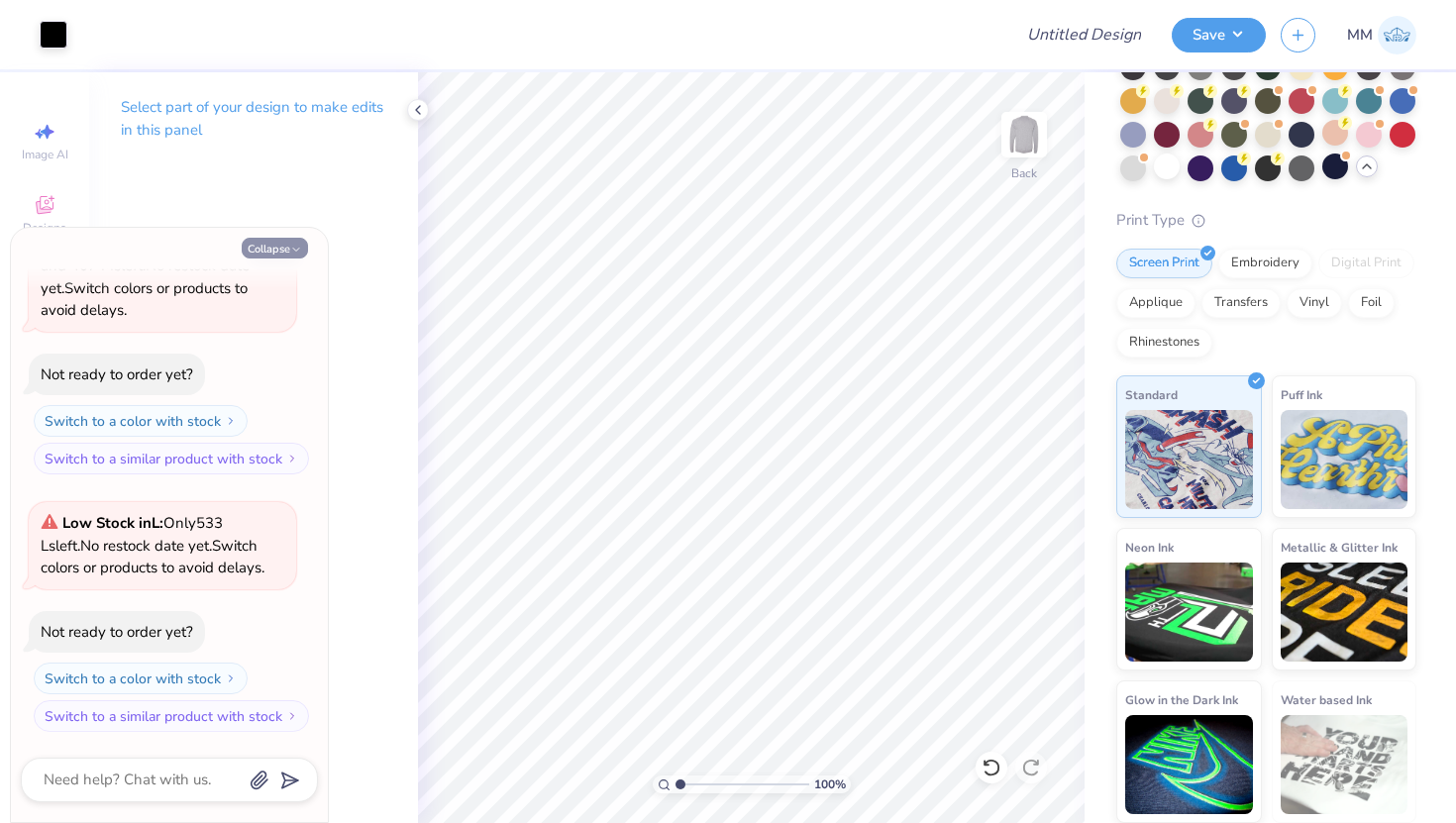 click on "Collapse" at bounding box center [274, 248] 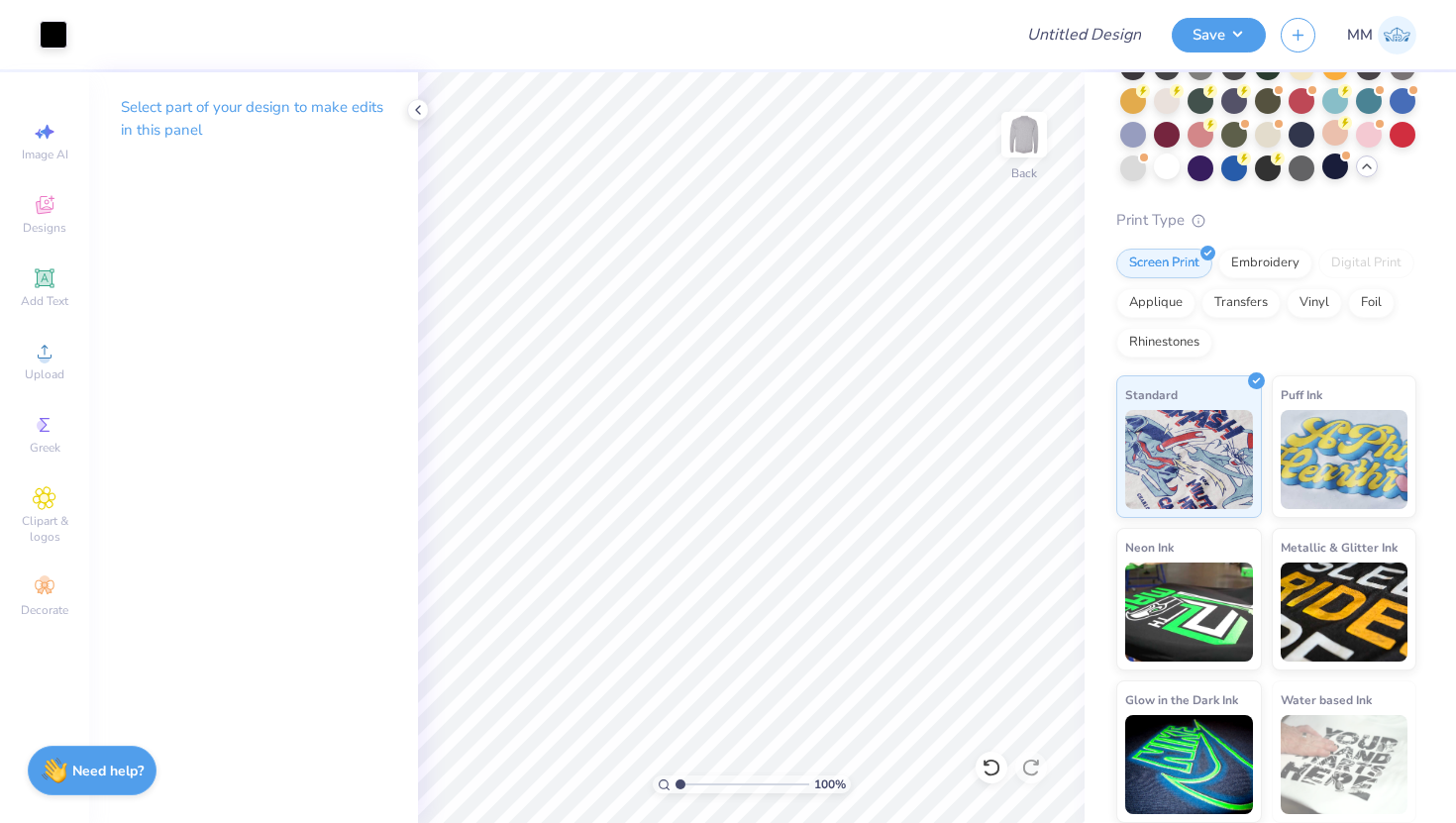 scroll, scrollTop: 0, scrollLeft: 0, axis: both 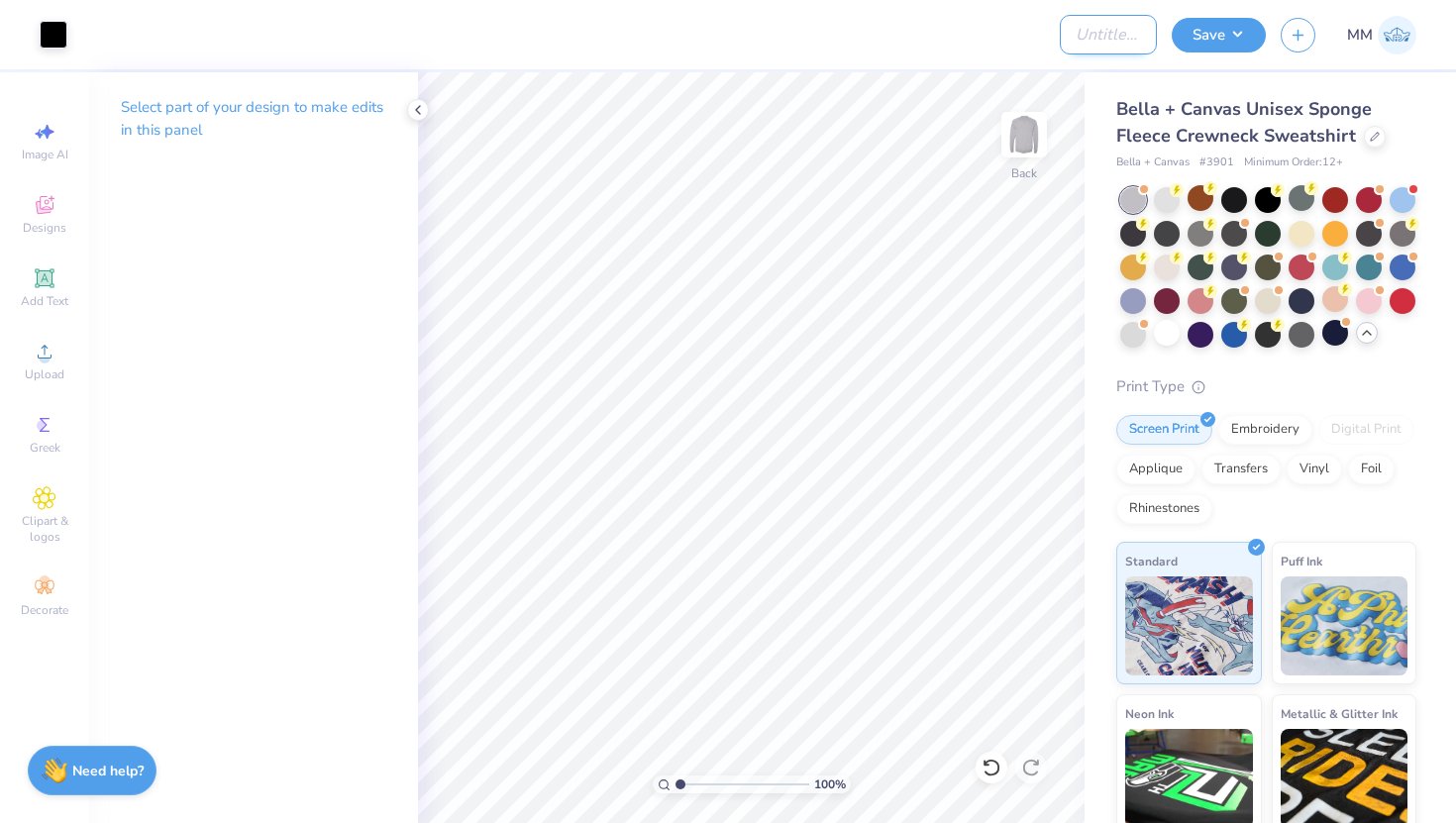 click on "Design Title" at bounding box center [1108, 35] 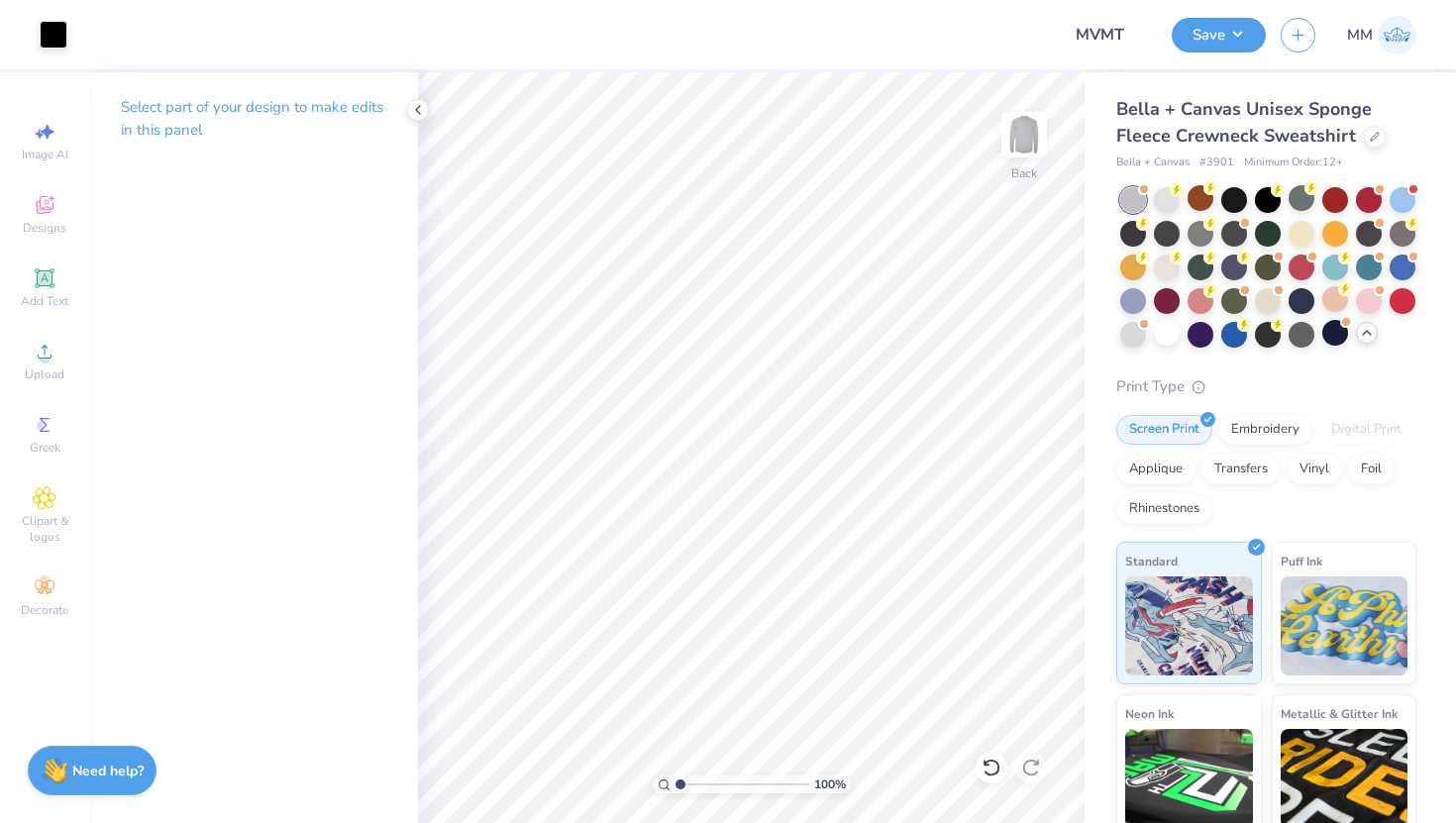 drag, startPoint x: 1055, startPoint y: 36, endPoint x: 1024, endPoint y: 49, distance: 33.61547 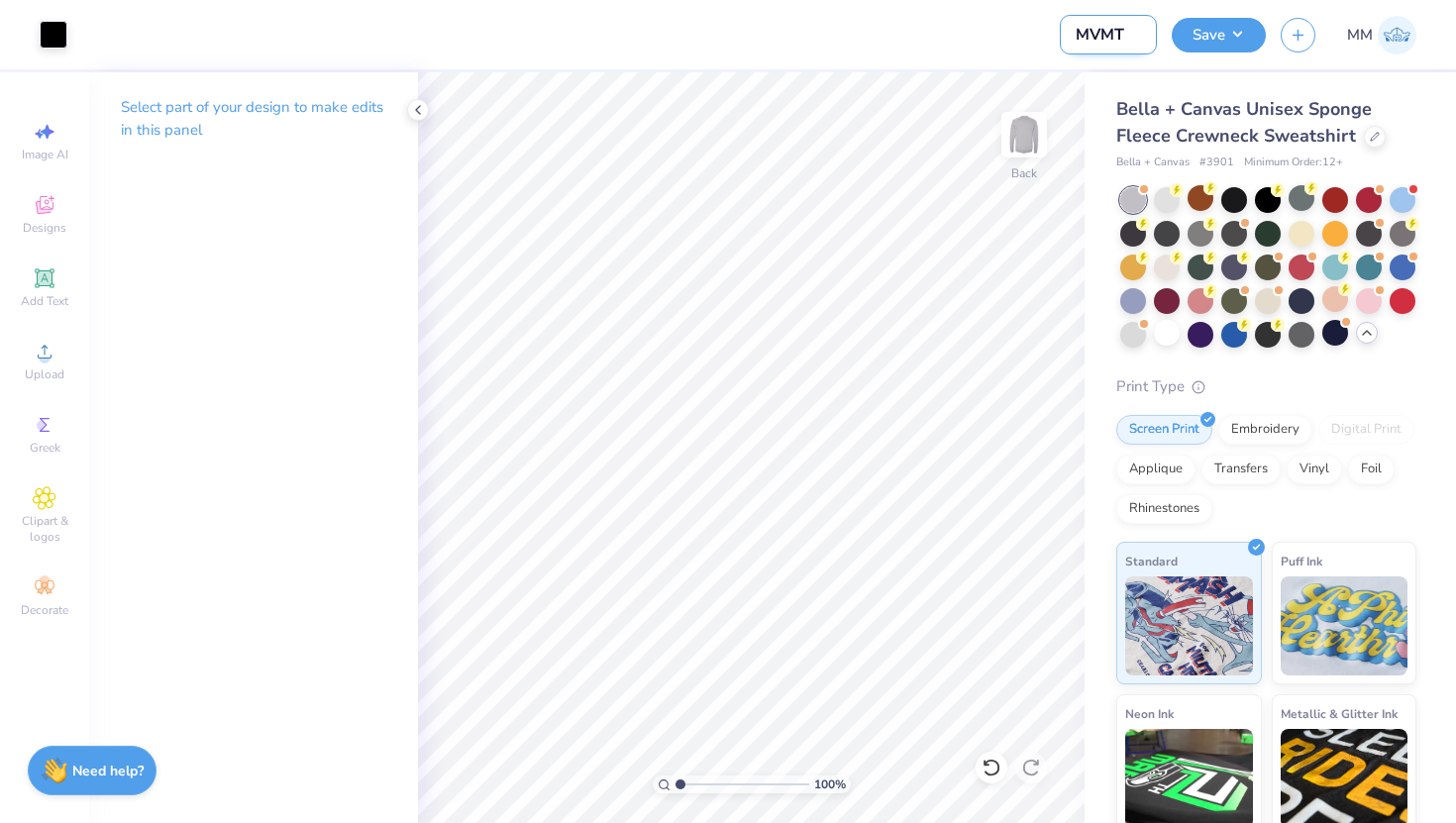 click on "MVMT" at bounding box center [1108, 35] 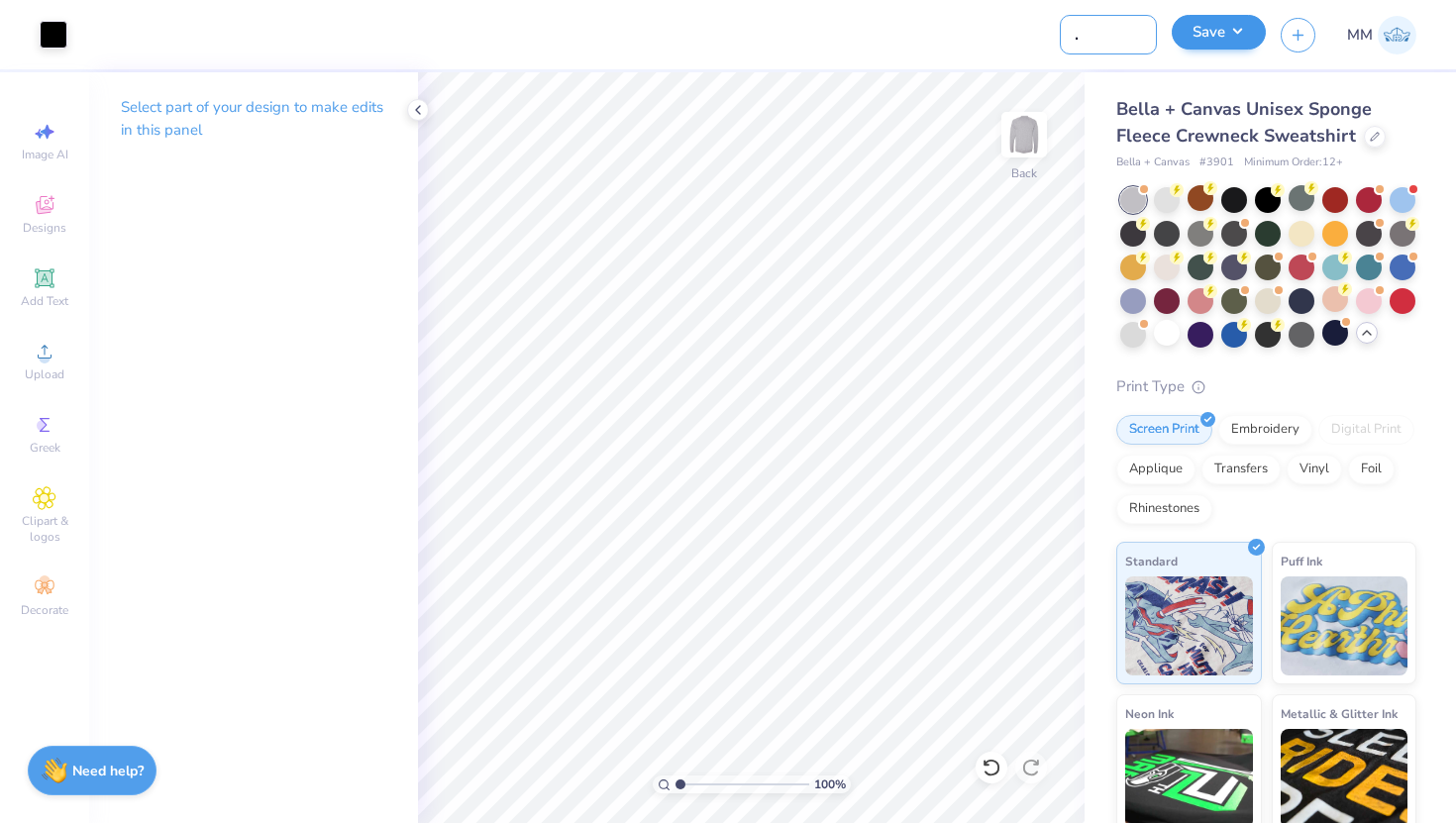 scroll, scrollTop: 0, scrollLeft: 60, axis: horizontal 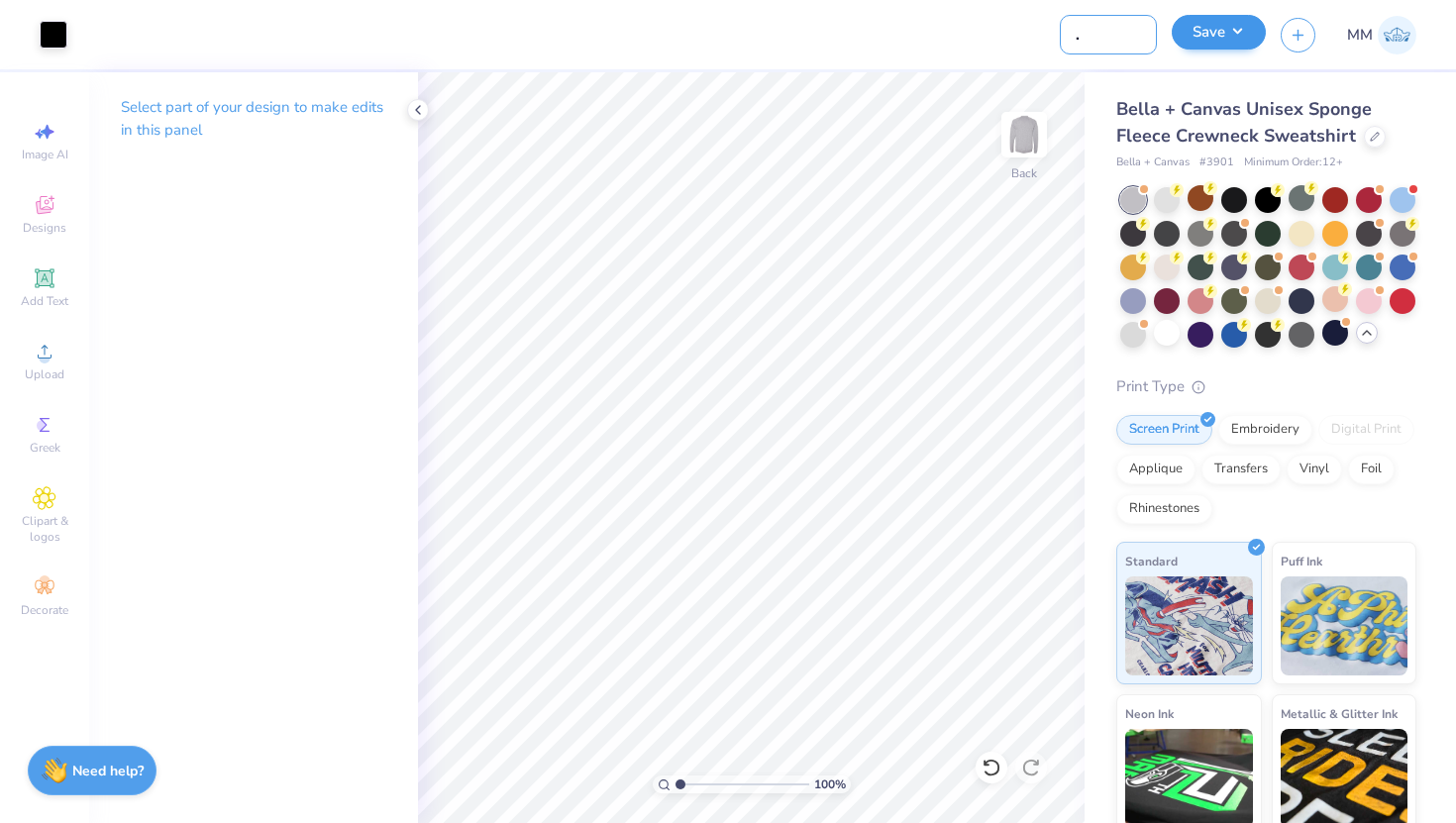 type on "MVMT Crewneck" 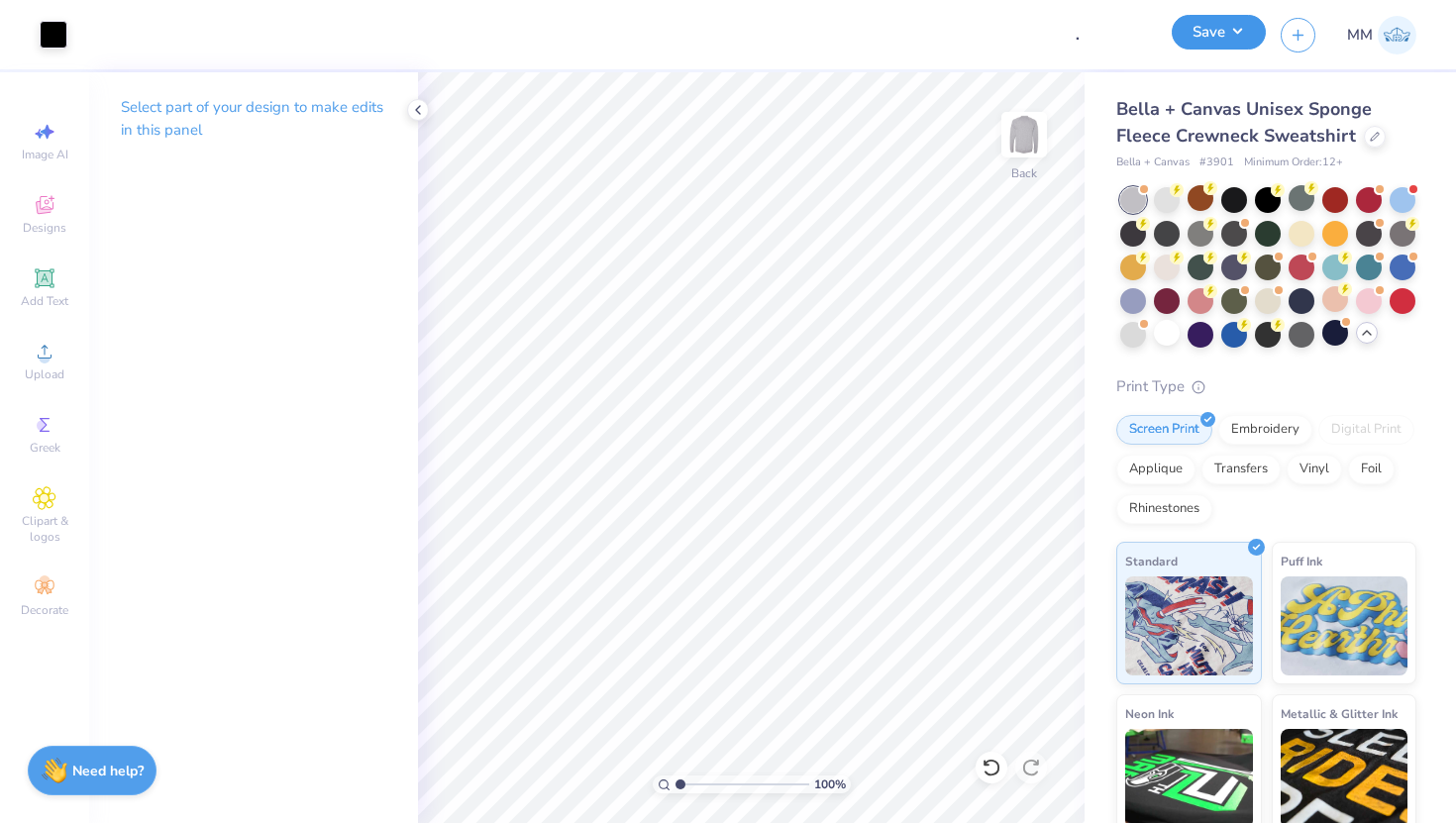 scroll, scrollTop: 0, scrollLeft: 0, axis: both 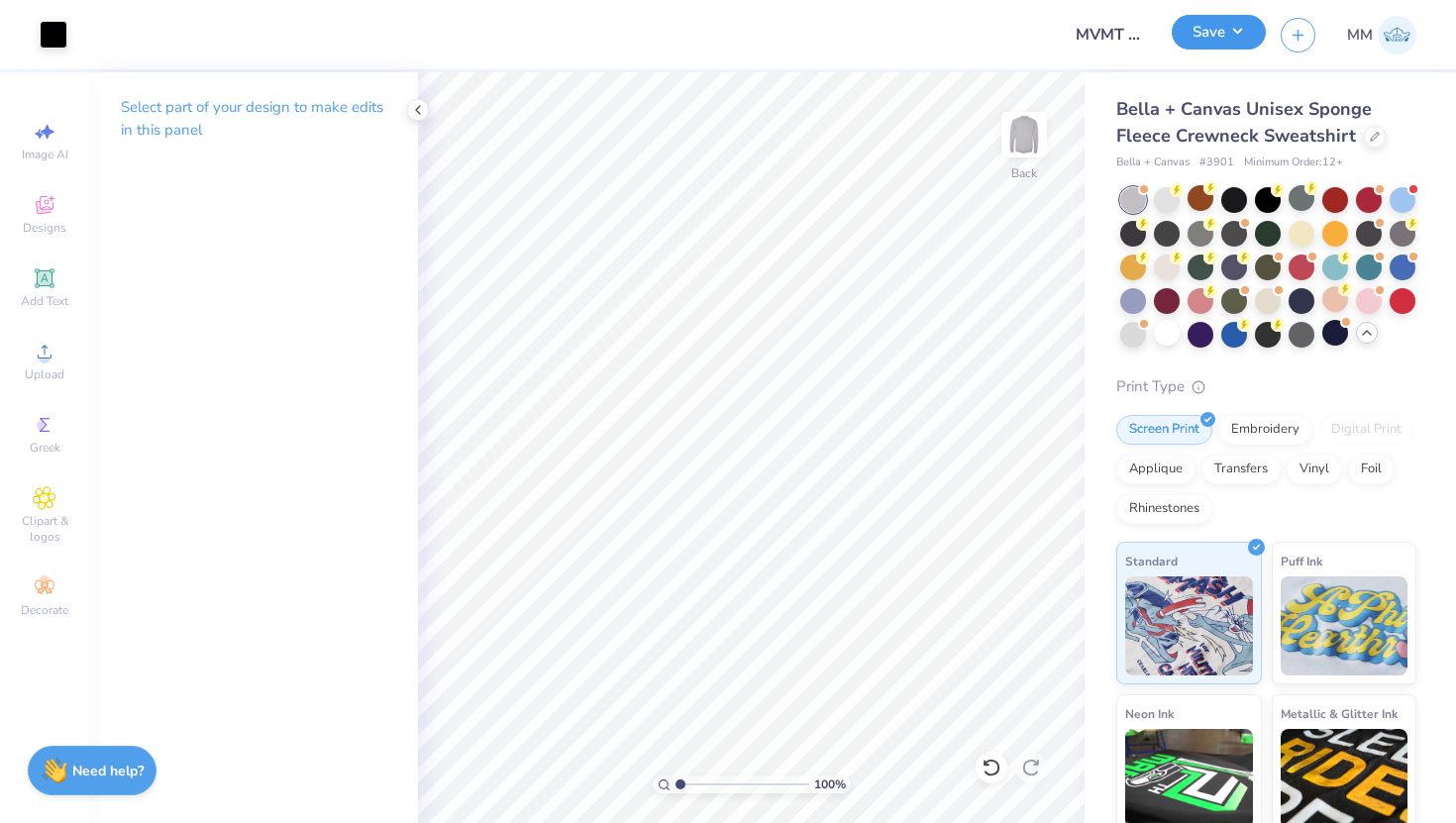 click on "Save" at bounding box center [1218, 32] 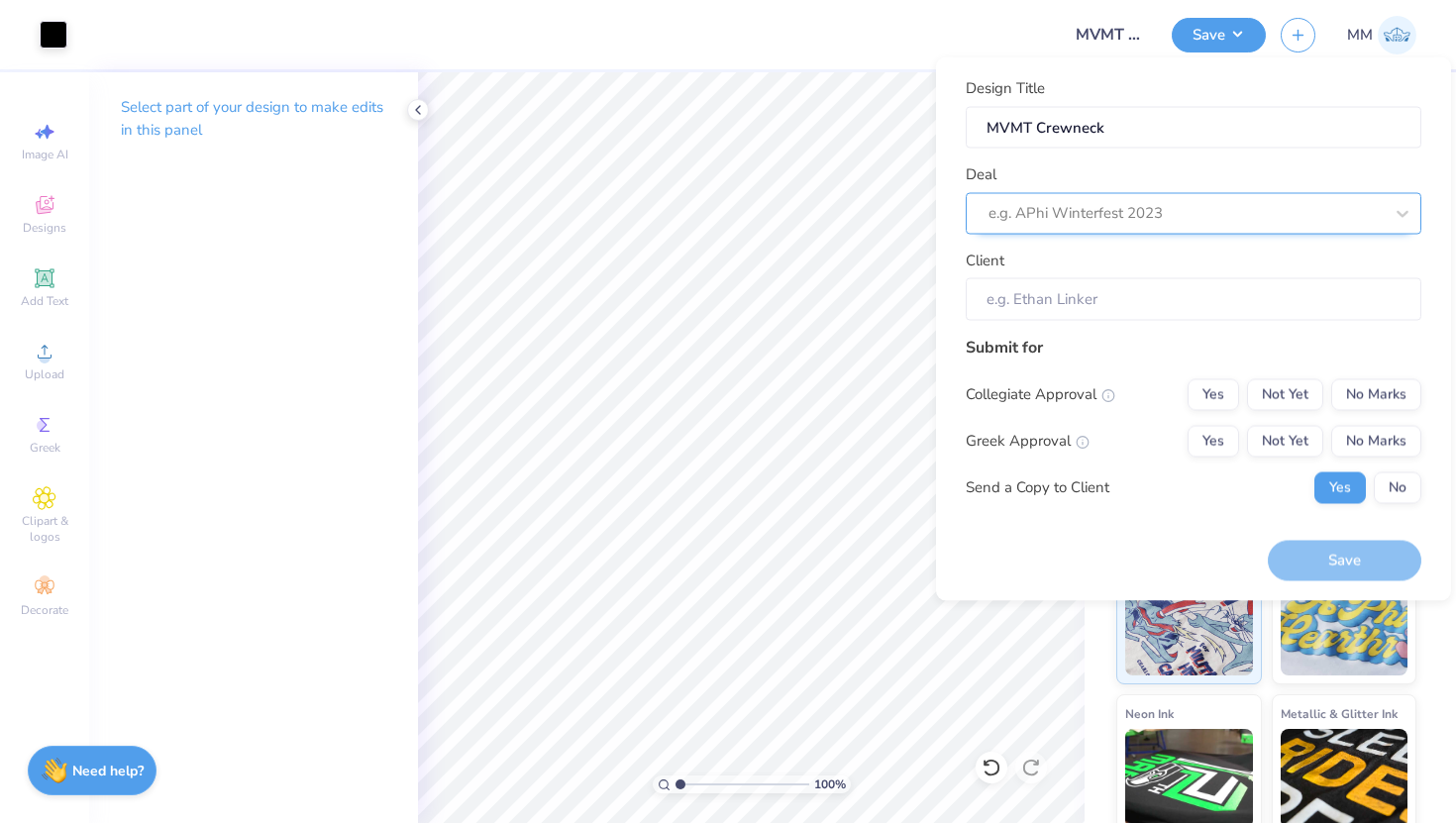 click on "e.g. APhi Winterfest 2023" at bounding box center [1194, 213] 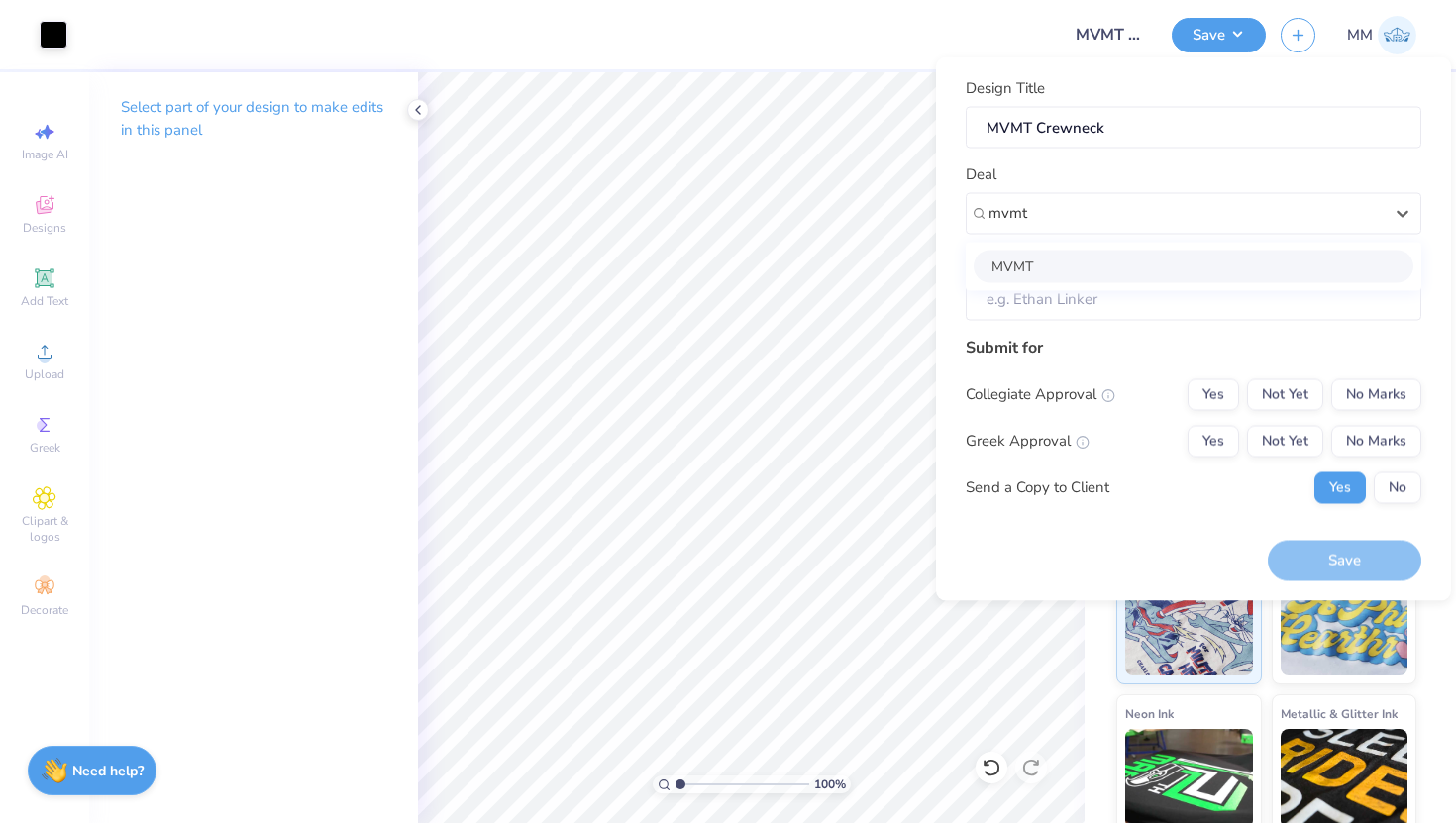 click on "MVMT" at bounding box center (1194, 265) 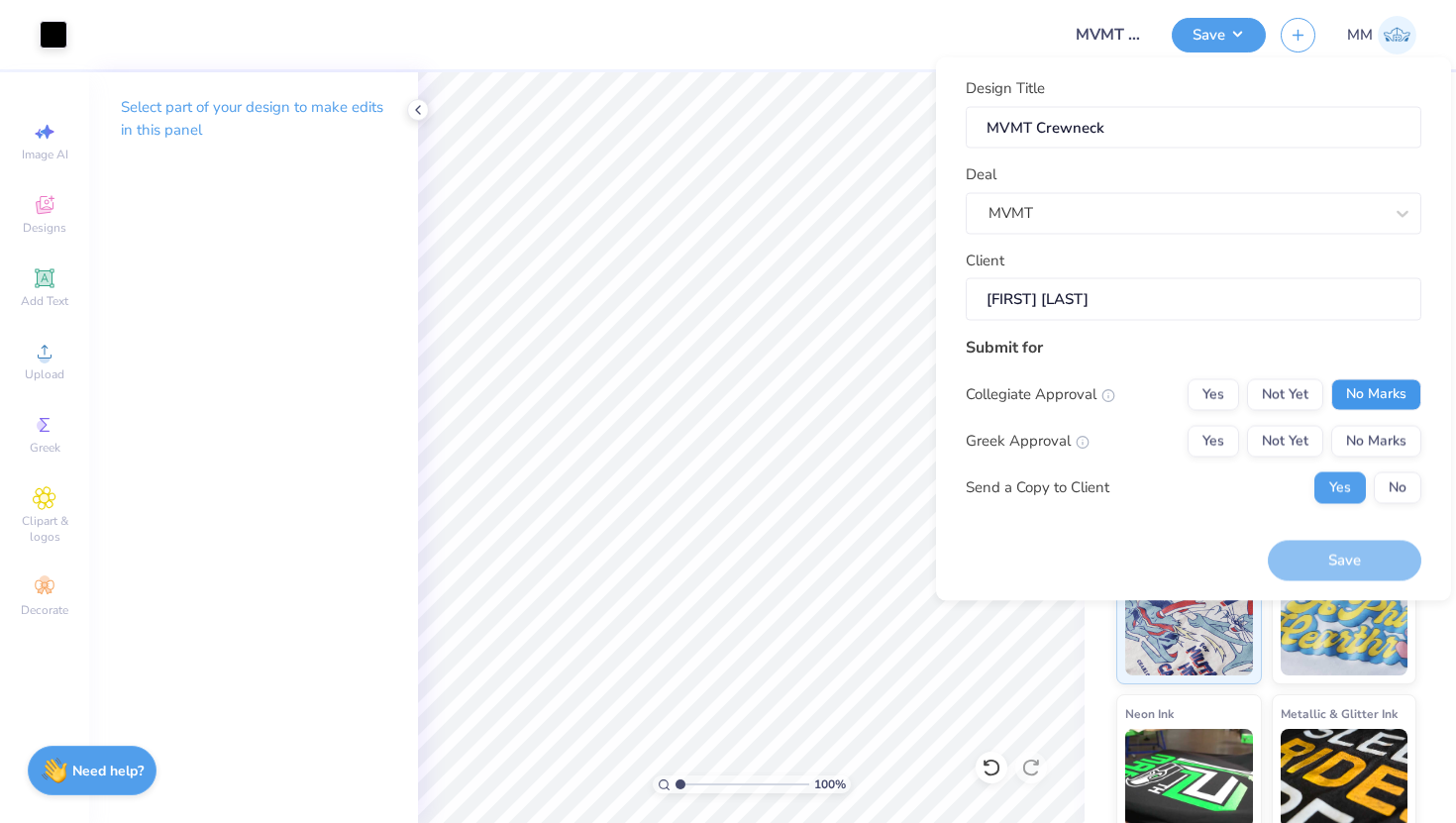 click on "No Marks" at bounding box center (1376, 394) 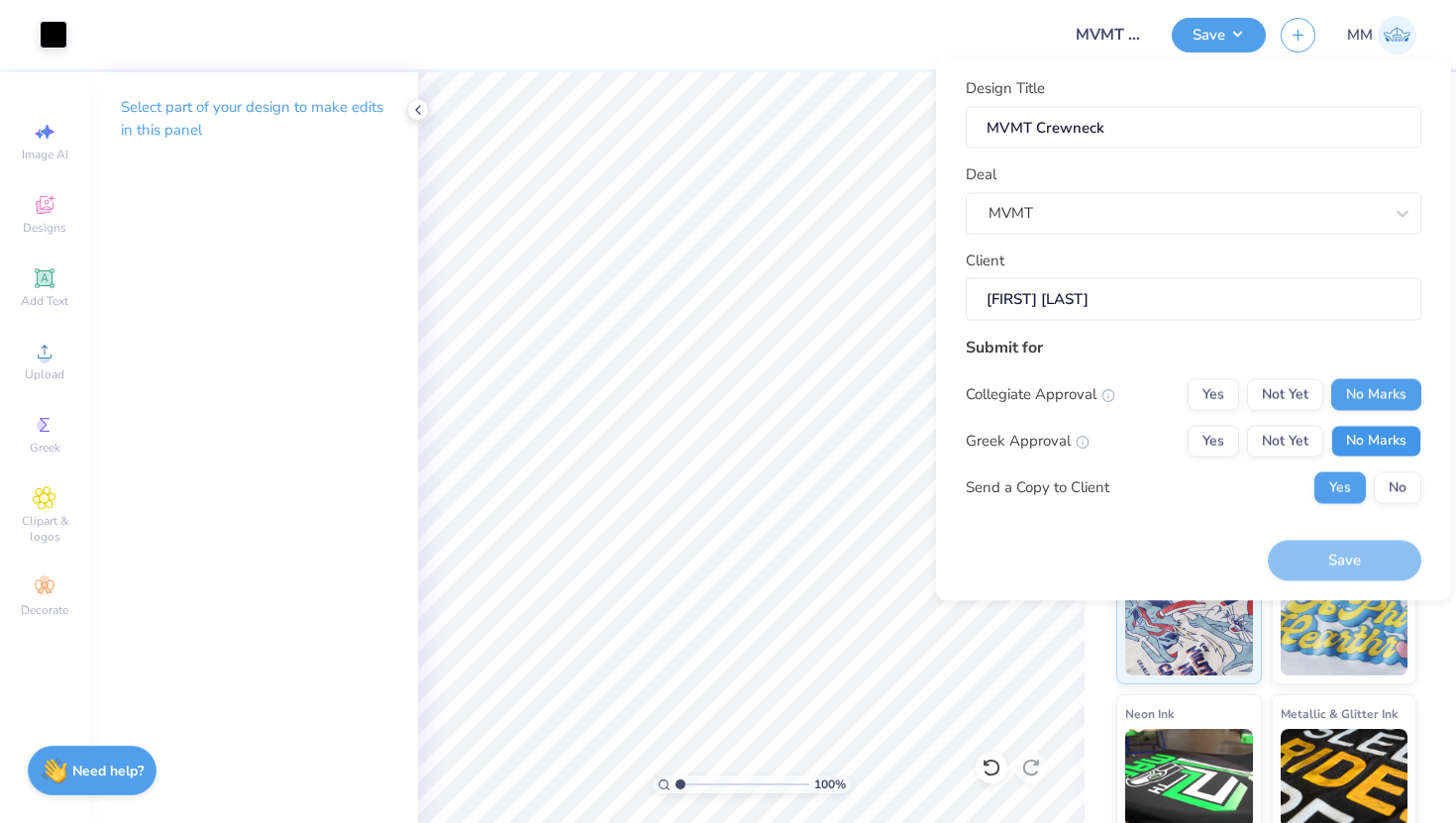 click on "No Marks" at bounding box center [1376, 441] 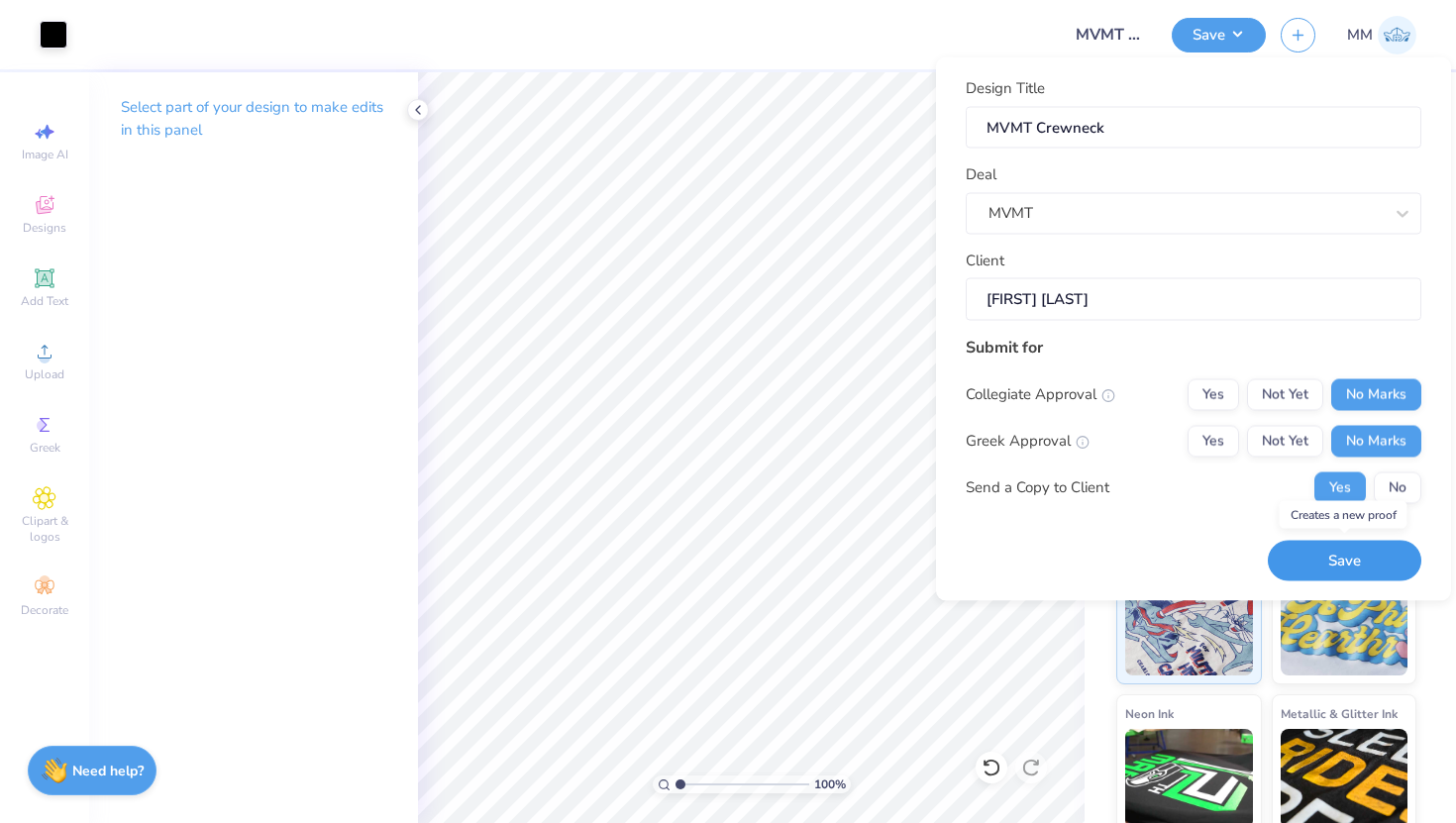 click on "Save" at bounding box center [1344, 561] 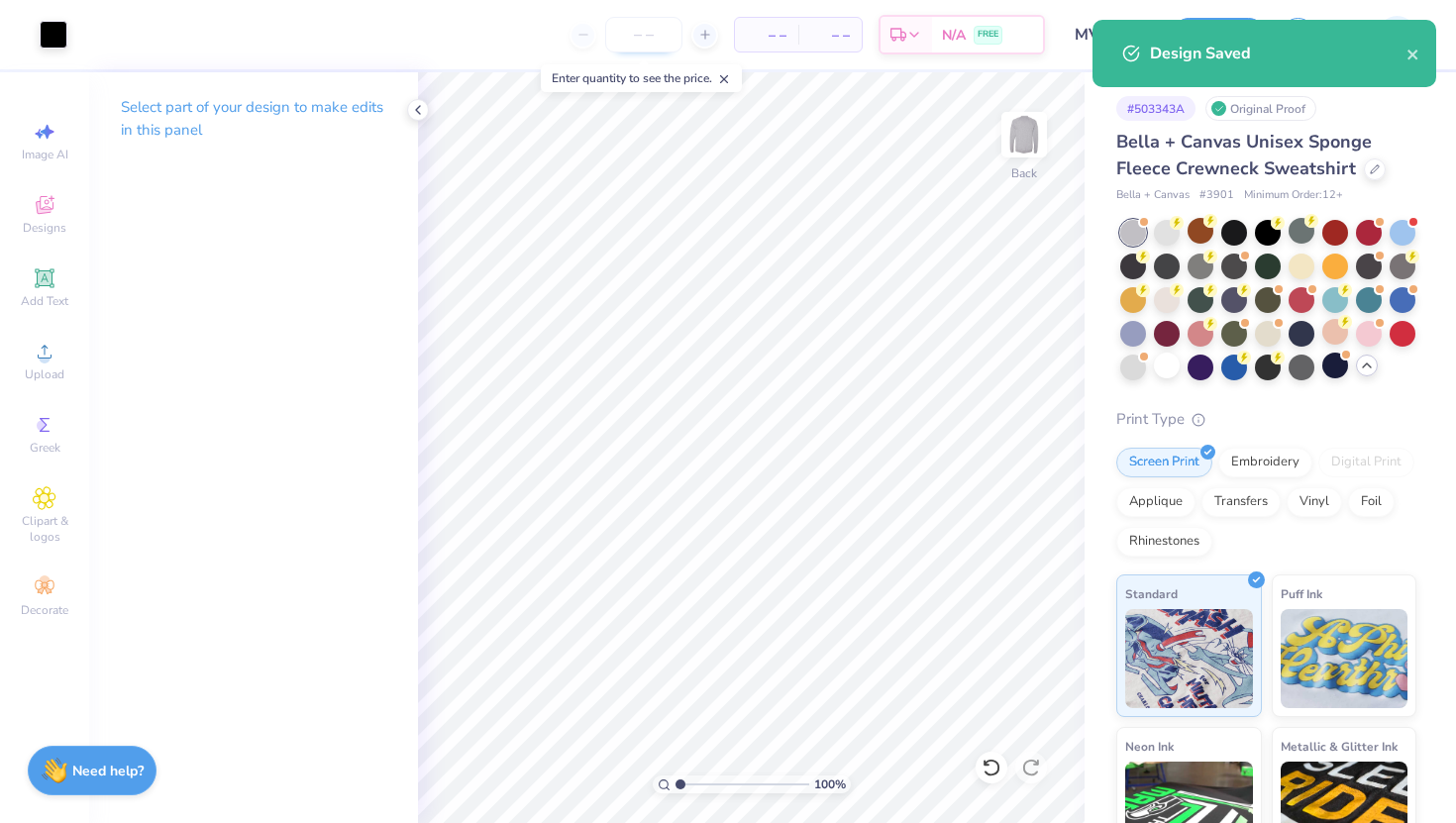 click at bounding box center [644, 35] 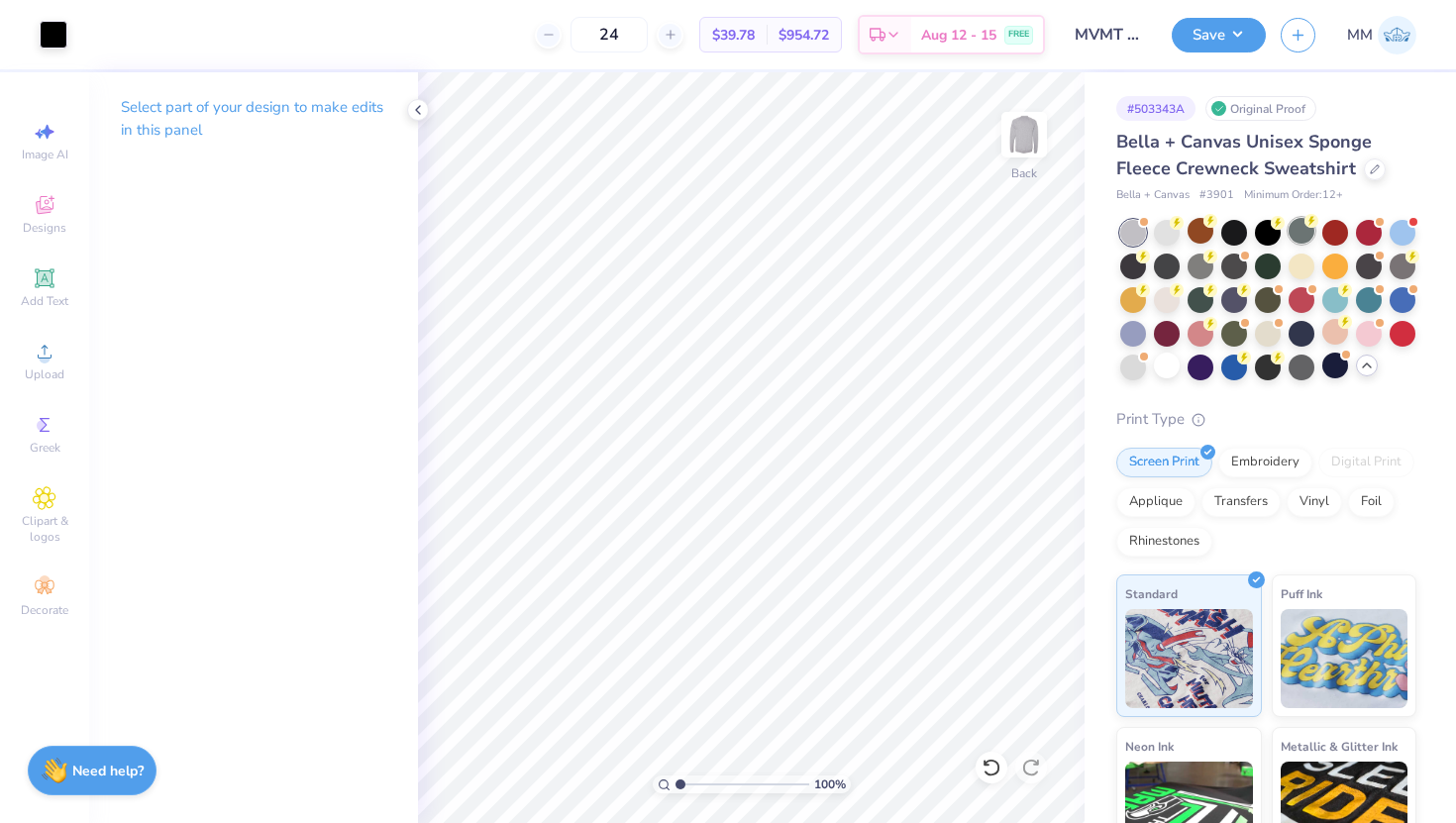 type on "24" 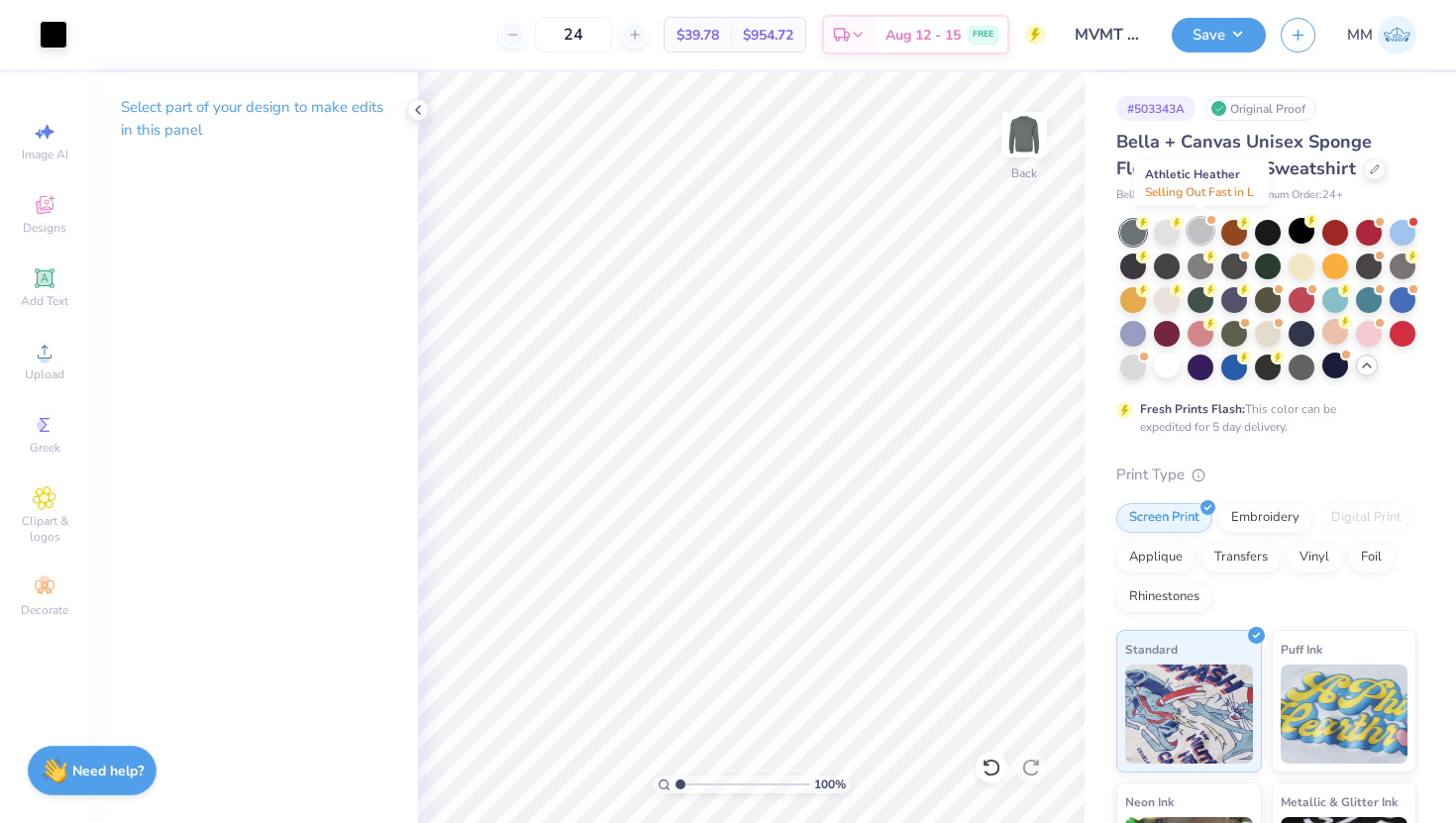 click at bounding box center (1200, 231) 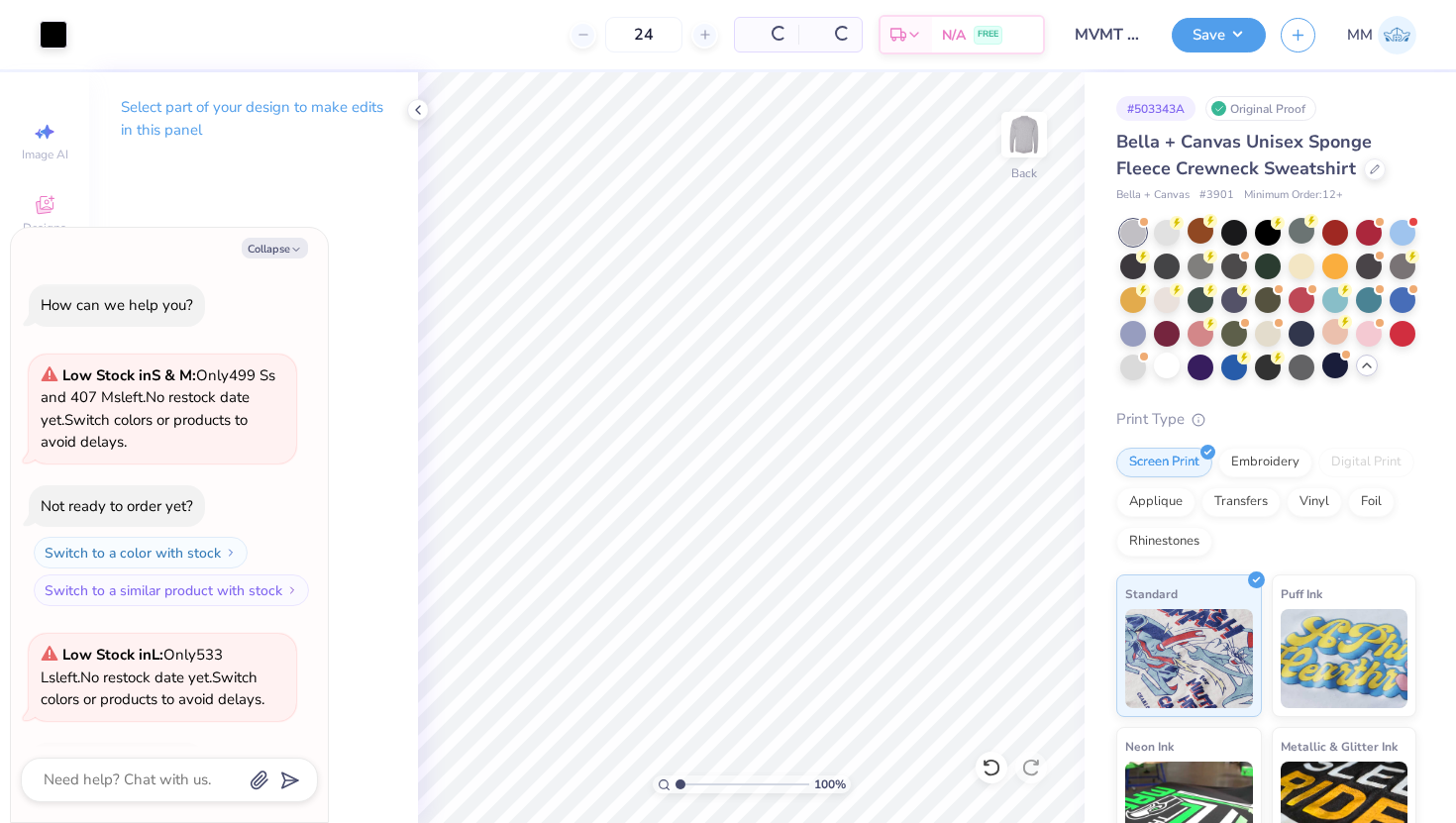 scroll, scrollTop: 389, scrollLeft: 0, axis: vertical 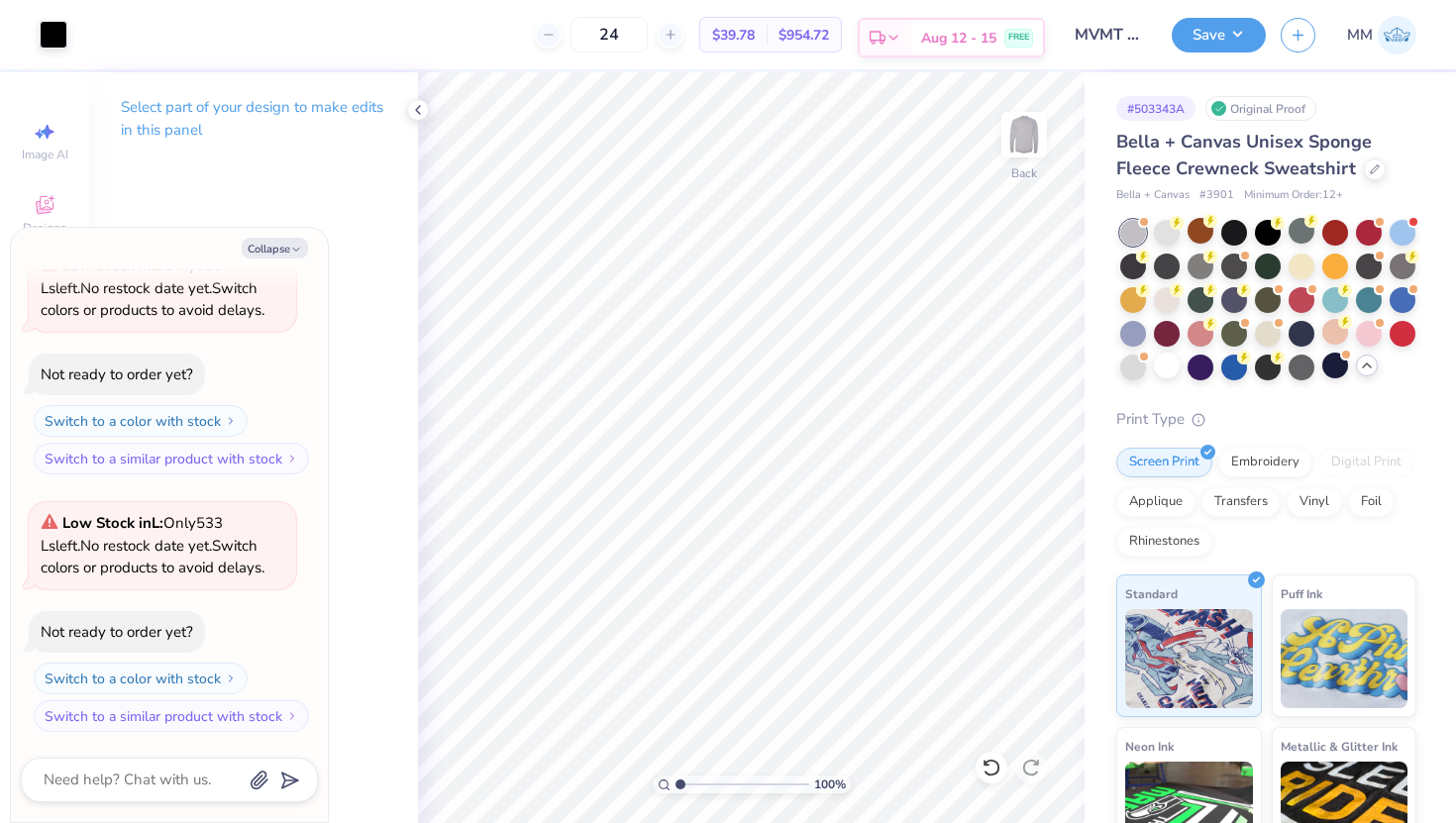 type on "x" 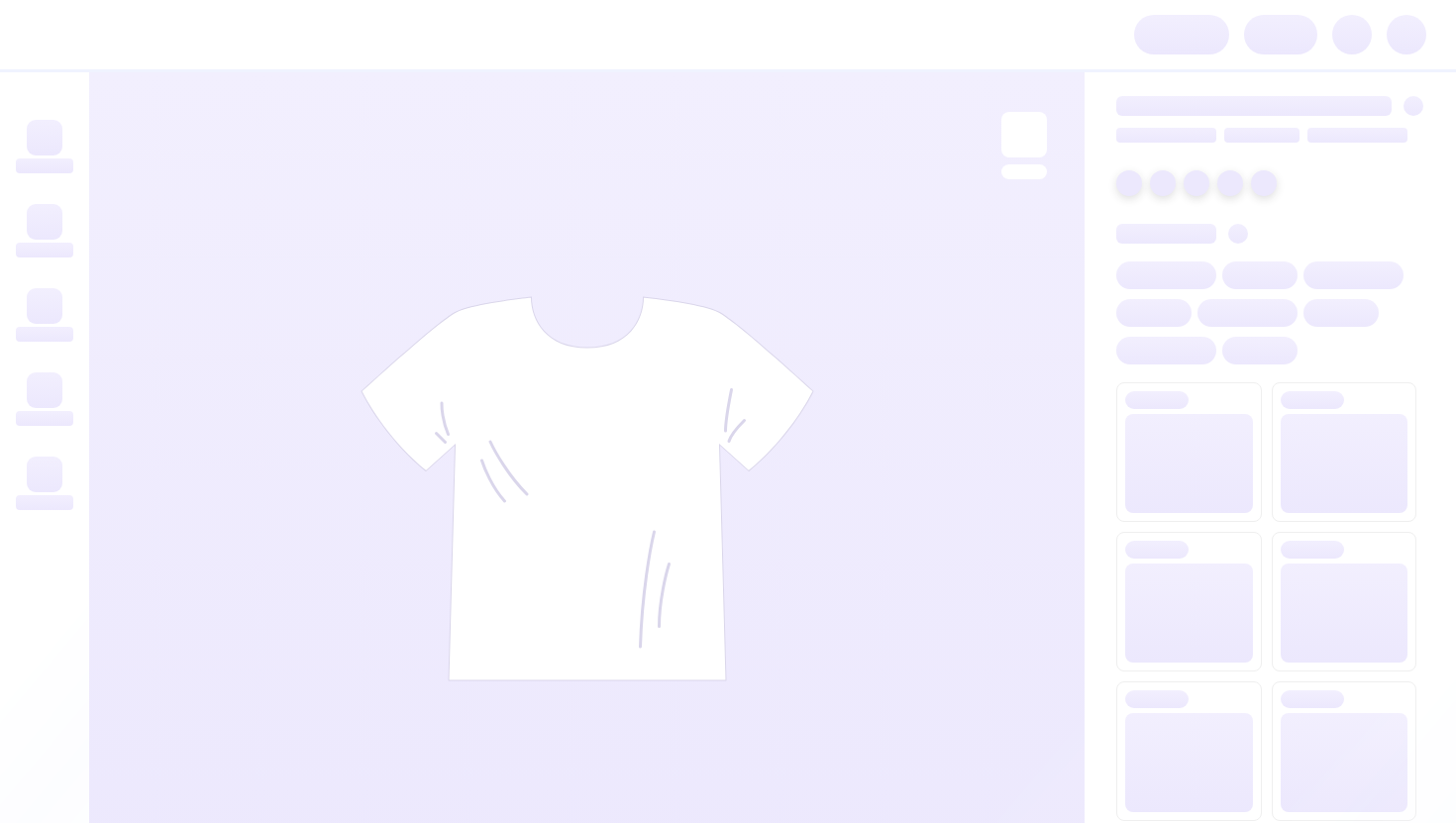 scroll, scrollTop: 0, scrollLeft: 0, axis: both 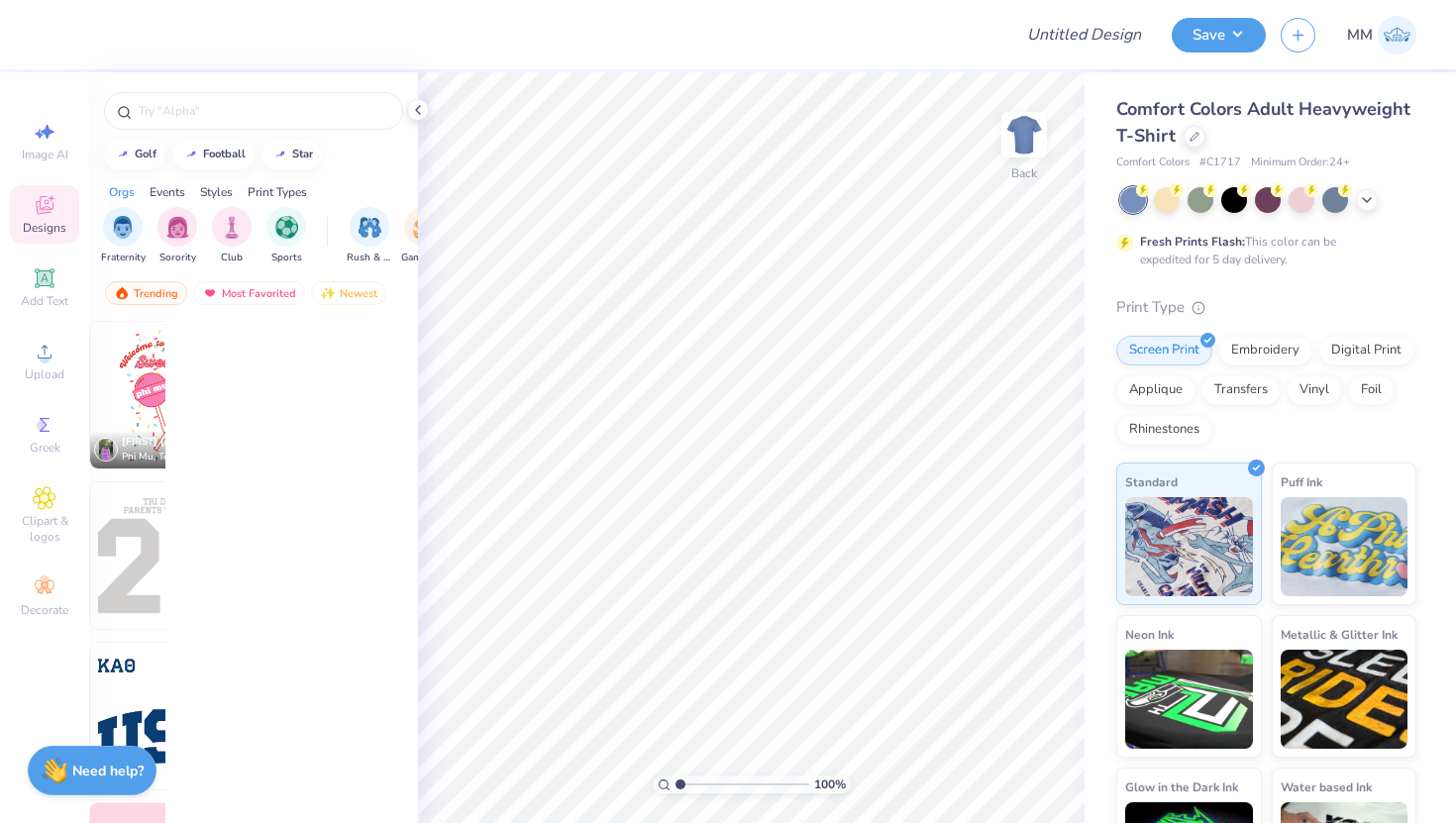 click on "Comfort Colors Adult Heavyweight T-Shirt" at bounding box center (1266, 123) 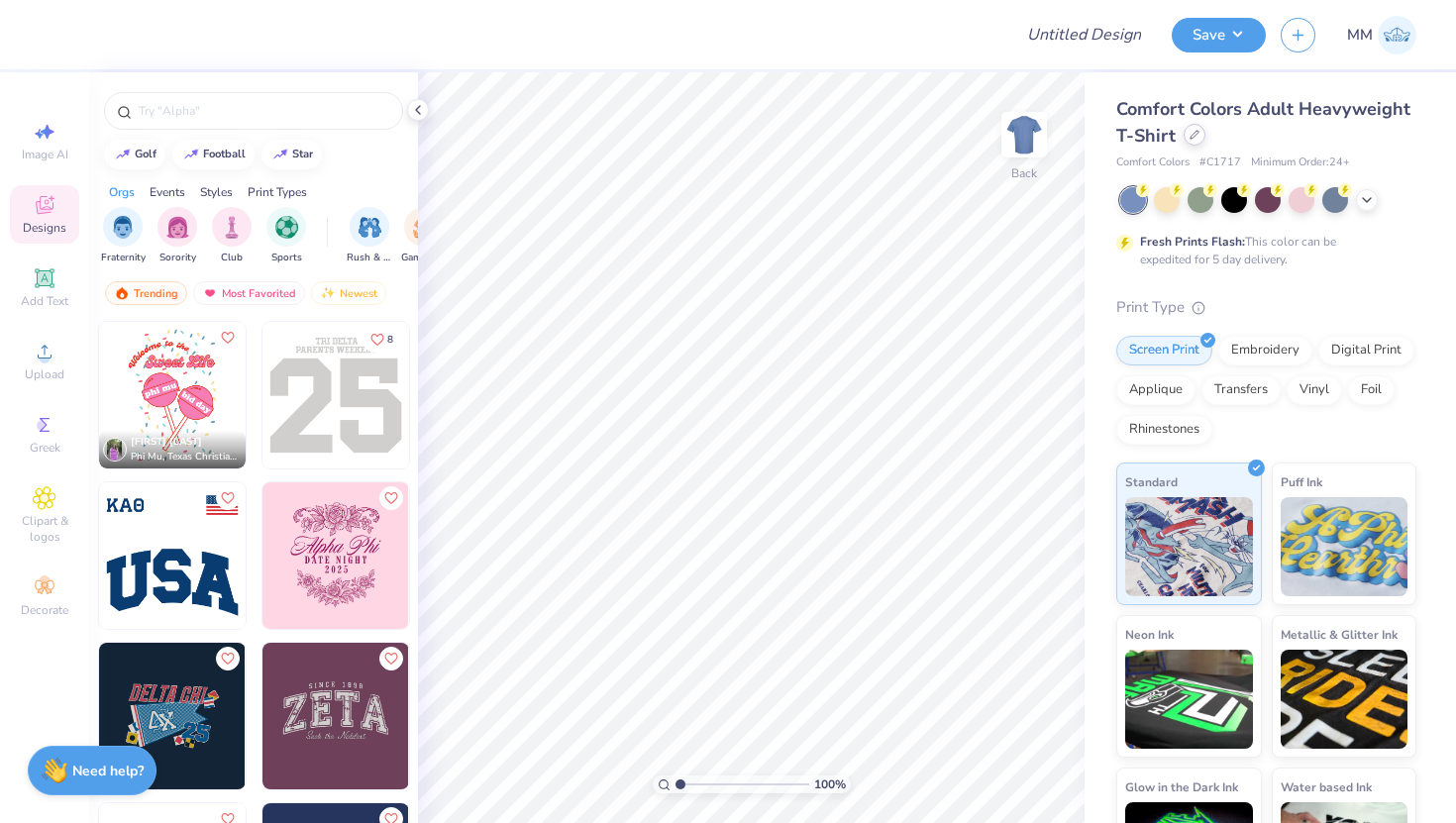 click 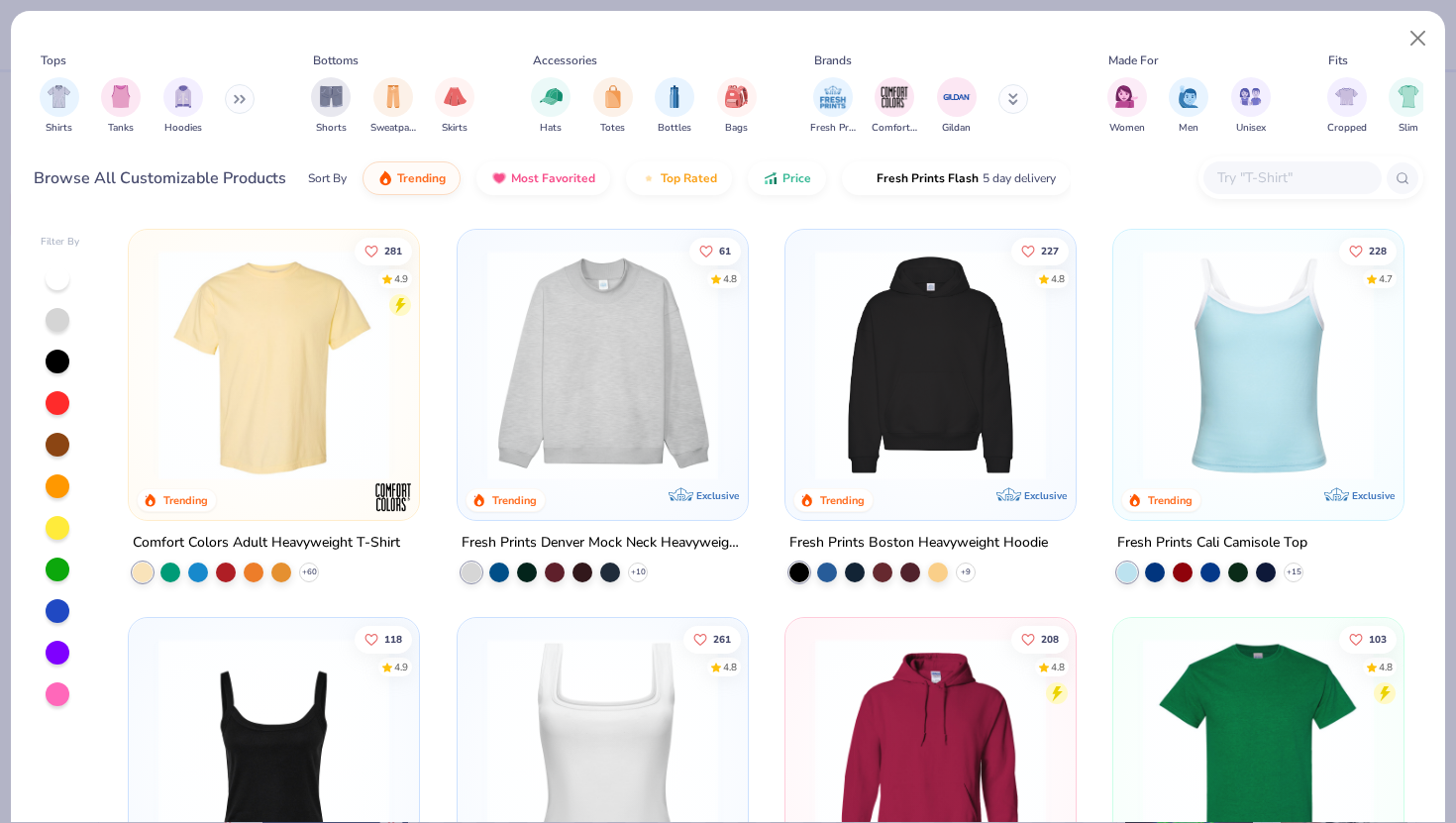 click at bounding box center (1293, 177) 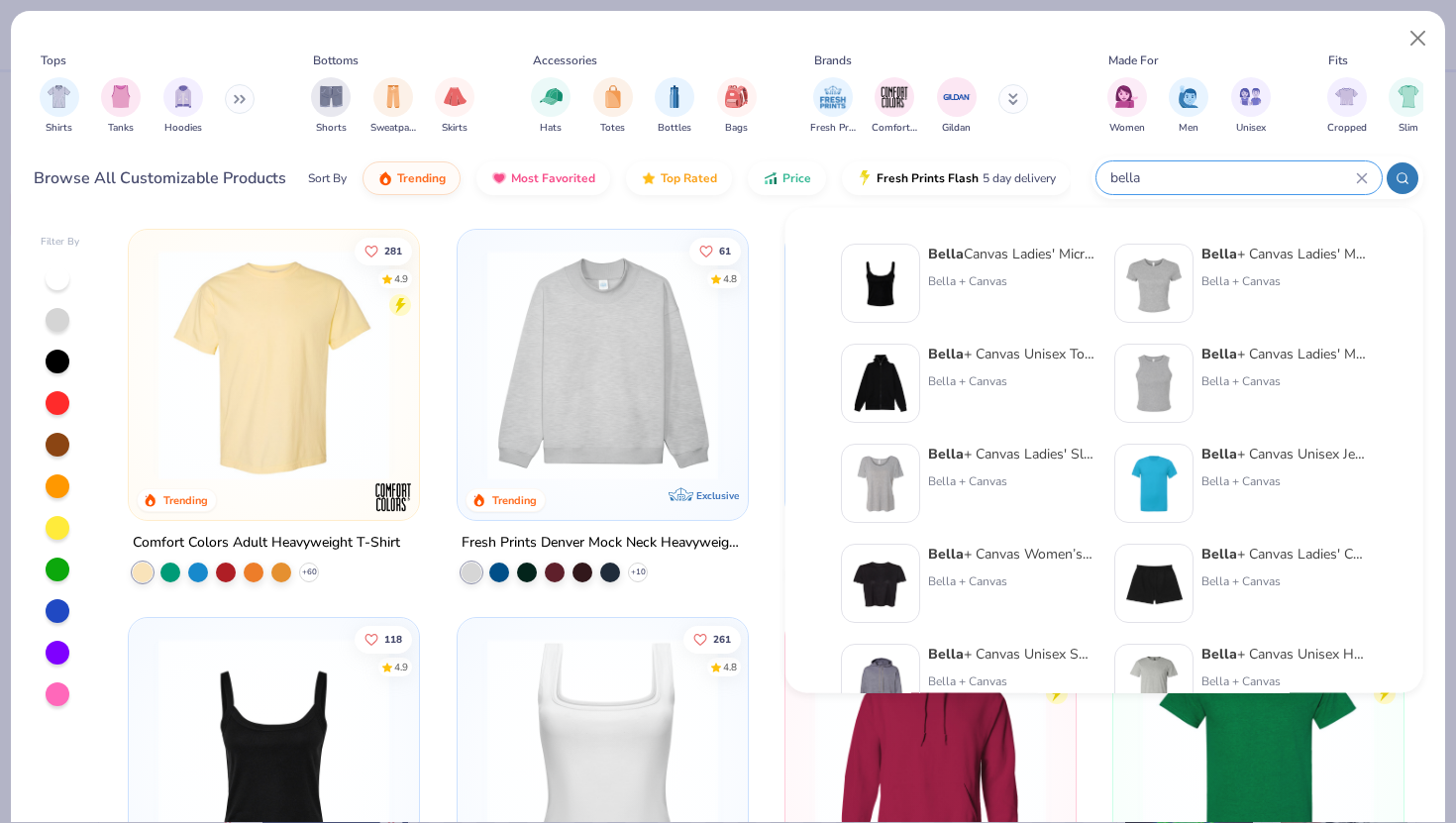 type on "bella" 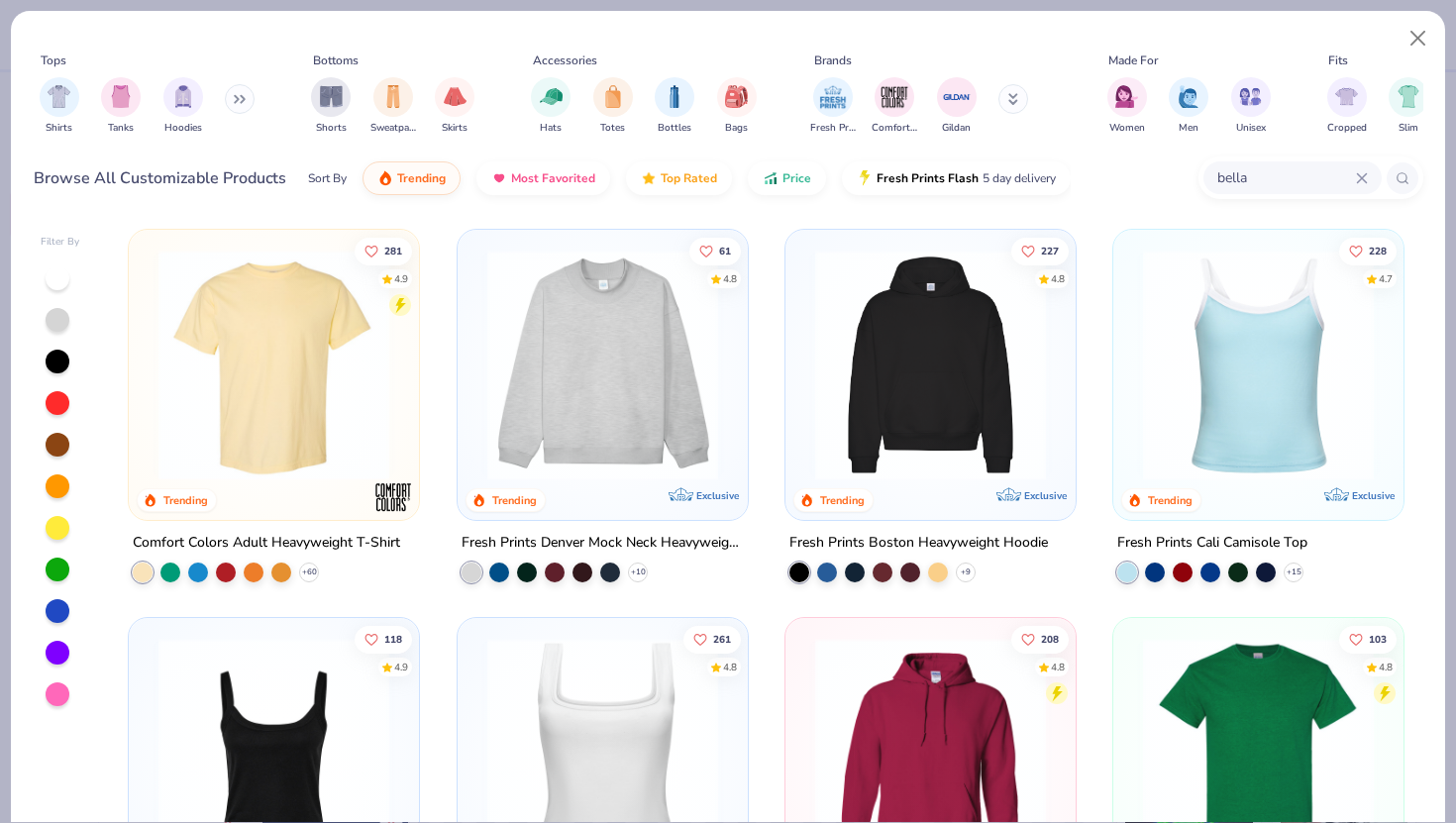 click 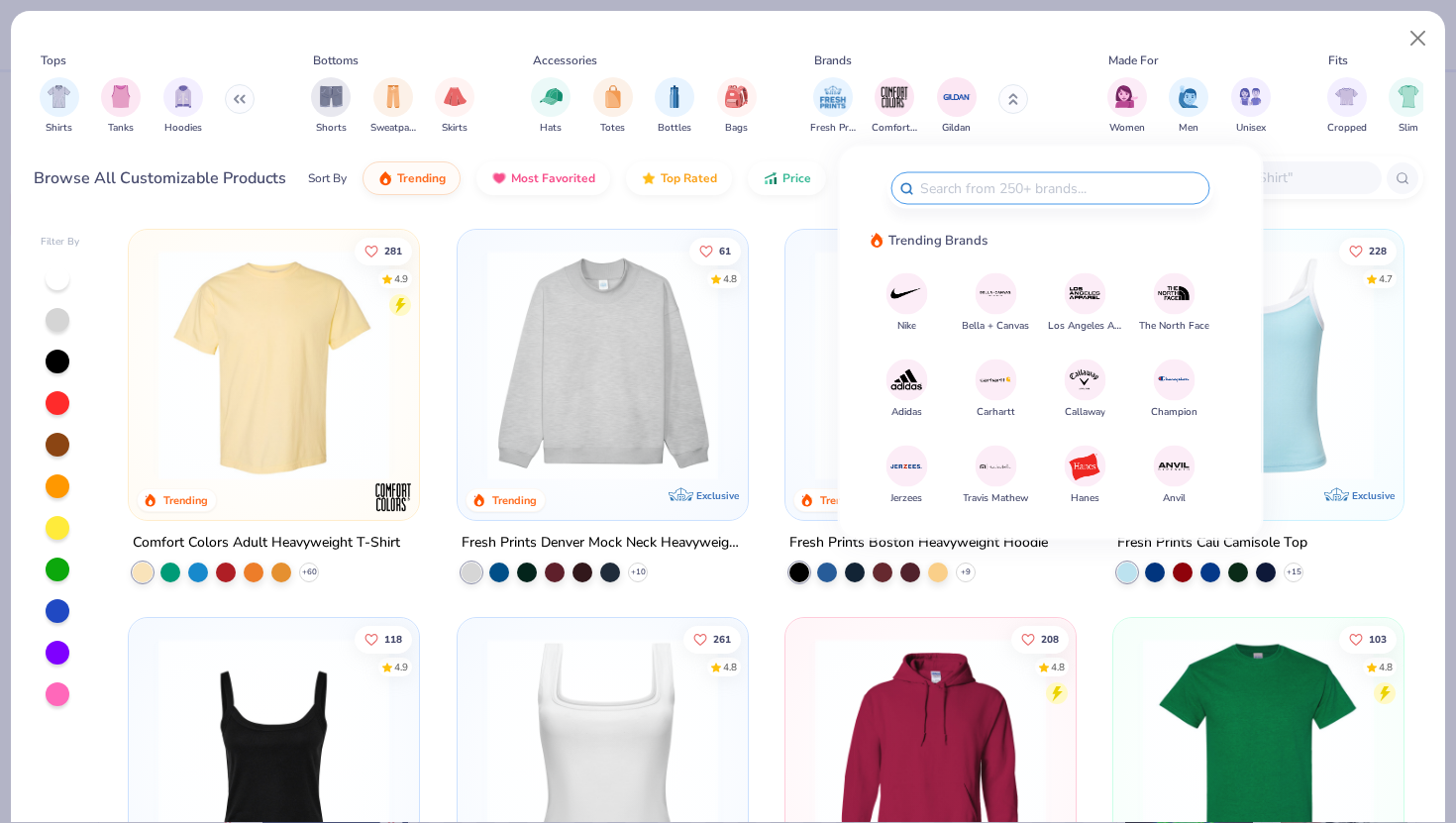click at bounding box center [995, 293] 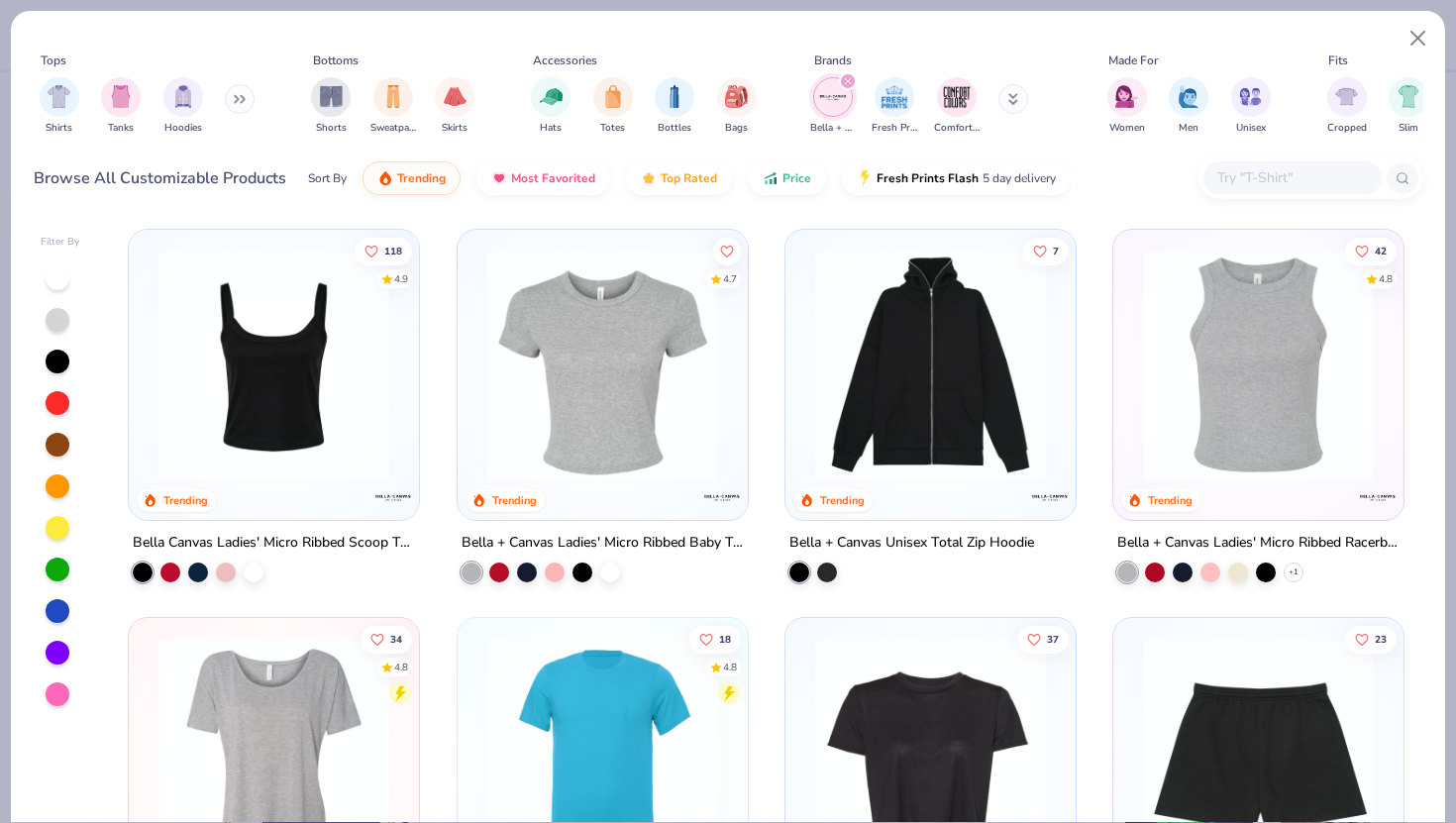 click at bounding box center (1292, 177) 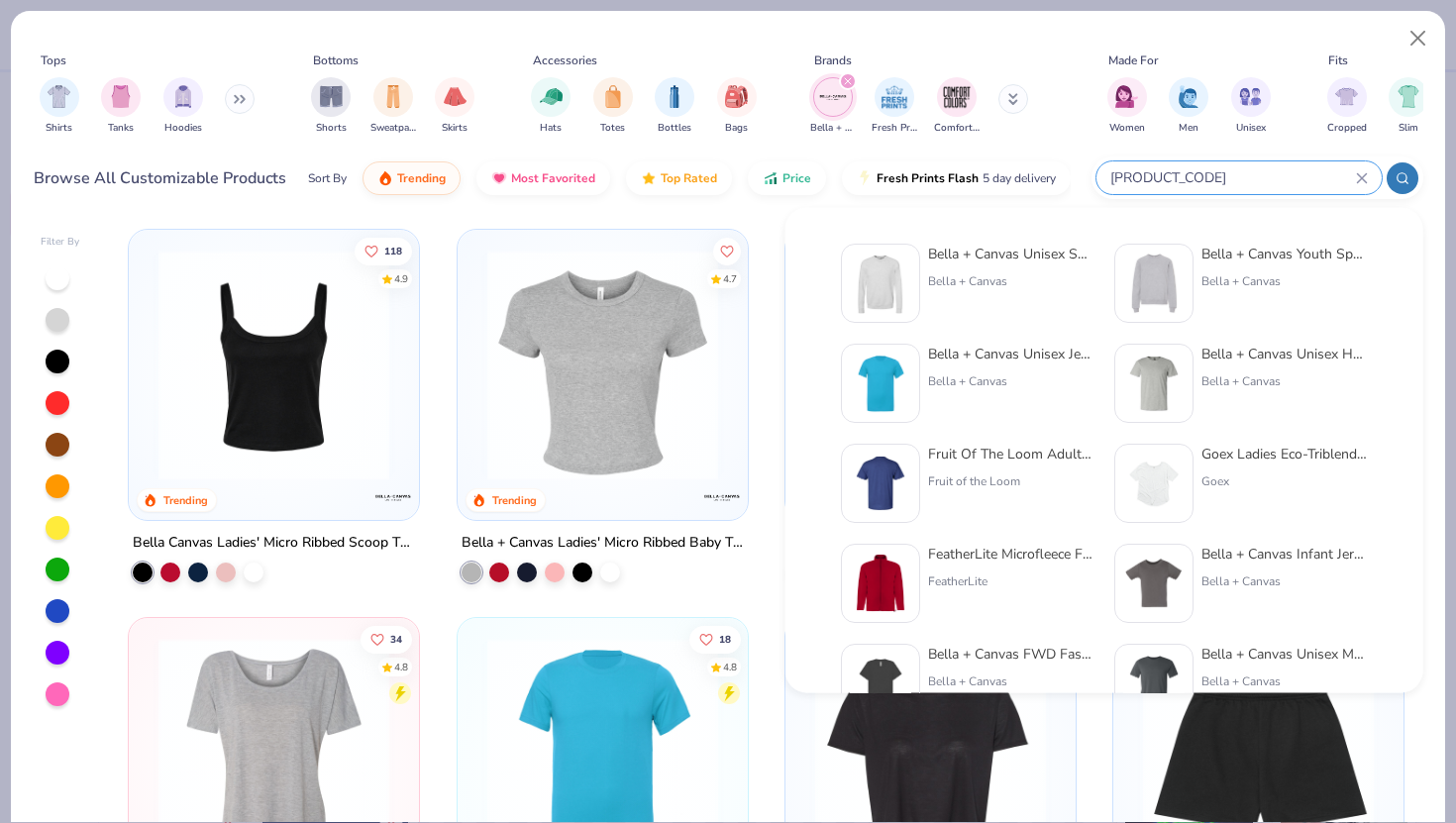 type on "3901" 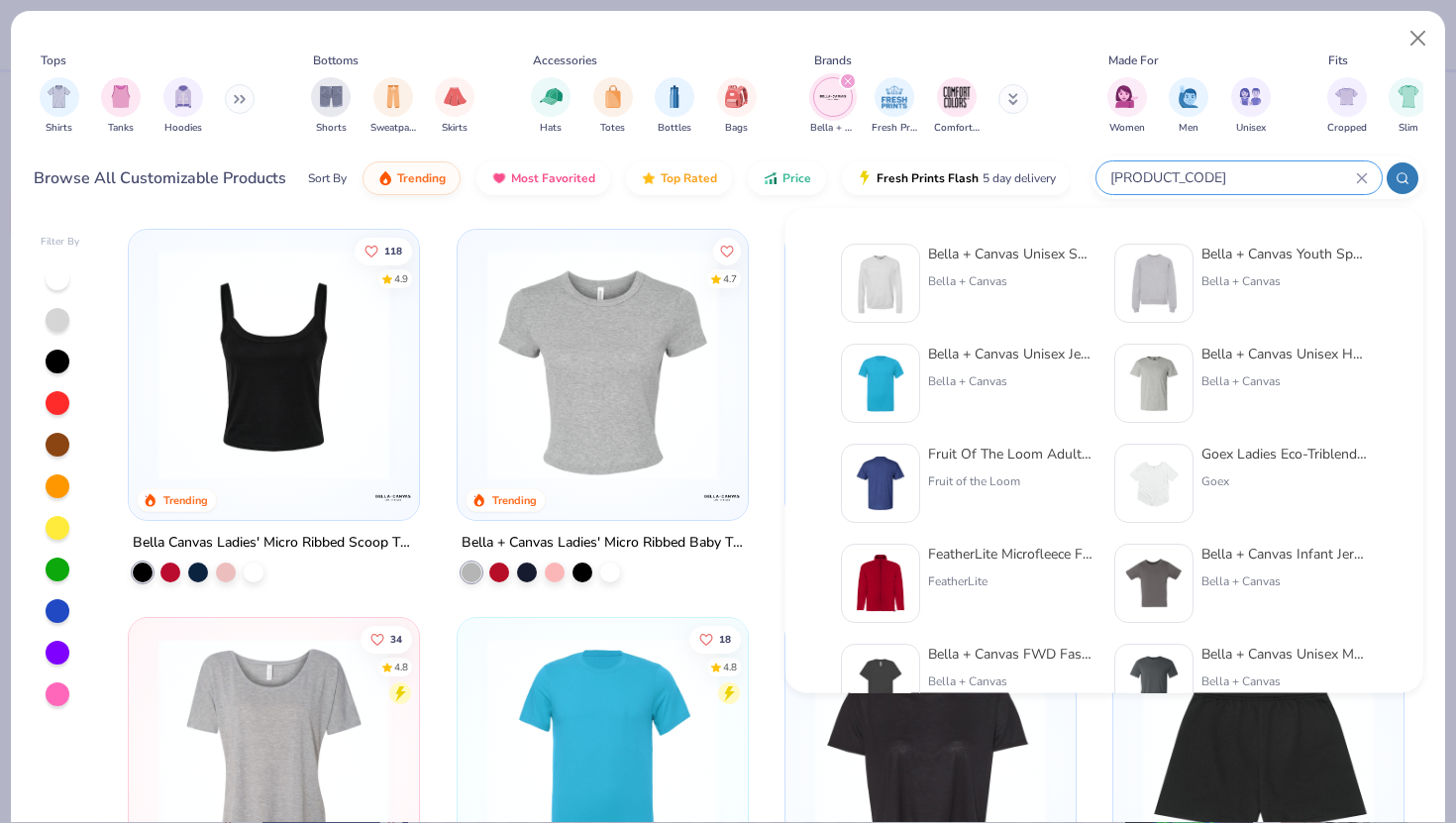 click on "Bella + Canvas Youth Sponge Fleece Crewneck Sweatshirt" at bounding box center (1285, 254) 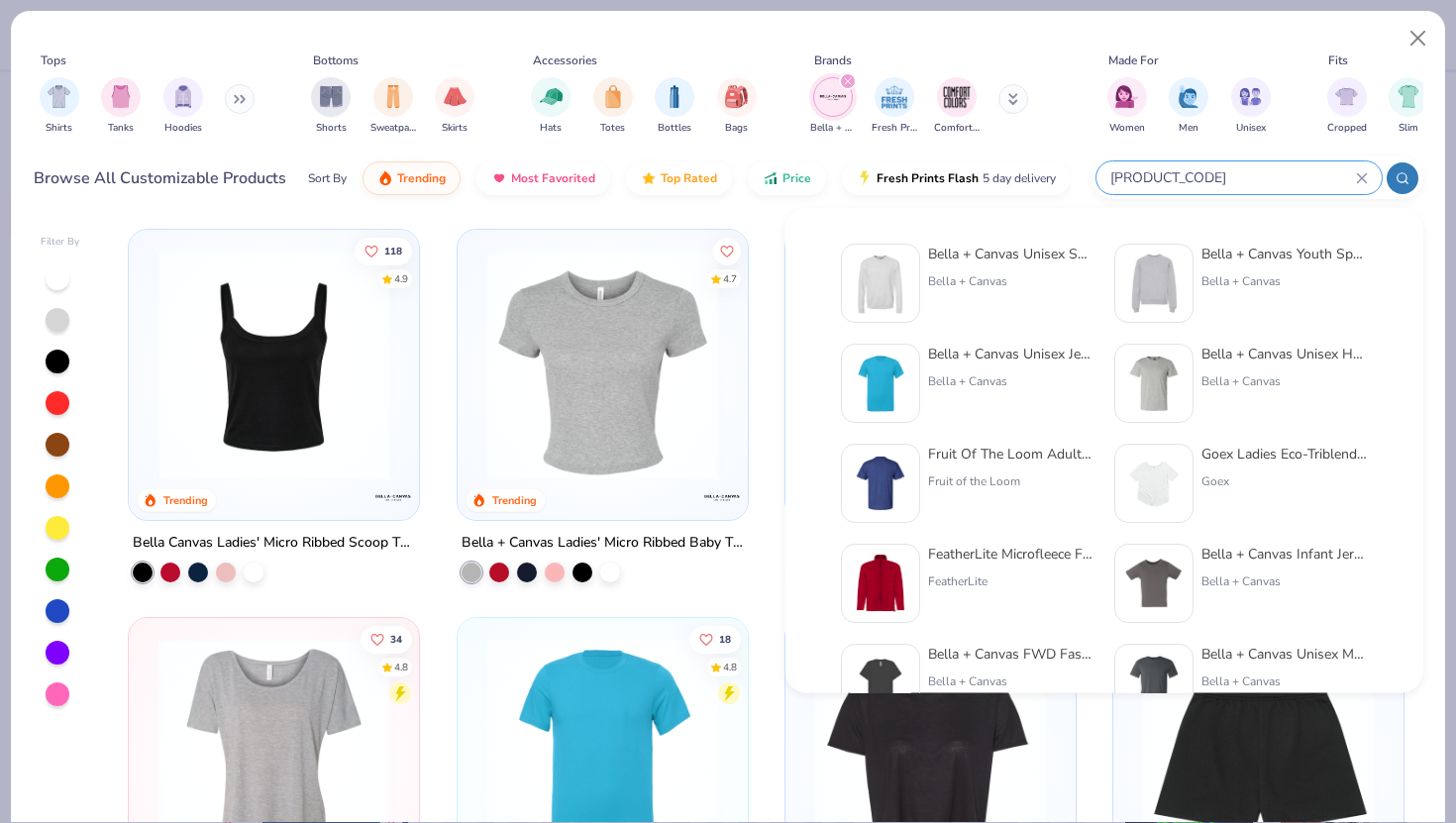 type 